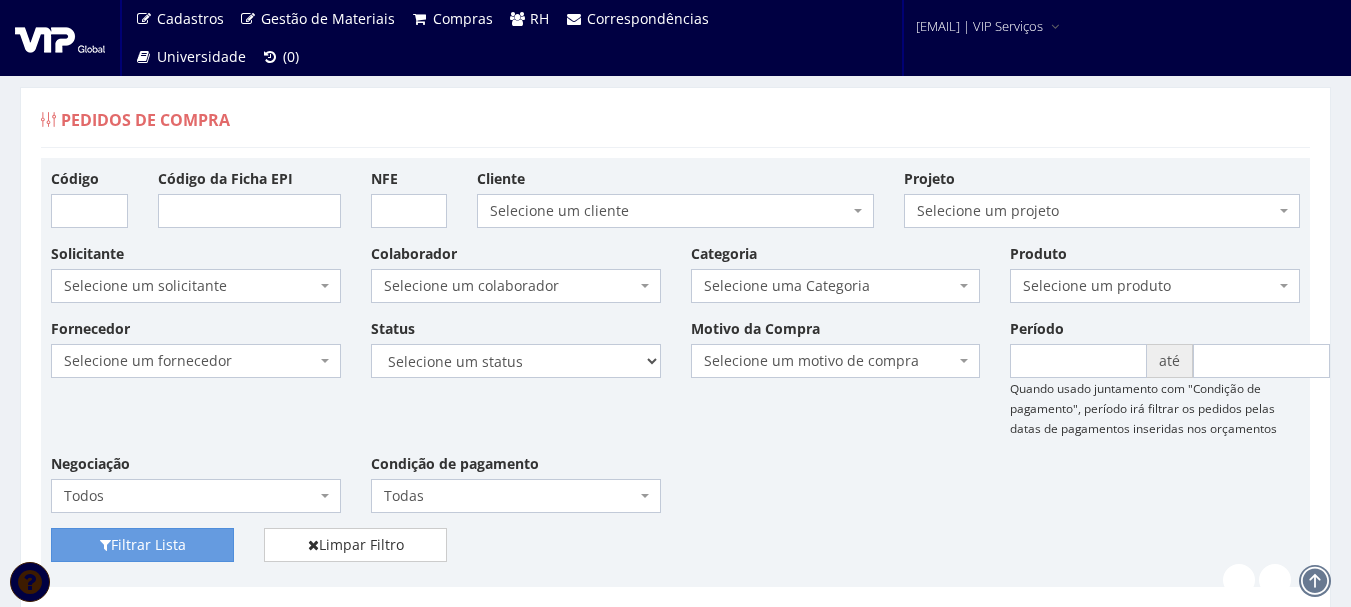 scroll, scrollTop: 0, scrollLeft: 0, axis: both 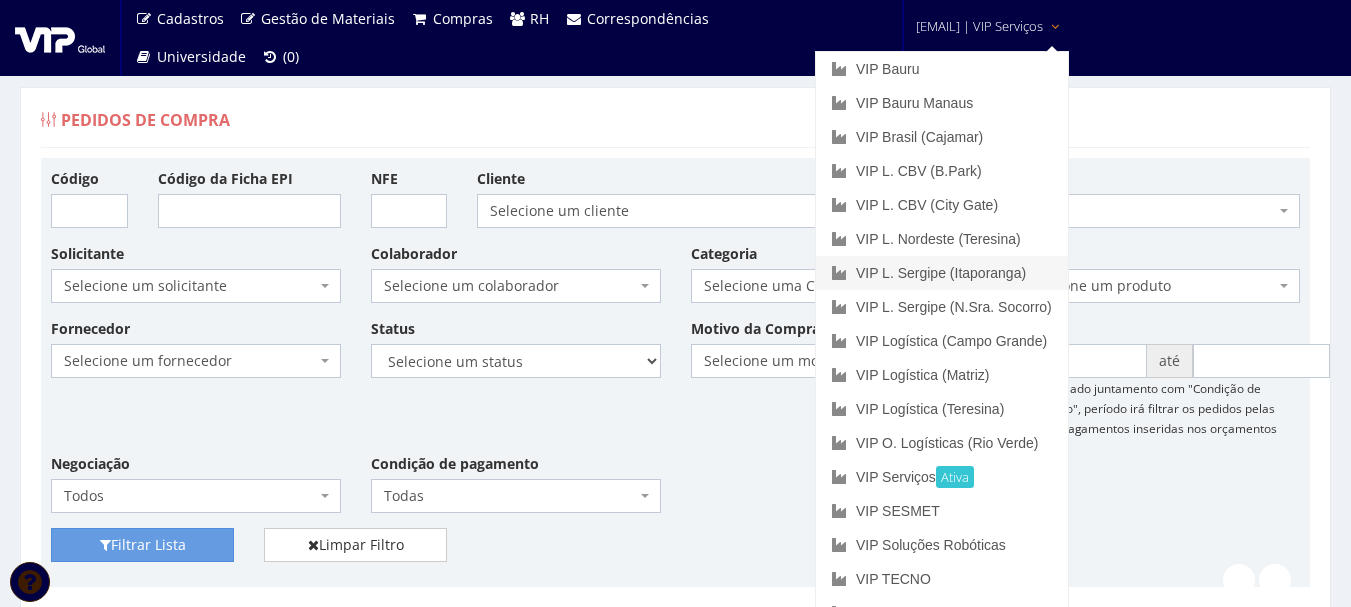 click on "VIP L. Sergipe (Itaporanga)" at bounding box center [942, 273] 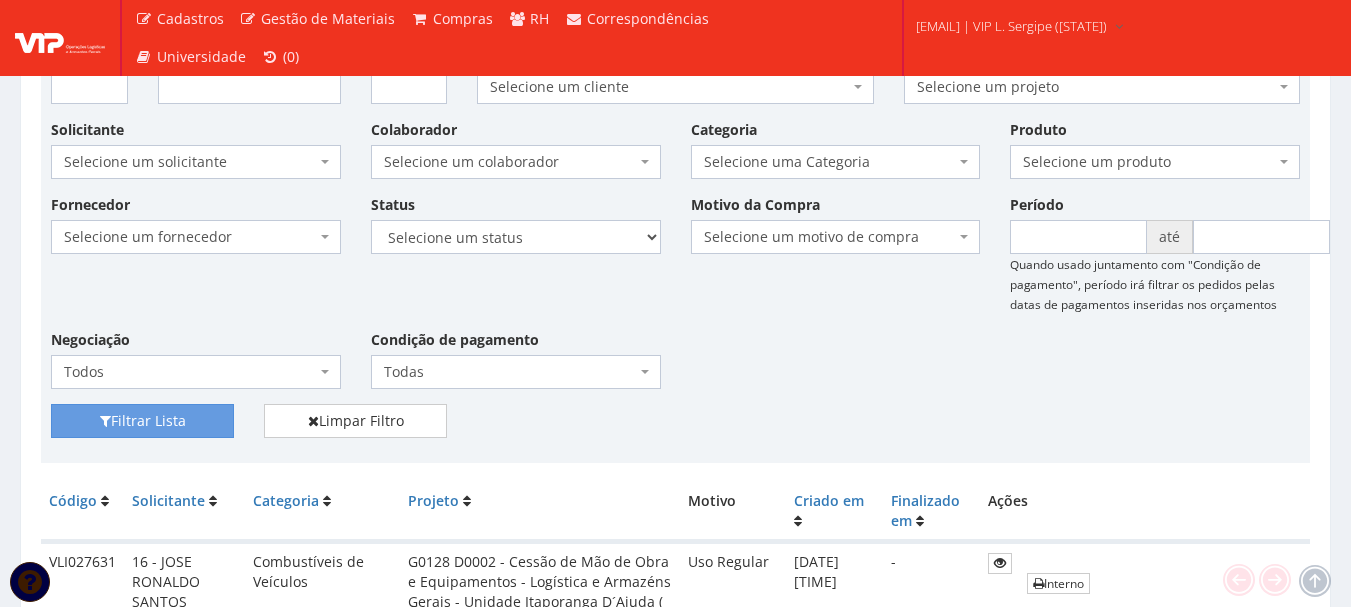 scroll, scrollTop: 0, scrollLeft: 0, axis: both 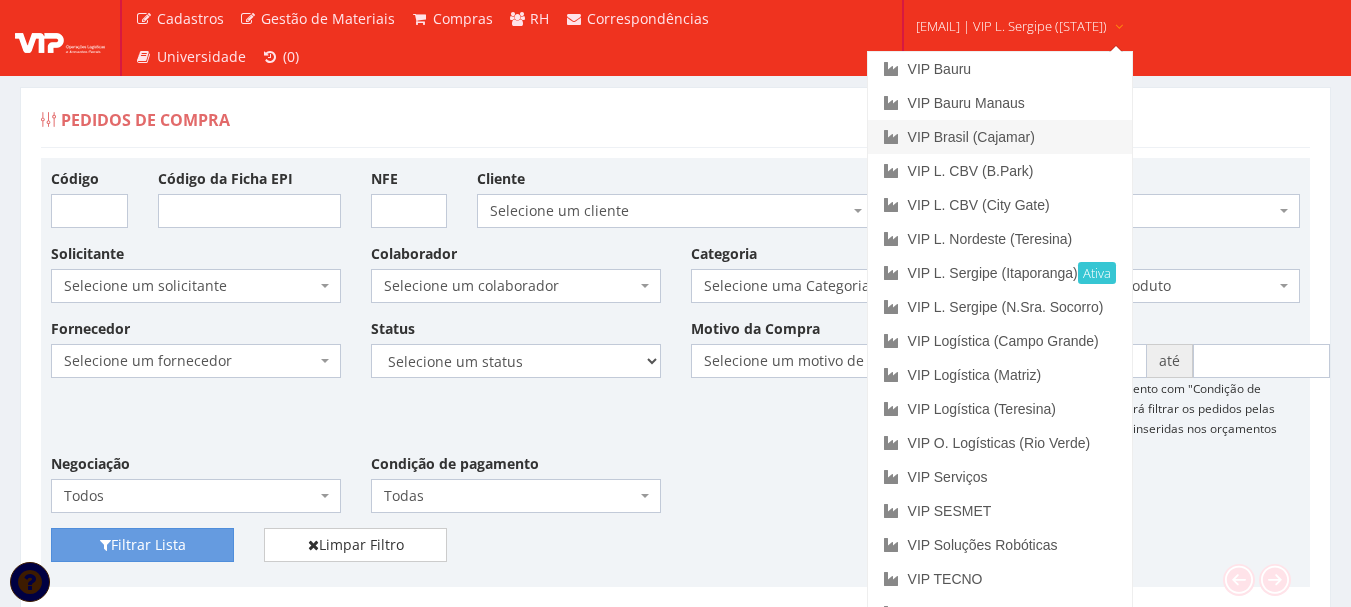 click on "VIP Brasil (Cajamar)" at bounding box center [1000, 137] 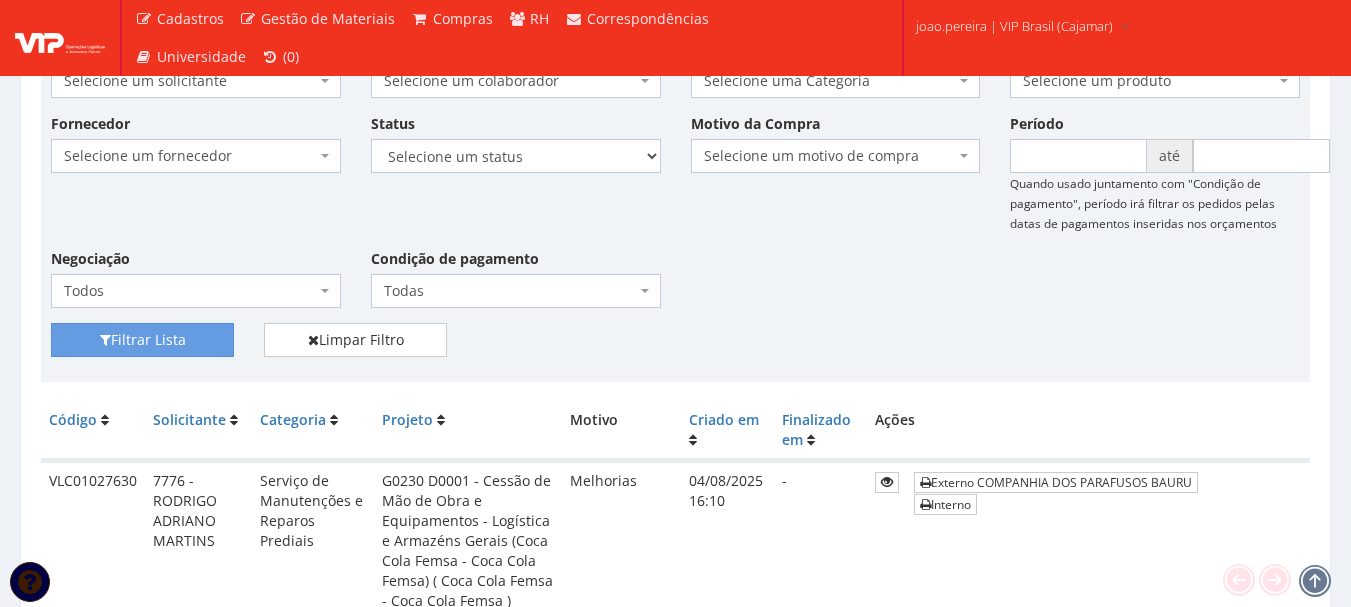 scroll, scrollTop: 0, scrollLeft: 0, axis: both 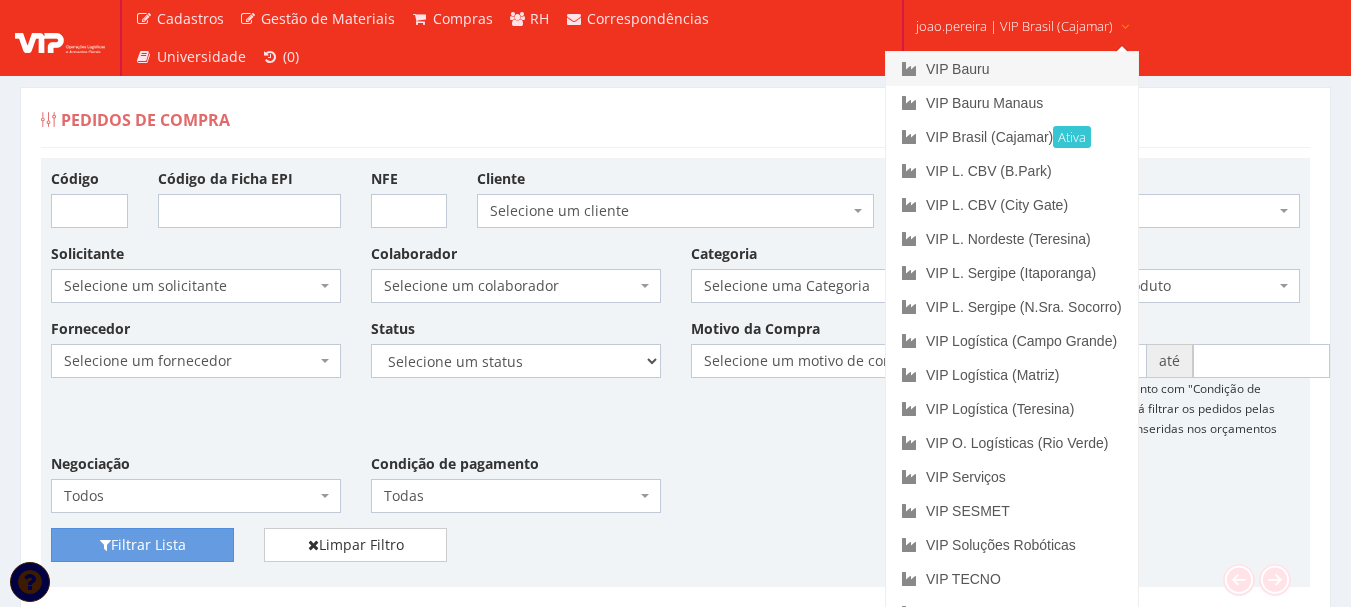 click on "VIP Bauru" at bounding box center (1012, 69) 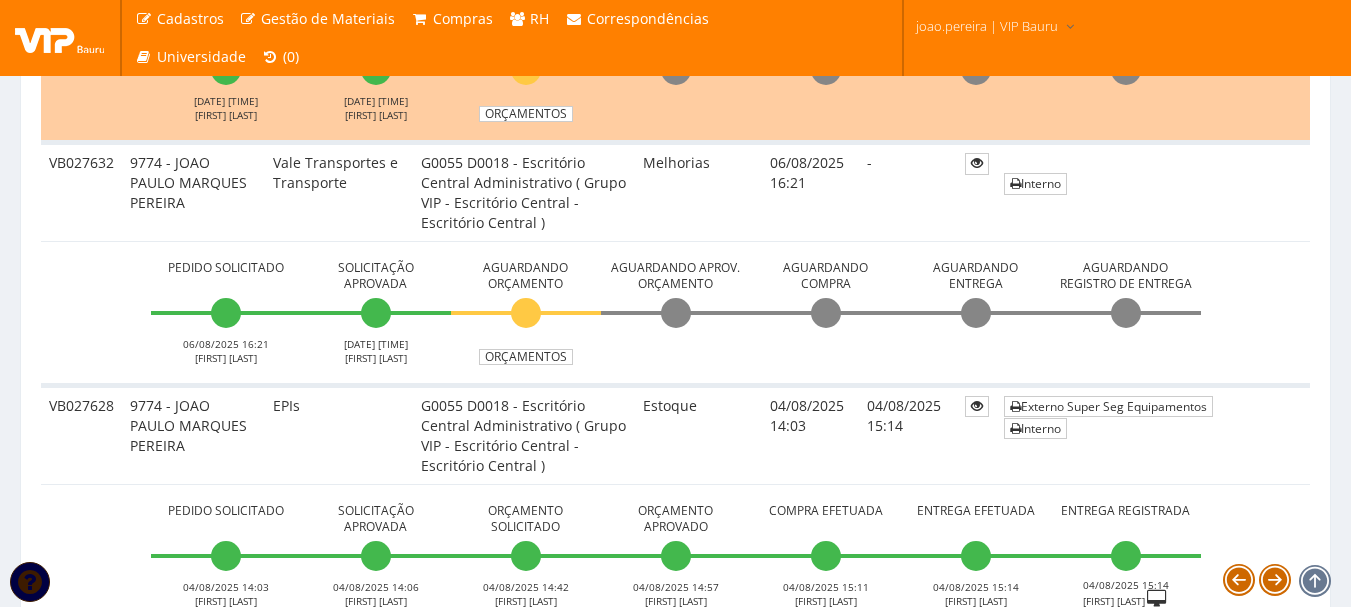 scroll, scrollTop: 800, scrollLeft: 0, axis: vertical 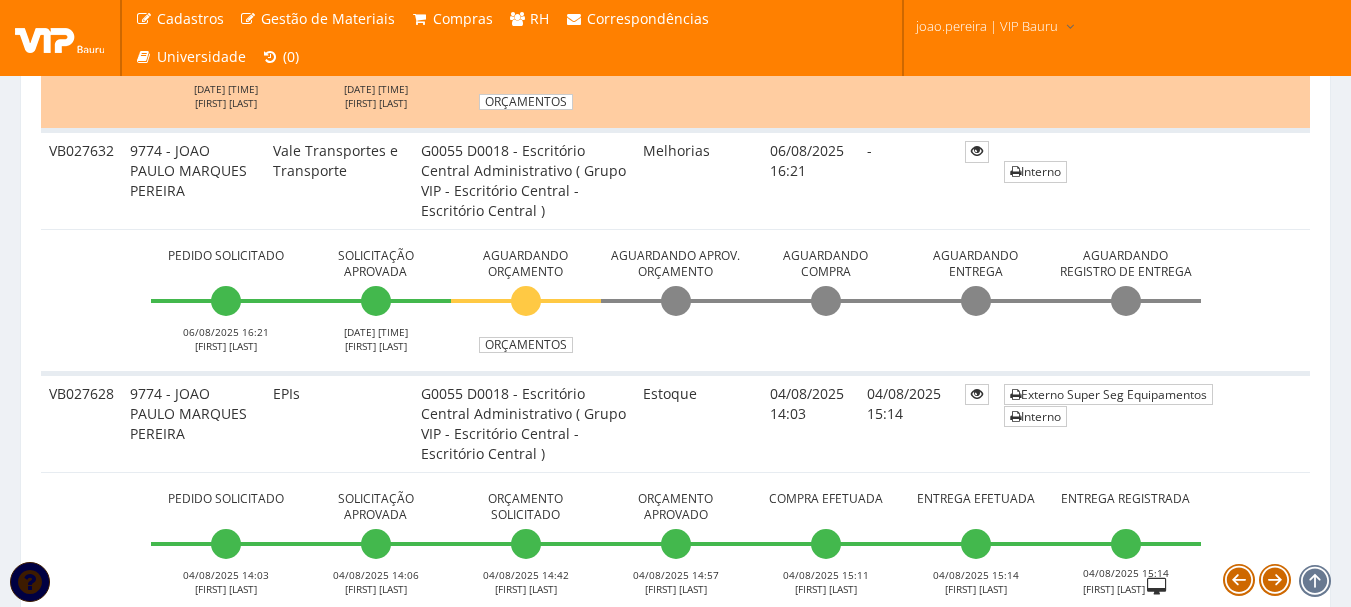 click on "Pedido Solicitado
[DATE] [TIME]
[FIRST] [LAST]
Solicitação Aprovada
[DATE] [TIME]
[FIRST] [LAST]
Aguardando Orçamento
Orçamentos
Aguardando Aprov. Orçamento" at bounding box center [675, 301] 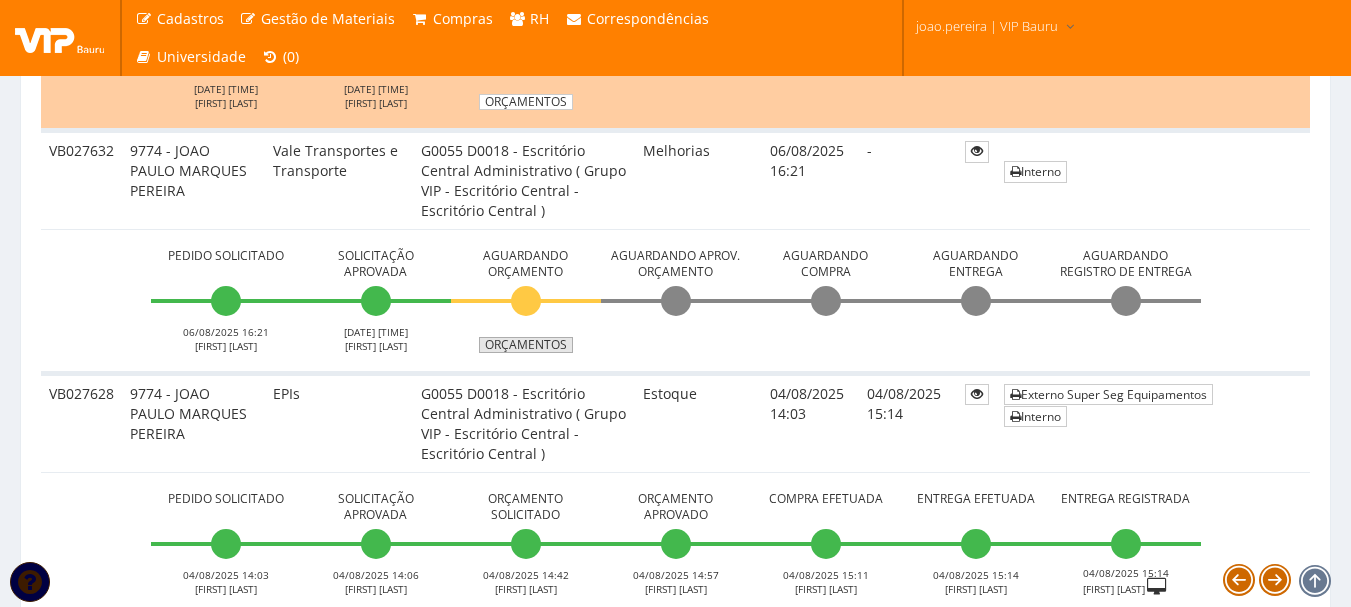 click on "Orçamentos" at bounding box center (526, 345) 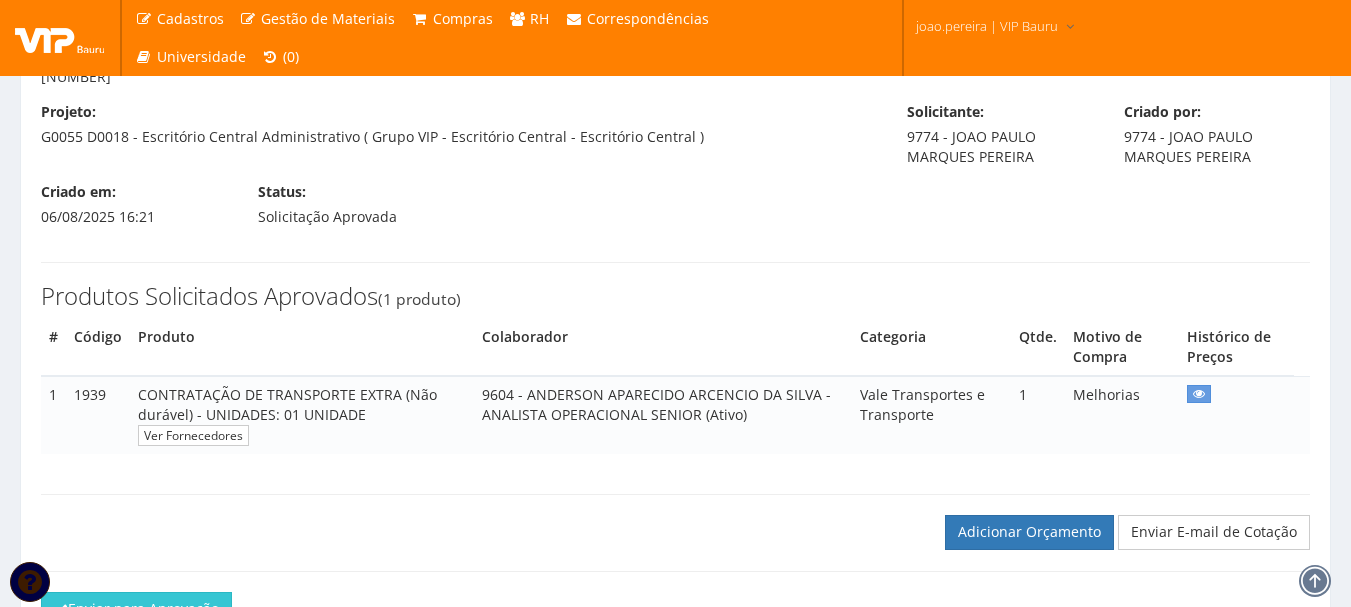 scroll, scrollTop: 282, scrollLeft: 0, axis: vertical 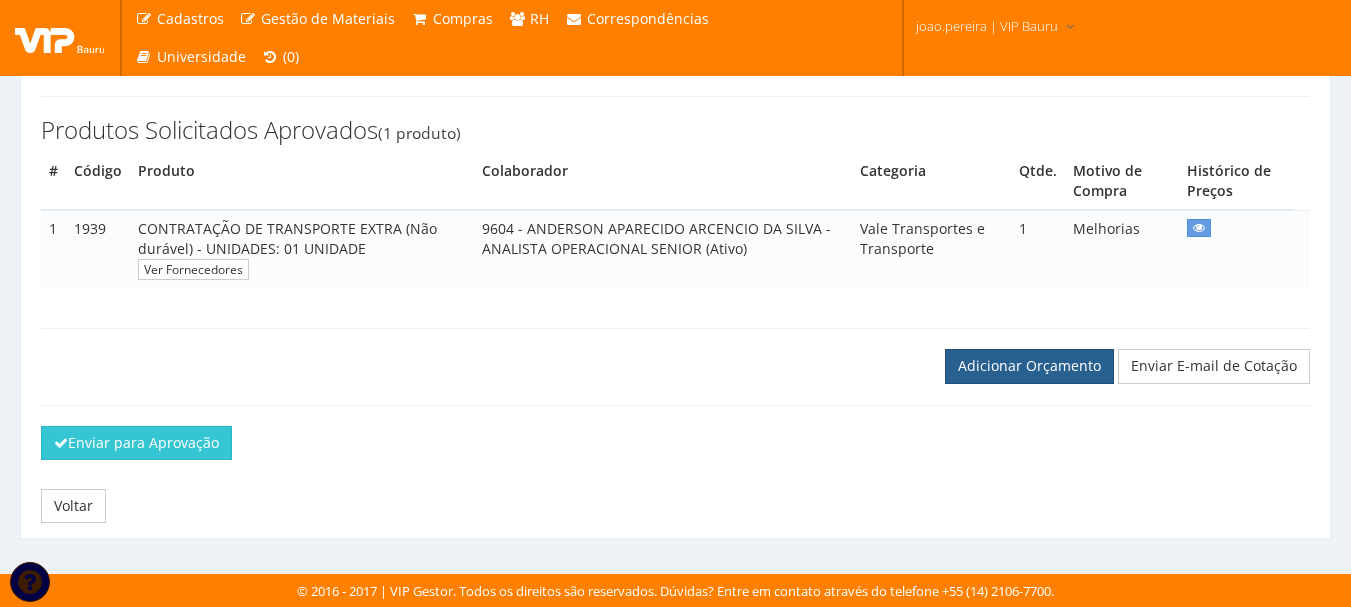 click on "Adicionar Orçamento" at bounding box center [1029, 366] 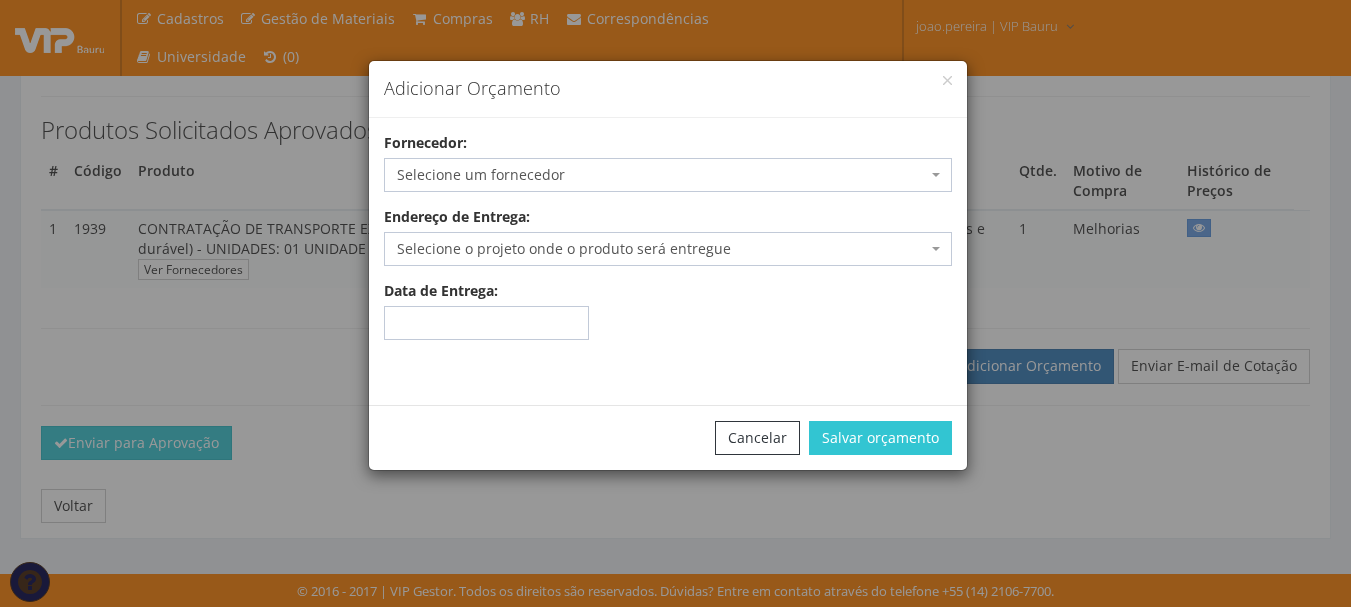 click on "Selecione um fornecedor" at bounding box center (668, 175) 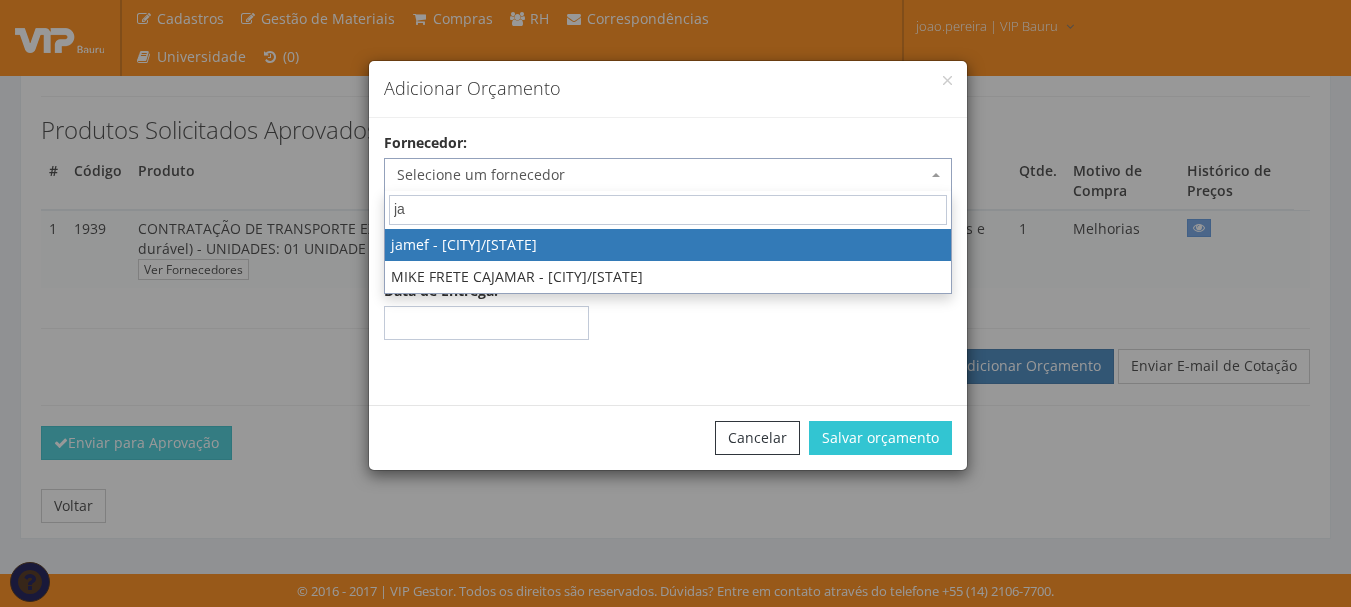 type on "j" 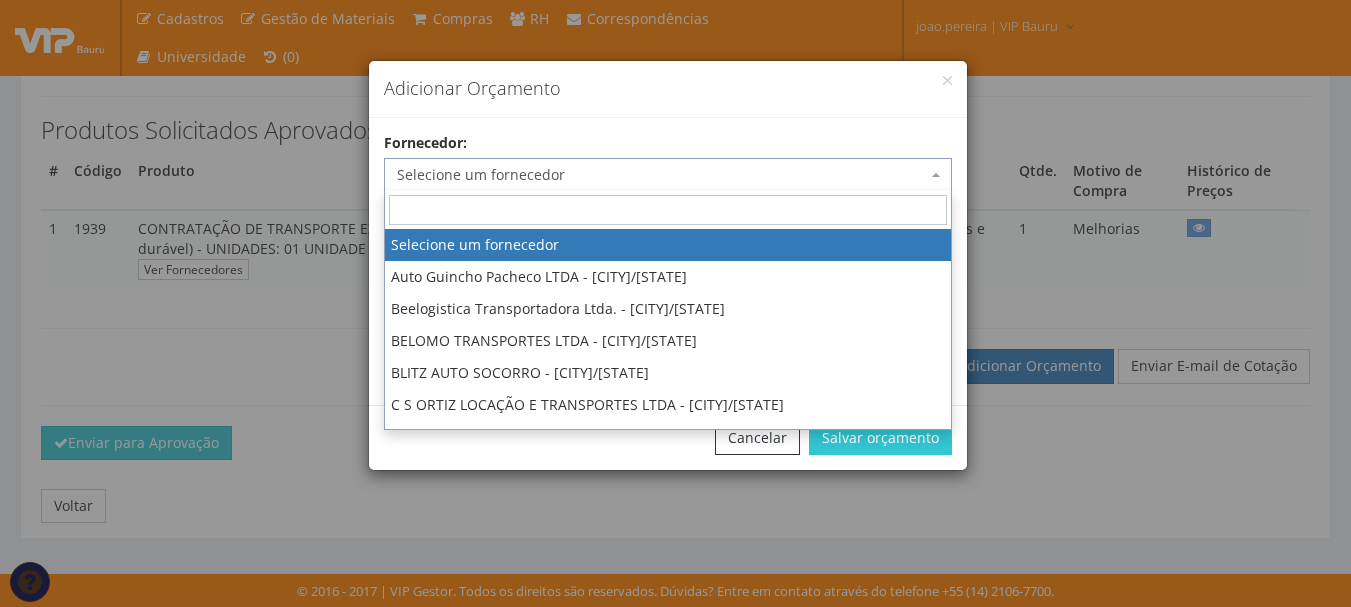 paste on "[NUMBER]" 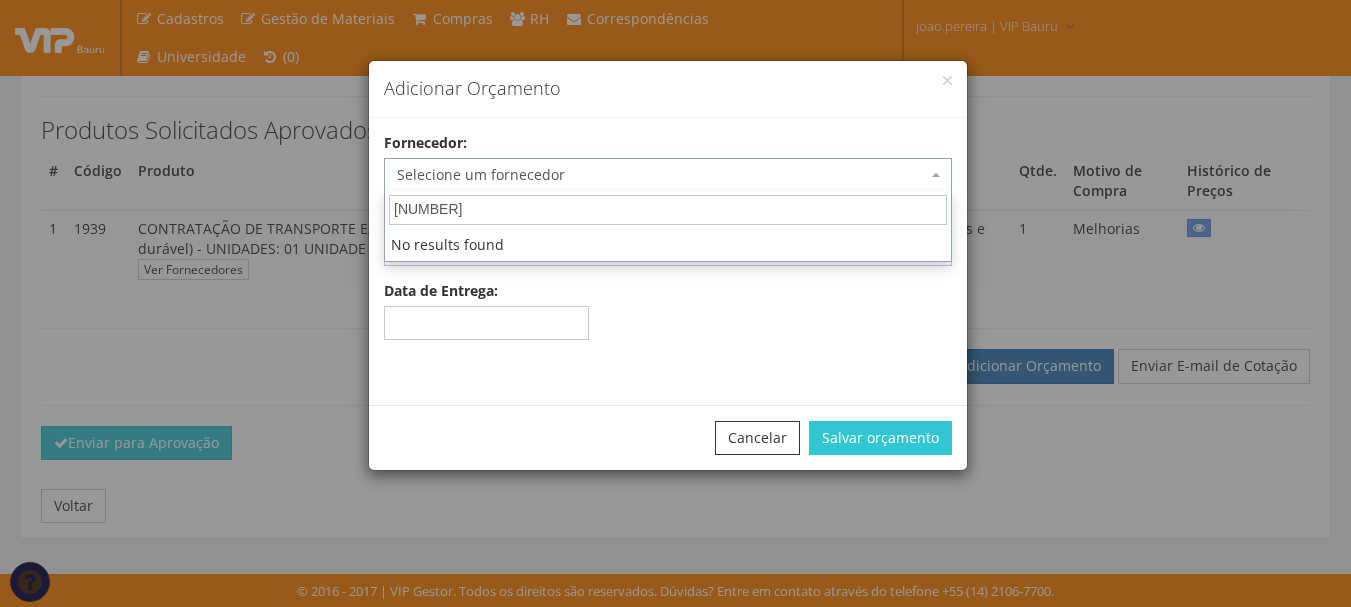 type 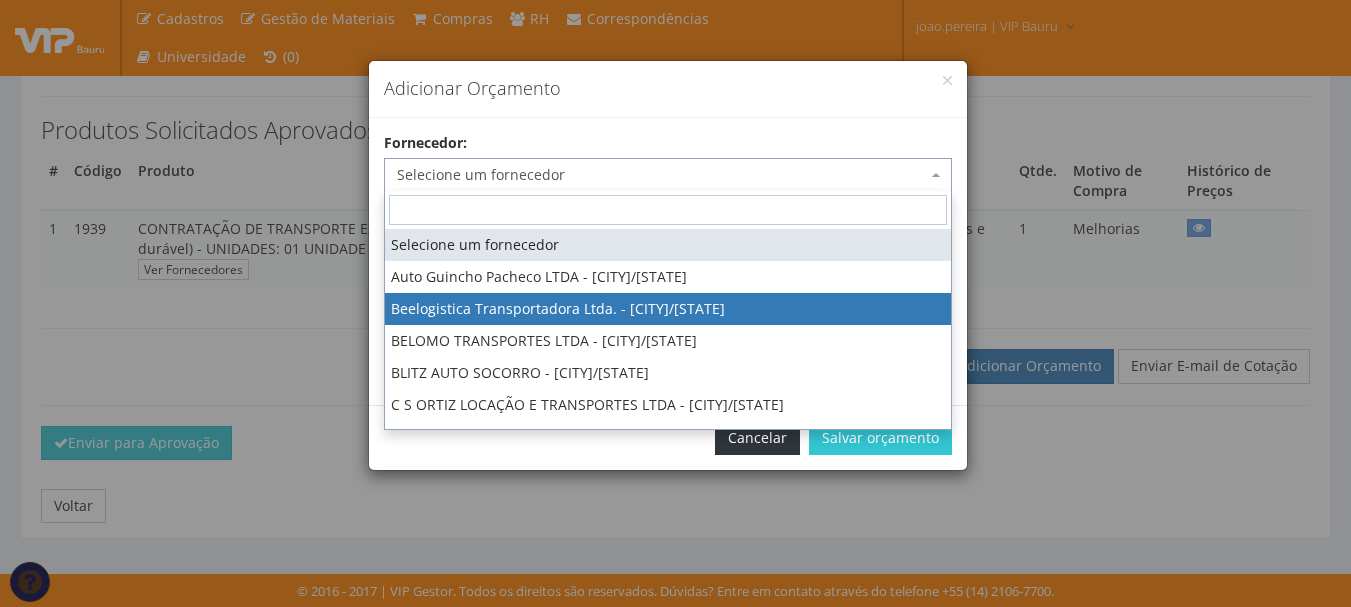 click on "Cancelar" at bounding box center [757, 438] 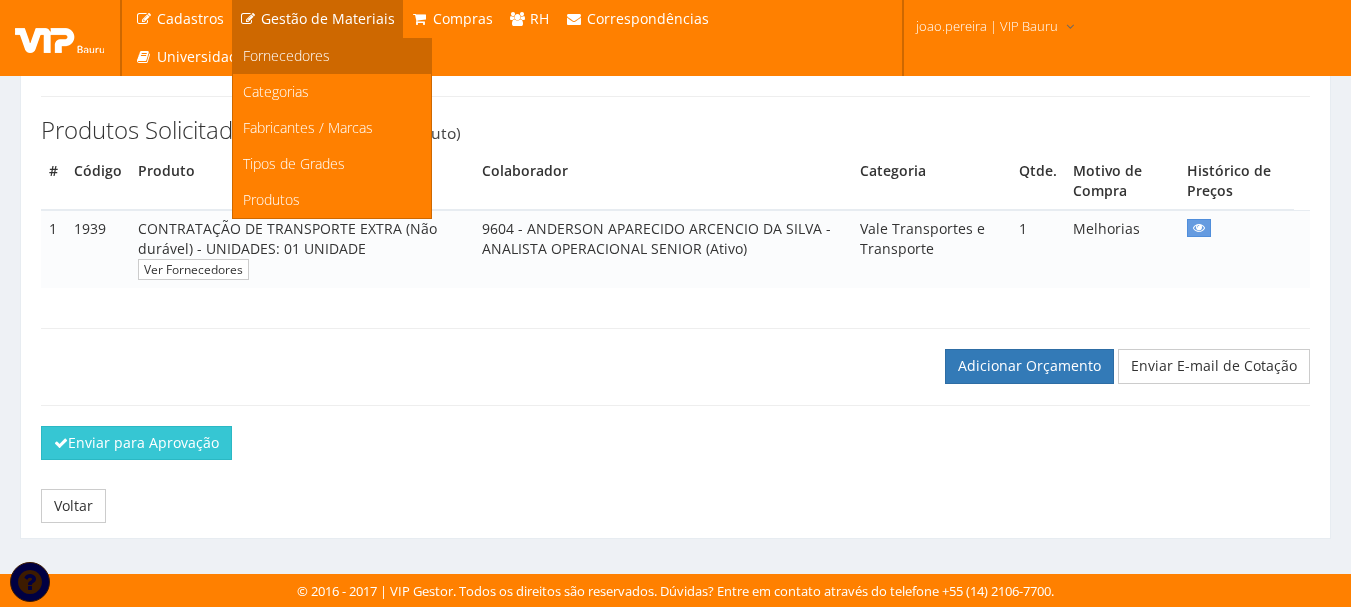 click on "Fornecedores" at bounding box center [286, 55] 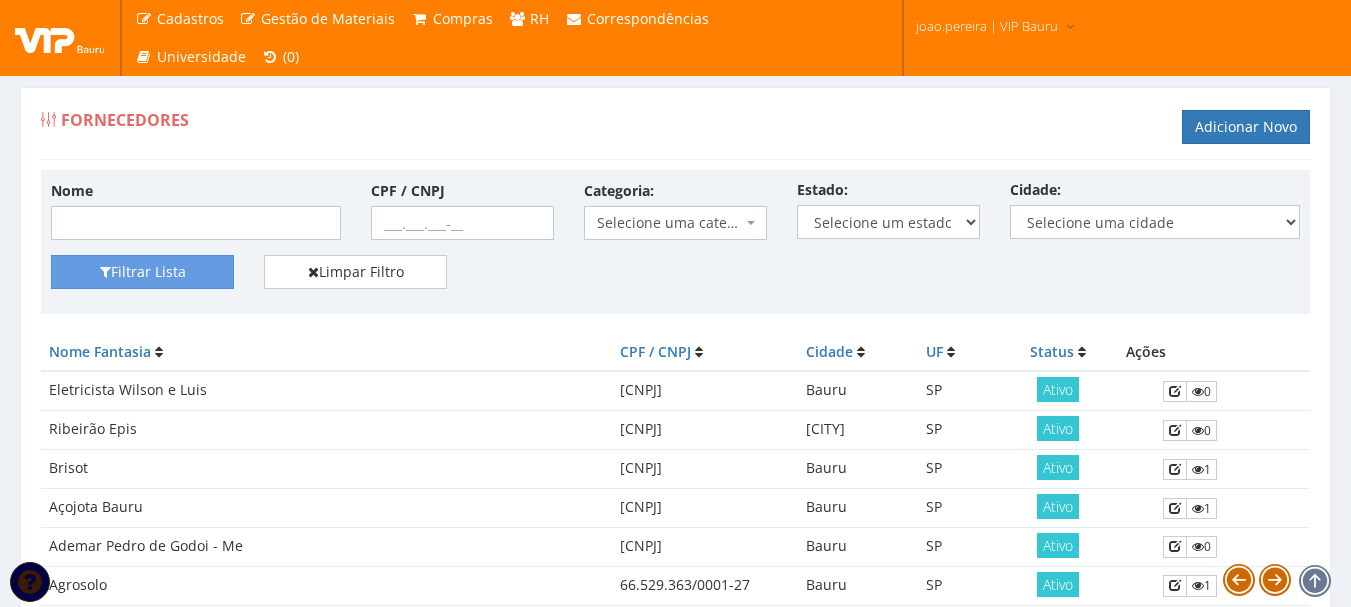 scroll, scrollTop: 0, scrollLeft: 0, axis: both 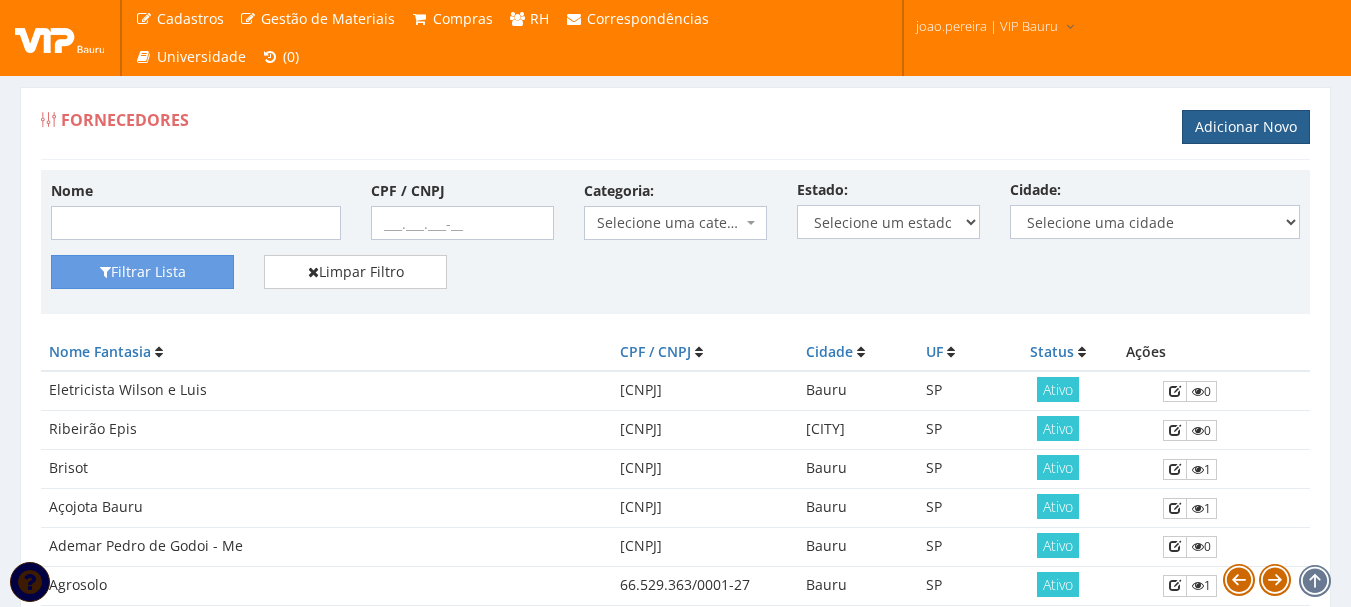 click on "Adicionar Novo" at bounding box center [1246, 127] 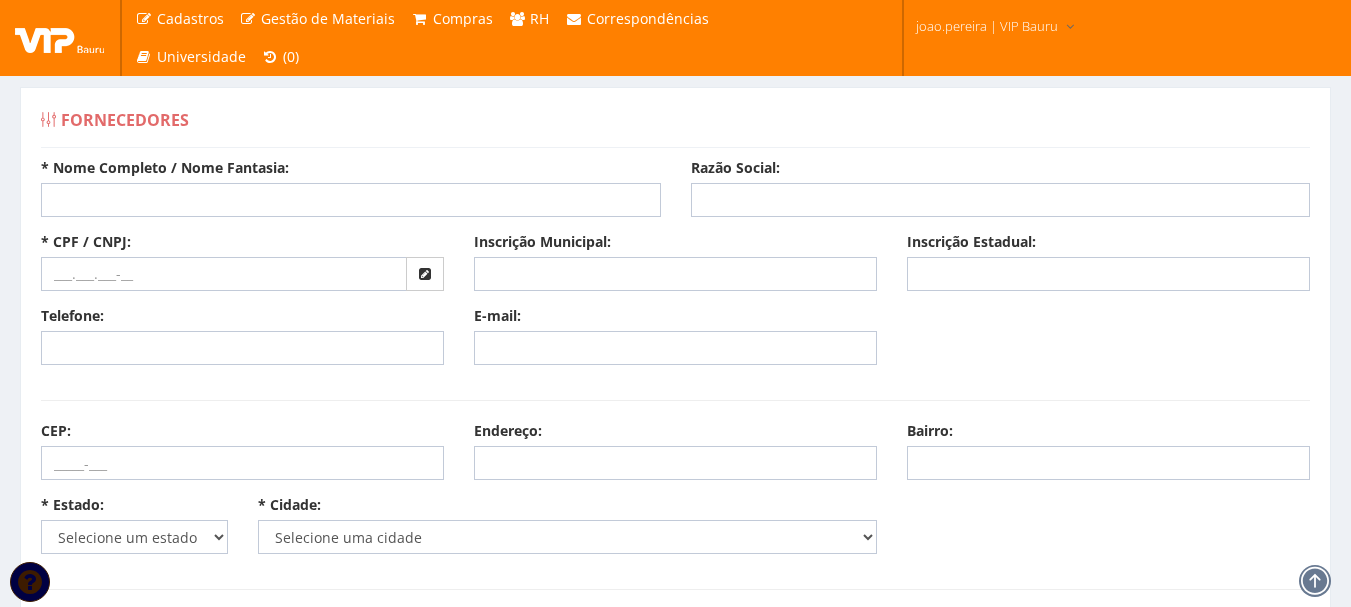 scroll, scrollTop: 0, scrollLeft: 0, axis: both 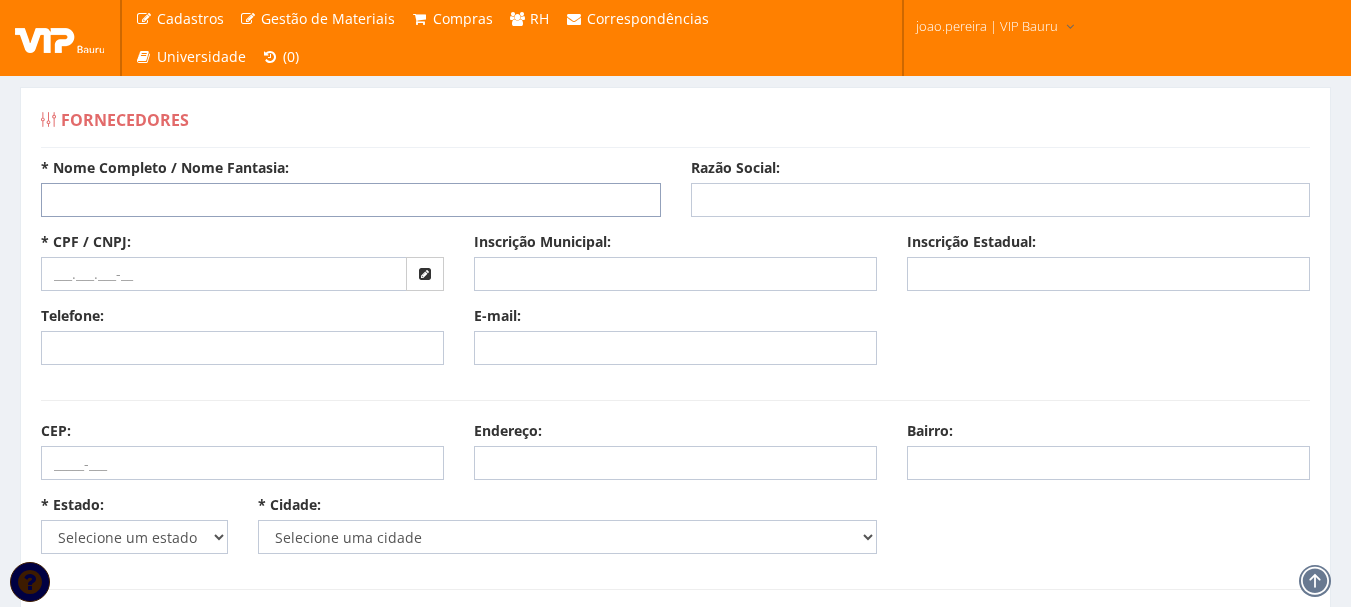 click on "* Nome Completo / Nome Fantasia:" at bounding box center [351, 200] 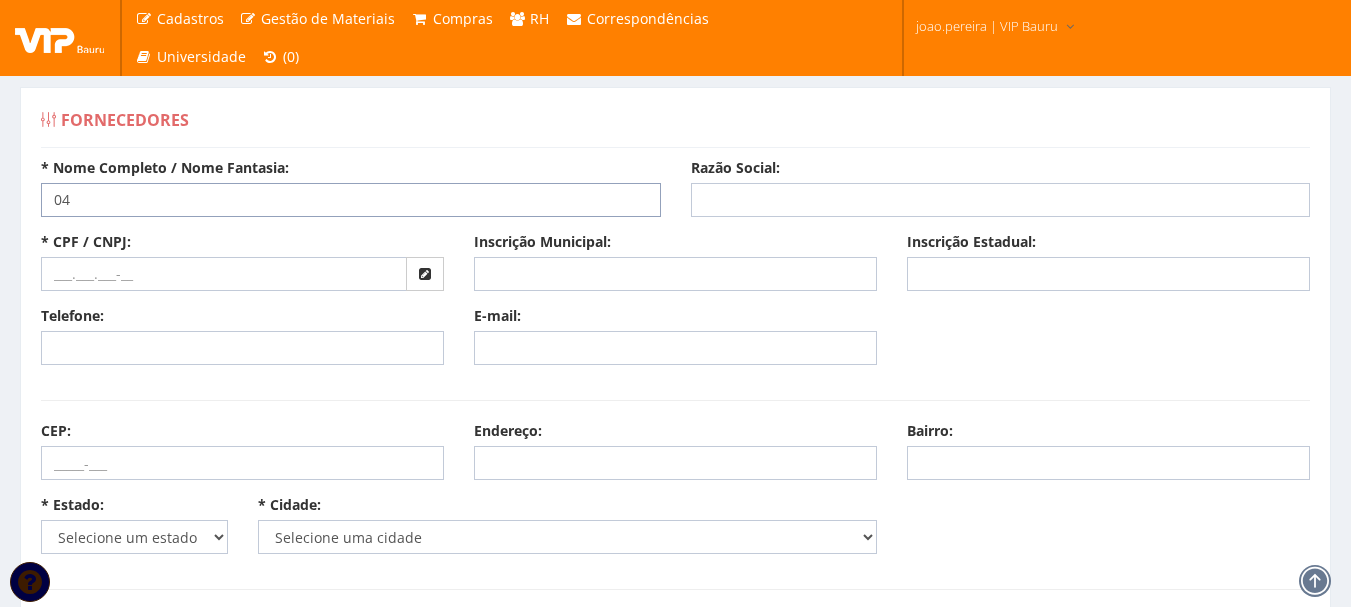 type on "0" 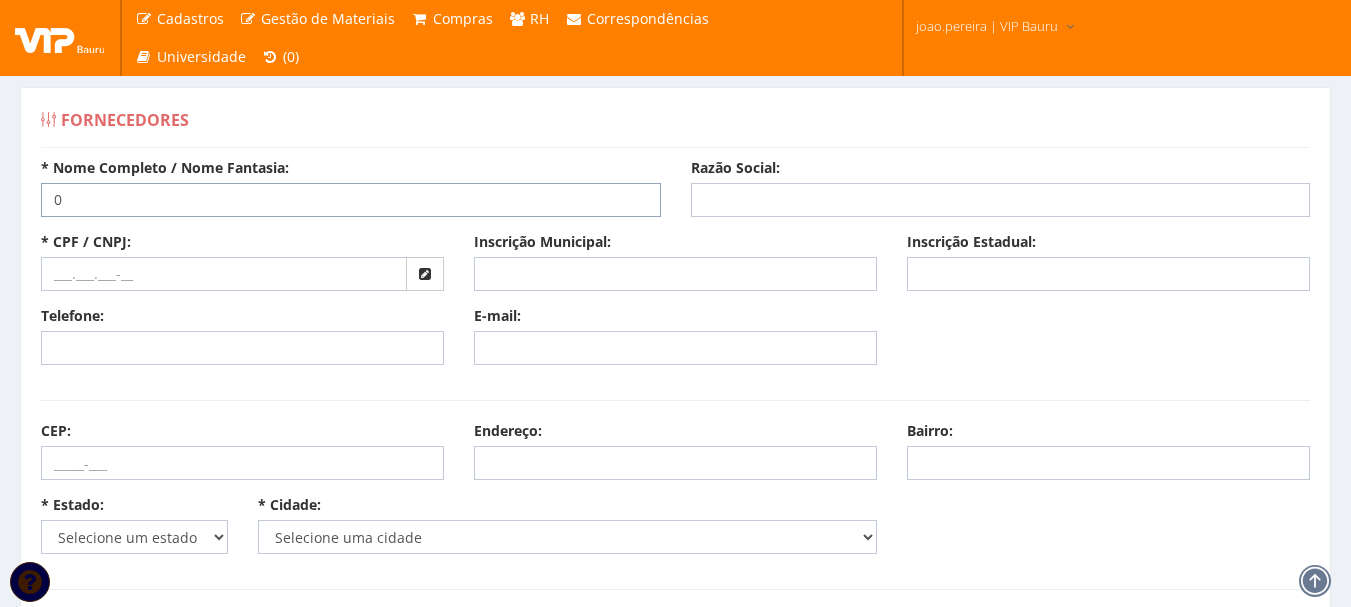 type 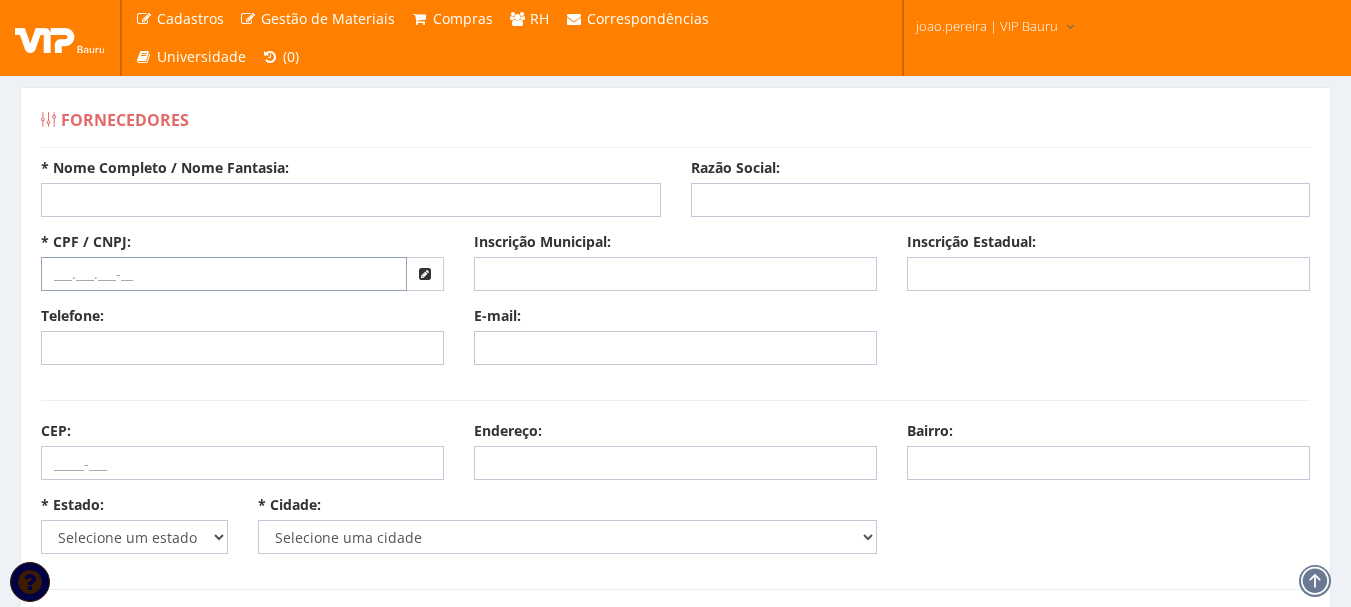 click at bounding box center [224, 274] 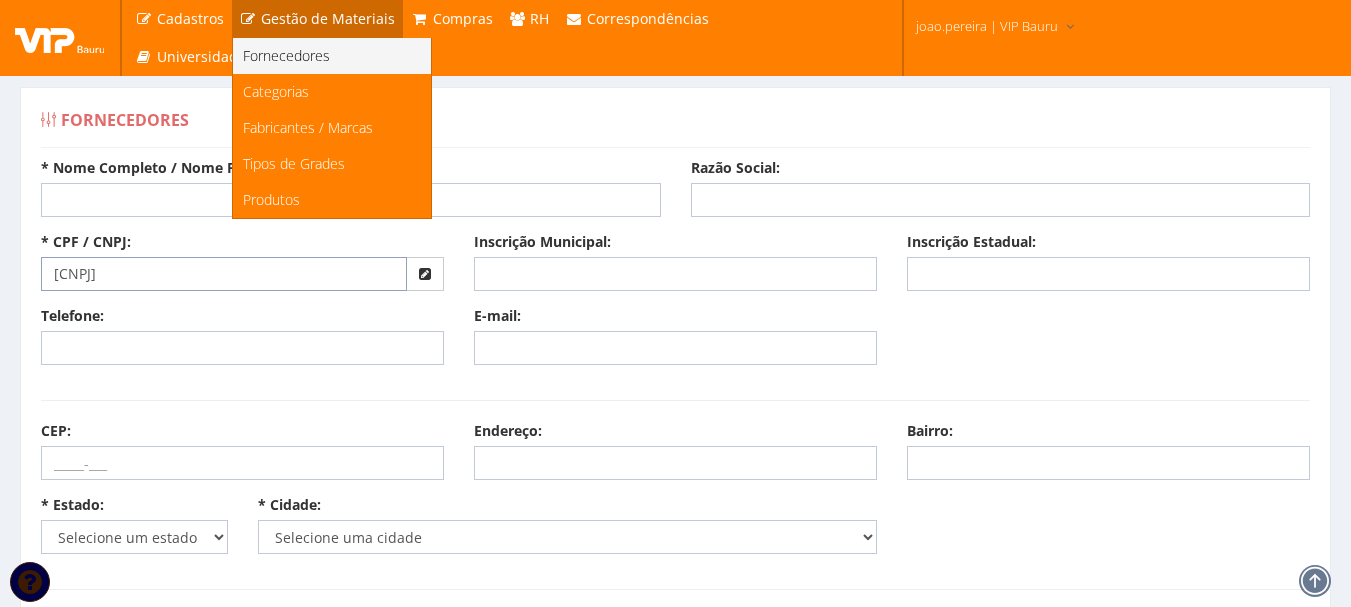 type on "[CNPJ]" 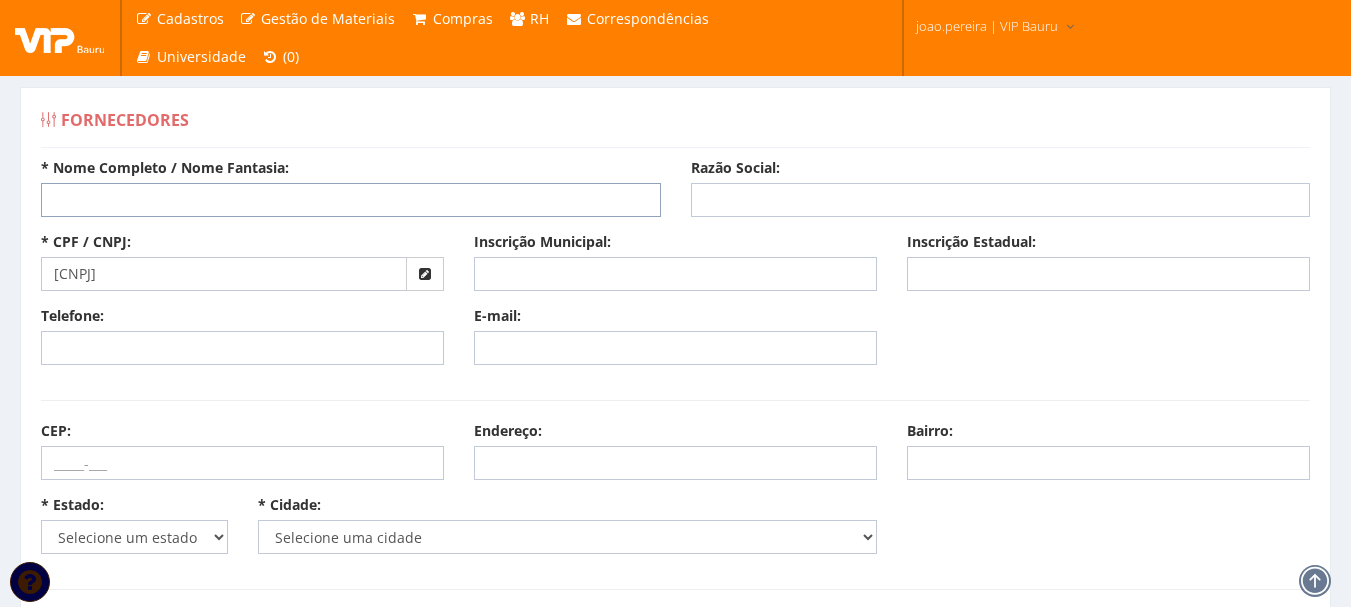 click on "* Nome Completo / Nome Fantasia:" at bounding box center [351, 200] 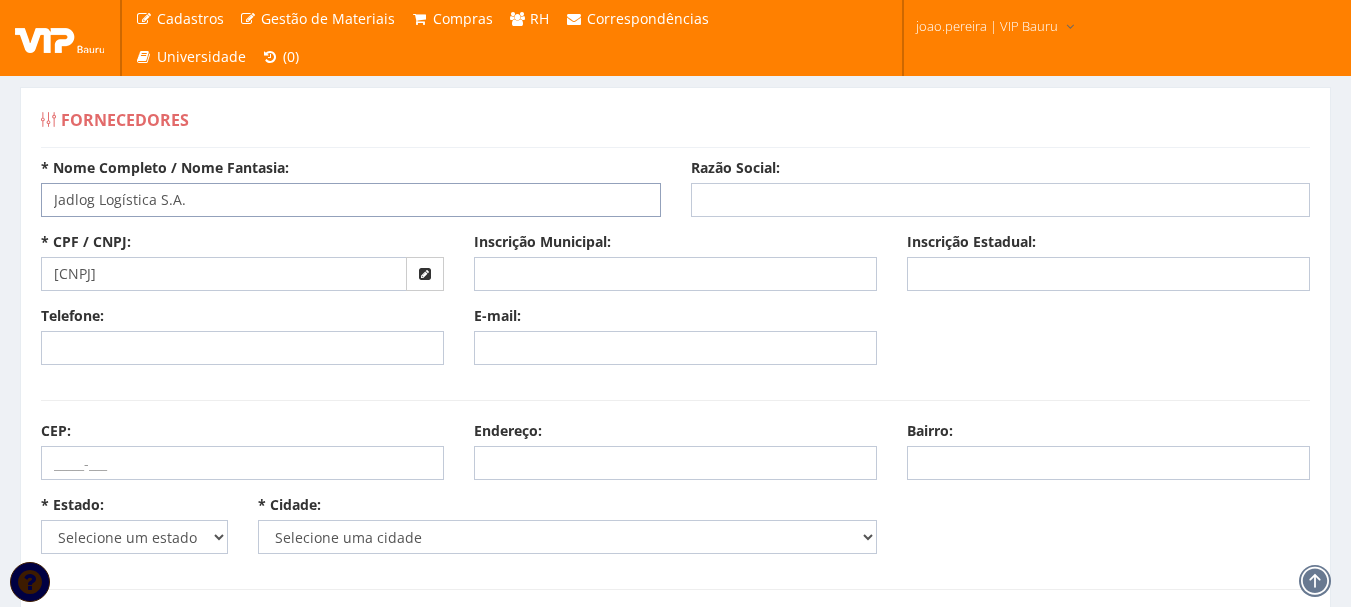type on "Jadlog Logística S.A." 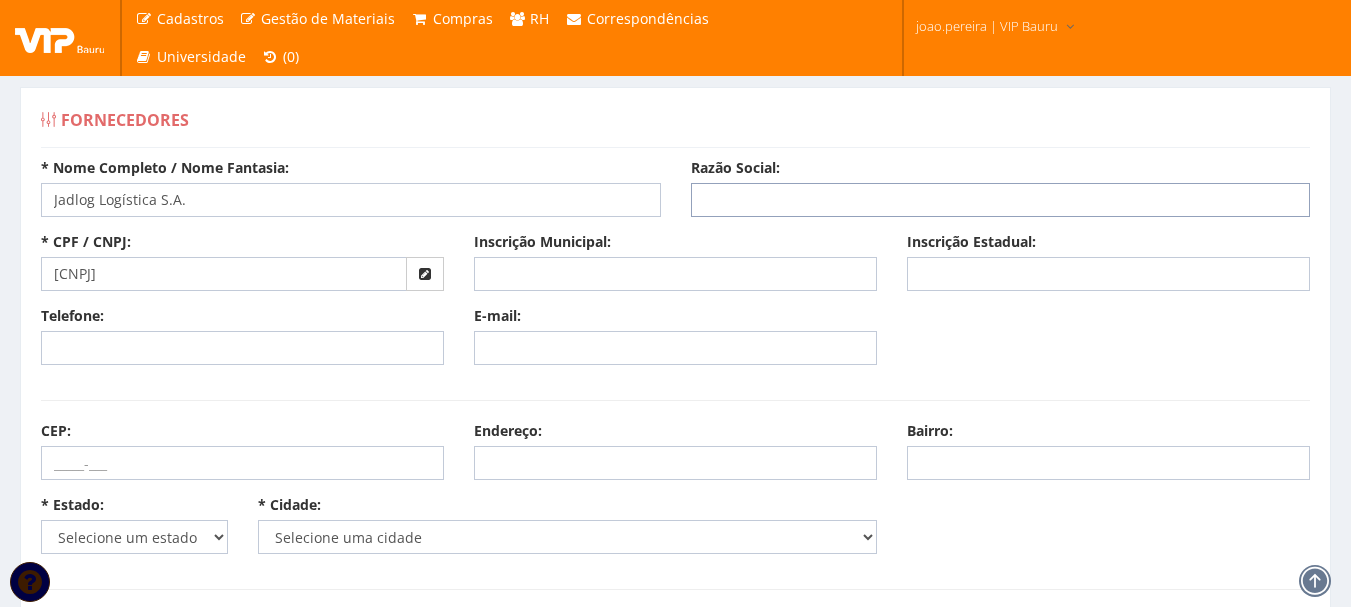 click on "Razão Social:" at bounding box center (1001, 200) 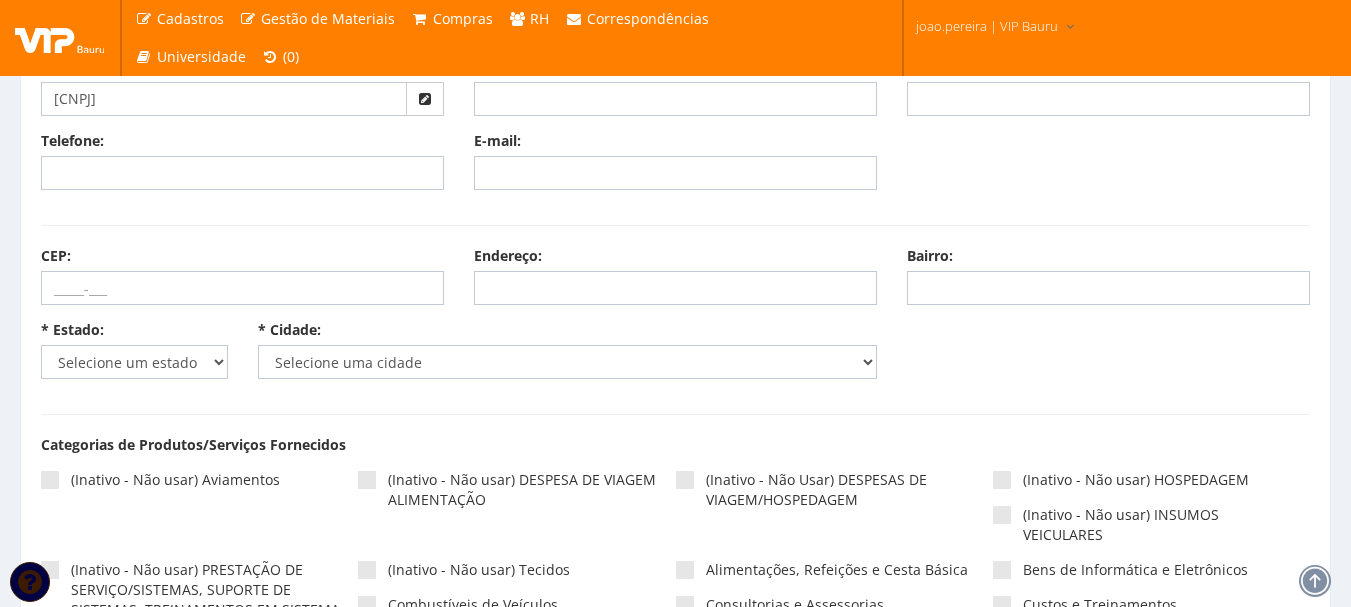 scroll, scrollTop: 200, scrollLeft: 0, axis: vertical 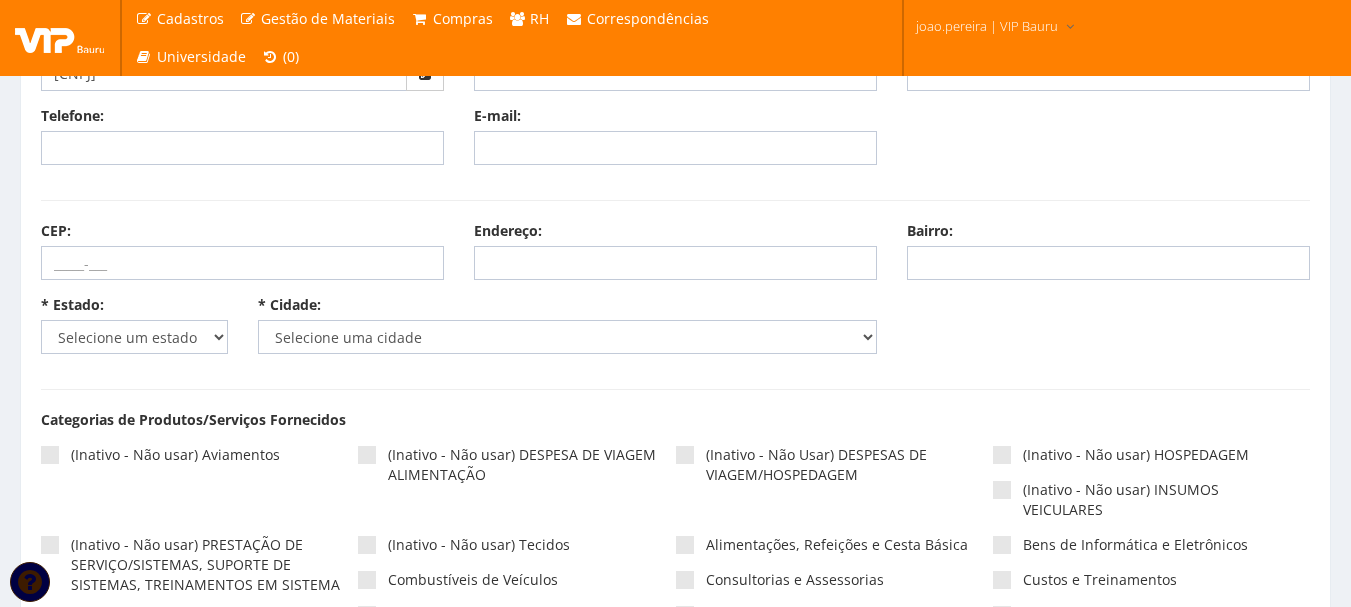 type on "Jadlog Logística S.A." 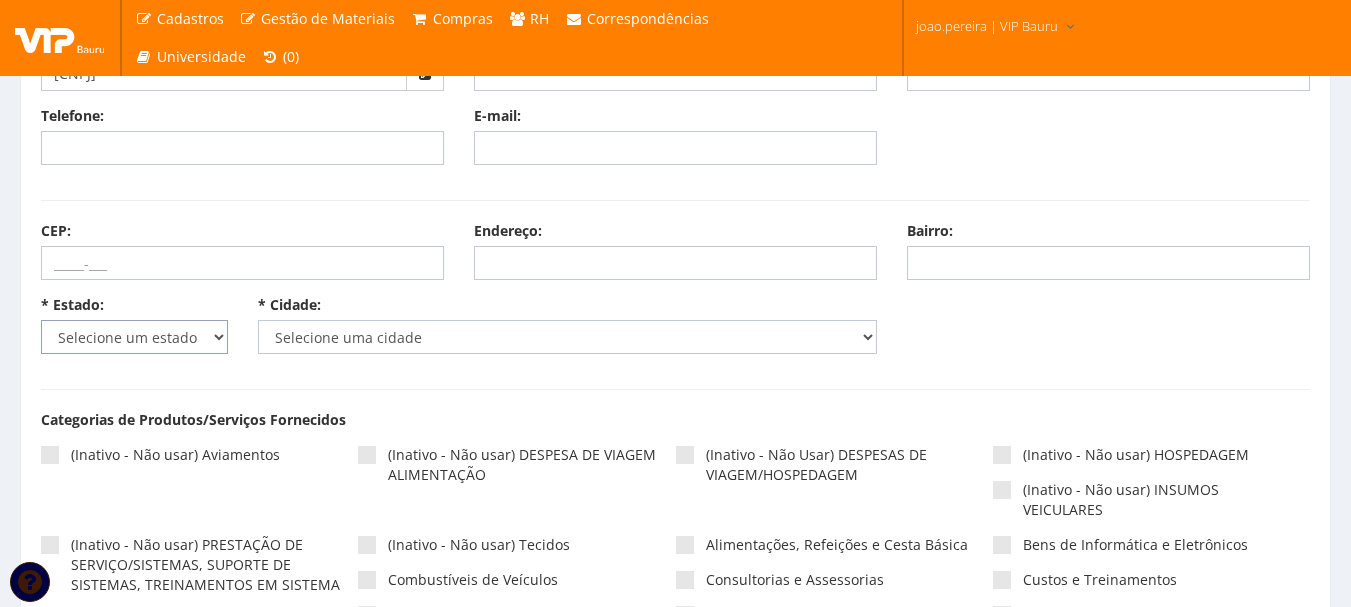 drag, startPoint x: 213, startPoint y: 334, endPoint x: 203, endPoint y: 336, distance: 10.198039 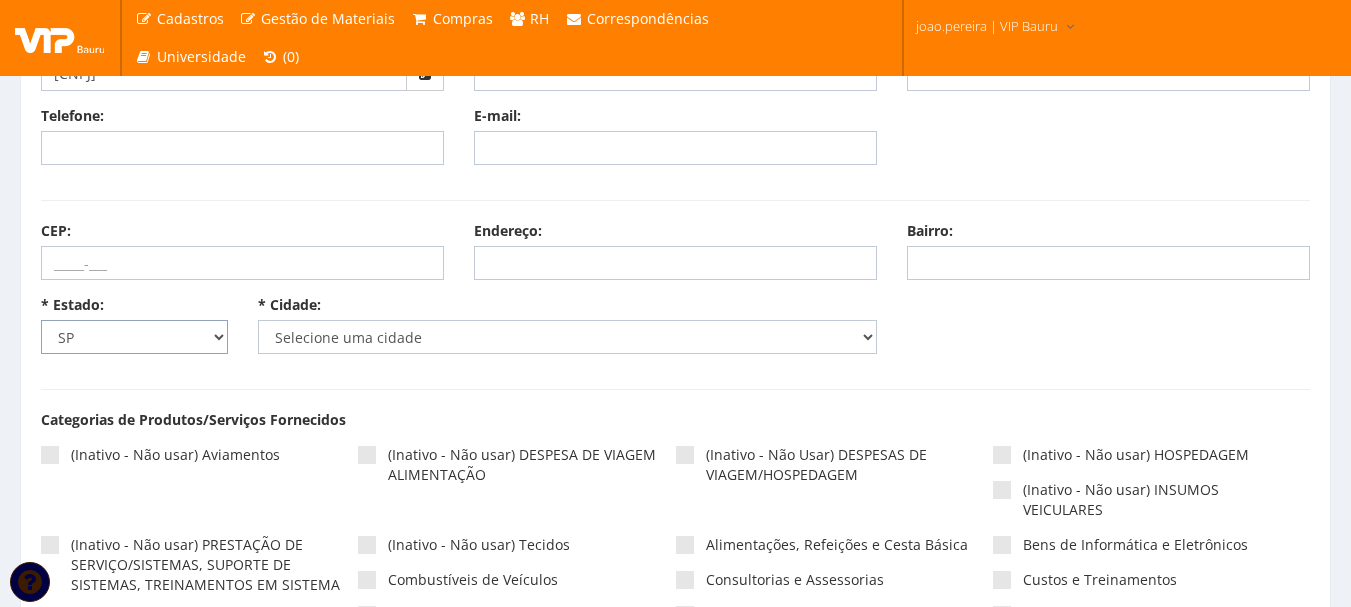 click on "Selecione um estado AC AL AM AP BA Cacheu CE DF ES GO MA MG MS MT PA PB PE PI PR RJ RN RO RR RS SC SE SP TO" at bounding box center (134, 337) 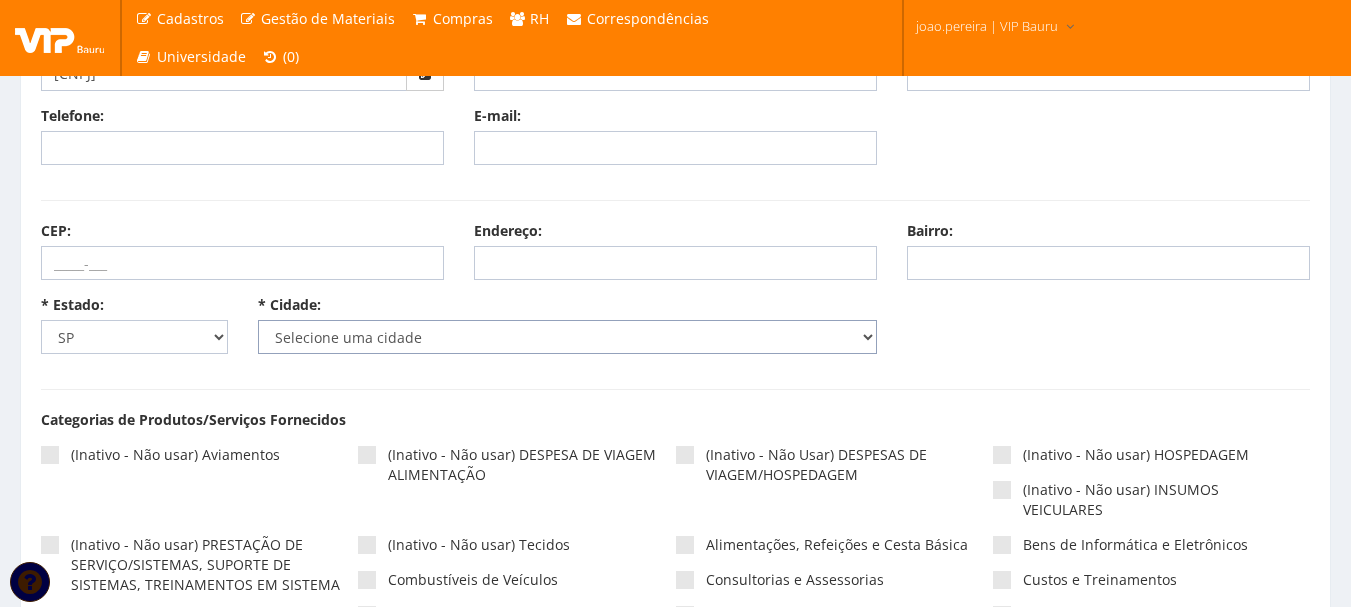 click on "Selecione uma cidade" at bounding box center (568, 337) 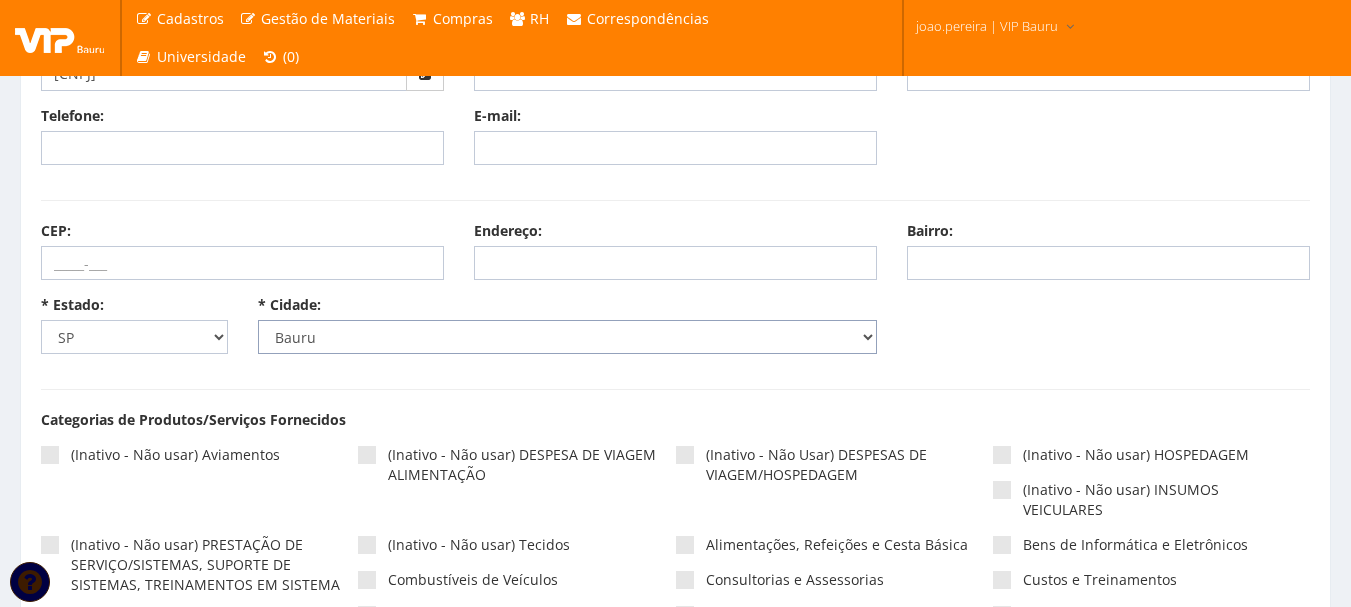 click on "Selecione uma cidade Adamantina Adolfo Aguaí Águas da Prata Águas de Lindóia Águas de Santa Bárbara Águas de São Pedro Agudos Alambari Alfredo Marcondes Altair Altinópolis Alto Alegre Alumínio Álvares Florence Álvares Machado Álvaro de Carvalho Alvinlândia Americana Américo Brasiliense Américo de Campos Amparo Analândia Andradina Angatuba Anhembi Anhumas Aparecida Aparecida d'Oeste Apiaí Araçariguama Araçatuba Araçoiaba da Serra Aramina Arandu Arapeí Araraquara Araras Arco-Íris Arealva Areias Areiópolis Ariranha Artur Nogueira Arujá Aspásia Assis Atibaia Auriflama Avaí Avanhandava Avaré Bady Bassitt Balbinos Bálsamo Bananal Barão de Antonina Barbosa Bariri Barra Bonita Barra do Chapéu Barra do Turvo Barretos Barrinha Barueri Bastos Batatais Bauru Bebedouro Bento de Abreu Bernardino de Campos Bertioga Bilac Birigui Biritiba-Mirim Boa Esperança do Sul Bocaina Bofete Boituva Bom Jesus dos Perdões Bom Sucesso de Itararé Borá Boracéia Borborema Borebi Botucatu Bragança Paulista" at bounding box center [568, 337] 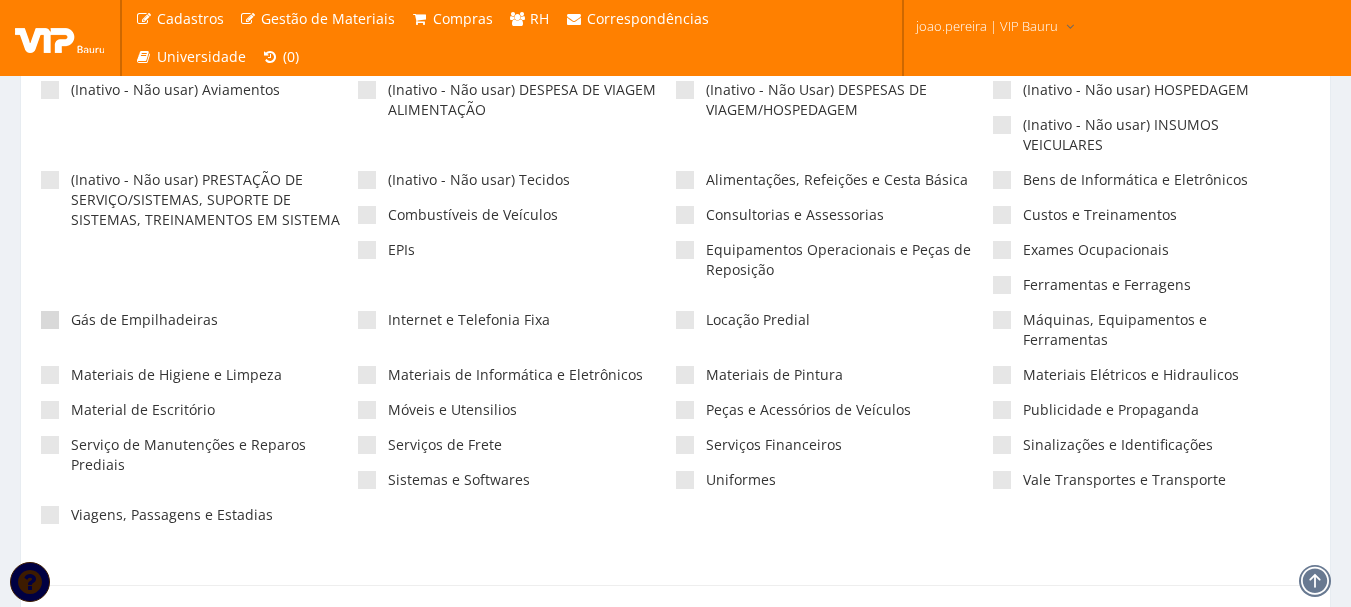 scroll, scrollTop: 600, scrollLeft: 0, axis: vertical 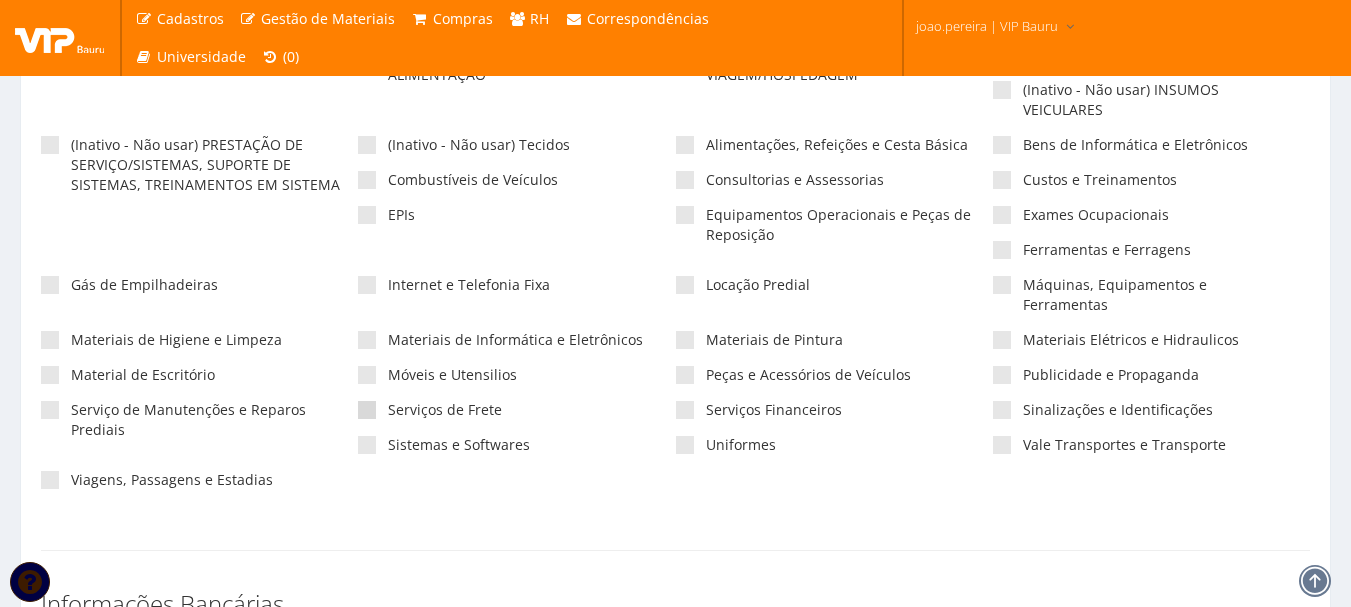 click at bounding box center [367, 410] 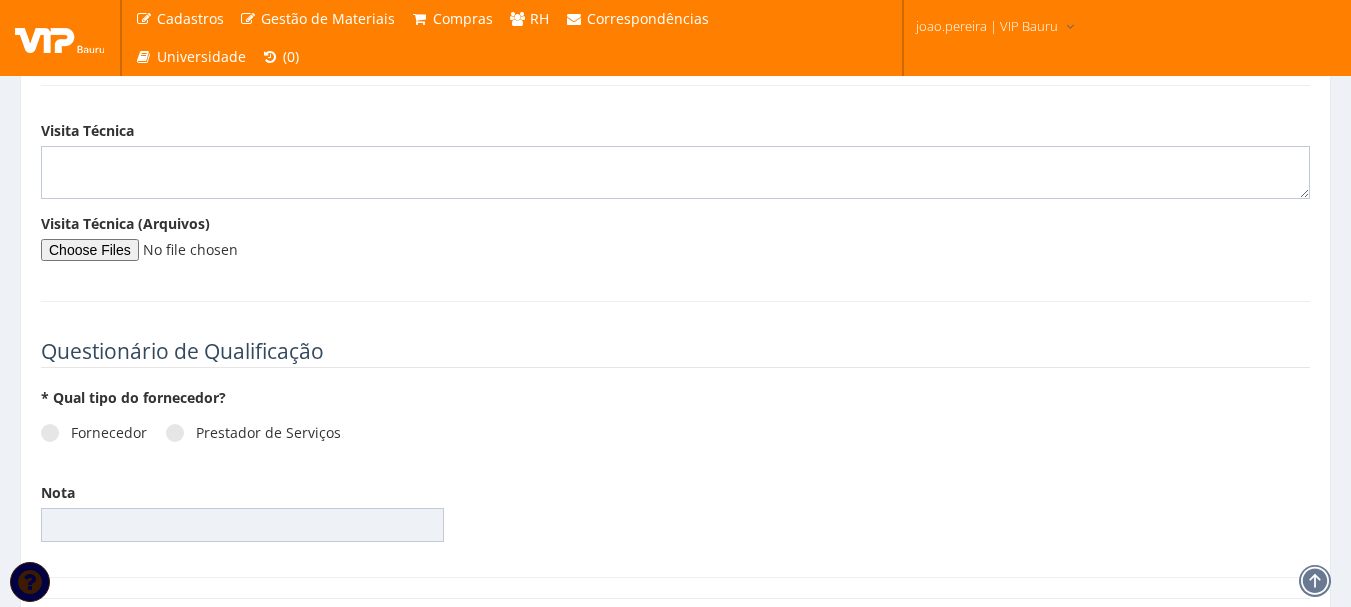 scroll, scrollTop: 2731, scrollLeft: 0, axis: vertical 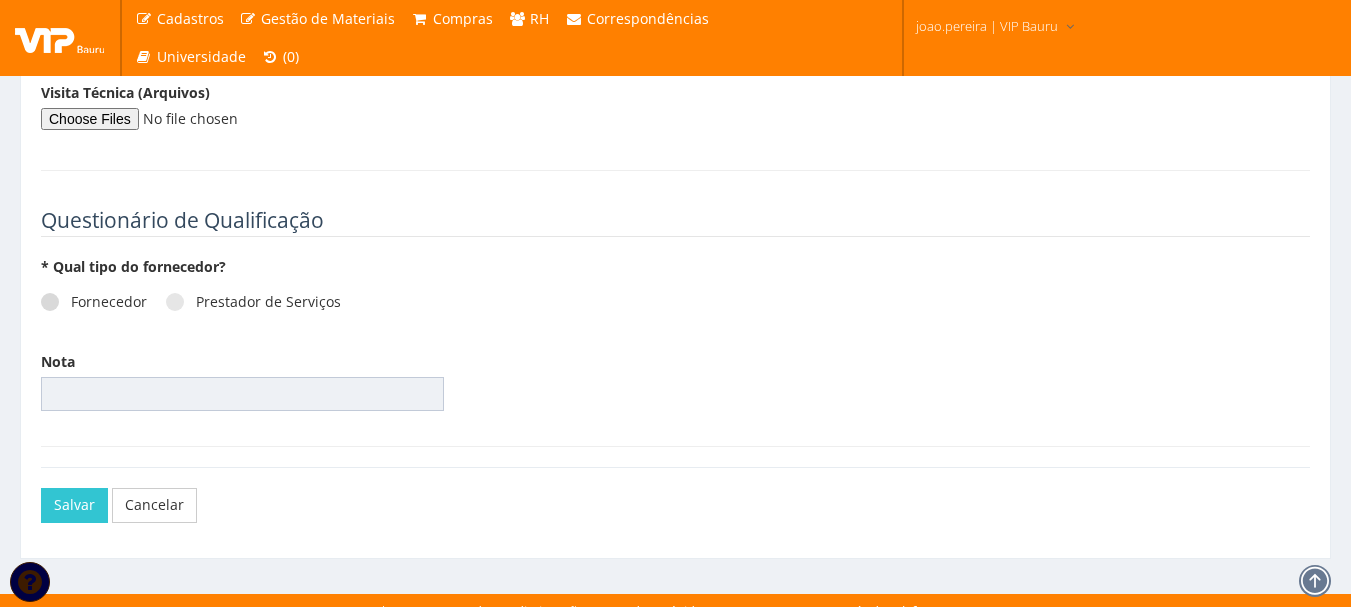 click on "Fornecedor" at bounding box center [94, 302] 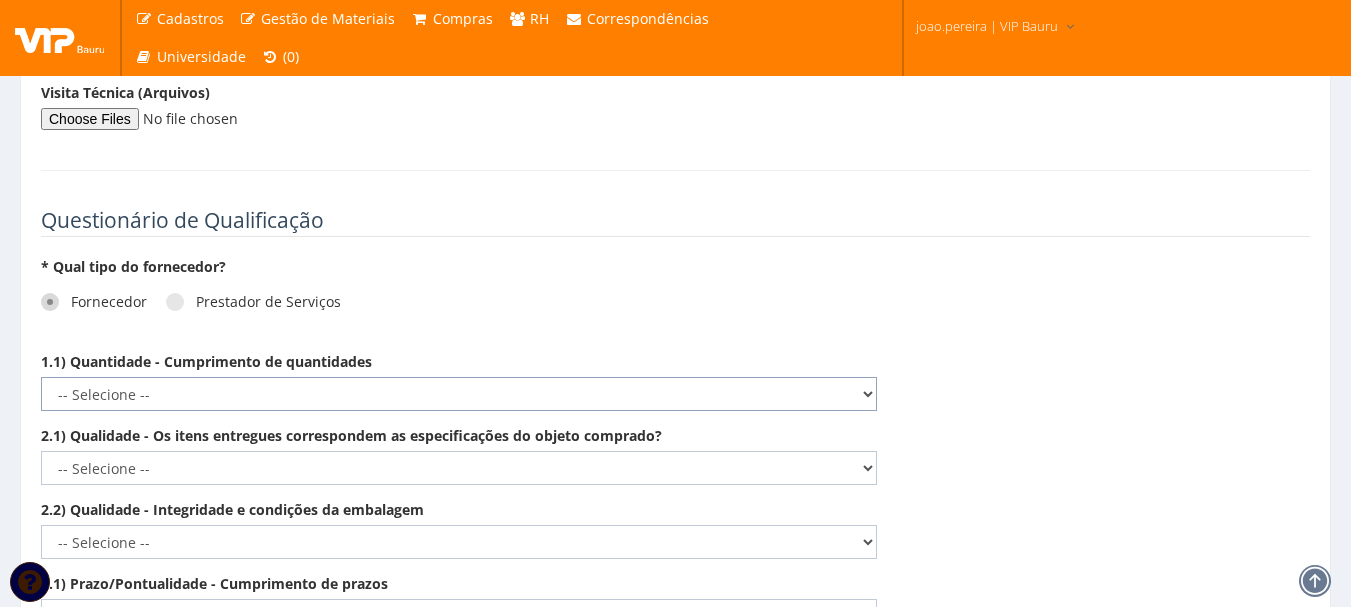 click on "-- Selecione -- Não demonstra a competência esperada Demonstra a competência em grau inferior ao esperado Demonstra a competência esperada Demonstra a competência em grau superior ao esperado Demonstra a competência e é tido como exemplo dentro e fora de sua área de atuação" at bounding box center [459, 394] 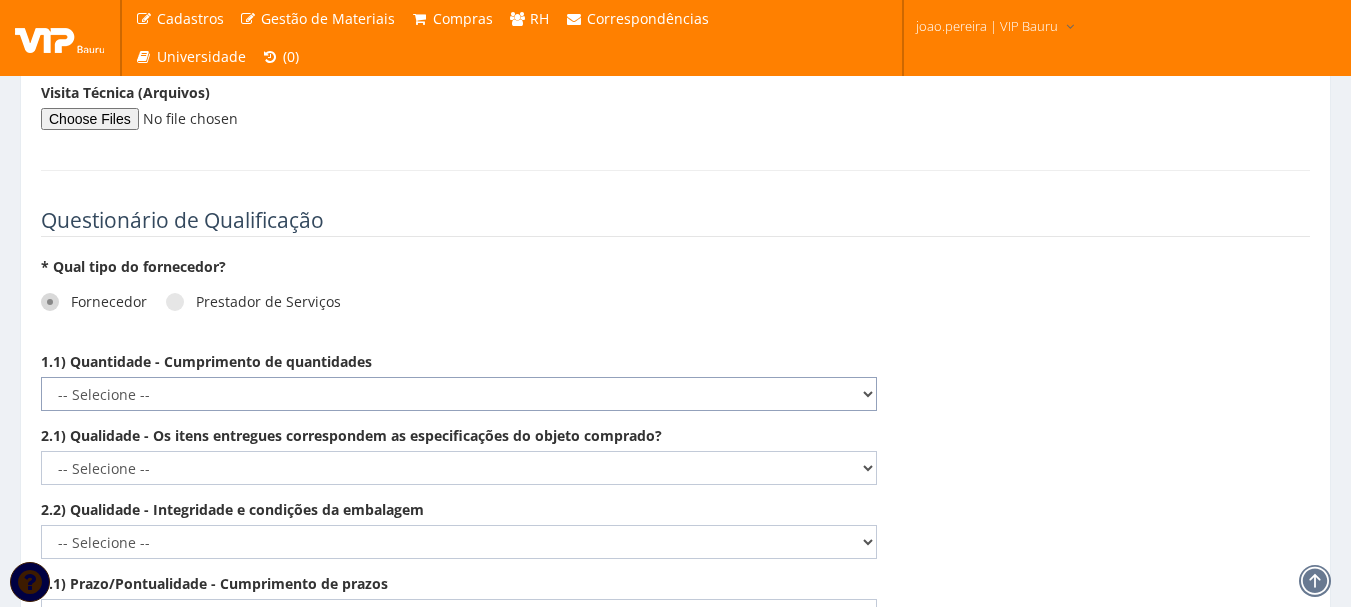 select on "5" 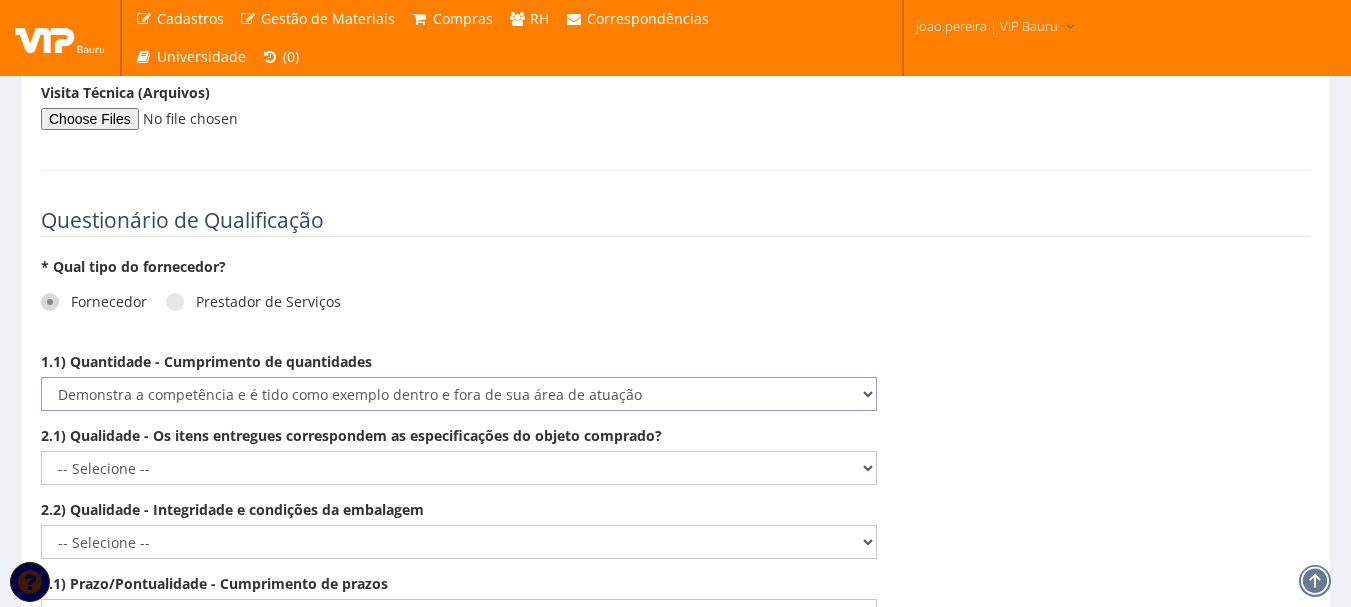 click on "-- Selecione -- Não demonstra a competência esperada Demonstra a competência em grau inferior ao esperado Demonstra a competência esperada Demonstra a competência em grau superior ao esperado Demonstra a competência e é tido como exemplo dentro e fora de sua área de atuação" at bounding box center (459, 394) 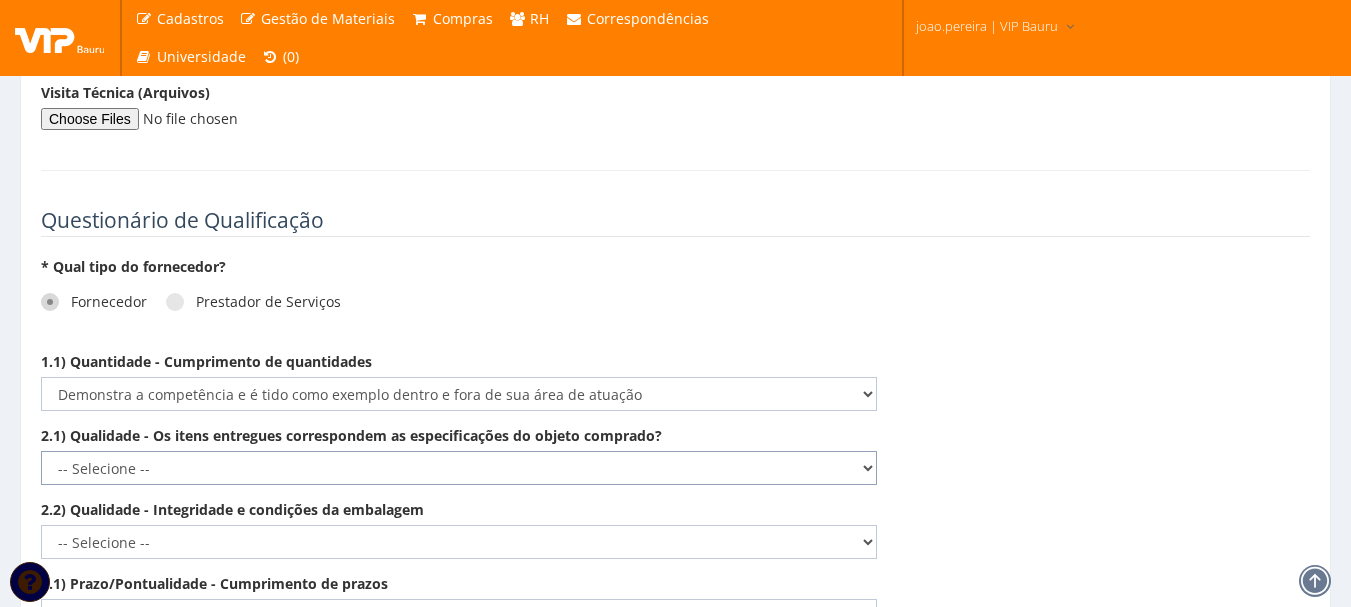 click on "-- Selecione -- Não demonstra a competência esperada Demonstra a competência em grau inferior ao esperado Demonstra a competência esperada Demonstra a competência em grau superior ao esperado Demonstra a competência e é tido como exemplo dentro e fora de sua área de atuação" at bounding box center [459, 468] 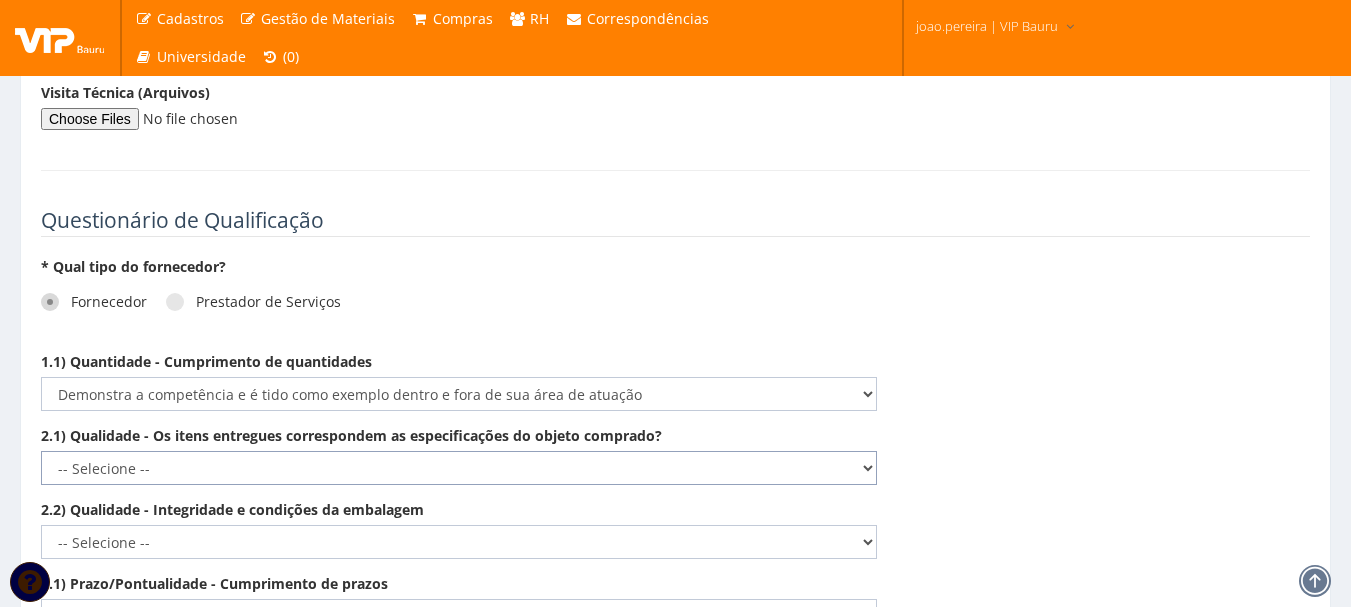 select on "5" 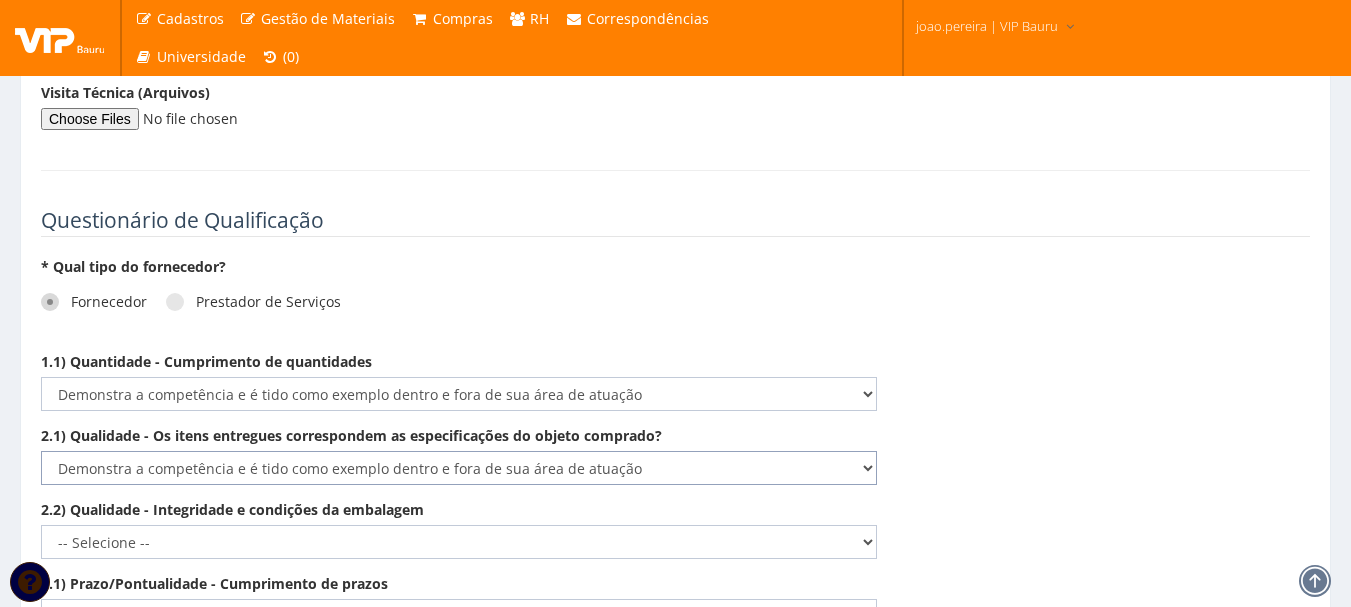 click on "-- Selecione -- Não demonstra a competência esperada Demonstra a competência em grau inferior ao esperado Demonstra a competência esperada Demonstra a competência em grau superior ao esperado Demonstra a competência e é tido como exemplo dentro e fora de sua área de atuação" at bounding box center [459, 468] 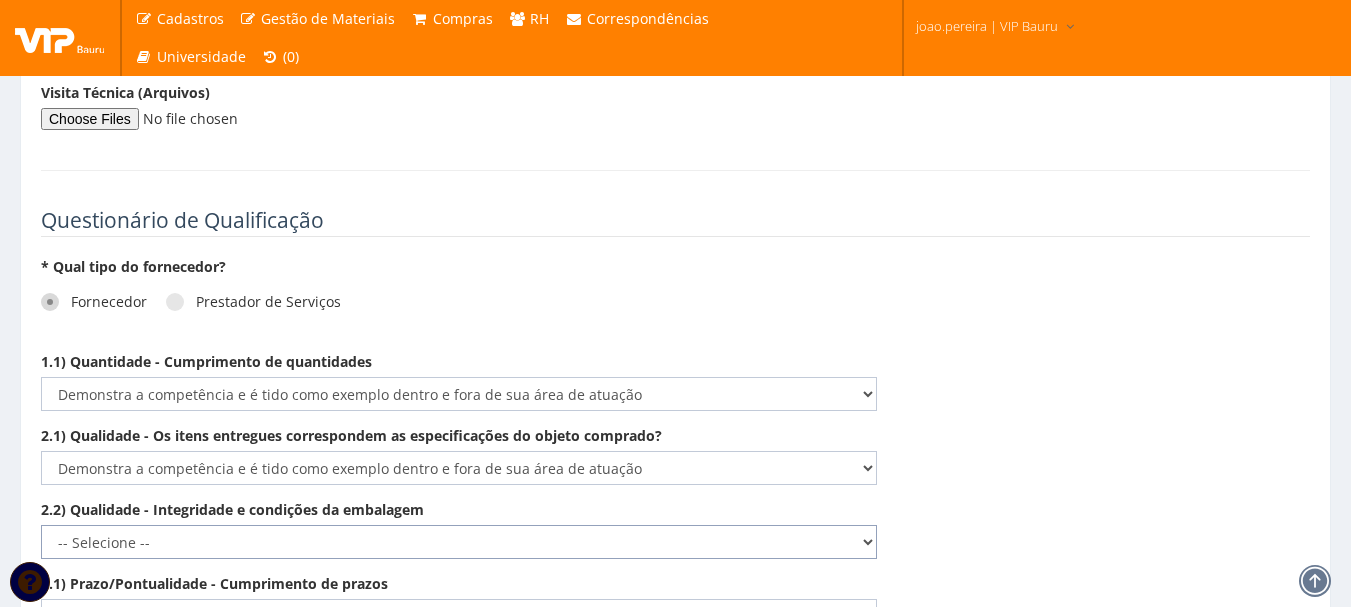 click on "-- Selecione -- Não demonstra a competência esperada Demonstra a competência em grau inferior ao esperado Demonstra a competência esperada Demonstra a competência em grau superior ao esperado Demonstra a competência e é tido como exemplo dentro e fora de sua área de atuação" at bounding box center (459, 542) 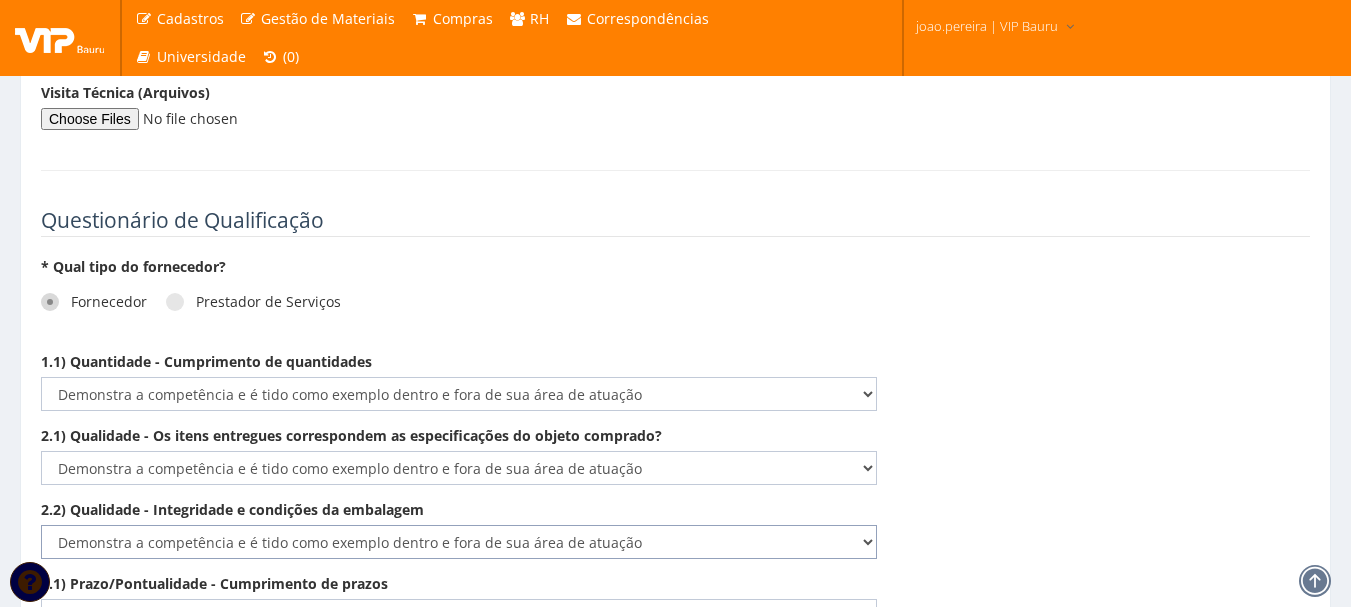 click on "-- Selecione -- Não demonstra a competência esperada Demonstra a competência em grau inferior ao esperado Demonstra a competência esperada Demonstra a competência em grau superior ao esperado Demonstra a competência e é tido como exemplo dentro e fora de sua área de atuação" at bounding box center [459, 542] 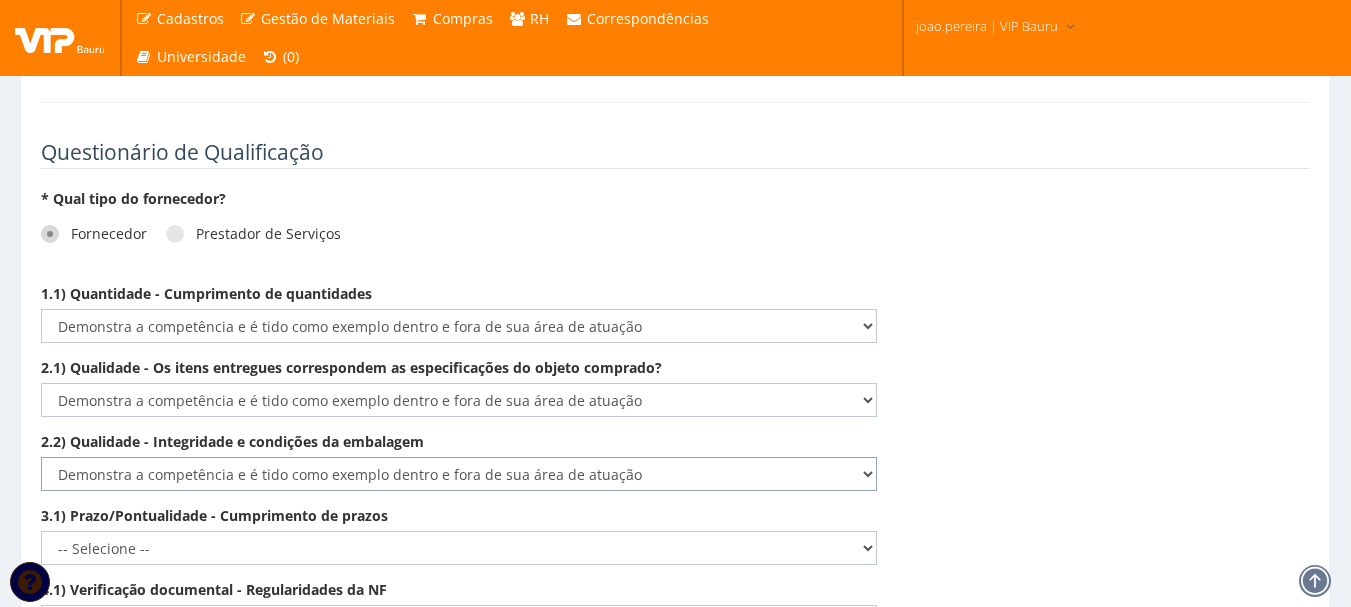 scroll, scrollTop: 2831, scrollLeft: 0, axis: vertical 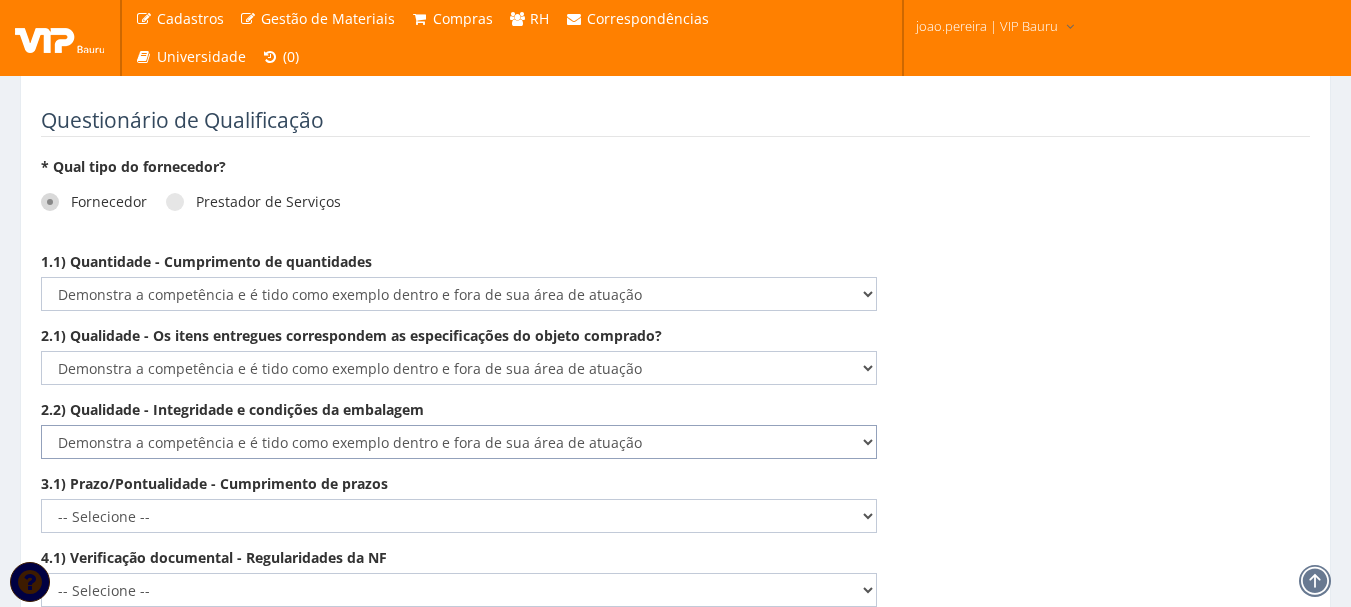click on "-- Selecione -- Não demonstra a competência esperada Demonstra a competência em grau inferior ao esperado Demonstra a competência esperada Demonstra a competência em grau superior ao esperado Demonstra a competência e é tido como exemplo dentro e fora de sua área de atuação" at bounding box center (459, 442) 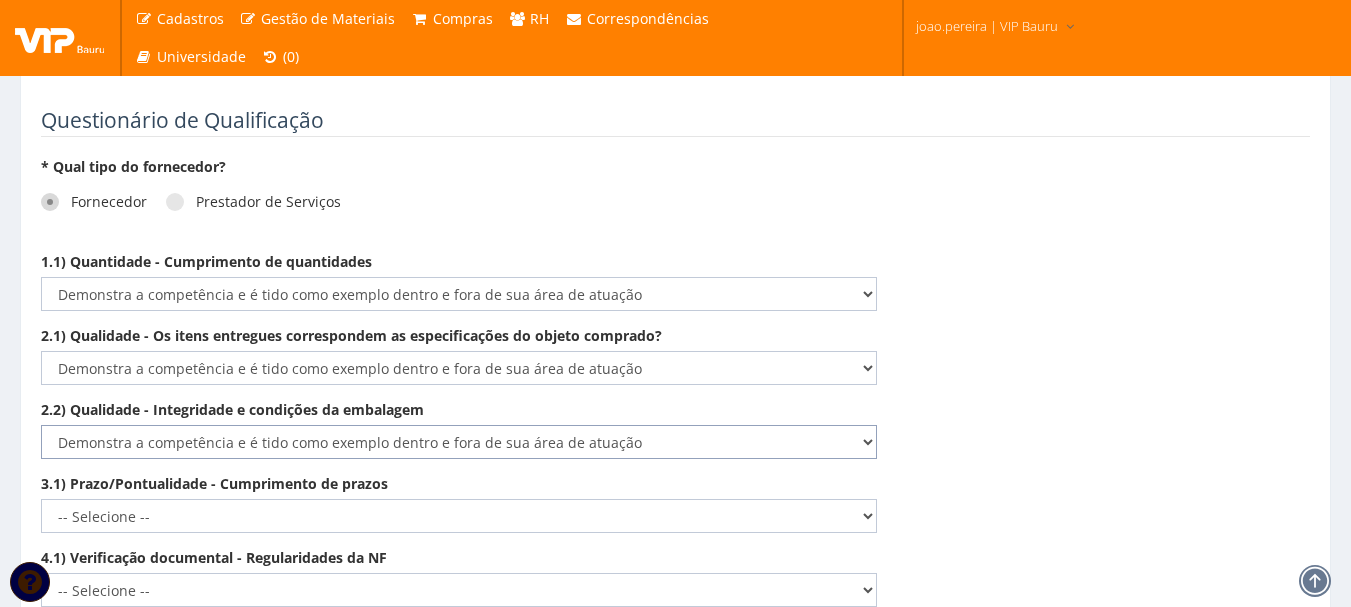 click on "-- Selecione -- Não demonstra a competência esperada Demonstra a competência em grau inferior ao esperado Demonstra a competência esperada Demonstra a competência em grau superior ao esperado Demonstra a competência e é tido como exemplo dentro e fora de sua área de atuação" at bounding box center [459, 442] 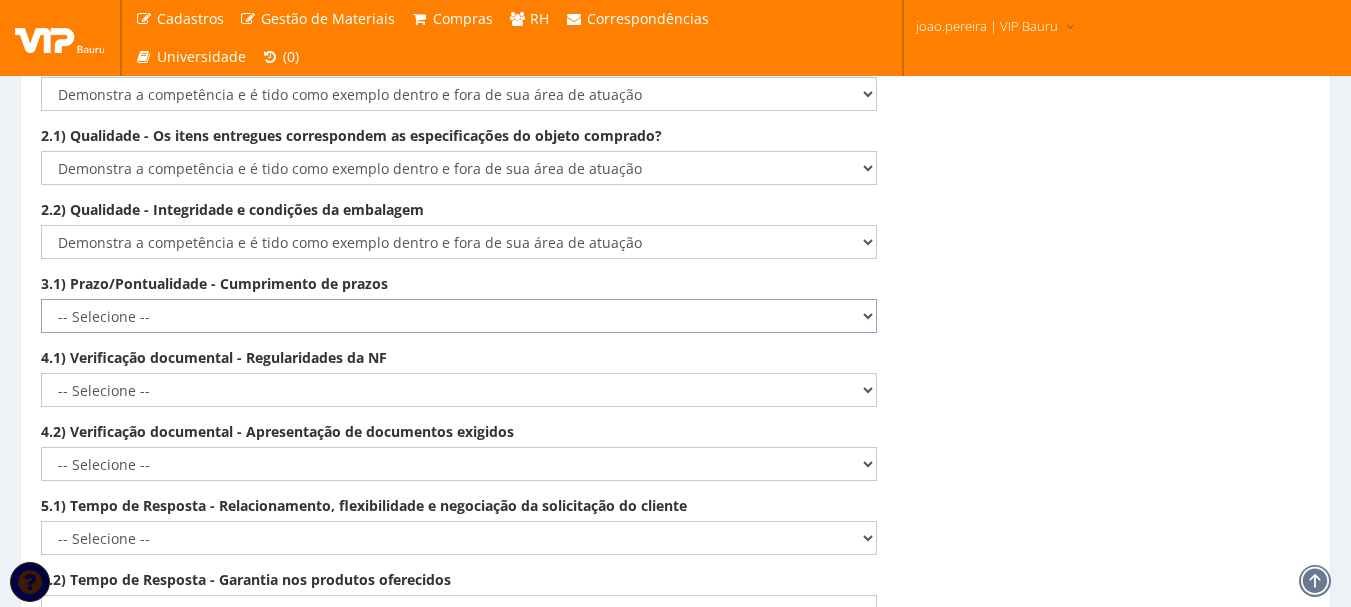 click on "-- Selecione -- Não demonstra a competência esperada Demonstra a competência em grau inferior ao esperado Demonstra a competência esperada Demonstra a competência em grau superior ao esperado Demonstra a competência e é tido como exemplo dentro e fora de sua área de atuação" at bounding box center (459, 316) 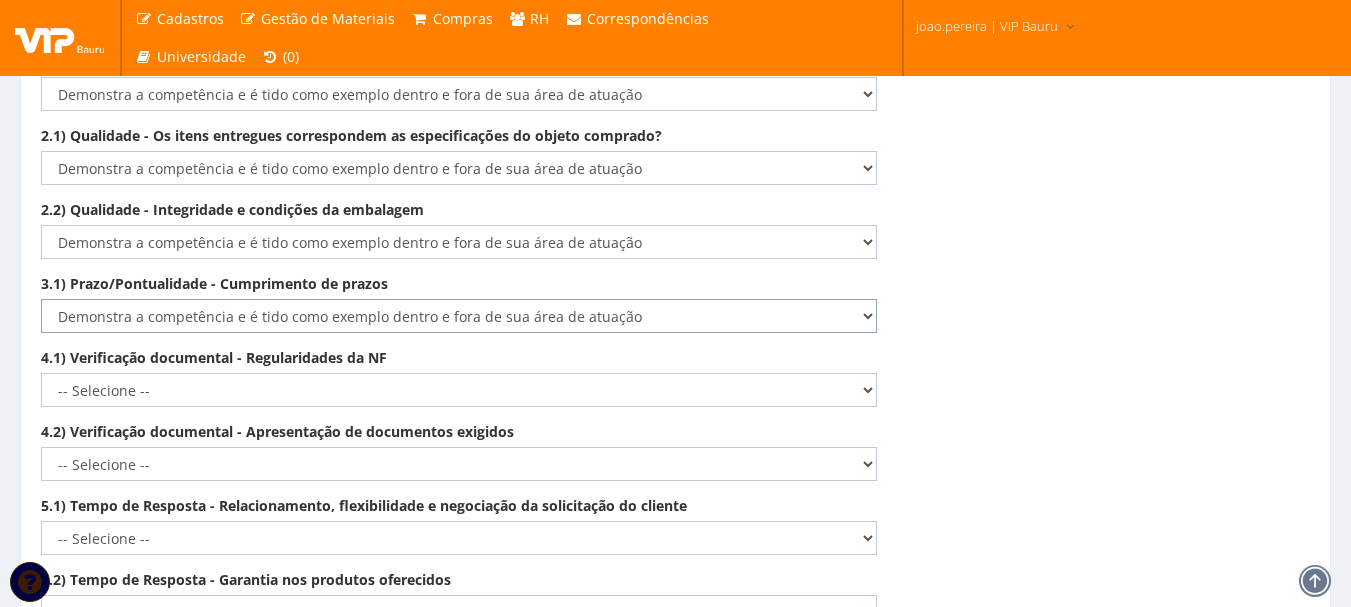 click on "-- Selecione -- Não demonstra a competência esperada Demonstra a competência em grau inferior ao esperado Demonstra a competência esperada Demonstra a competência em grau superior ao esperado Demonstra a competência e é tido como exemplo dentro e fora de sua área de atuação" at bounding box center [459, 316] 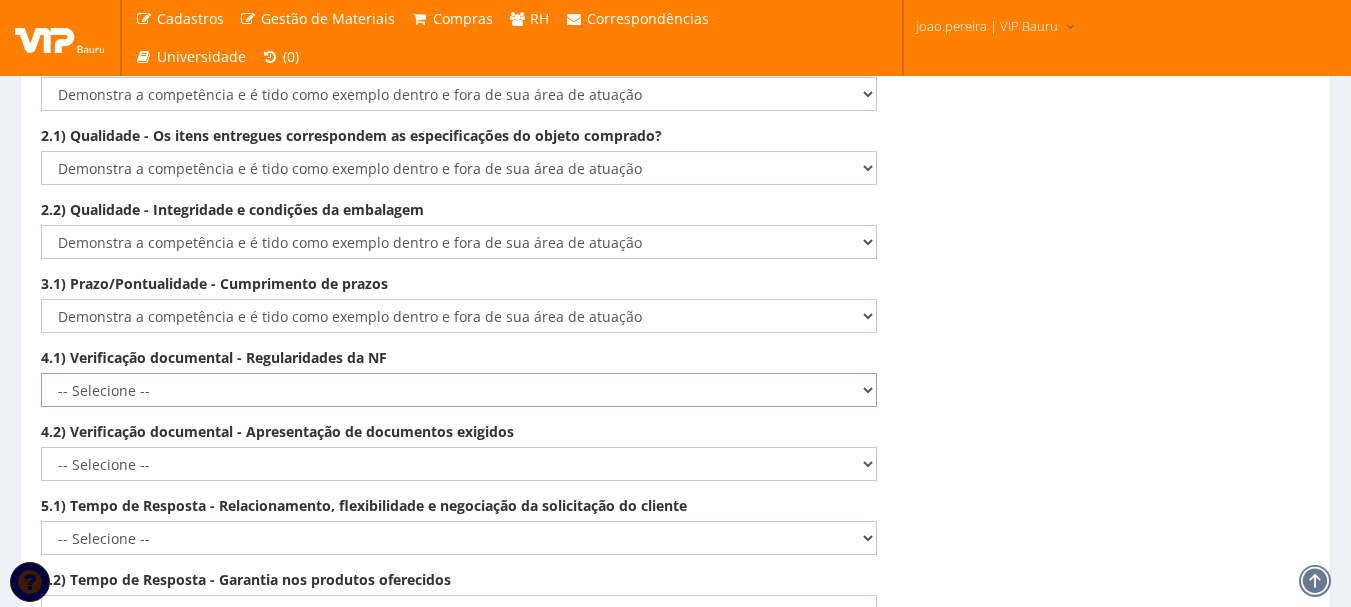 click on "-- Selecione -- Não demonstra a competência esperada Demonstra a competência em grau inferior ao esperado Demonstra a competência esperada Demonstra a competência em grau superior ao esperado Demonstra a competência e é tido como exemplo dentro e fora de sua área de atuação" at bounding box center (459, 390) 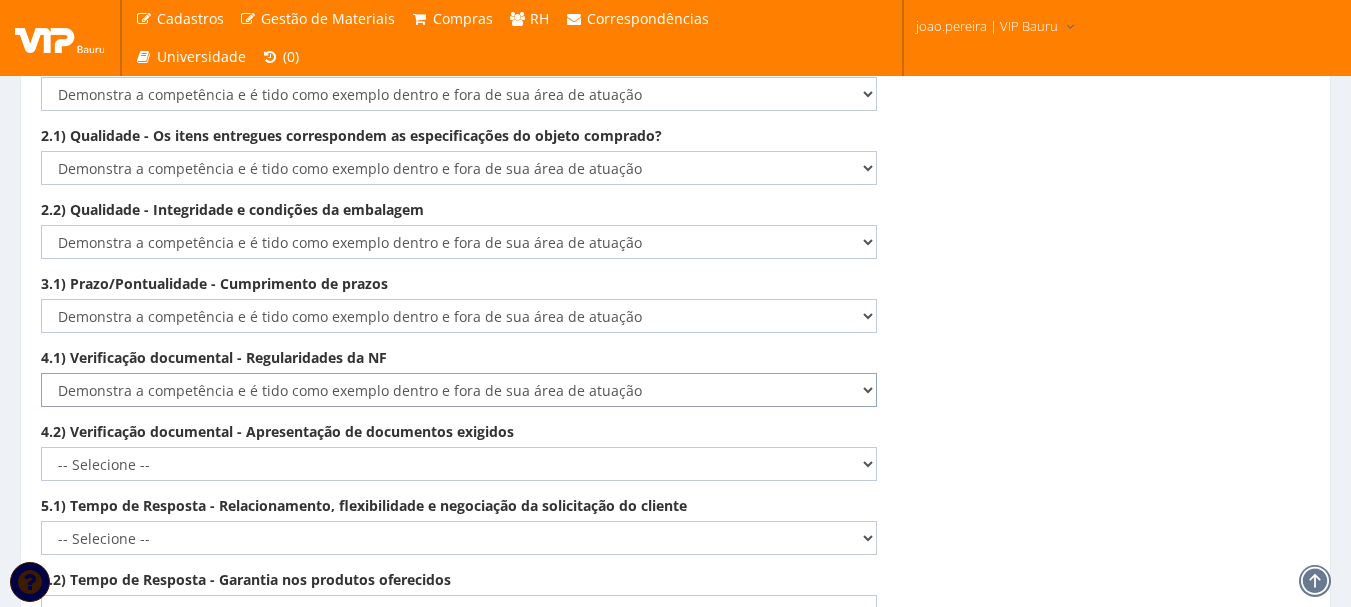 click on "-- Selecione -- Não demonstra a competência esperada Demonstra a competência em grau inferior ao esperado Demonstra a competência esperada Demonstra a competência em grau superior ao esperado Demonstra a competência e é tido como exemplo dentro e fora de sua área de atuação" at bounding box center (459, 390) 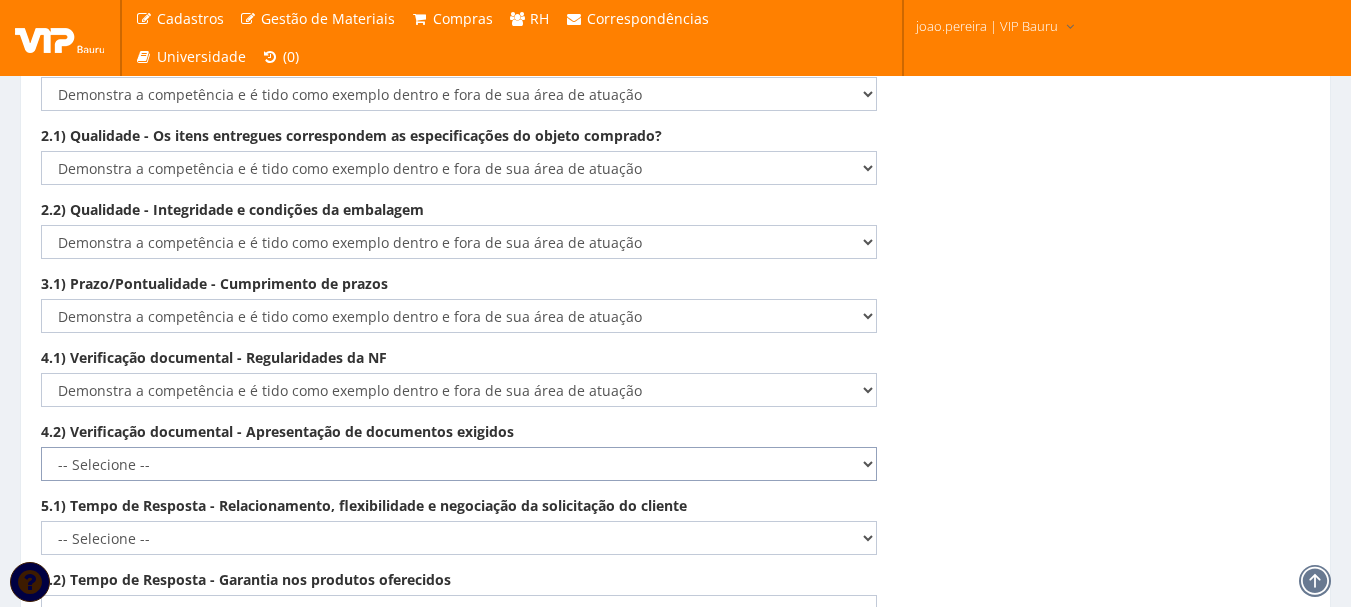 click on "-- Selecione -- Não demonstra a competência esperada Demonstra a competência em grau inferior ao esperado Demonstra a competência esperada Demonstra a competência em grau superior ao esperado Demonstra a competência e é tido como exemplo dentro e fora de sua área de atuação" at bounding box center (459, 464) 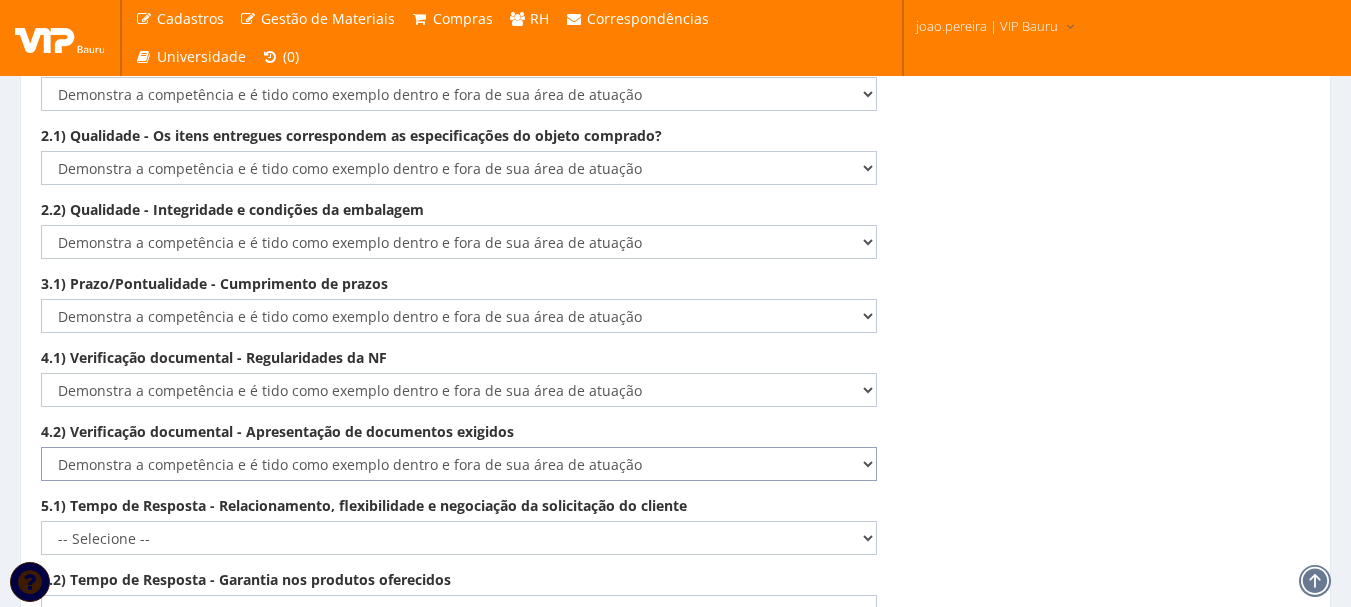 click on "-- Selecione -- Não demonstra a competência esperada Demonstra a competência em grau inferior ao esperado Demonstra a competência esperada Demonstra a competência em grau superior ao esperado Demonstra a competência e é tido como exemplo dentro e fora de sua área de atuação" at bounding box center (459, 464) 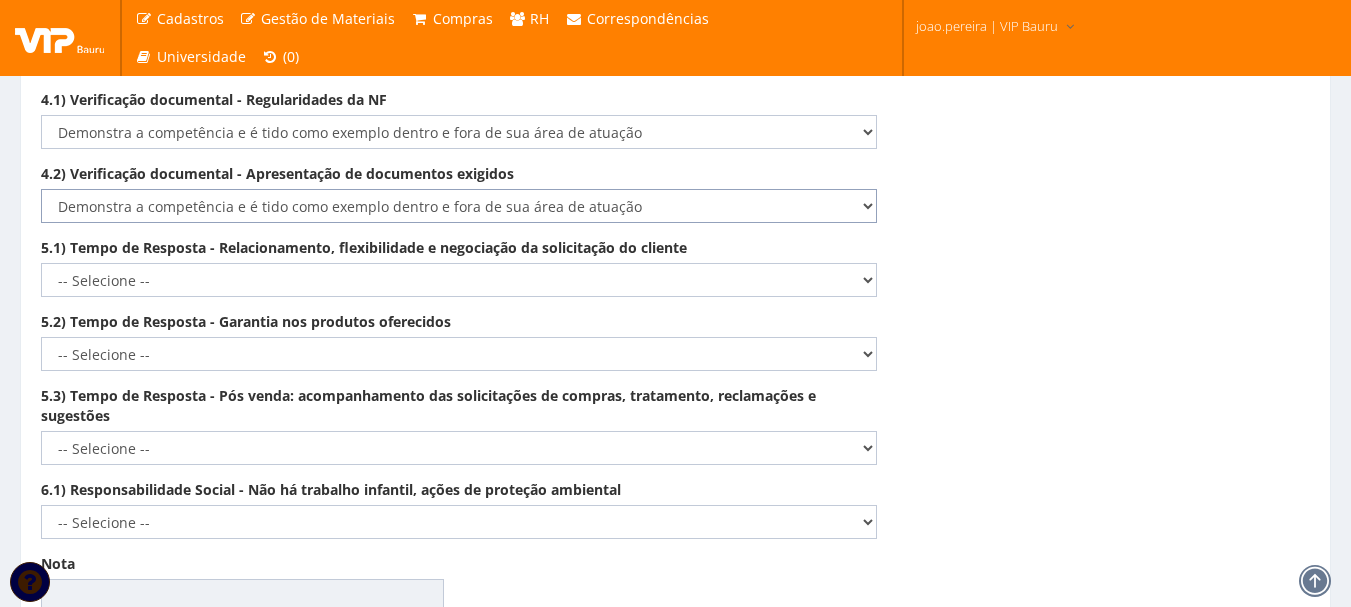 scroll, scrollTop: 3331, scrollLeft: 0, axis: vertical 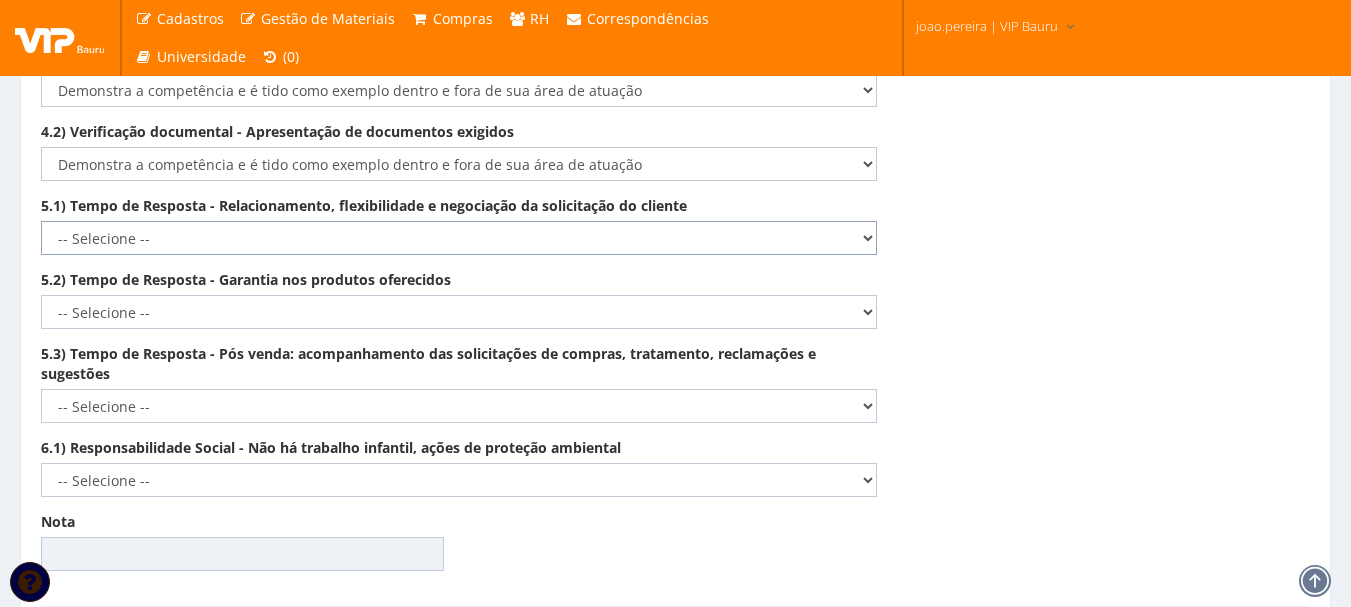 click on "-- Selecione -- Não demonstra a competência esperada Demonstra a competência em grau inferior ao esperado Demonstra a competência esperada Demonstra a competência em grau superior ao esperado Demonstra a competência e é tido como exemplo dentro e fora de sua área de atuação" at bounding box center (459, 238) 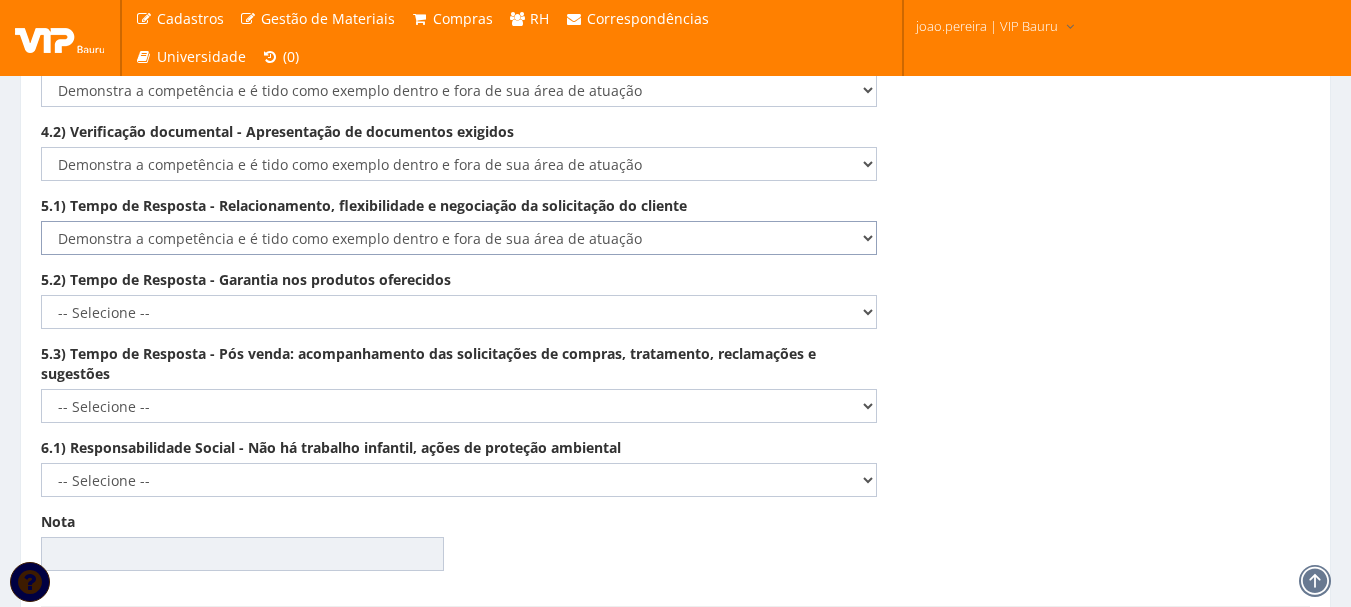 click on "-- Selecione -- Não demonstra a competência esperada Demonstra a competência em grau inferior ao esperado Demonstra a competência esperada Demonstra a competência em grau superior ao esperado Demonstra a competência e é tido como exemplo dentro e fora de sua área de atuação" at bounding box center (459, 238) 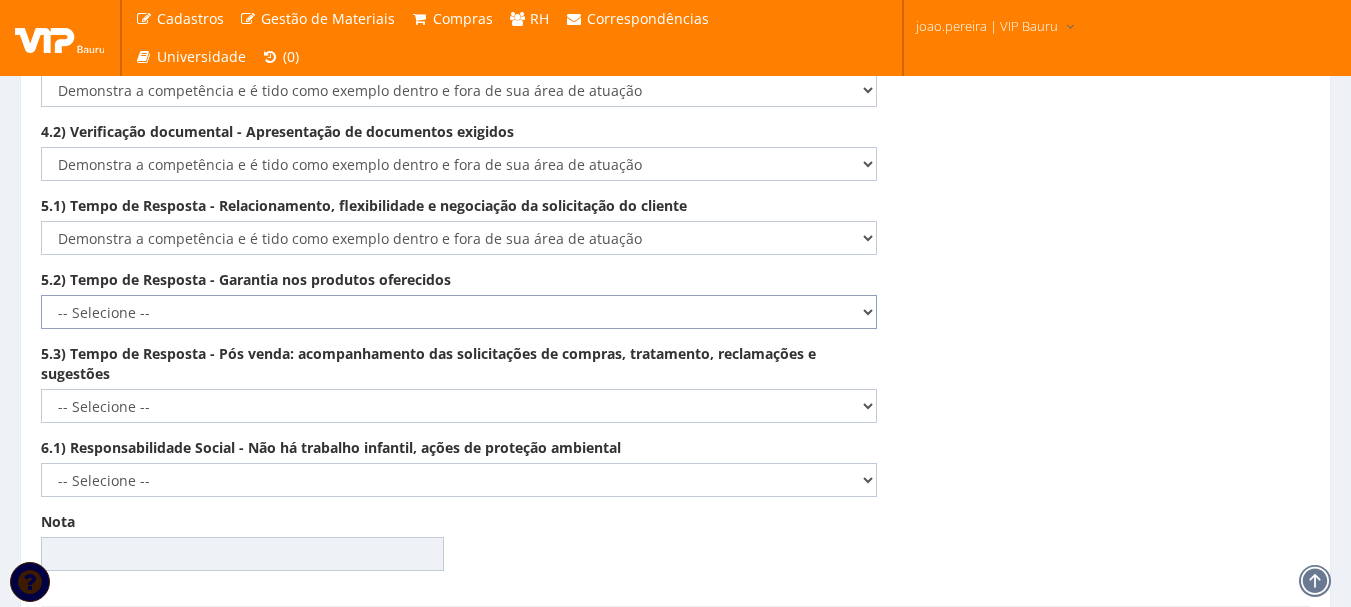 click on "-- Selecione -- Não demonstra a competência esperada Demonstra a competência em grau inferior ao esperado Demonstra a competência esperada Demonstra a competência em grau superior ao esperado Demonstra a competência e é tido como exemplo dentro e fora de sua área de atuação" at bounding box center [459, 312] 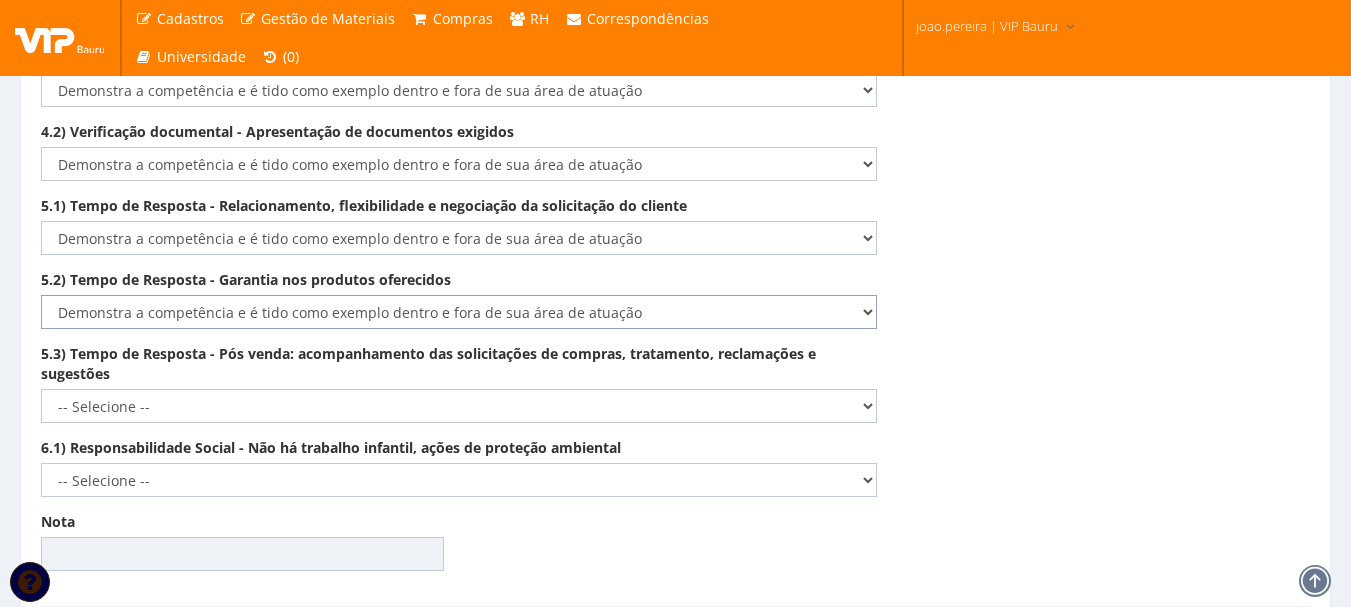 click on "-- Selecione -- Não demonstra a competência esperada Demonstra a competência em grau inferior ao esperado Demonstra a competência esperada Demonstra a competência em grau superior ao esperado Demonstra a competência e é tido como exemplo dentro e fora de sua área de atuação" at bounding box center (459, 312) 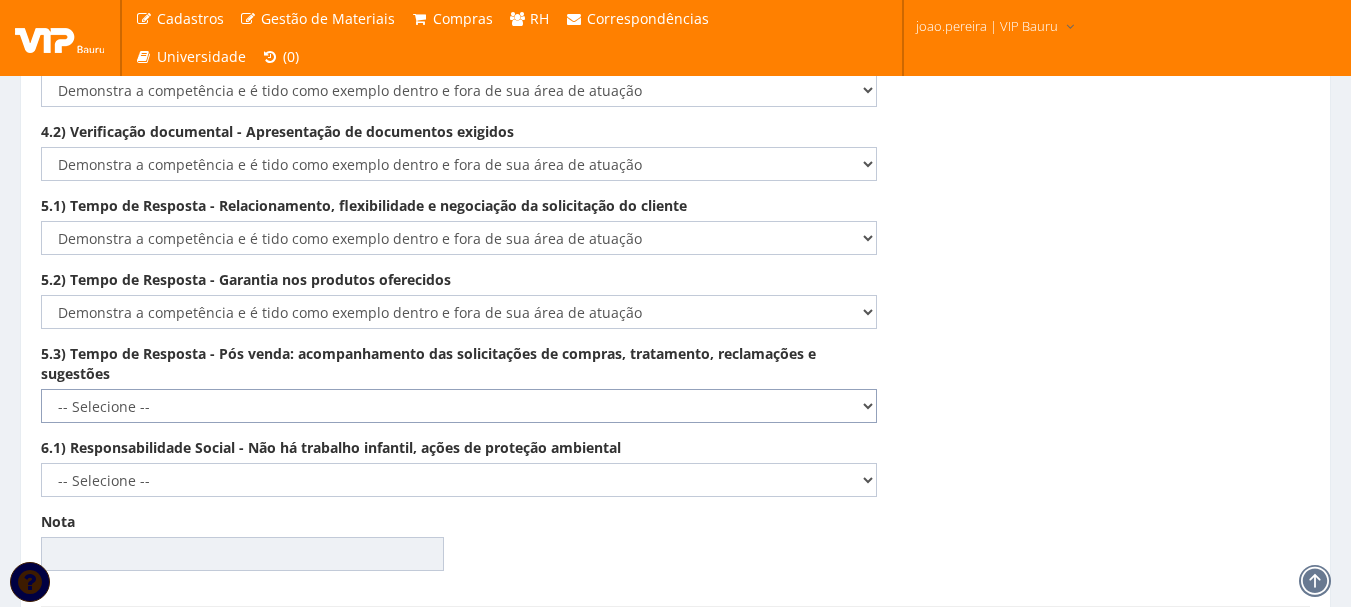 click on "-- Selecione -- Não demonstra a competência esperada Demonstra a competência em grau inferior ao esperado Demonstra a competência esperada Demonstra a competência em grau superior ao esperado Demonstra a competência e é tido como exemplo dentro e fora de sua área de atuação" at bounding box center [459, 406] 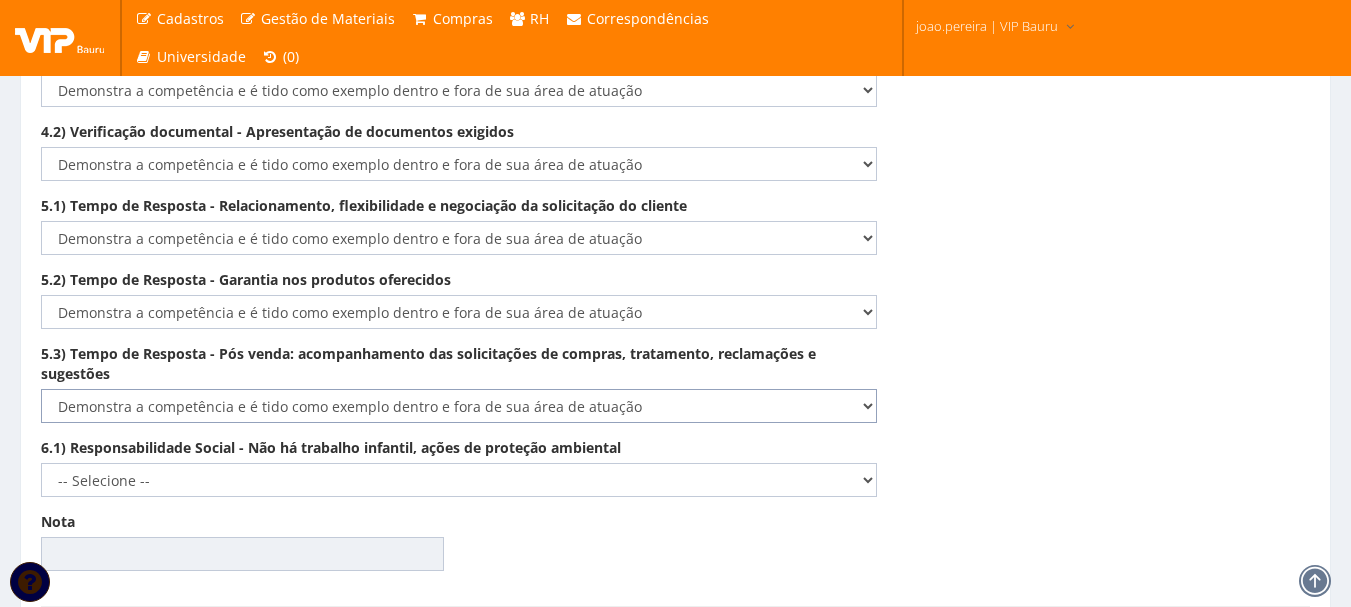 click on "-- Selecione -- Não demonstra a competência esperada Demonstra a competência em grau inferior ao esperado Demonstra a competência esperada Demonstra a competência em grau superior ao esperado Demonstra a competência e é tido como exemplo dentro e fora de sua área de atuação" at bounding box center (459, 406) 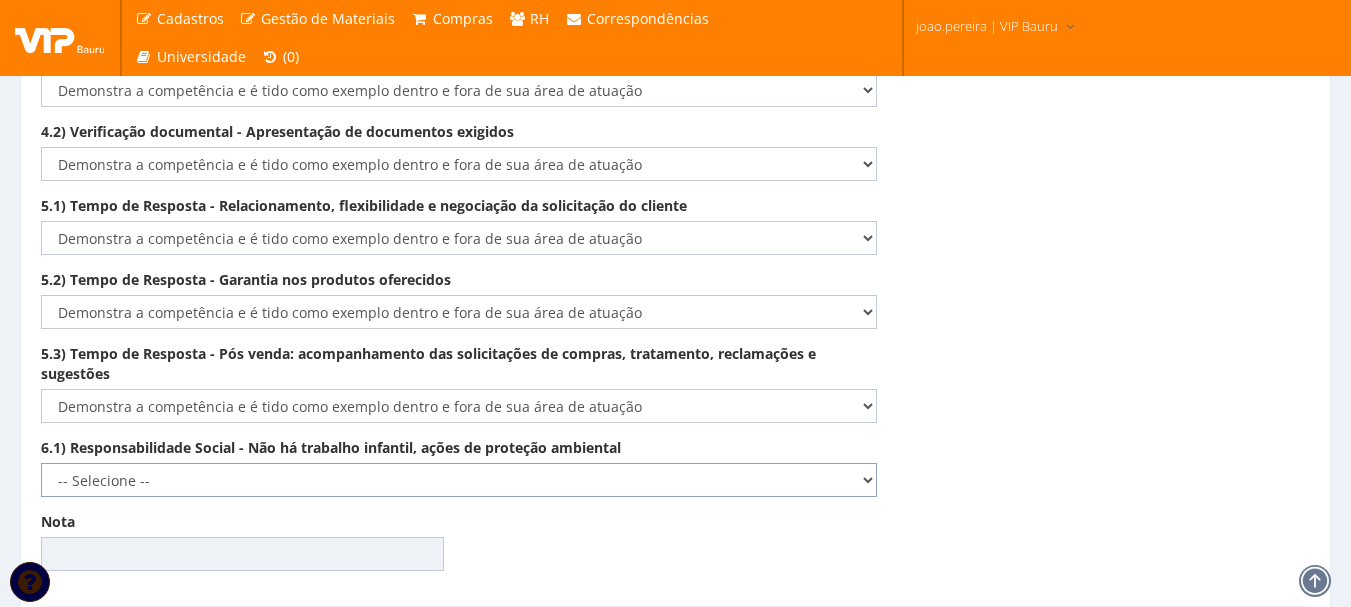 click on "-- Selecione -- Não demonstra a competência esperada Demonstra a competência em grau inferior ao esperado Demonstra a competência esperada Demonstra a competência em grau superior ao esperado Demonstra a competência e é tido como exemplo dentro e fora de sua área de atuação" at bounding box center [459, 480] 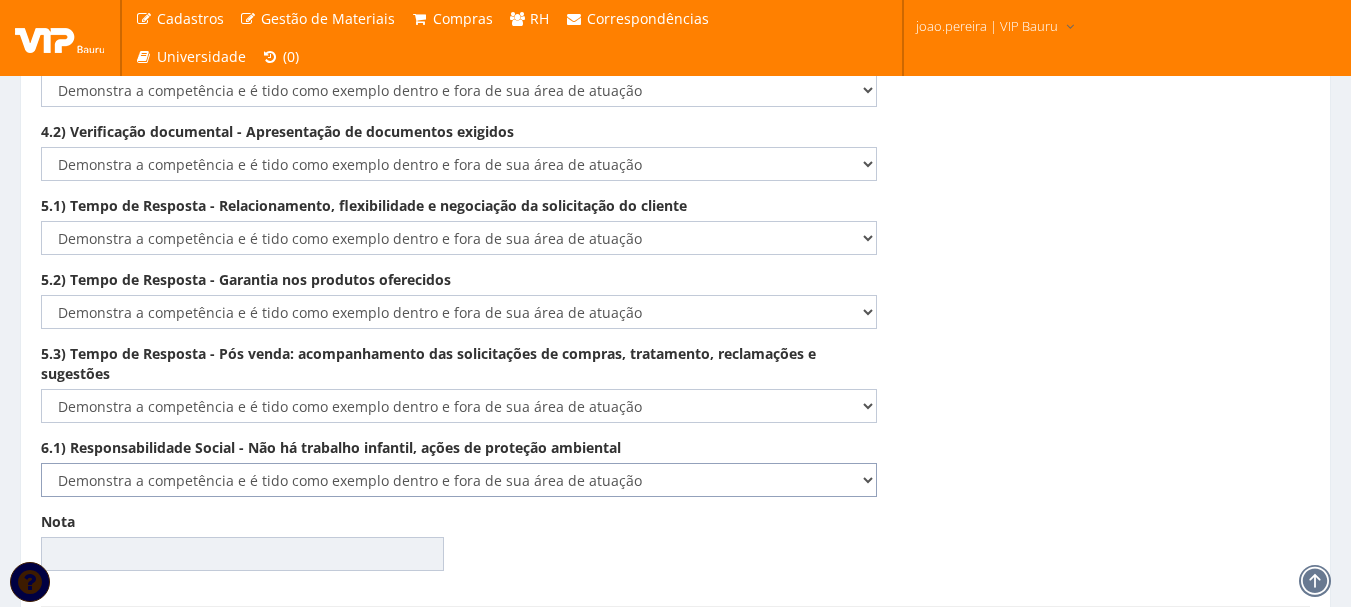 click on "-- Selecione -- Não demonstra a competência esperada Demonstra a competência em grau inferior ao esperado Demonstra a competência esperada Demonstra a competência em grau superior ao esperado Demonstra a competência e é tido como exemplo dentro e fora de sua área de atuação" at bounding box center [459, 480] 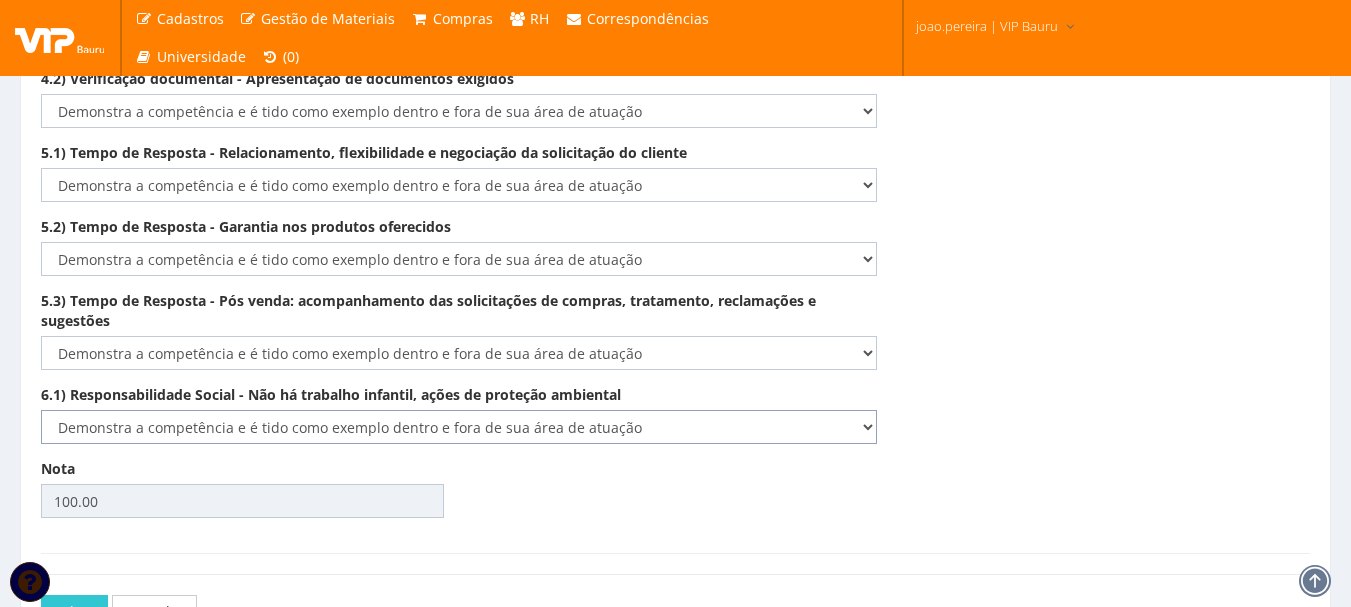 scroll, scrollTop: 3431, scrollLeft: 0, axis: vertical 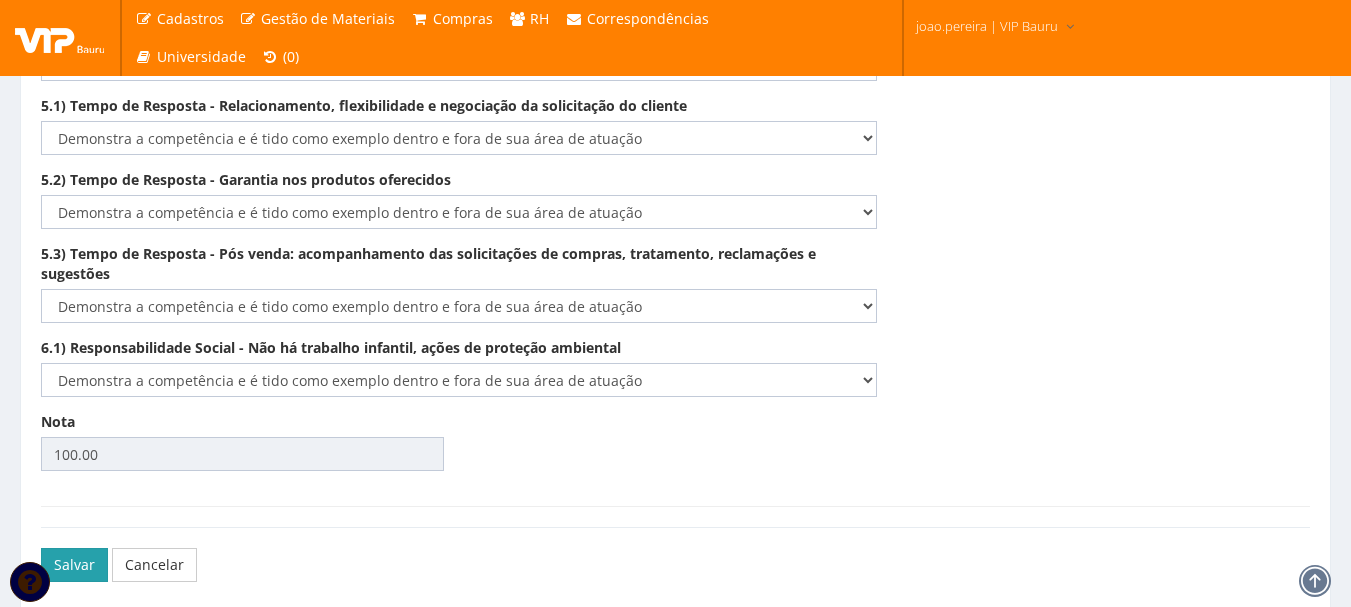 click on "Salvar" at bounding box center (74, 565) 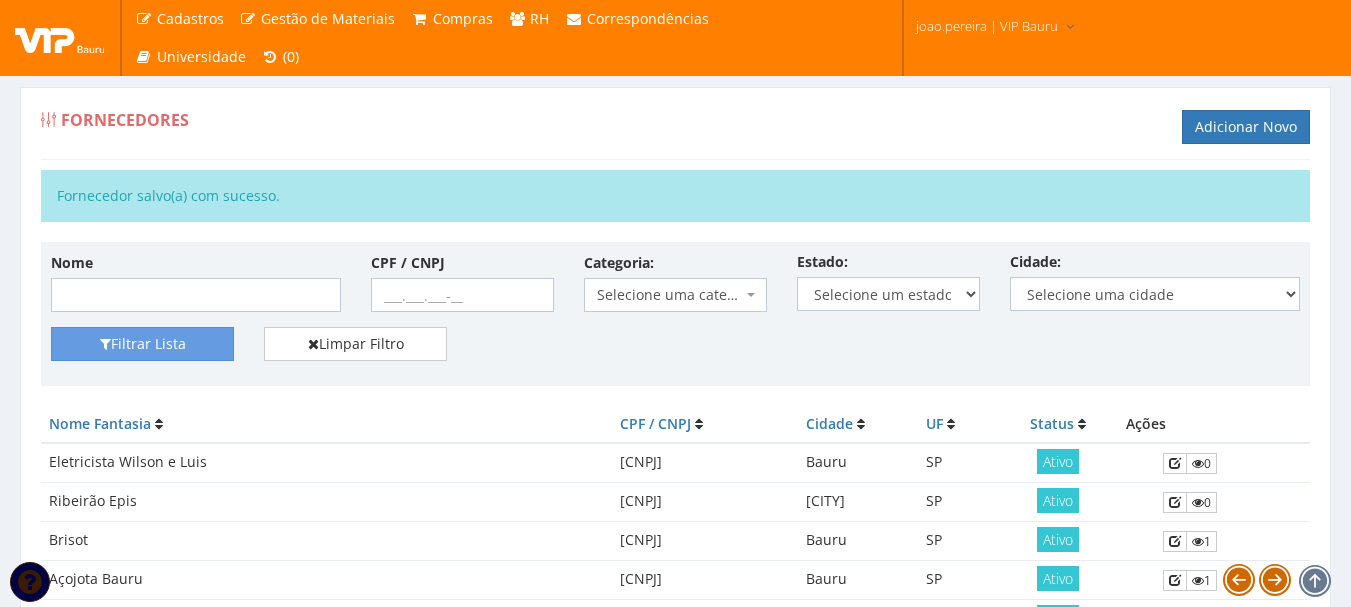 scroll, scrollTop: 0, scrollLeft: 0, axis: both 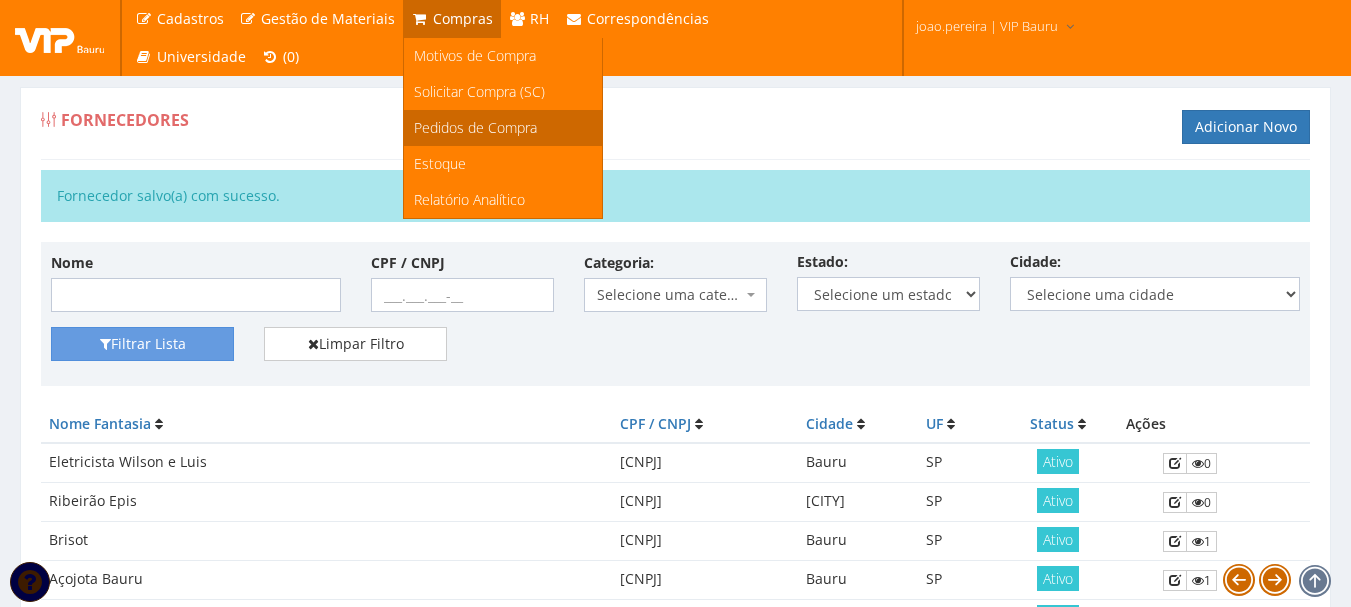 click on "Pedidos de Compra" at bounding box center (475, 127) 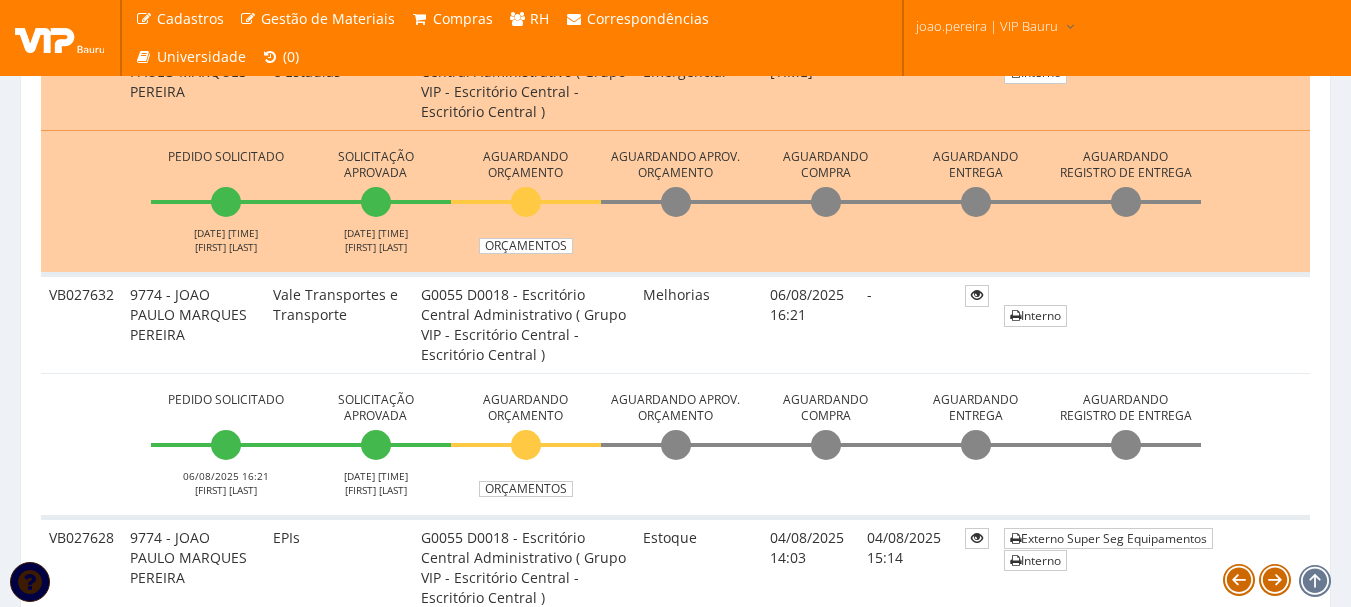 scroll, scrollTop: 800, scrollLeft: 0, axis: vertical 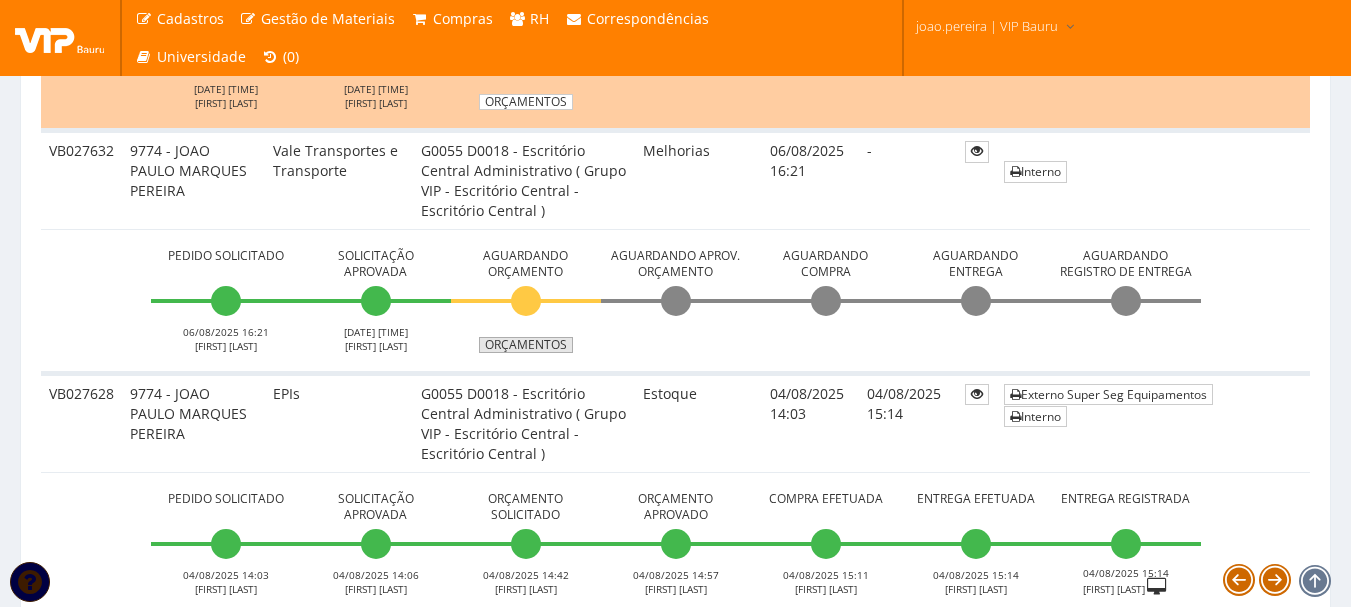 click on "Orçamentos" at bounding box center (526, 345) 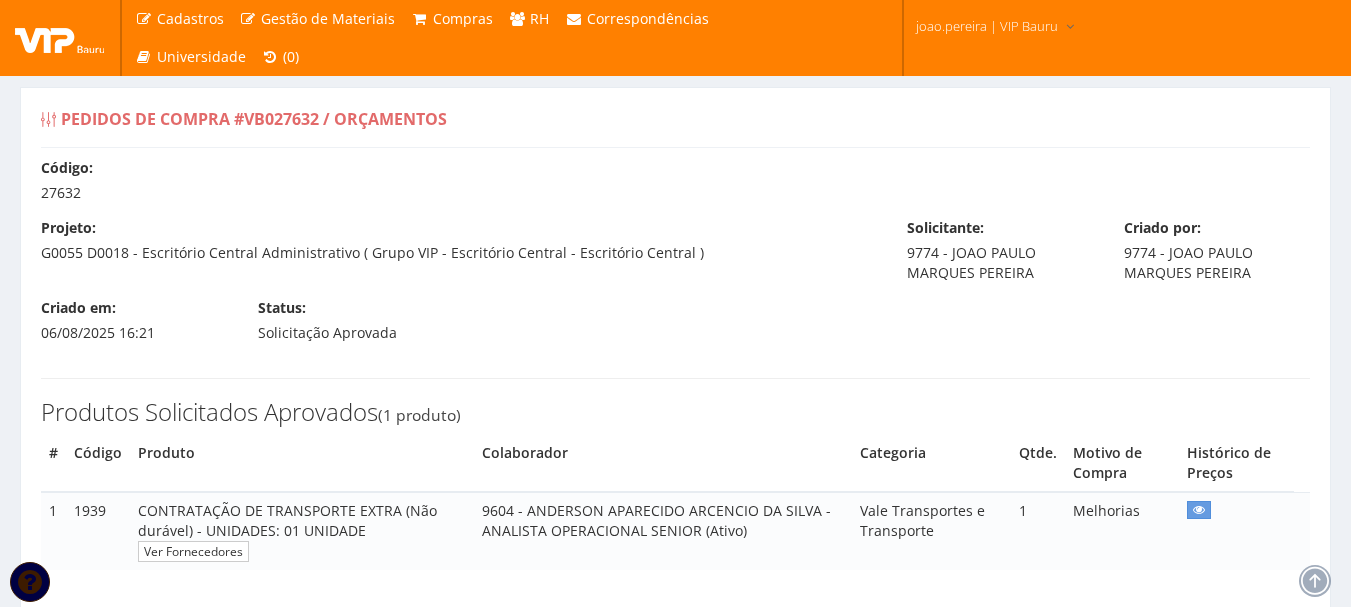 scroll, scrollTop: 282, scrollLeft: 0, axis: vertical 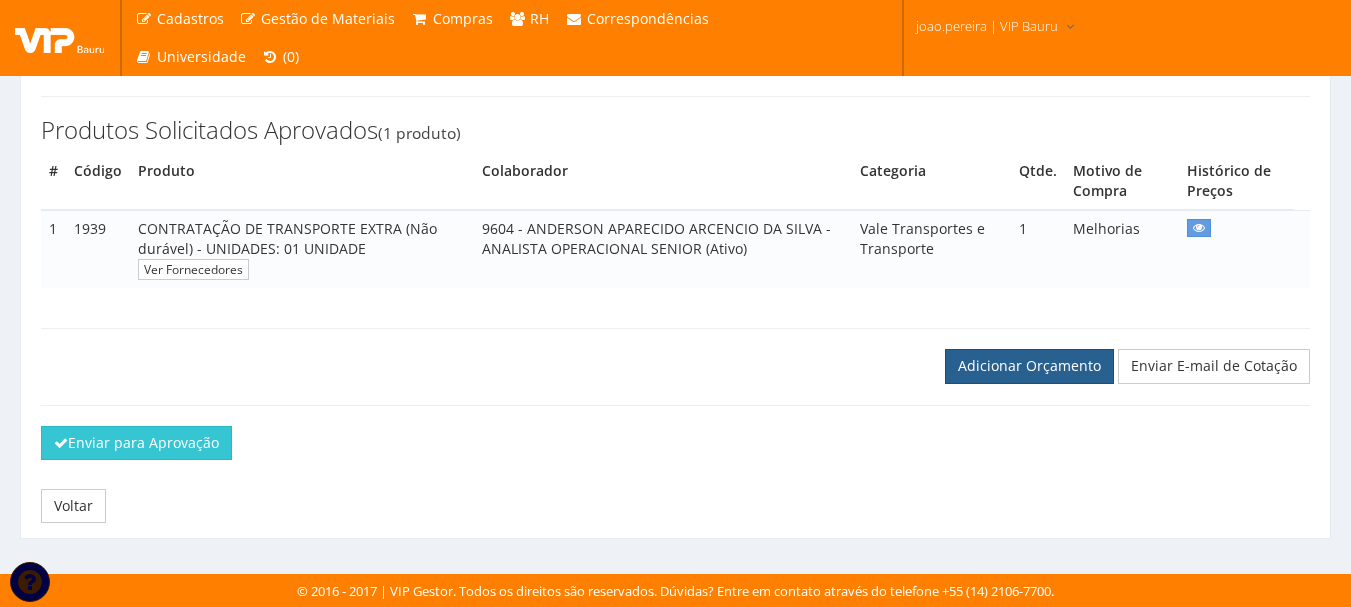 click on "Adicionar Orçamento" at bounding box center [1029, 366] 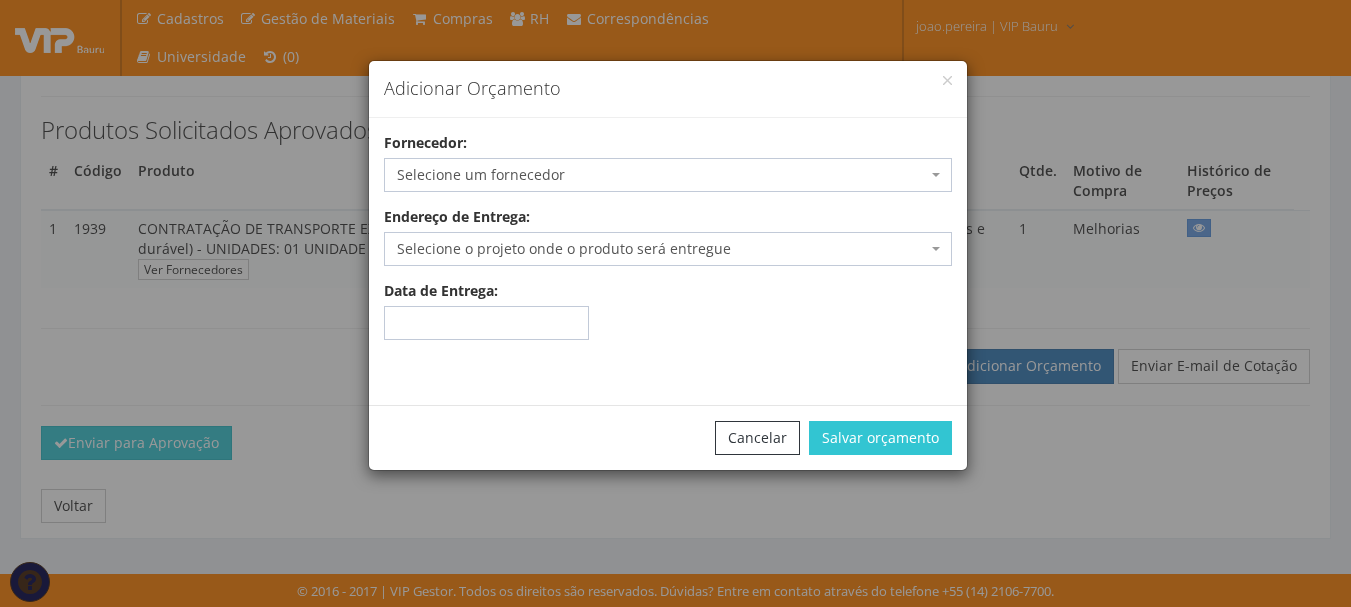 click on "Selecione um fornecedor" at bounding box center (662, 175) 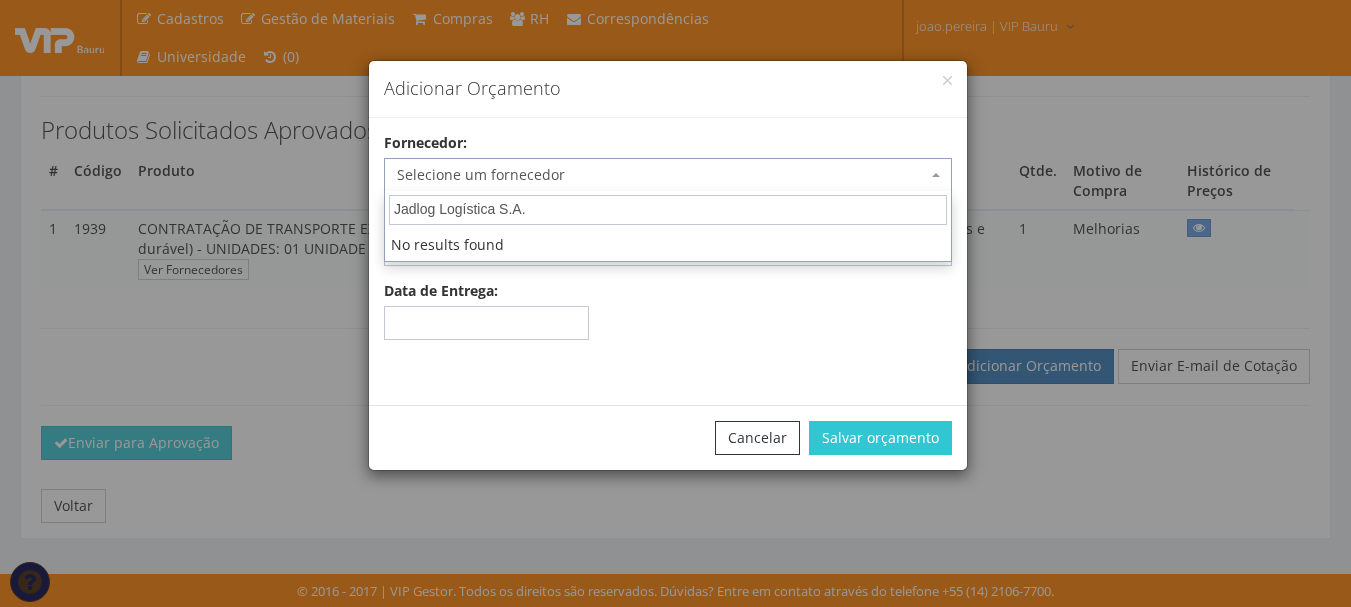 type on "Jadlog Logística S.A." 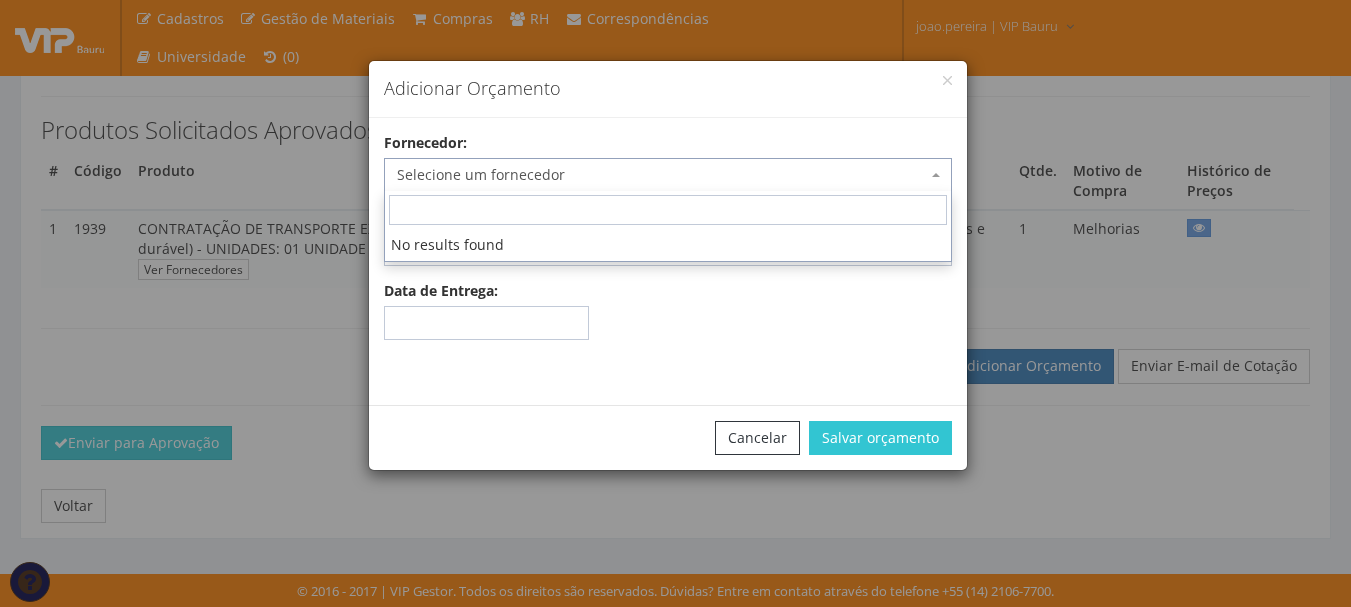 click on "Data de Entrega:" at bounding box center [668, 310] 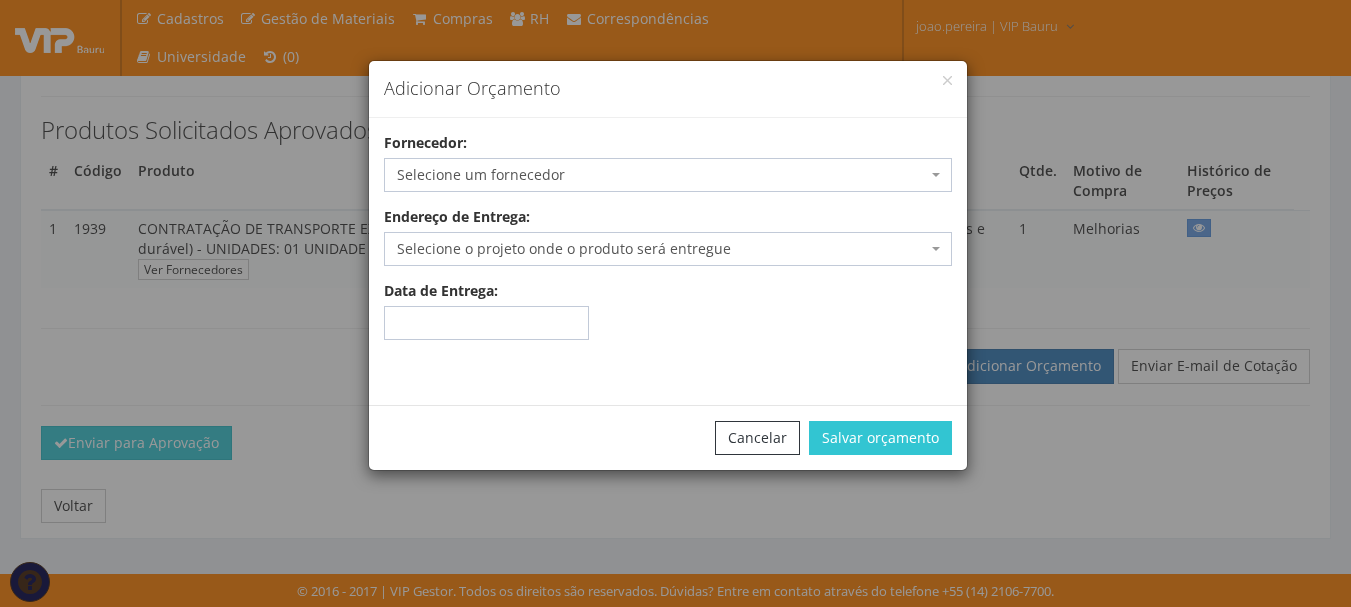 click on "Selecione um fornecedor" at bounding box center [662, 175] 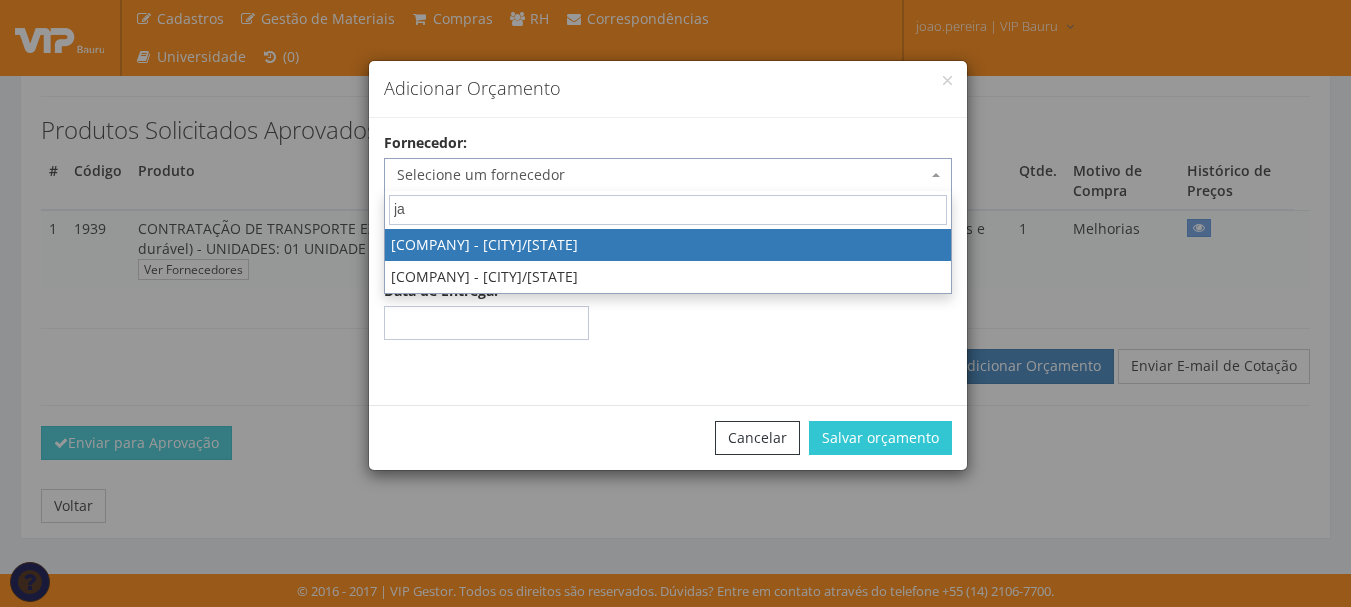 type on "j" 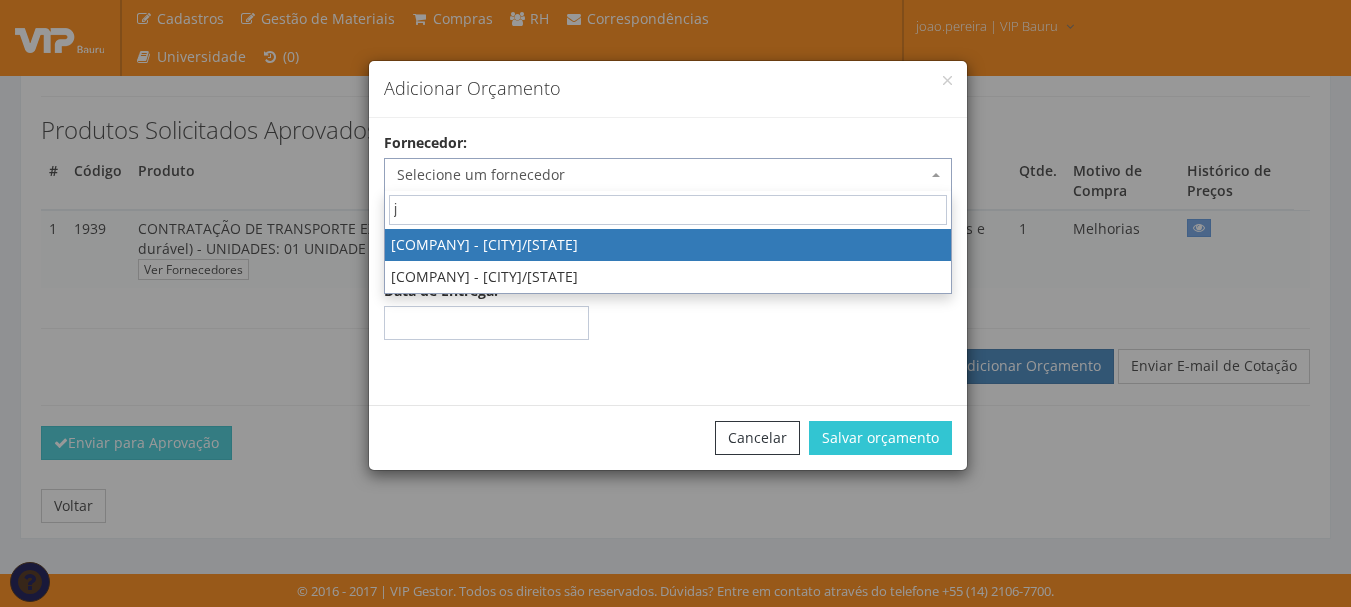 type 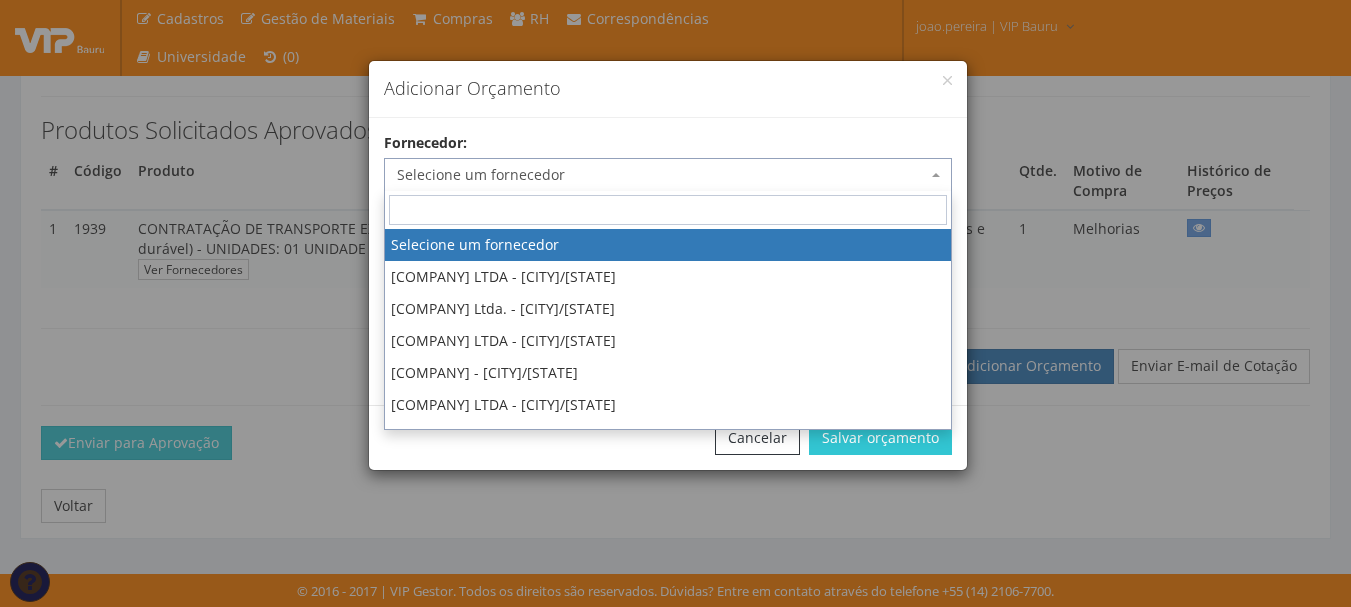 click on "Adicionar Orçamento" at bounding box center (668, 89) 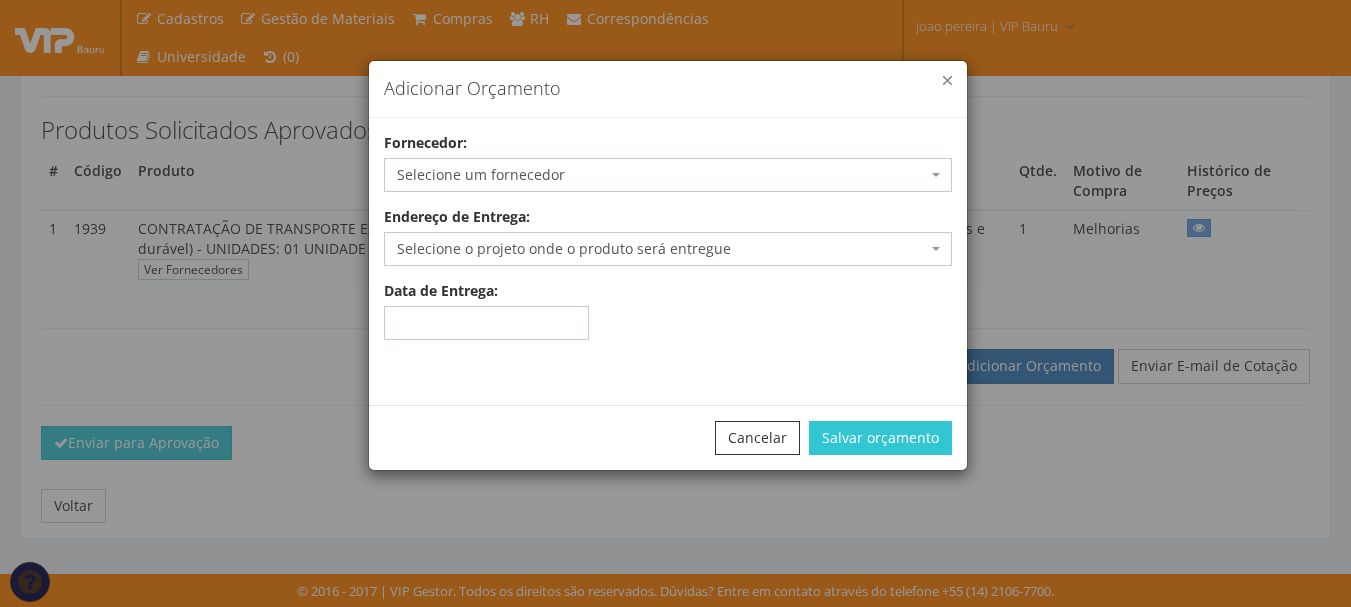 click at bounding box center (947, 80) 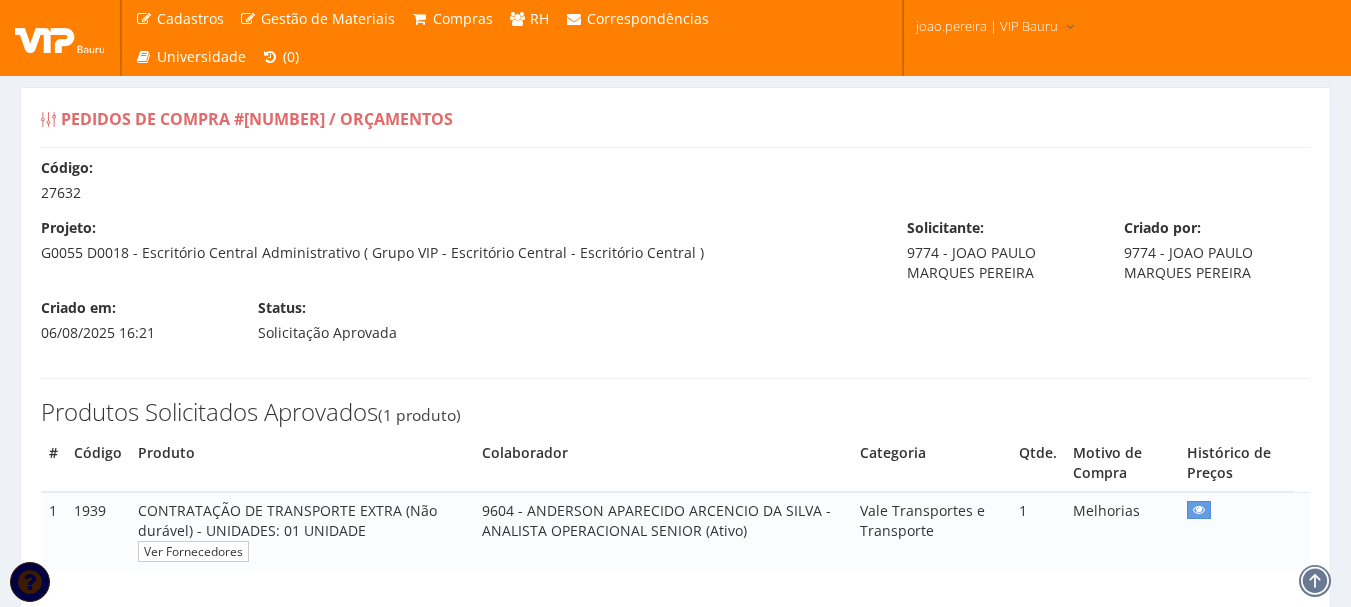 scroll, scrollTop: 282, scrollLeft: 0, axis: vertical 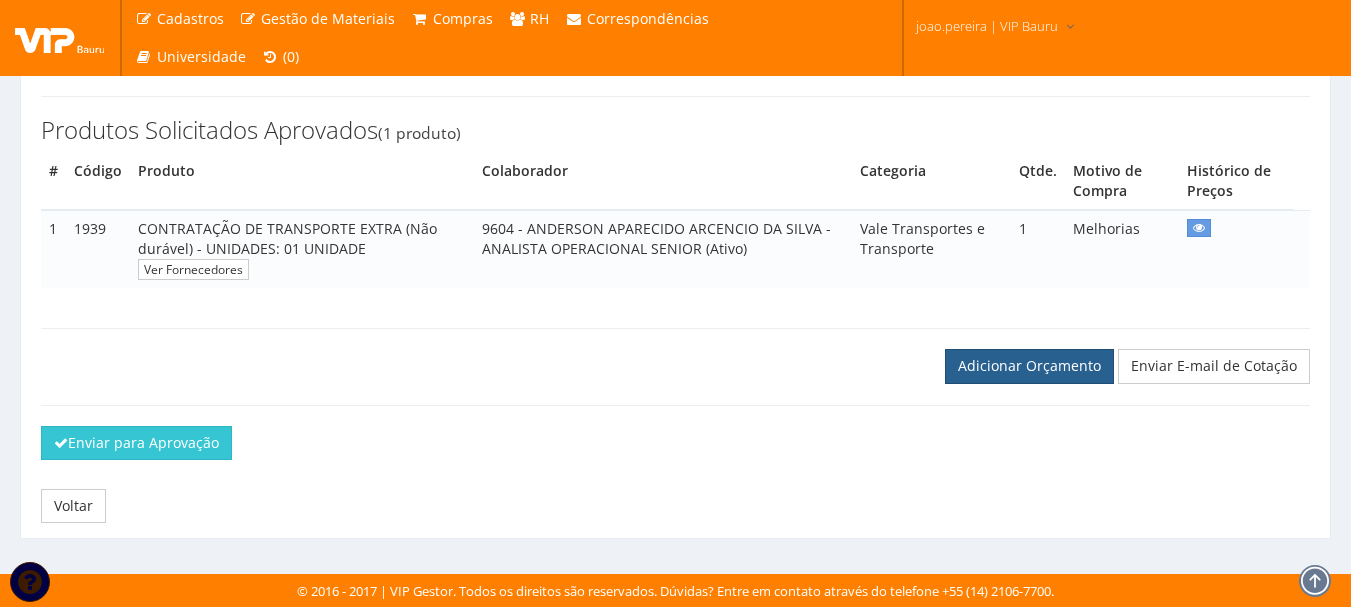 click on "Adicionar Orçamento" at bounding box center [1029, 366] 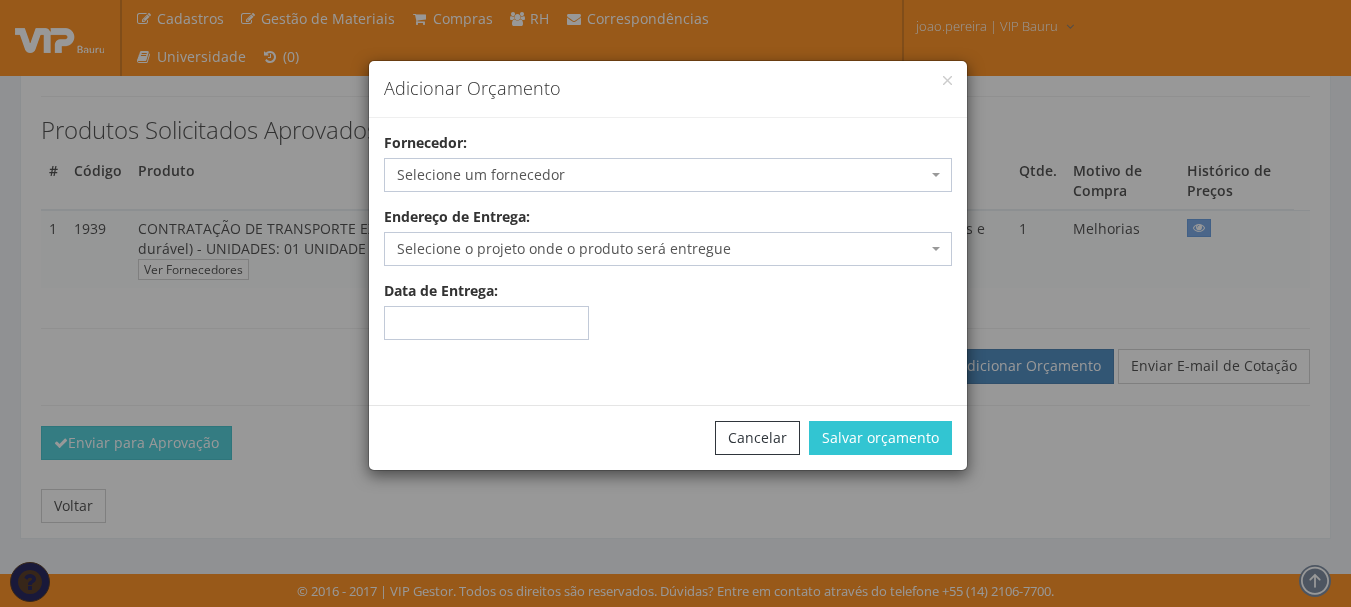 click on "Selecione um fornecedor" at bounding box center (662, 175) 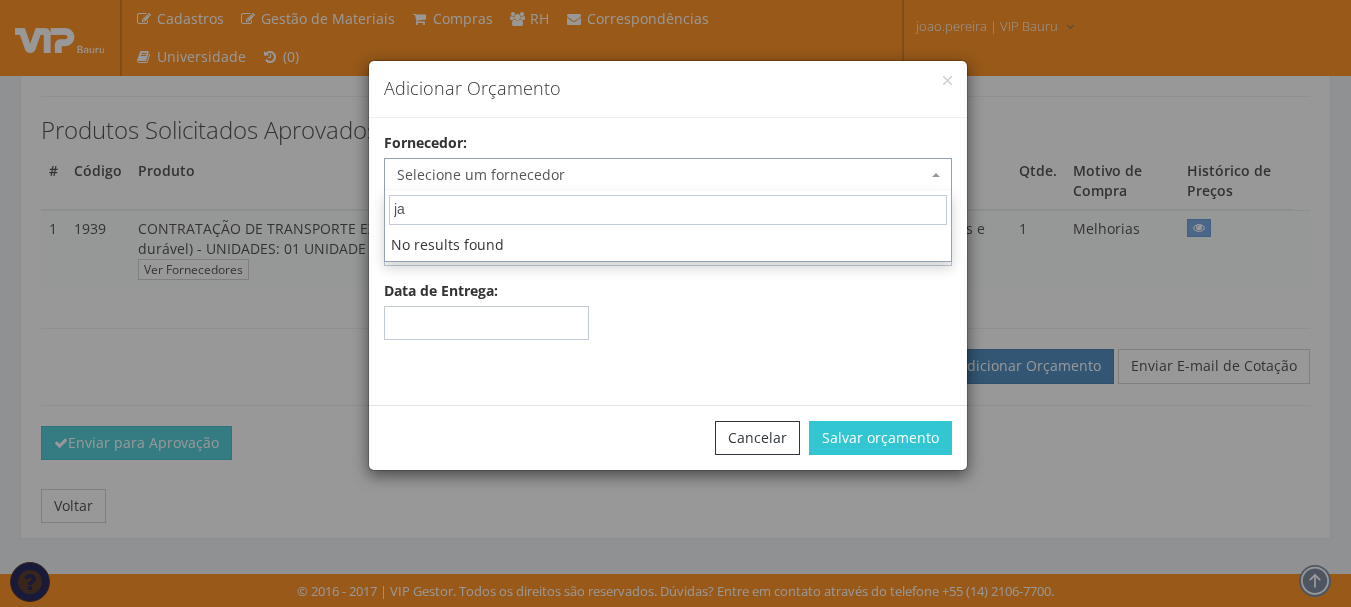 type on "j" 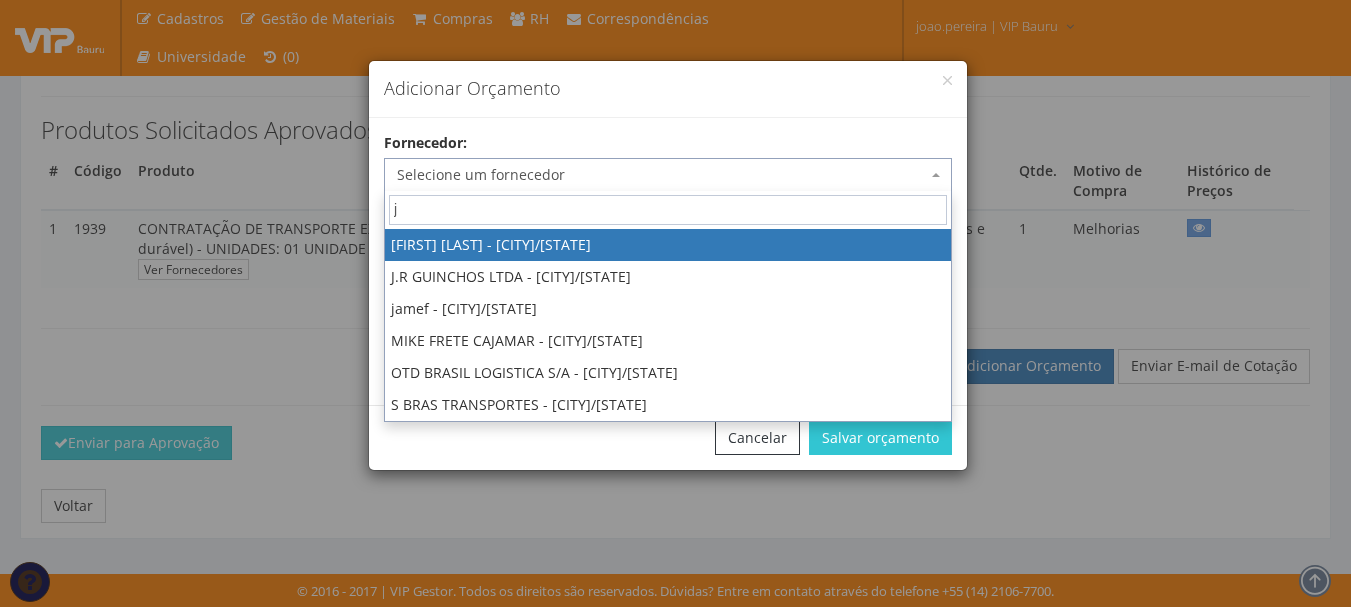 type 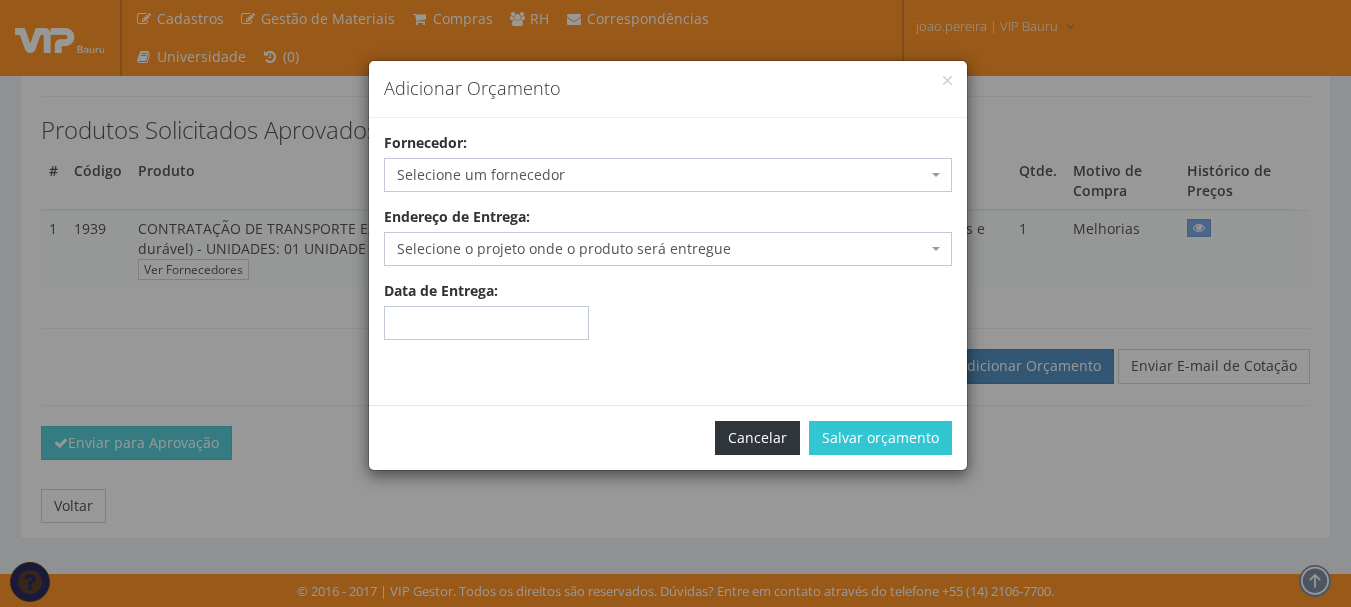 click on "Cancelar" at bounding box center (757, 438) 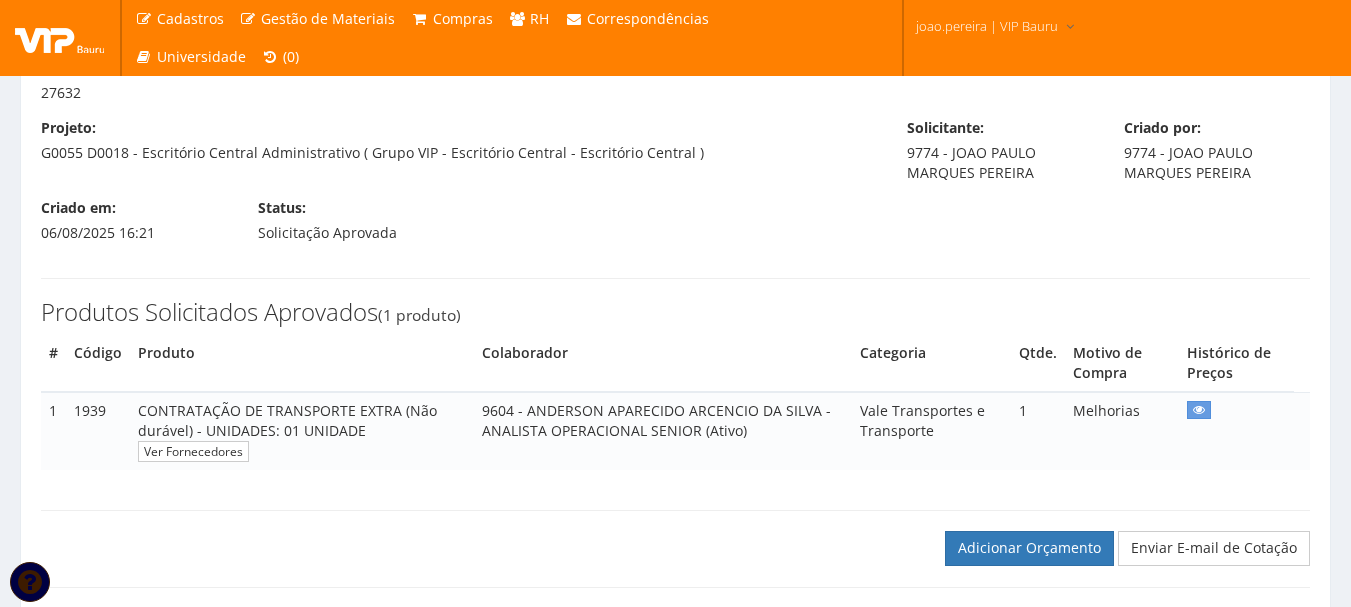 scroll, scrollTop: 200, scrollLeft: 0, axis: vertical 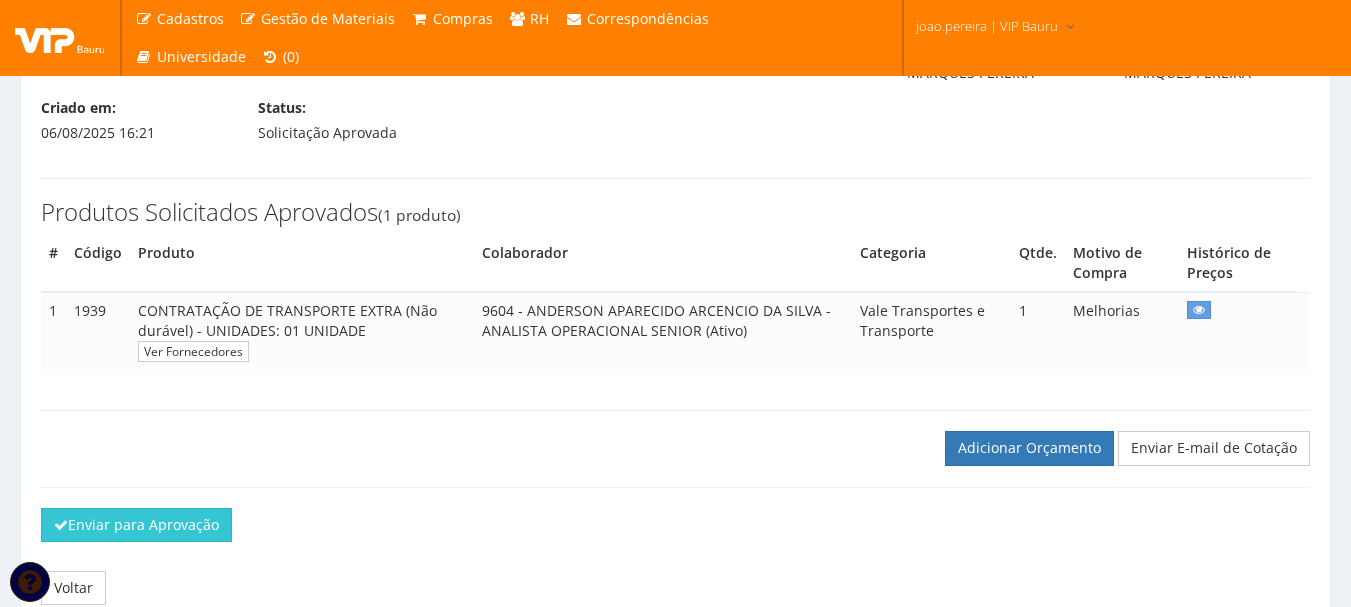 click on "Adicionar Orçamento
Enviar E-mail de Cotação" at bounding box center [675, 427] 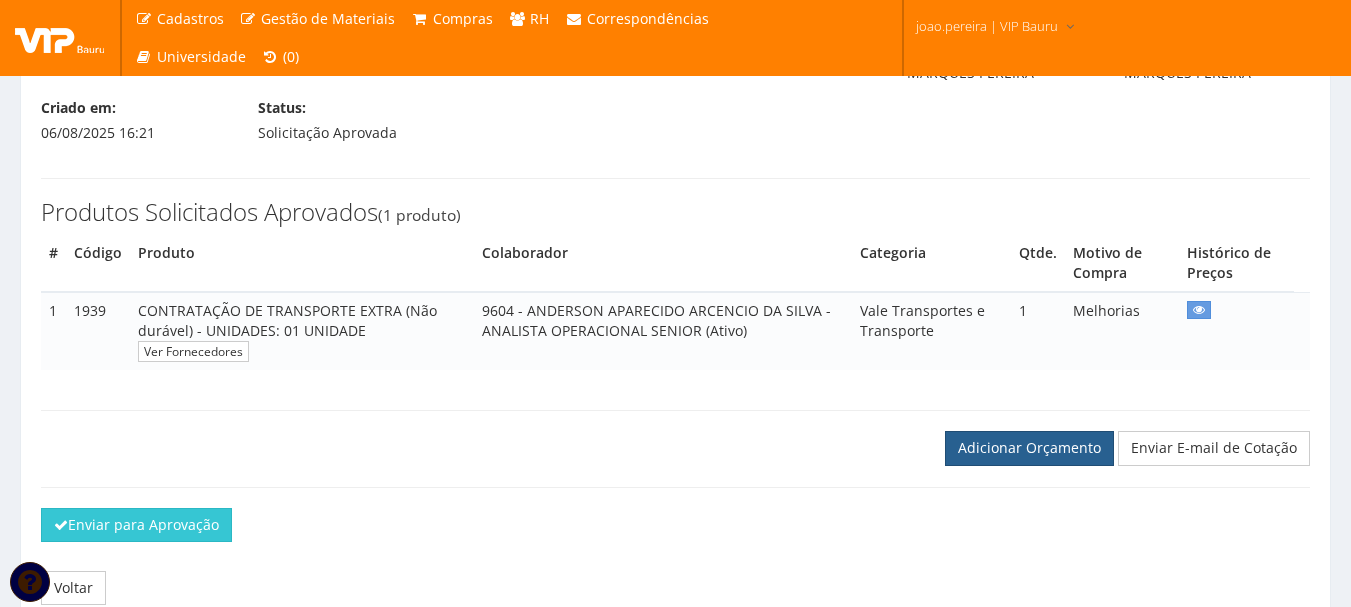 click on "Adicionar Orçamento" at bounding box center [1029, 448] 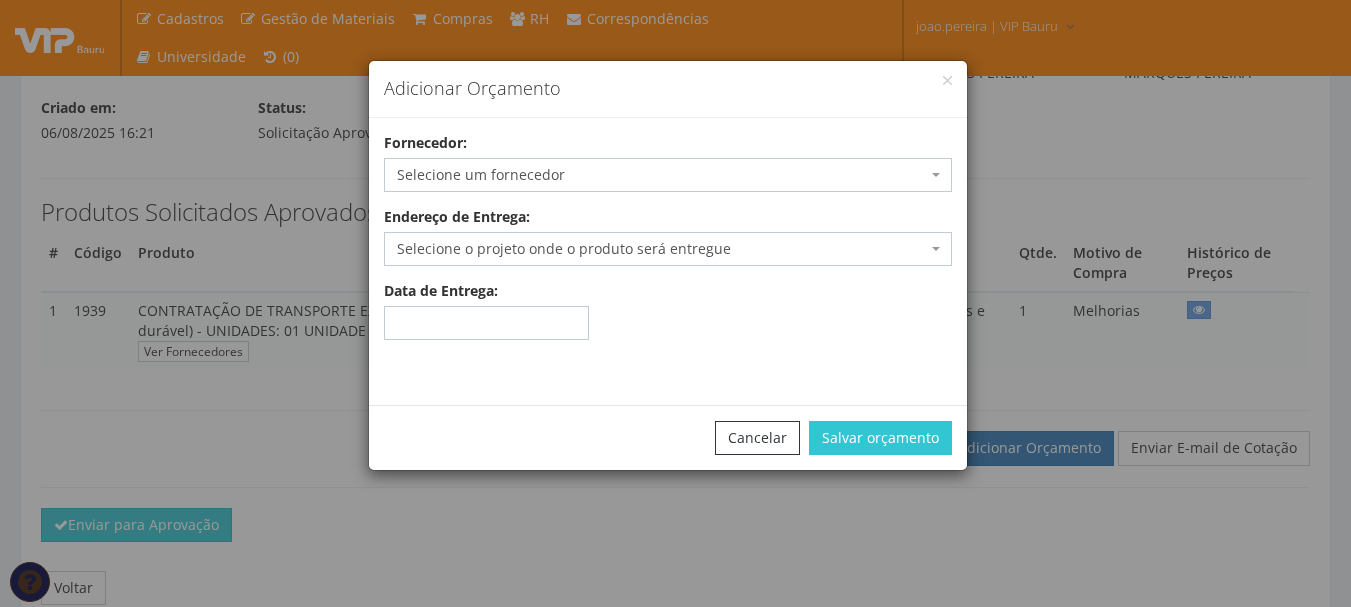 click on "Selecione um fornecedor" at bounding box center [662, 175] 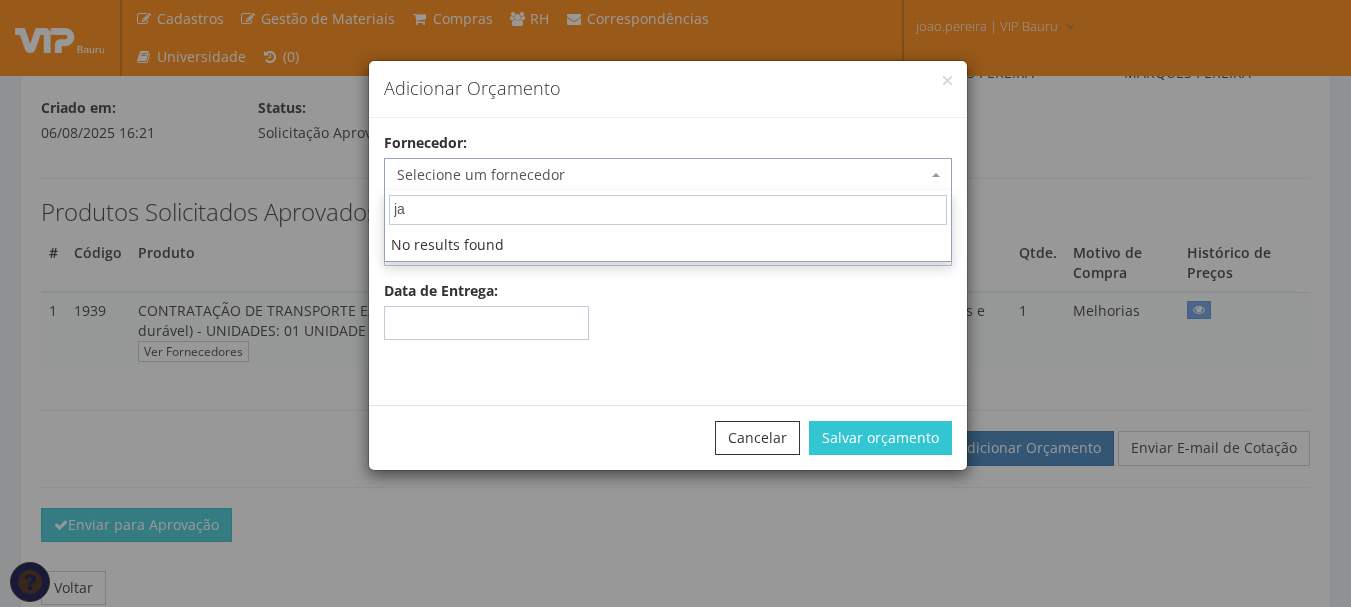 type on "j" 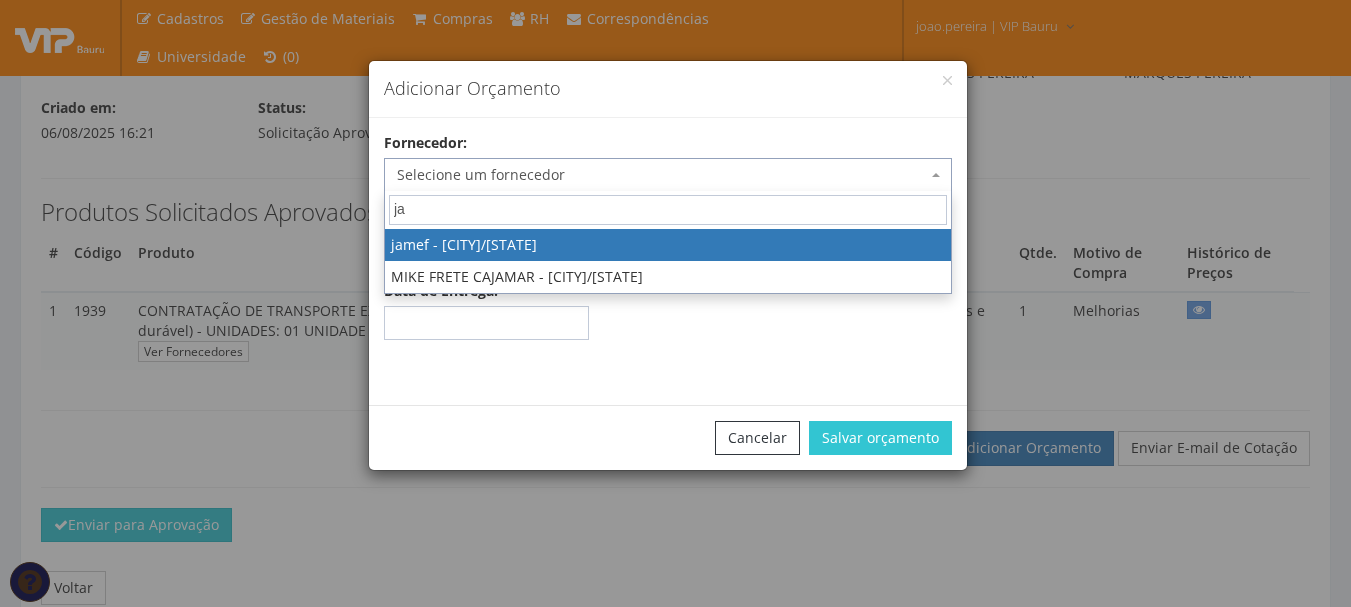 type on "j" 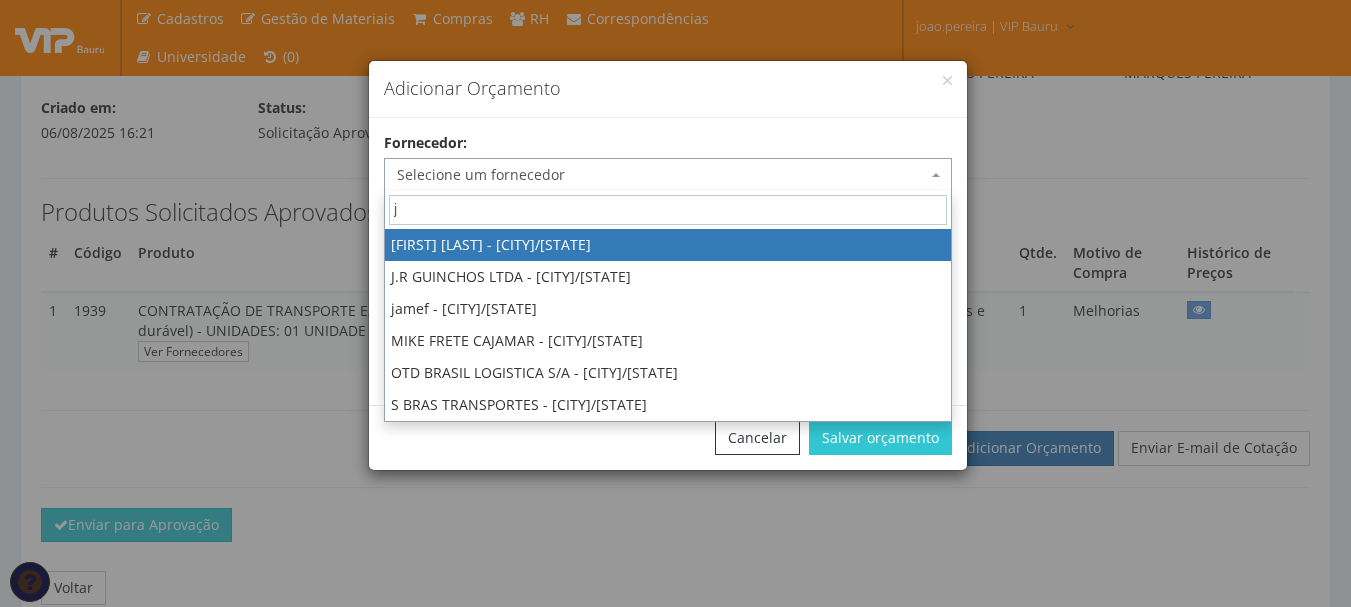 type 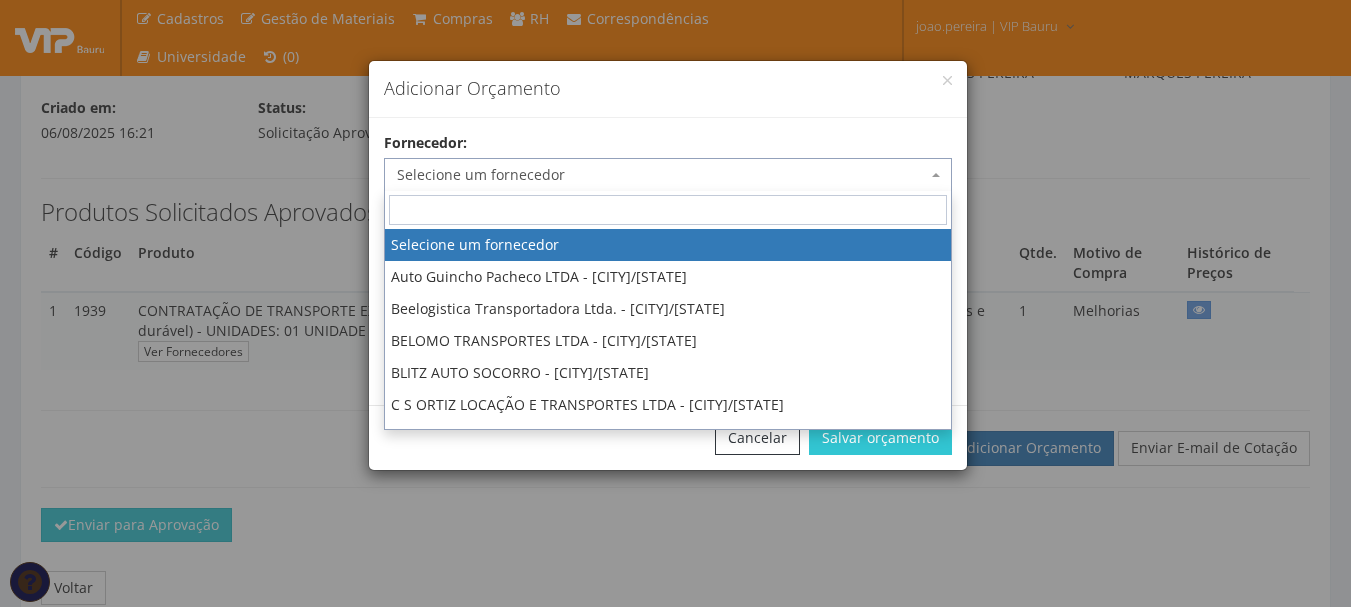 click on "Adicionar Orçamento
Fornecedor:
Selecione um fornecedor
Auto Guincho Pacheco LTDA -
Campo Grande/MS
Beelogistica Transportadora Ltda. -
Curitiba/PR
BELOMO TRANSPORTES LTDA -
Santo André/SP
Selecione um fornecedor Data de Entrega:" at bounding box center (675, 303) 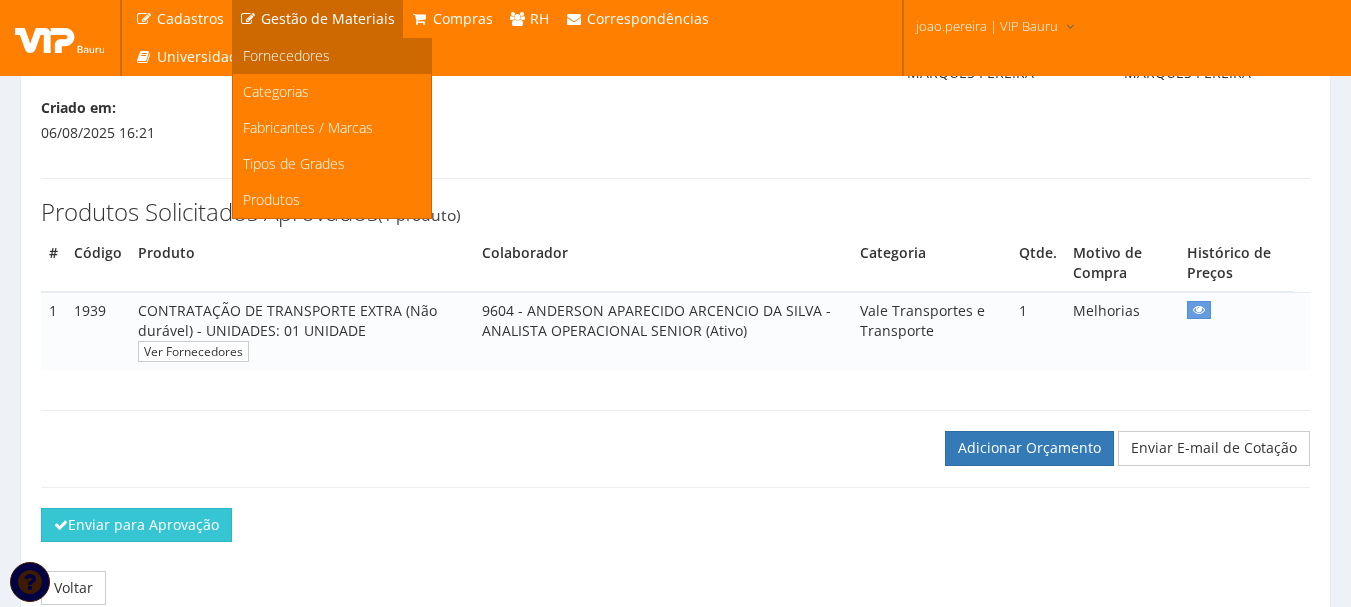 click on "Fornecedores" at bounding box center (286, 55) 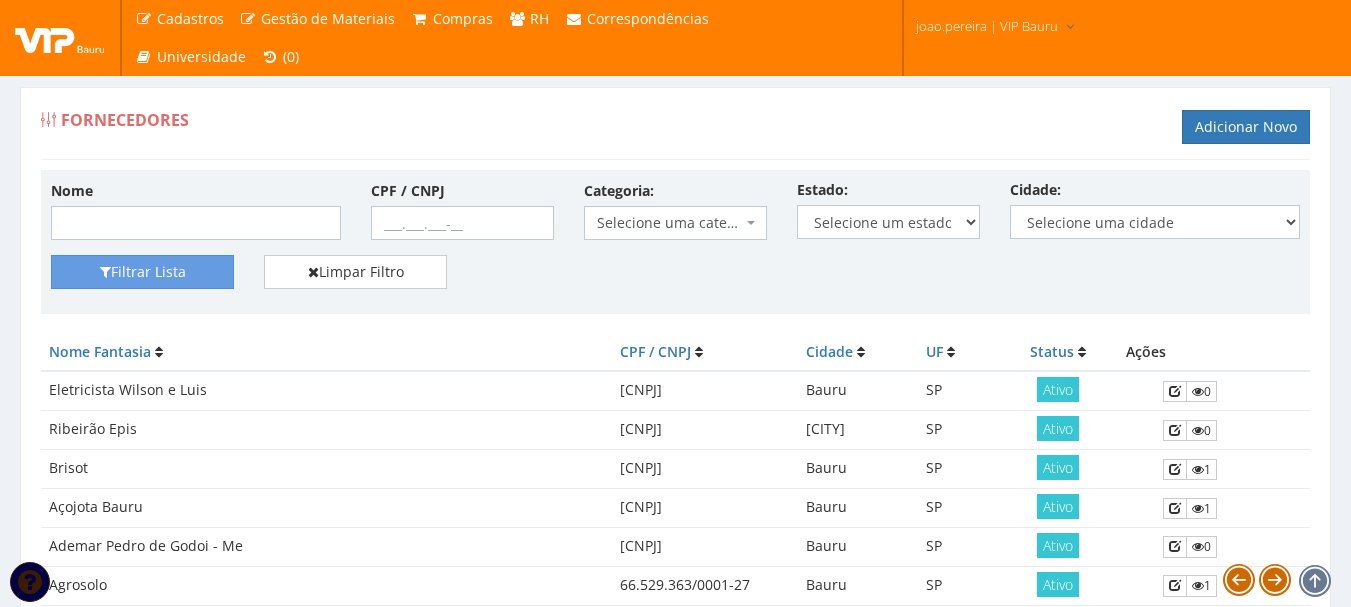 scroll, scrollTop: 0, scrollLeft: 0, axis: both 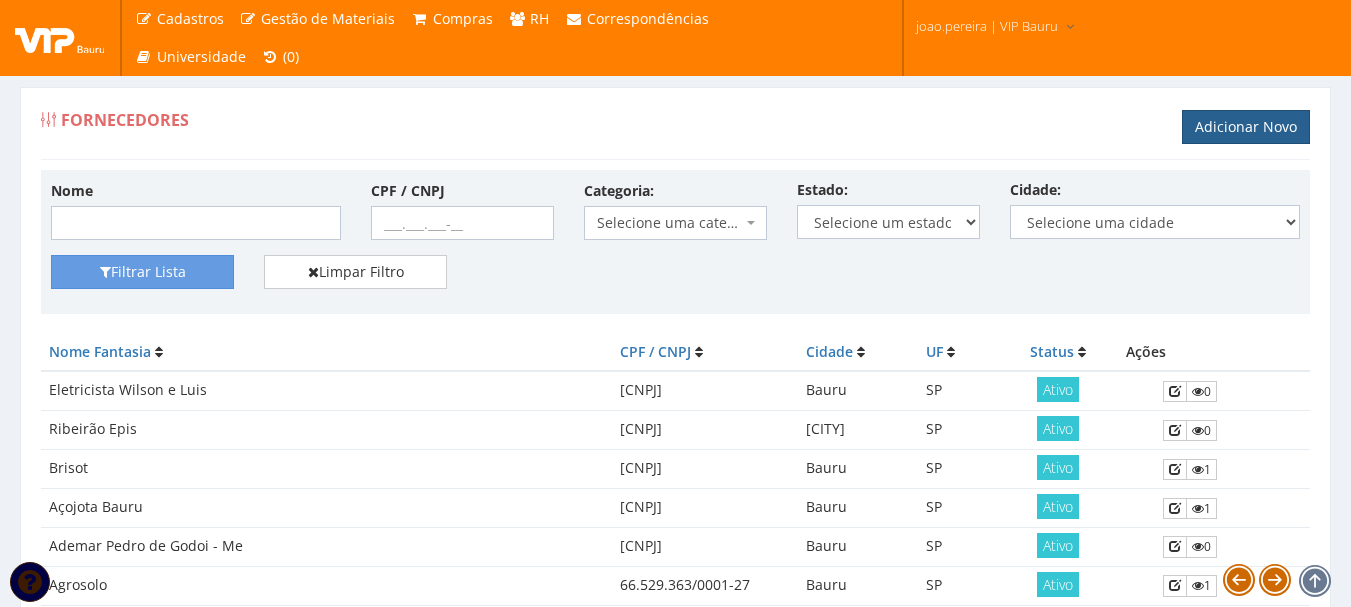 click on "Adicionar Novo" at bounding box center (1246, 127) 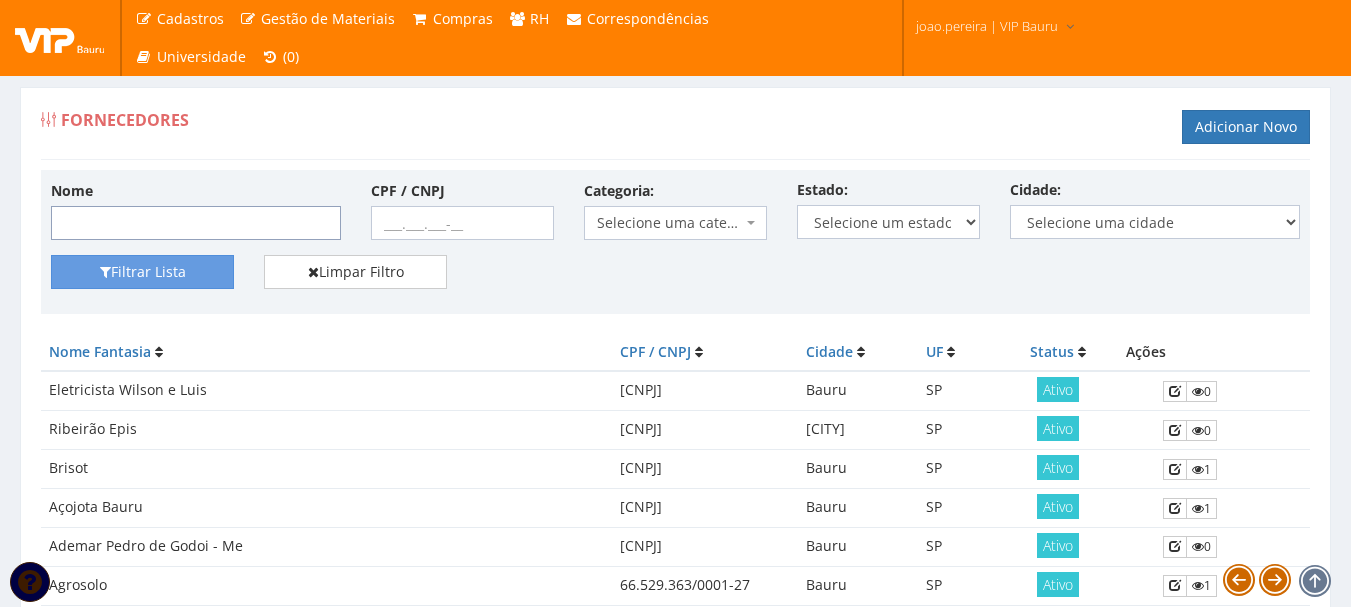 click on "Nome" at bounding box center [196, 223] 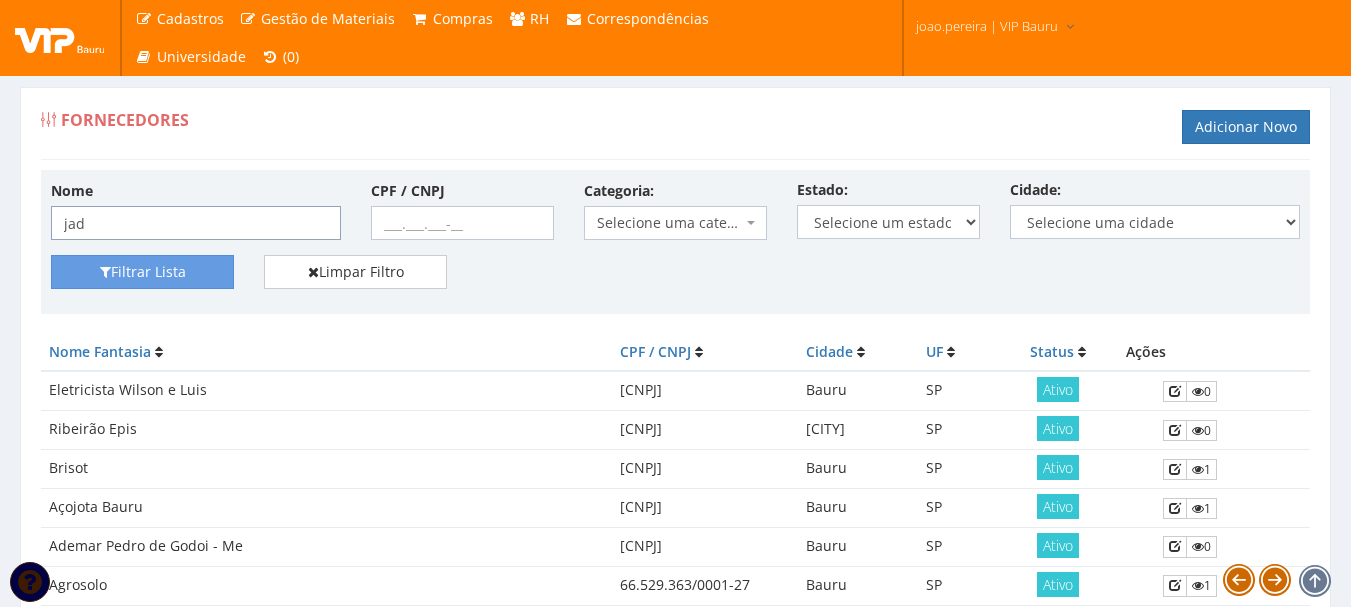 type on "Jadlog Logística S.A." 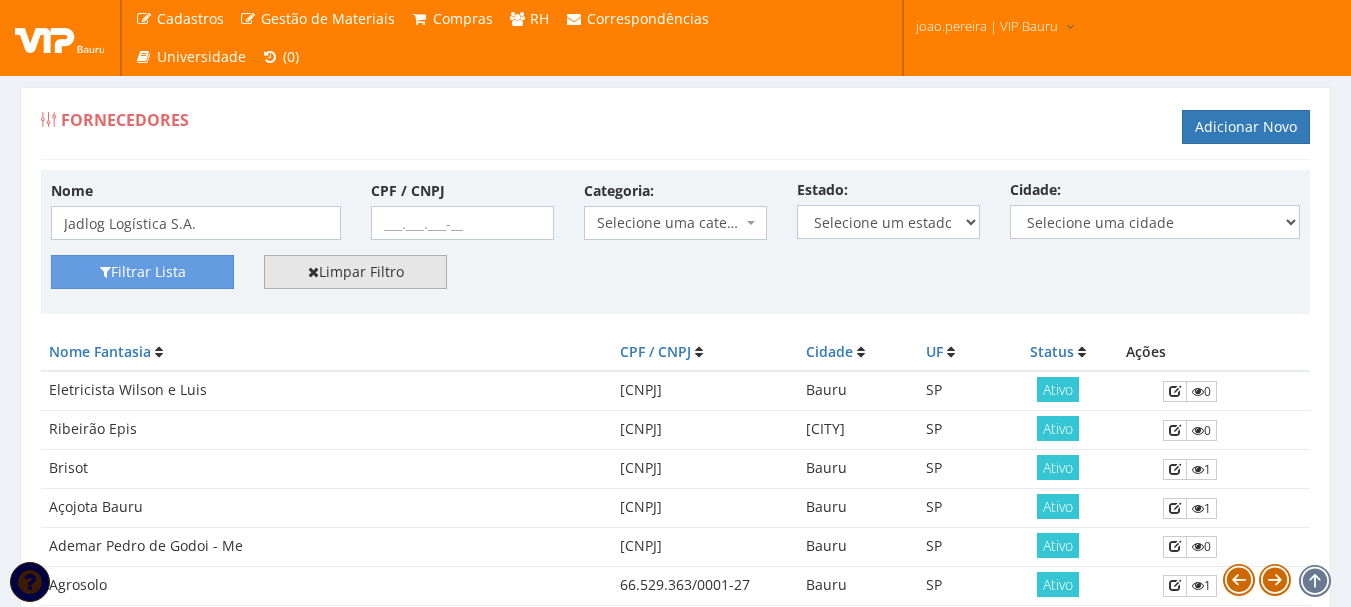 click on "Limpar Filtro" at bounding box center (355, 272) 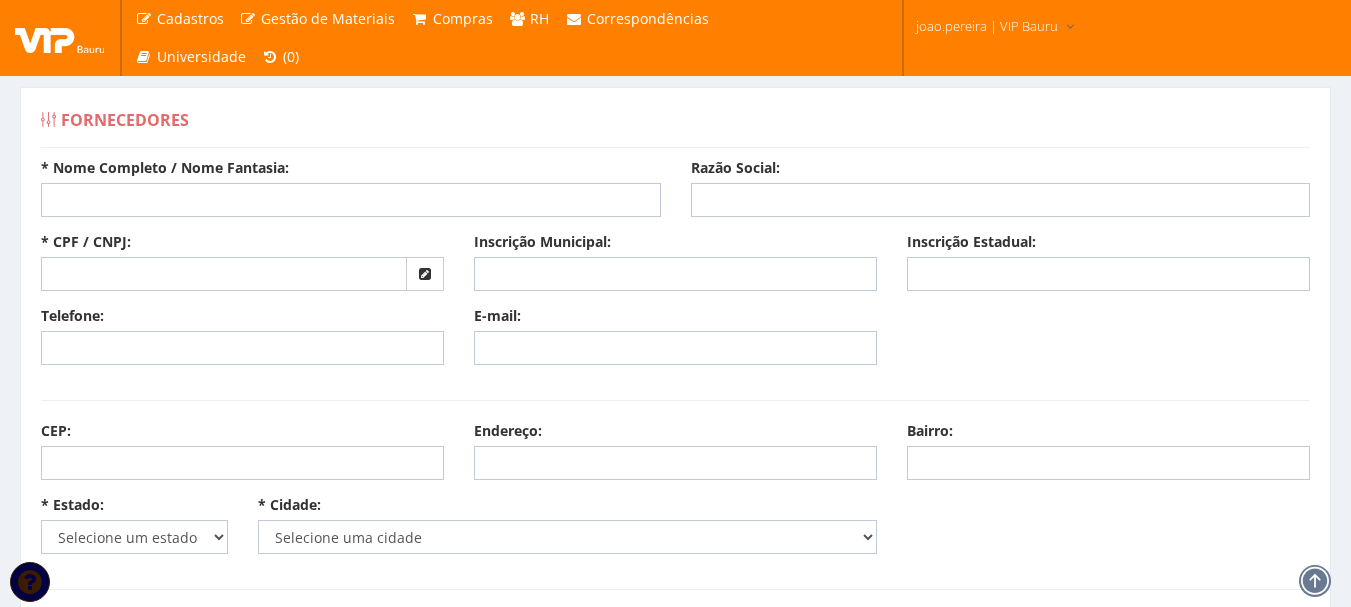 scroll, scrollTop: 0, scrollLeft: 0, axis: both 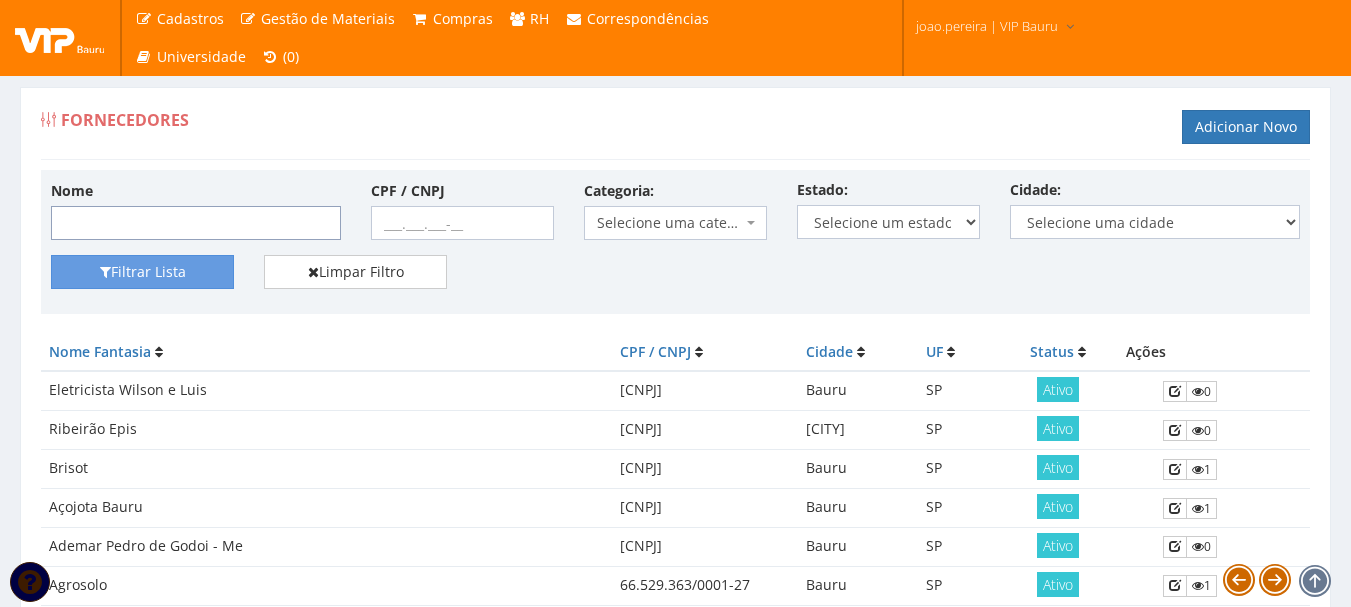 click on "Nome" at bounding box center (196, 223) 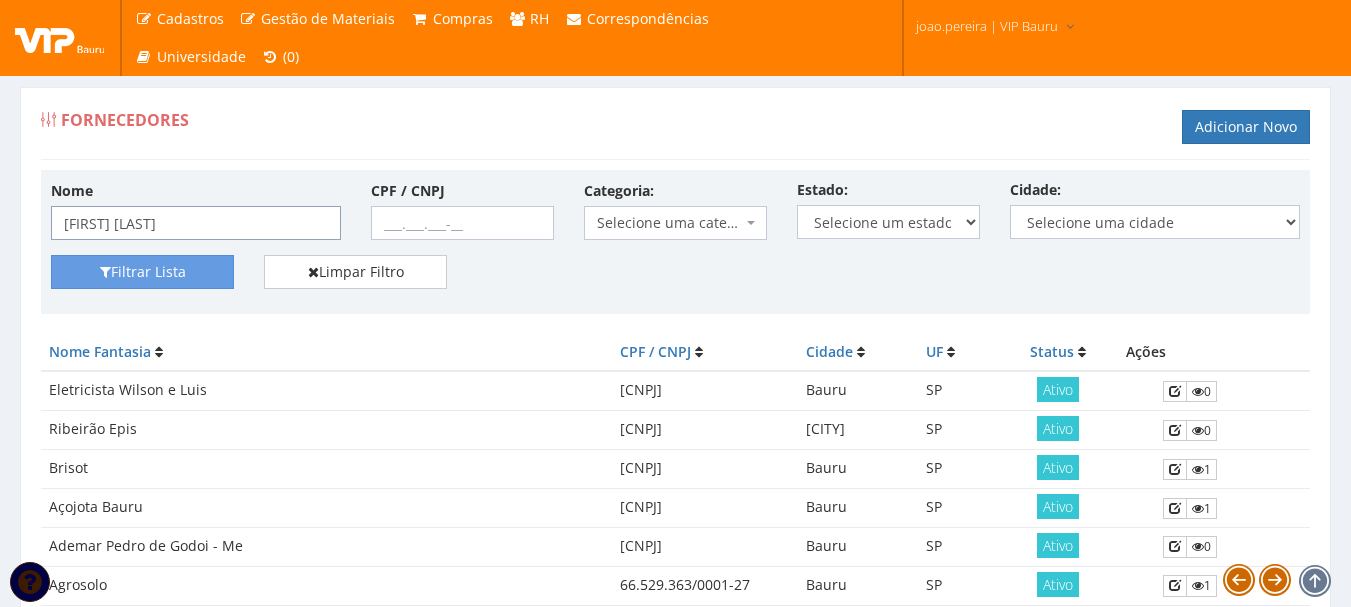 drag, startPoint x: 196, startPoint y: 224, endPoint x: 0, endPoint y: 213, distance: 196.30843 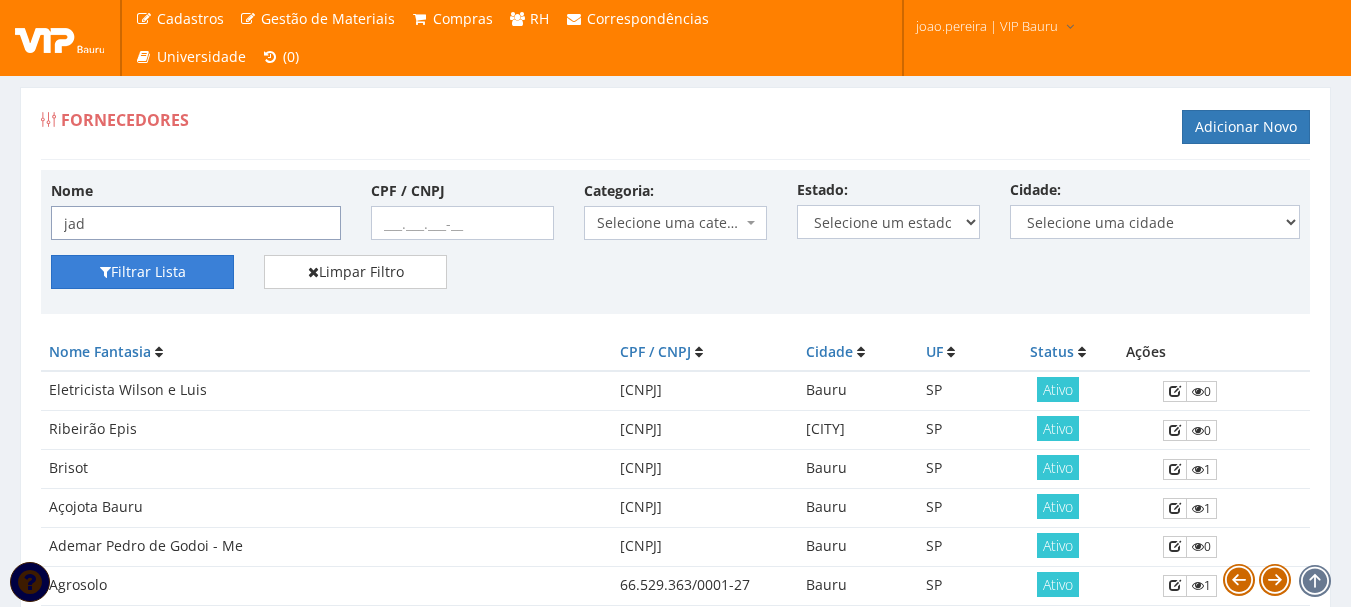 type on "Jadlog Logística S.A." 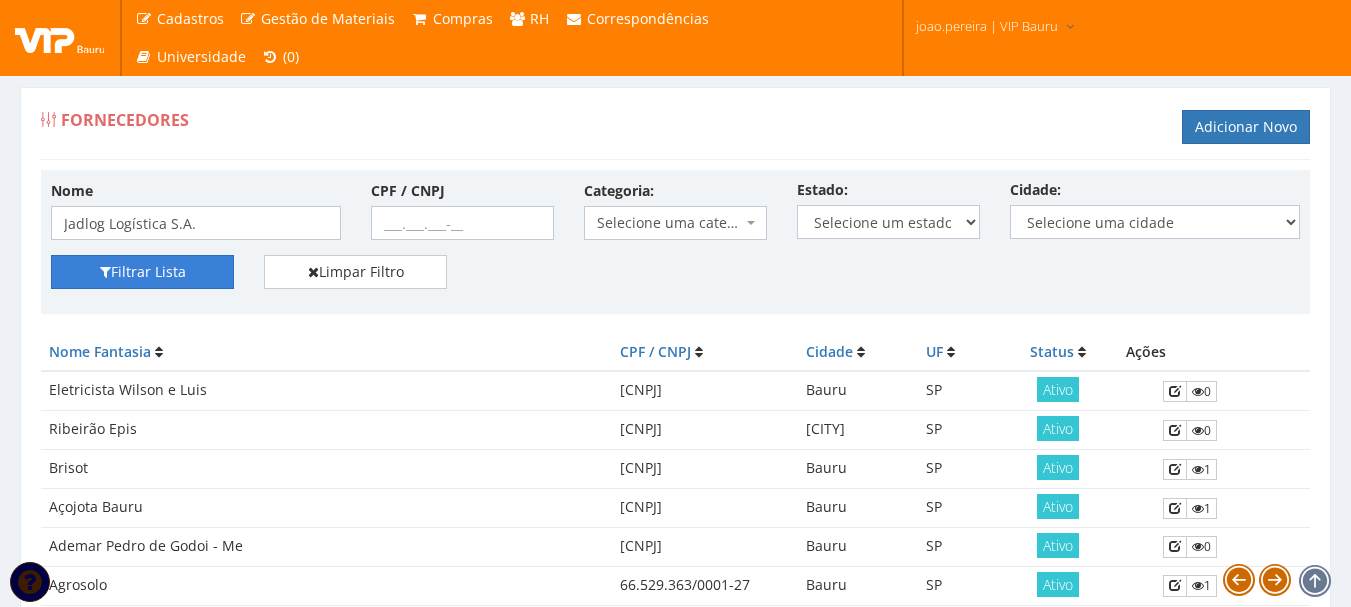 click on "Filtrar Lista" at bounding box center [142, 272] 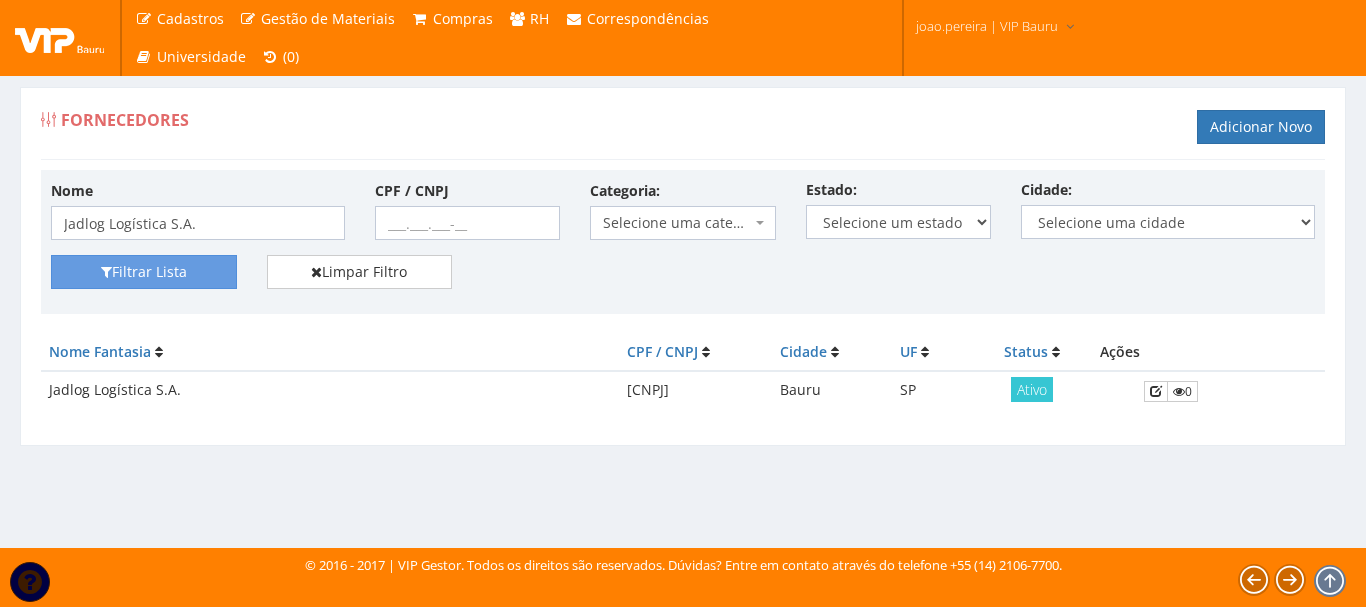 scroll, scrollTop: 0, scrollLeft: 0, axis: both 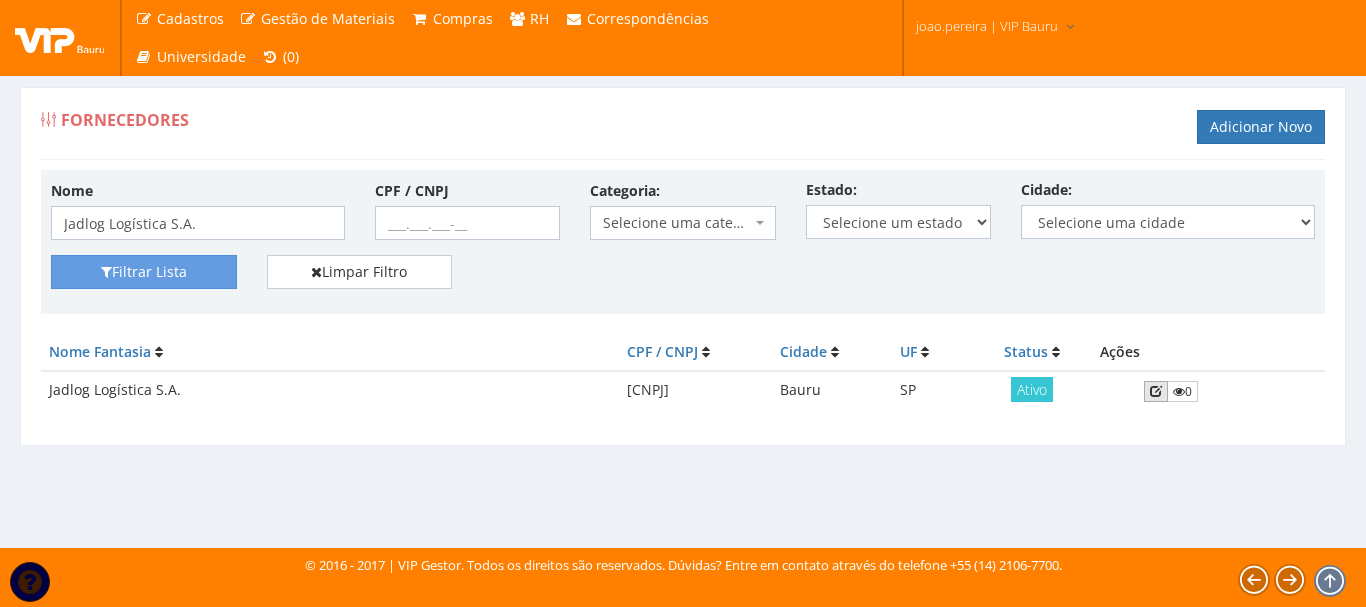 click at bounding box center (1156, 391) 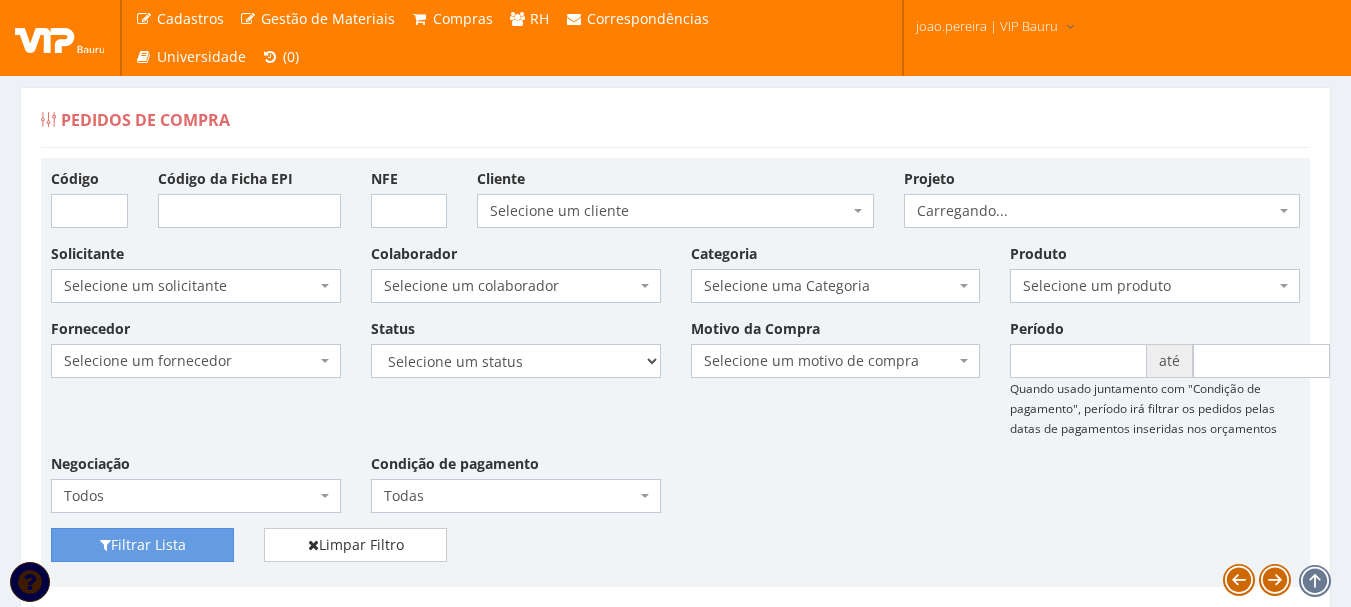 scroll, scrollTop: 0, scrollLeft: 0, axis: both 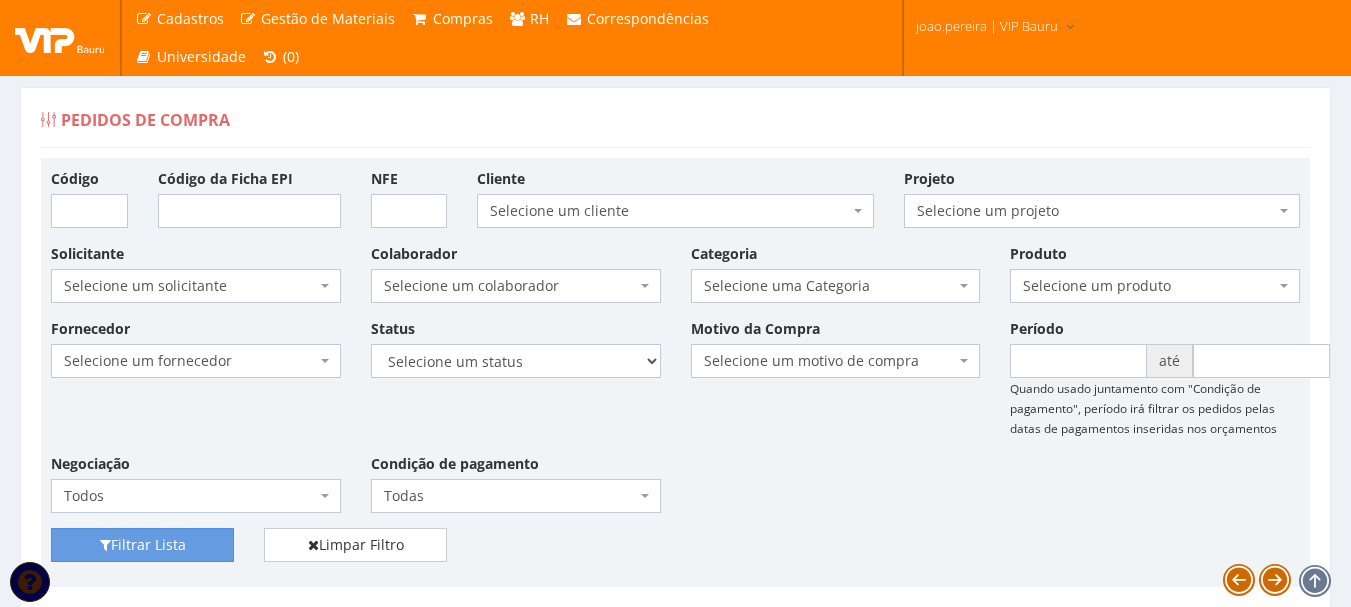click on "Pedidos de Compra" at bounding box center (675, 124) 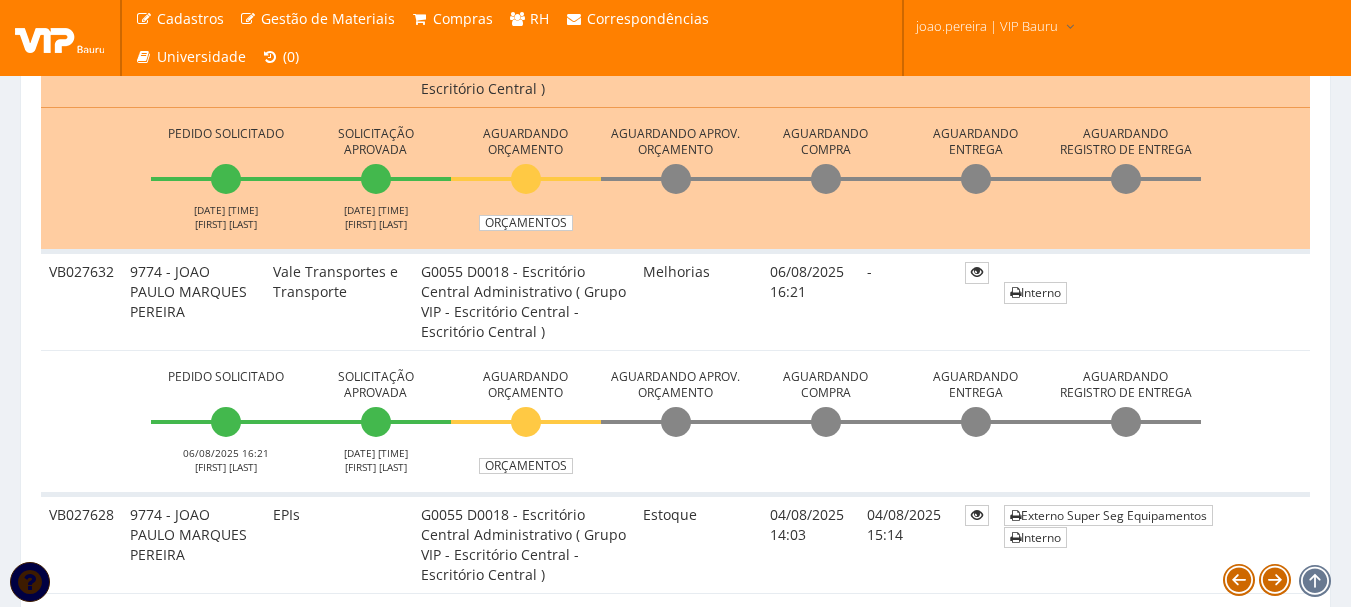 scroll, scrollTop: 700, scrollLeft: 0, axis: vertical 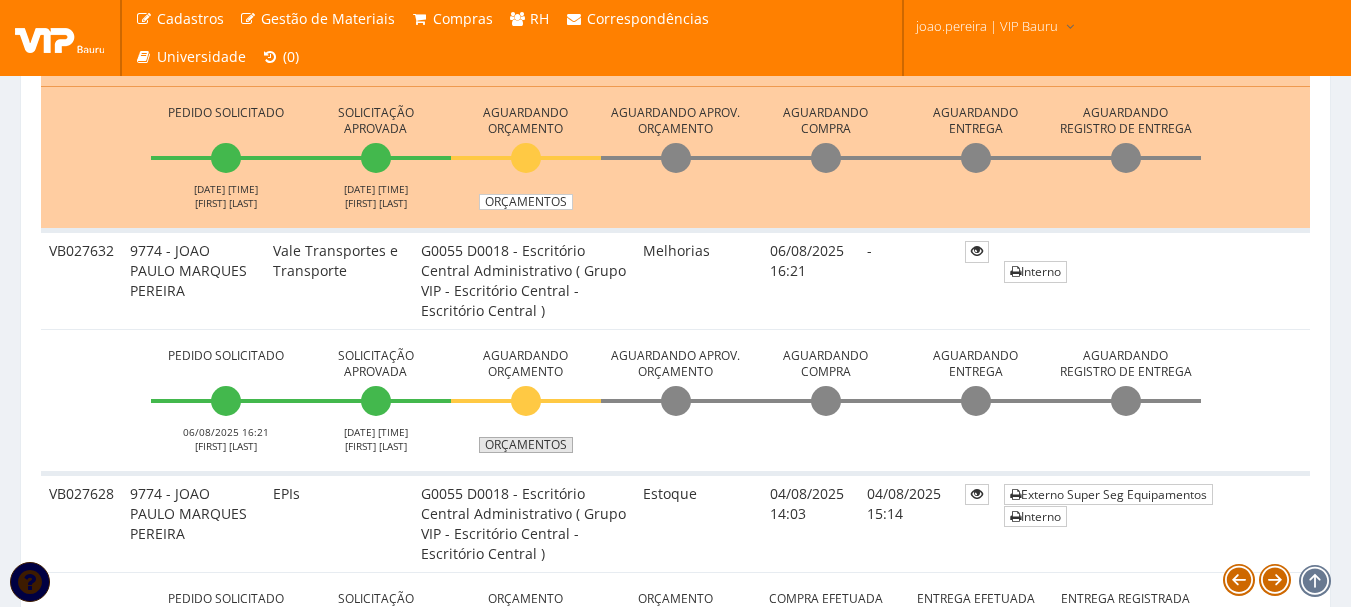 click on "Orçamentos" at bounding box center [526, 445] 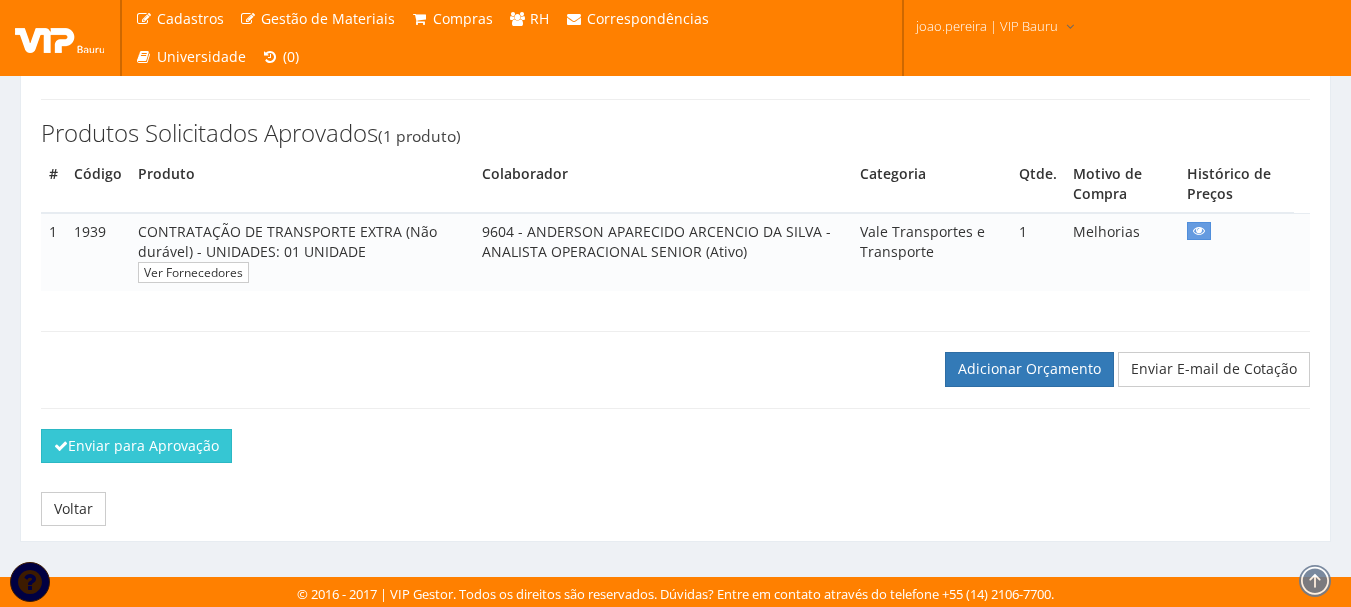 scroll, scrollTop: 282, scrollLeft: 0, axis: vertical 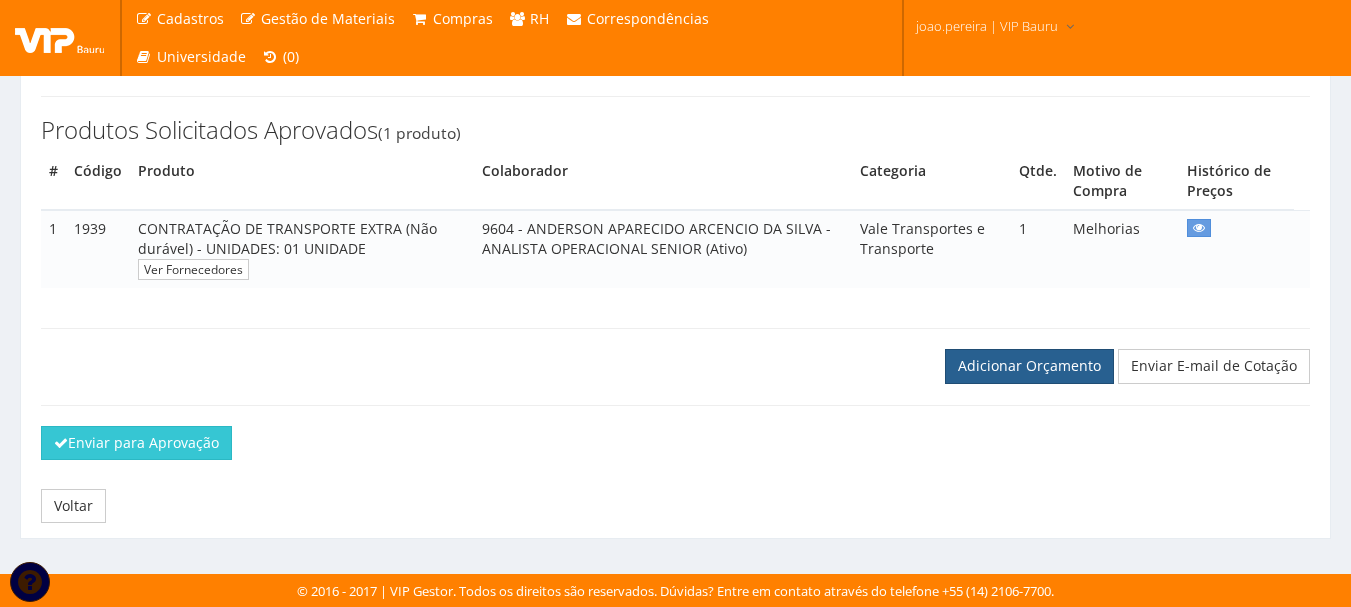 click on "Adicionar Orçamento" at bounding box center [1029, 366] 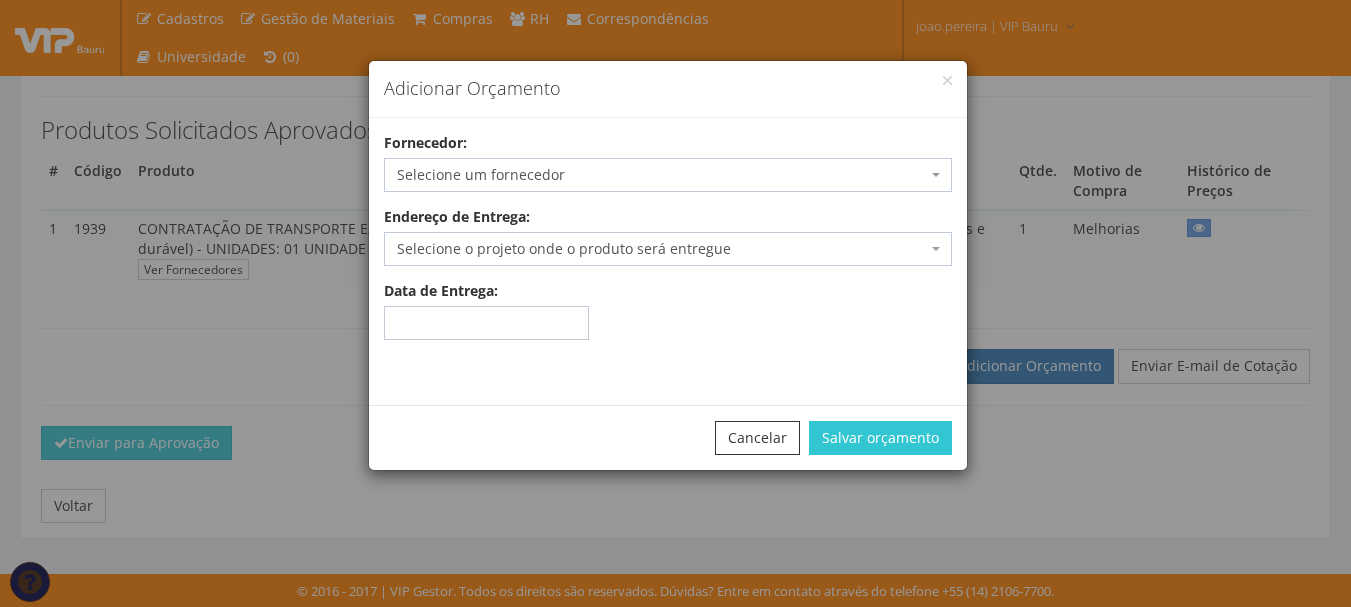 click on "Selecione um fornecedor" at bounding box center [662, 175] 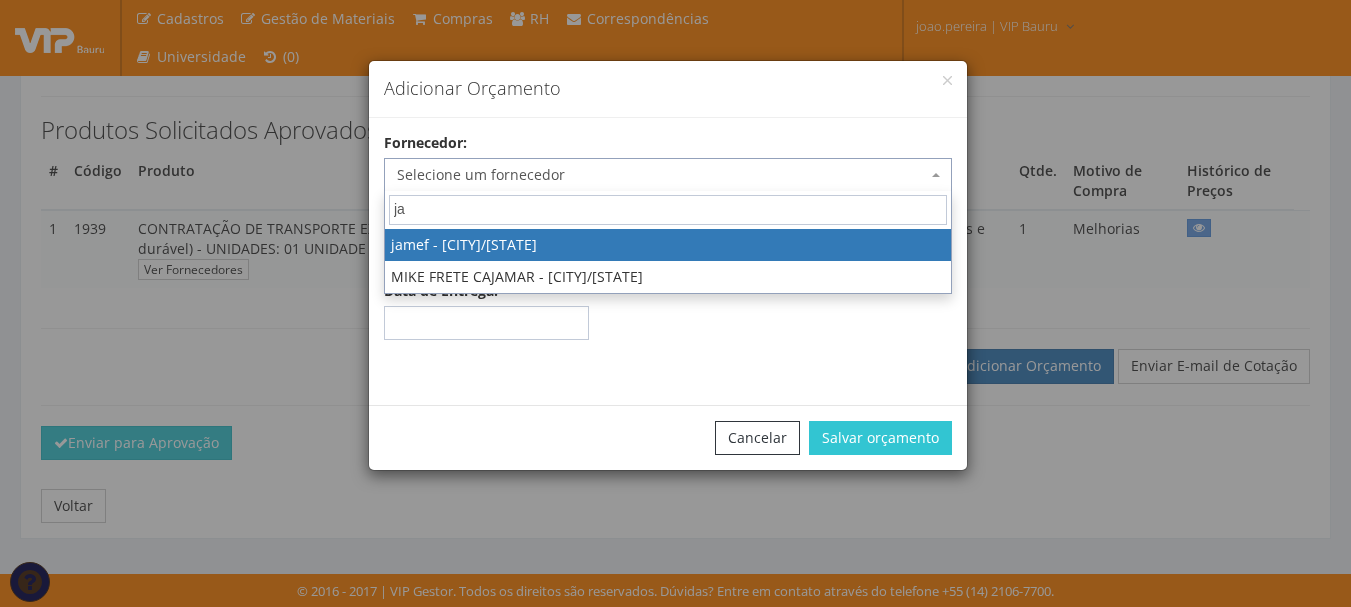 type on "j" 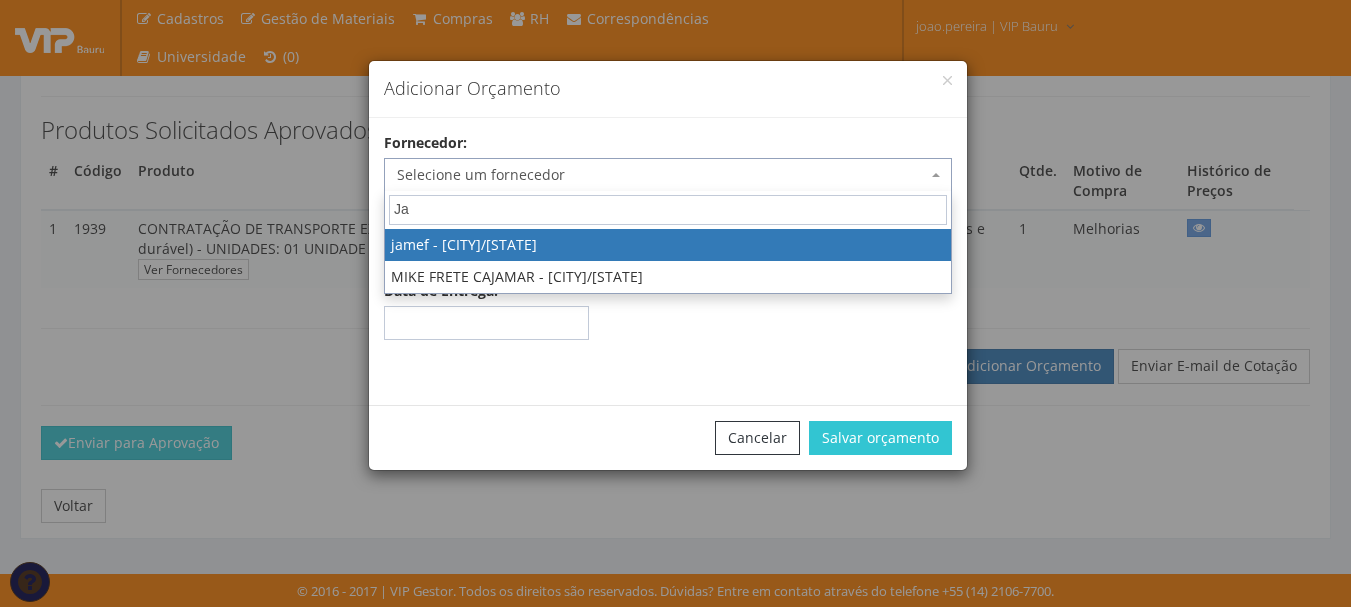 type on "J" 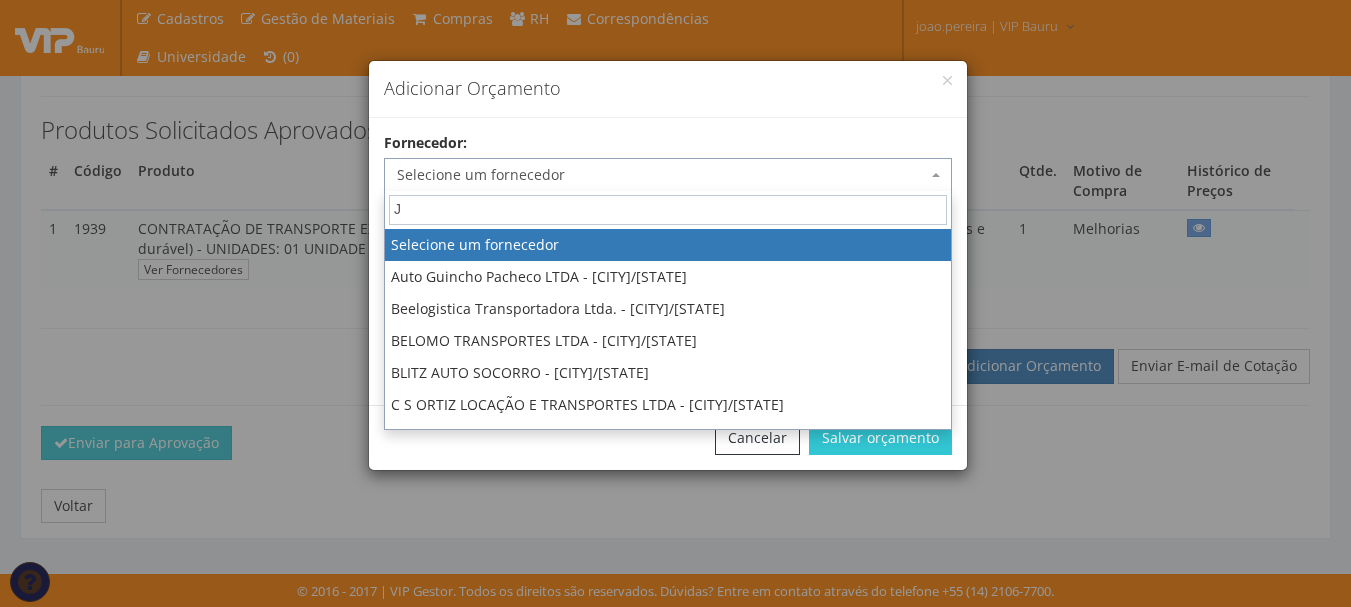 type 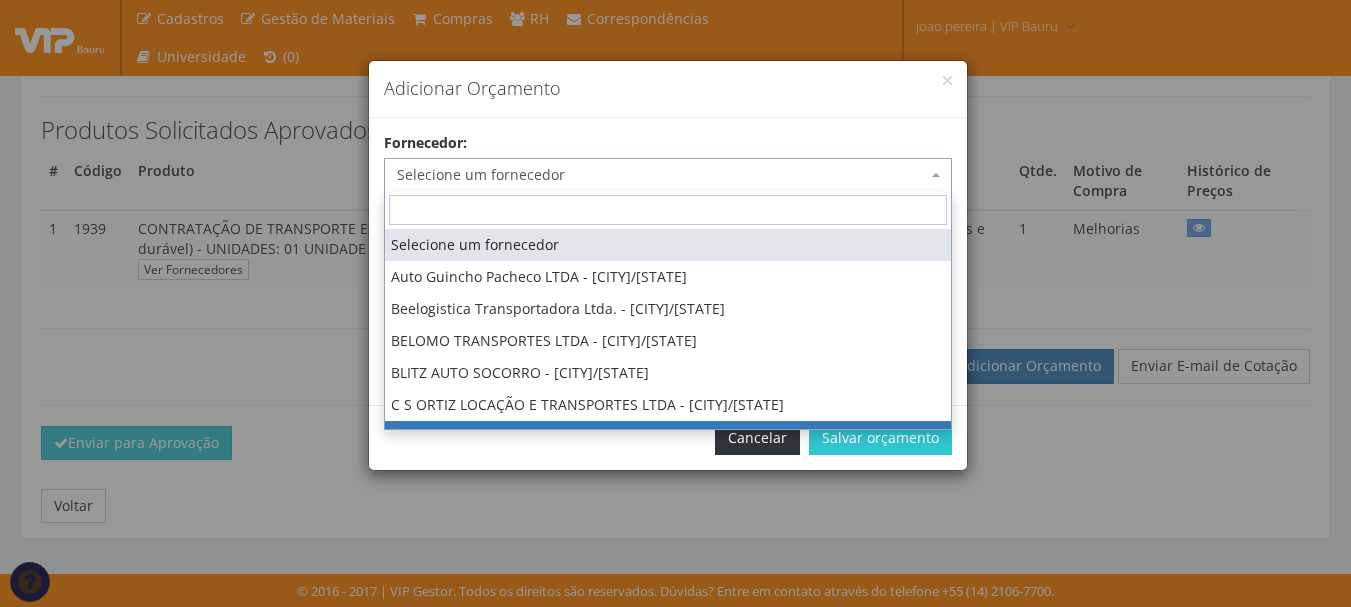 click on "Cancelar" at bounding box center [757, 438] 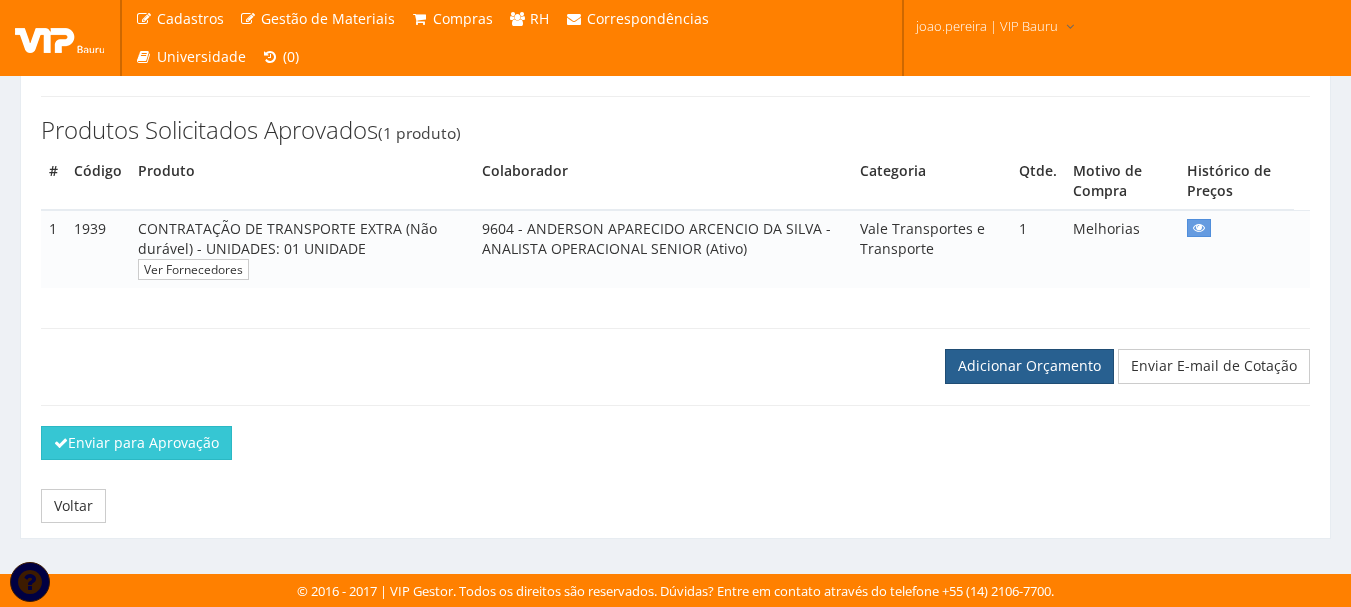 click on "Adicionar Orçamento" at bounding box center [1029, 366] 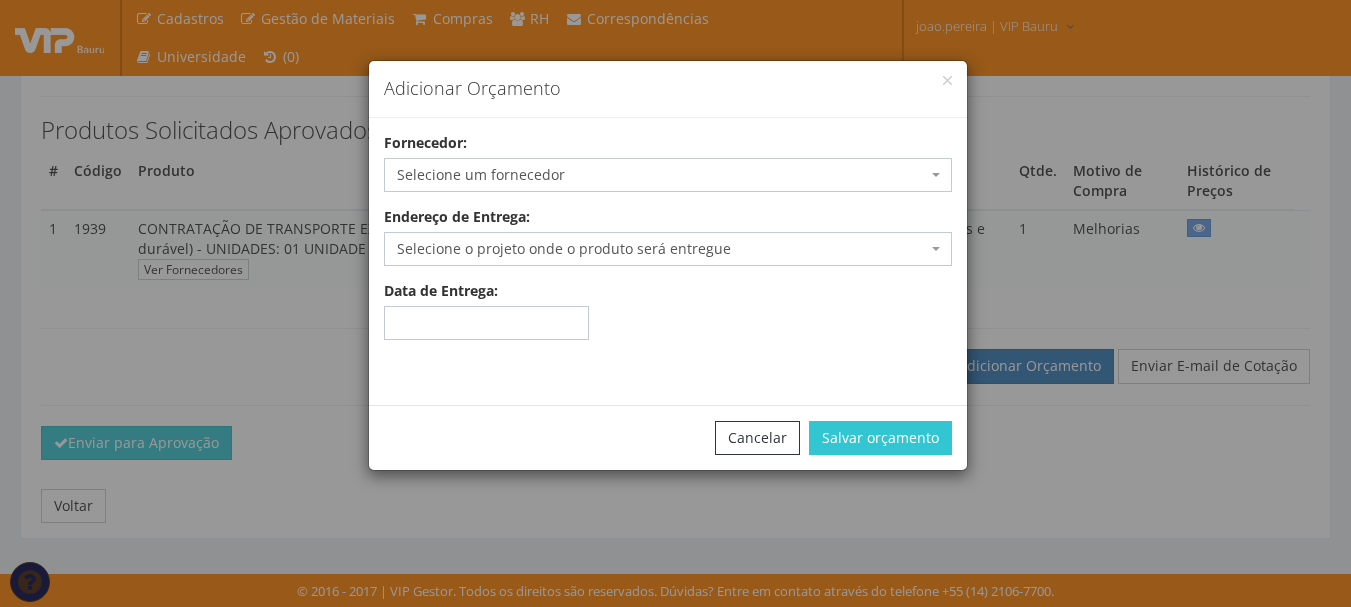 click on "Selecione um fornecedor" at bounding box center (662, 175) 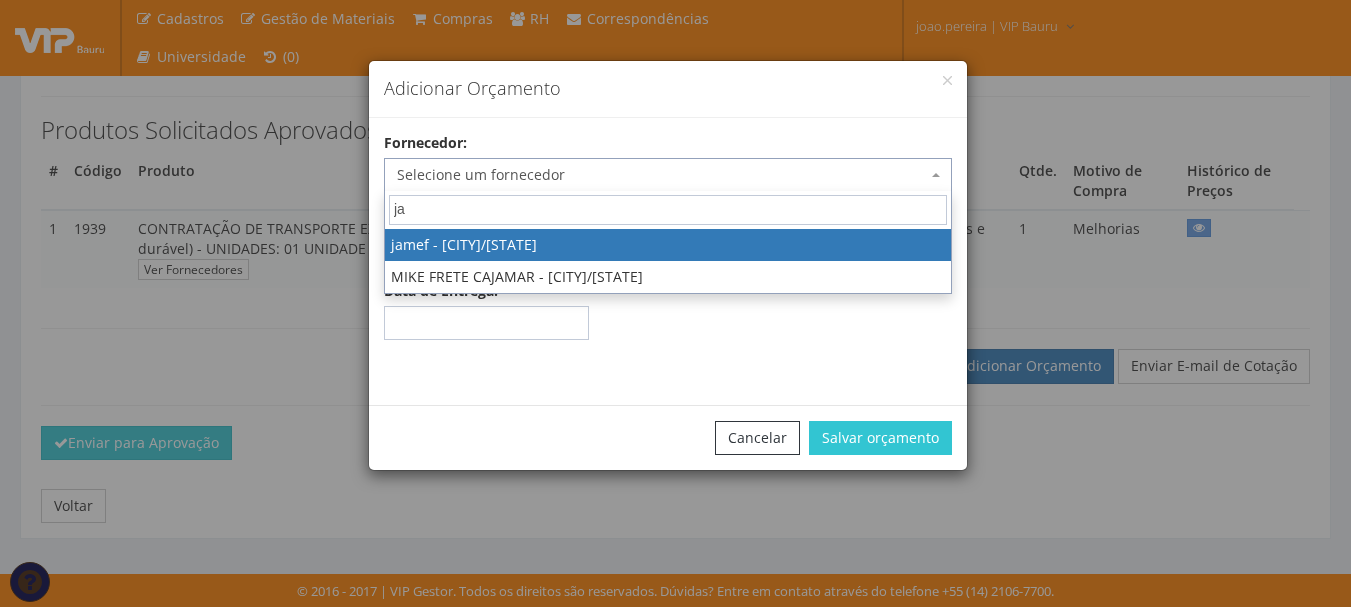 type on "j" 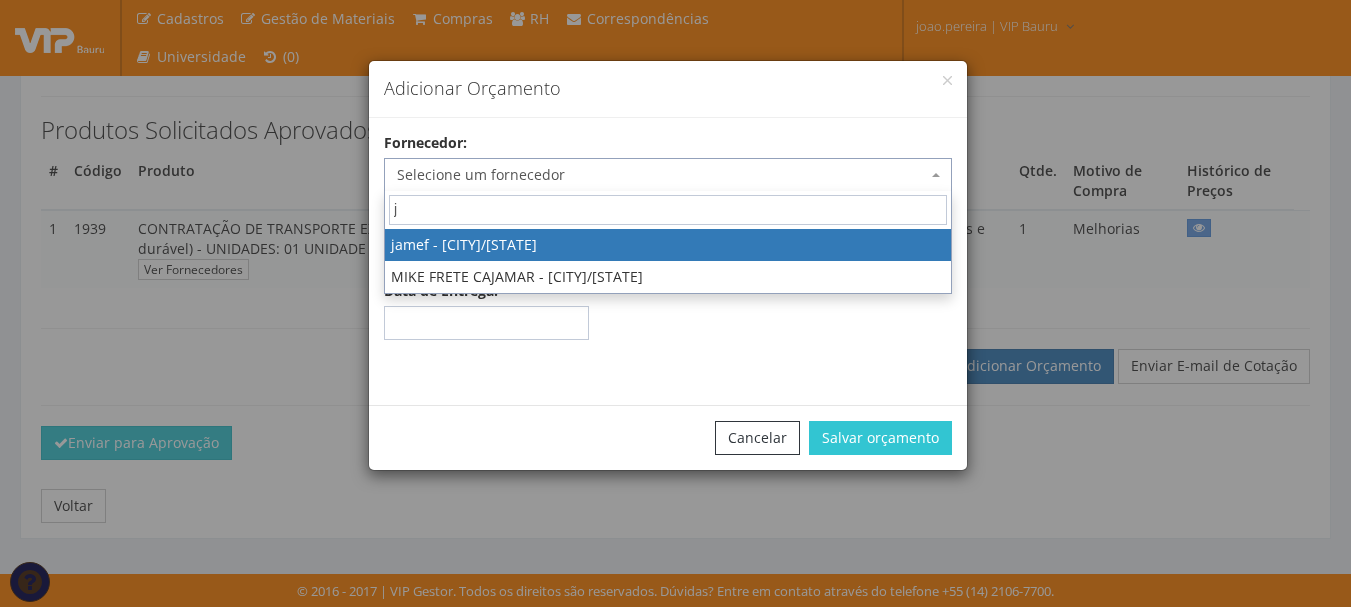 type 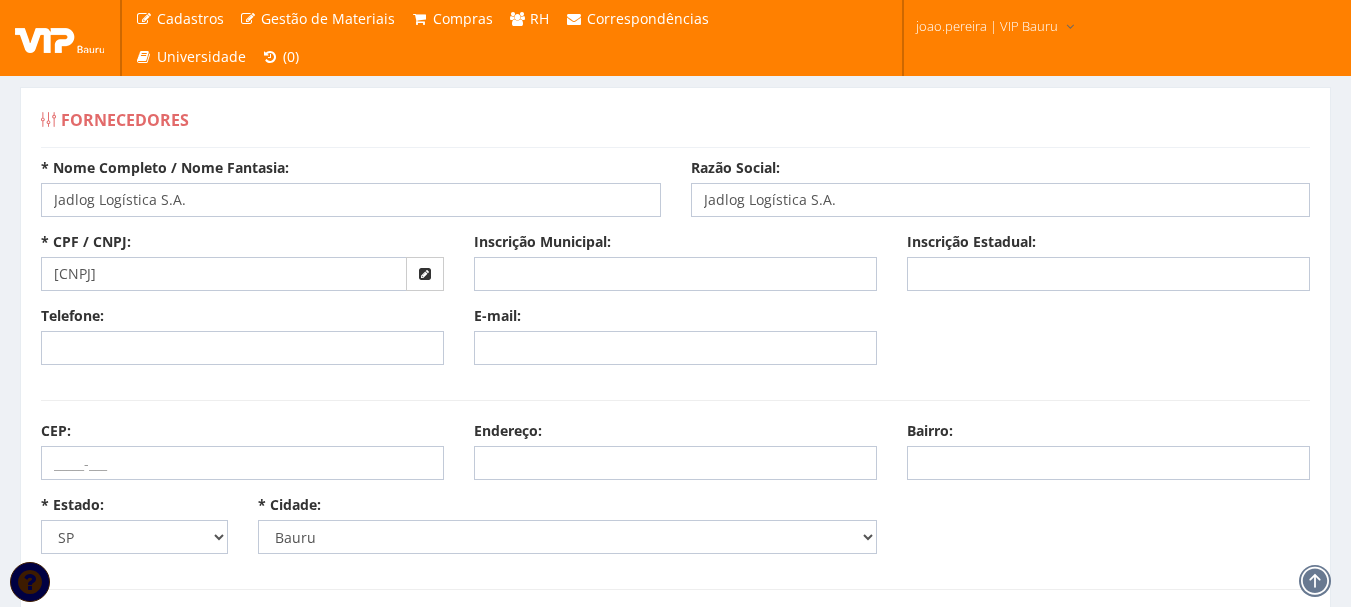 select on "4773" 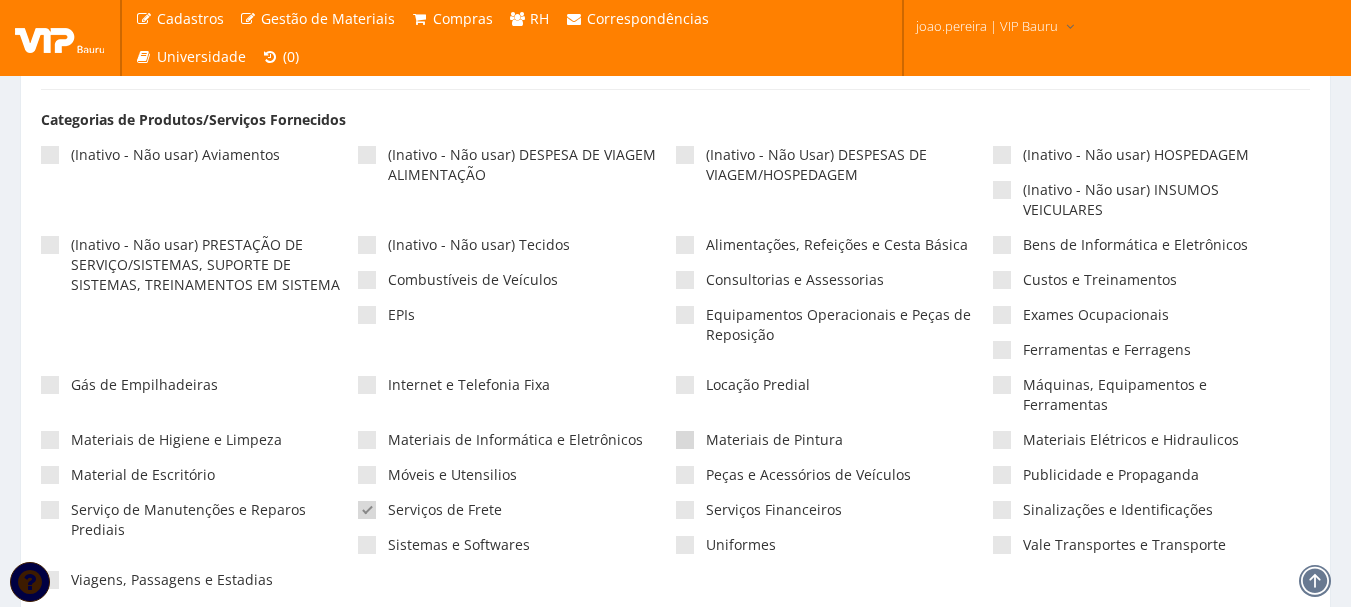 scroll, scrollTop: 600, scrollLeft: 0, axis: vertical 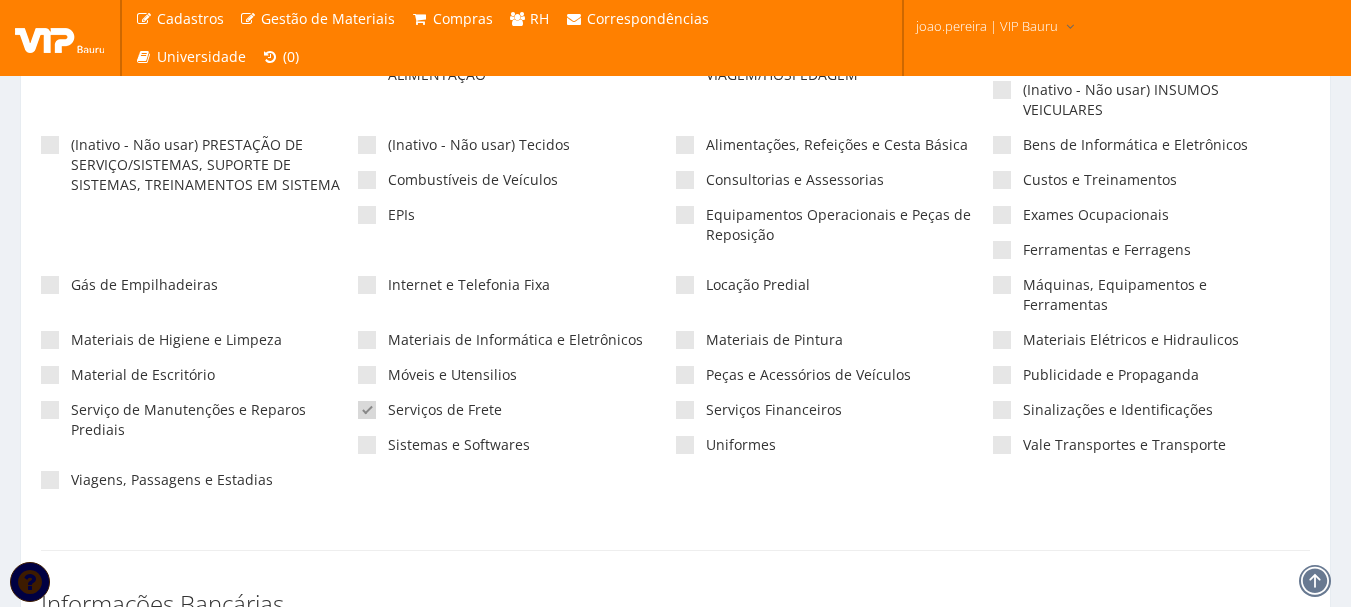 click at bounding box center [367, 410] 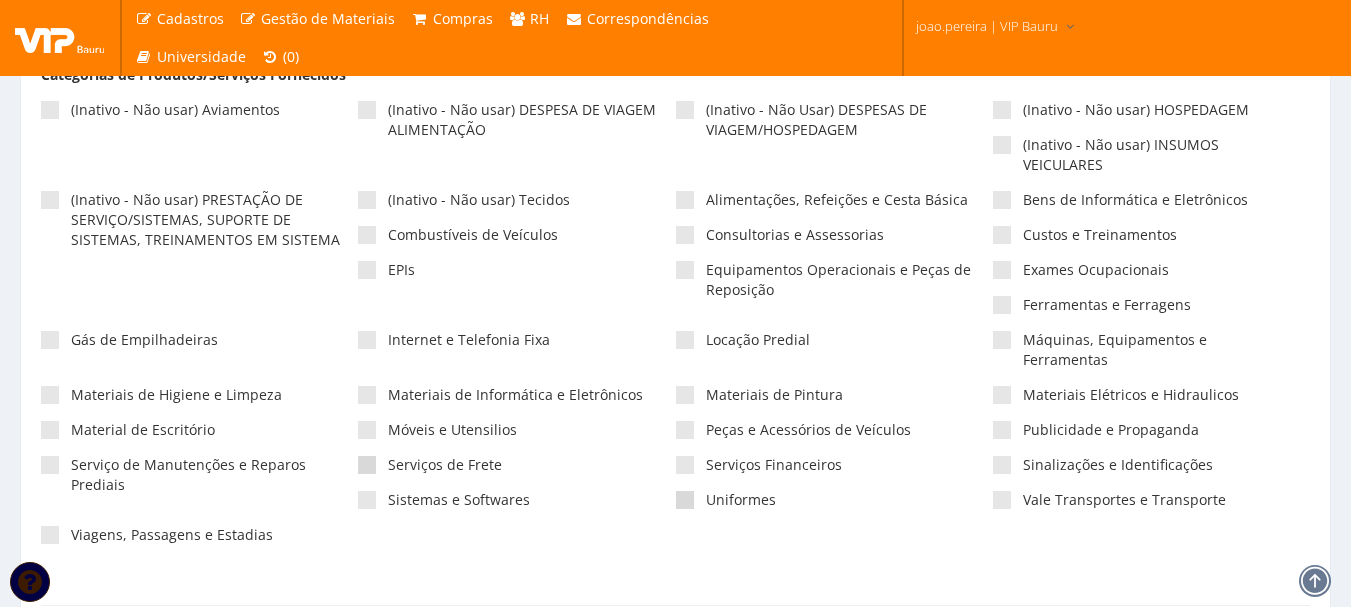 scroll, scrollTop: 500, scrollLeft: 0, axis: vertical 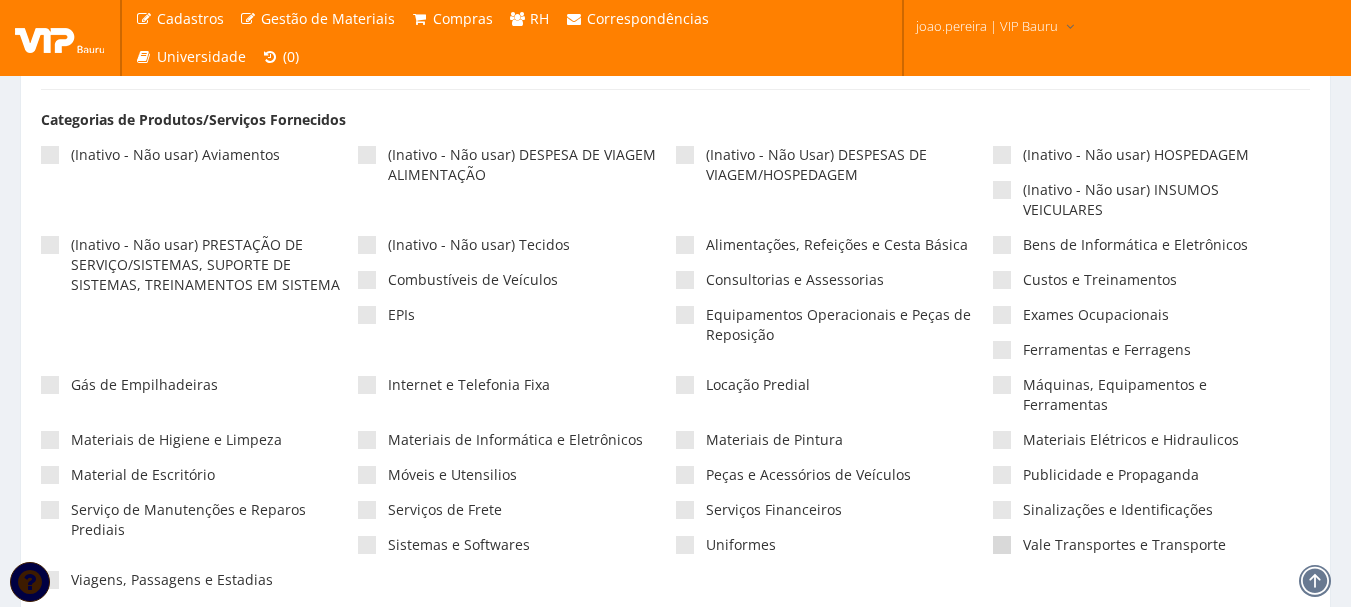 click at bounding box center [1002, 545] 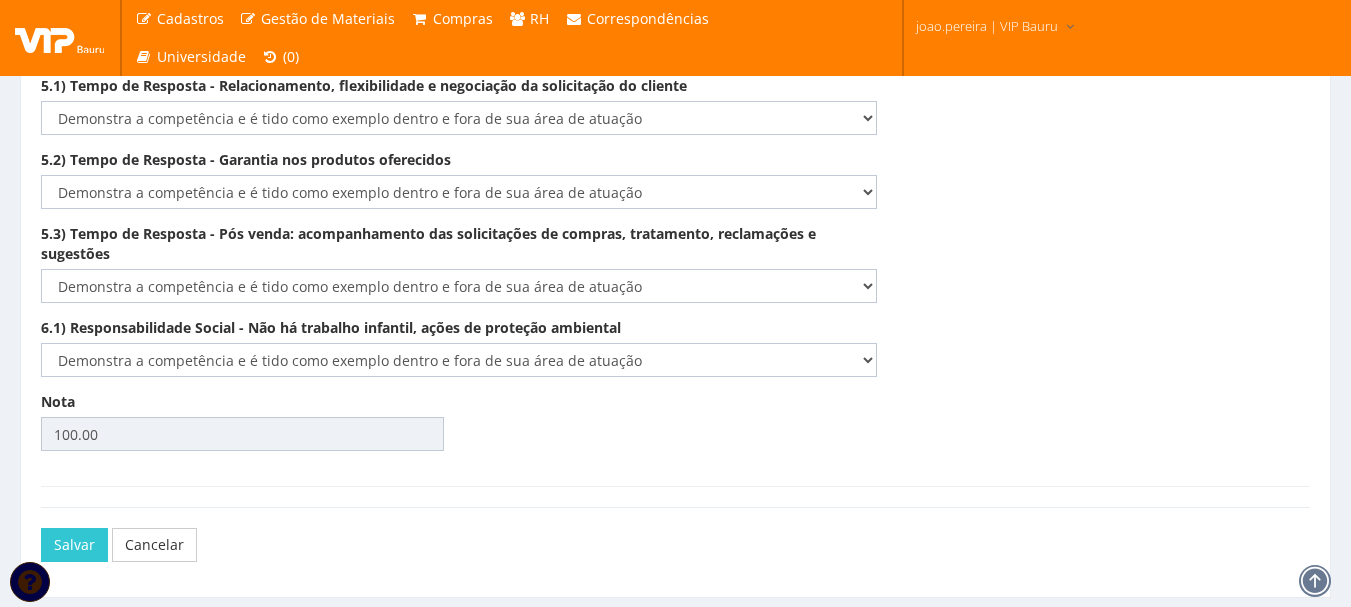 scroll, scrollTop: 3490, scrollLeft: 0, axis: vertical 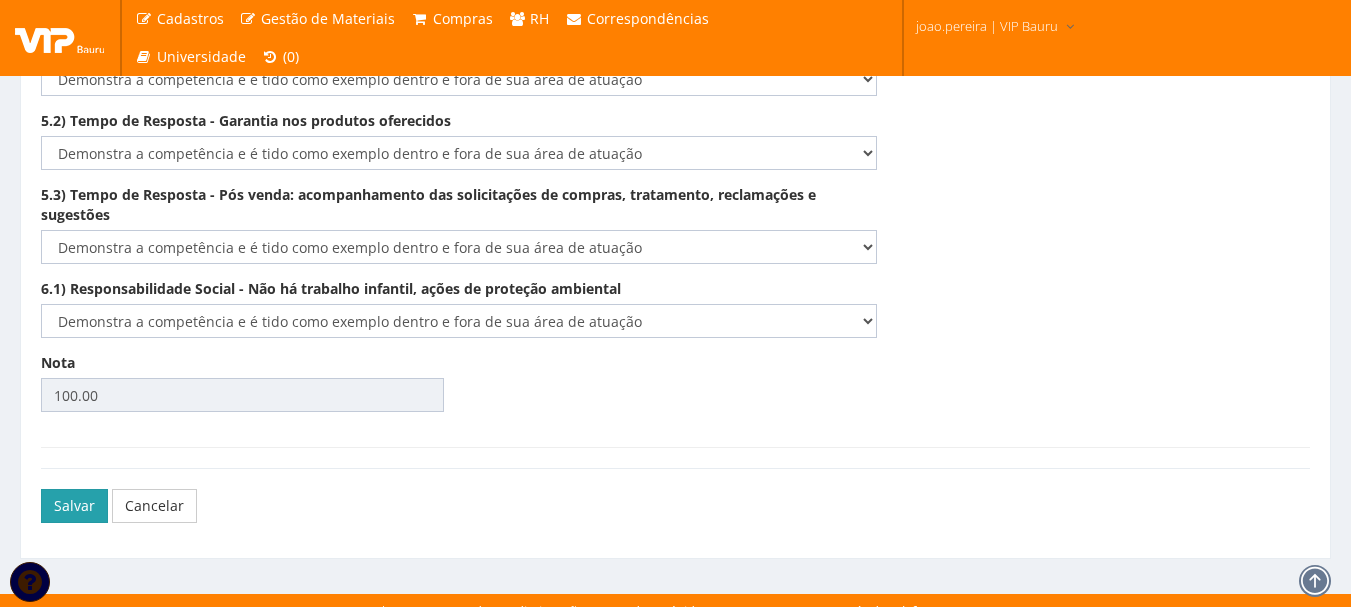 click on "Salvar" at bounding box center (74, 506) 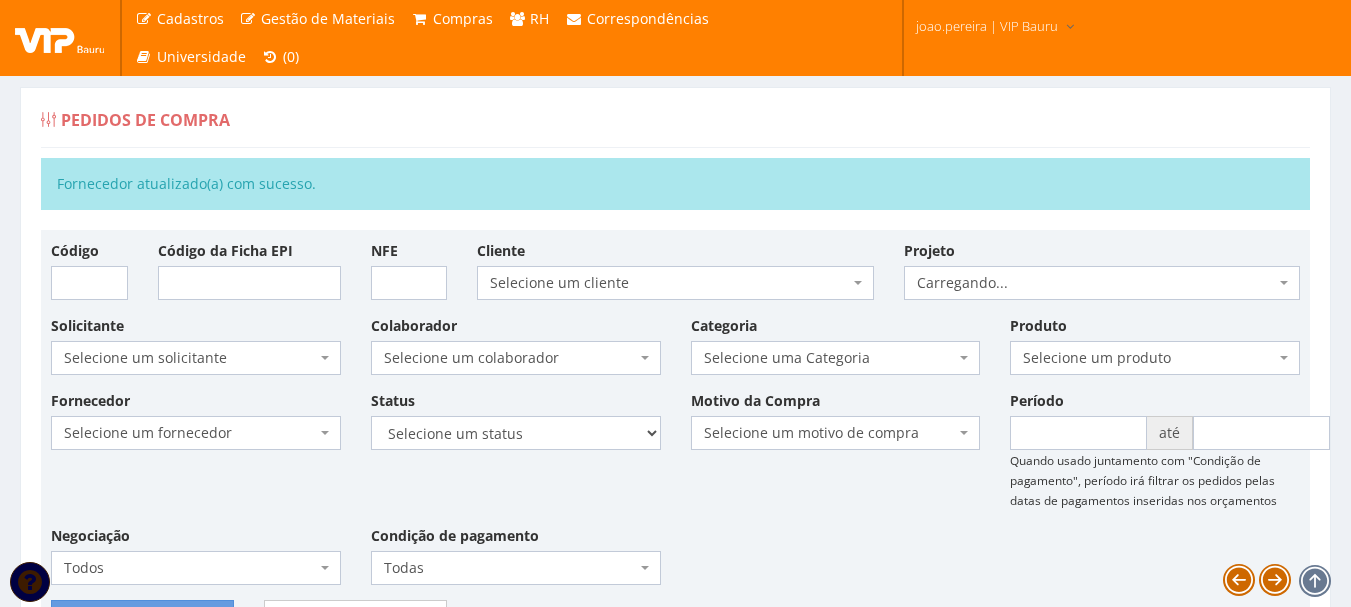 scroll, scrollTop: 0, scrollLeft: 0, axis: both 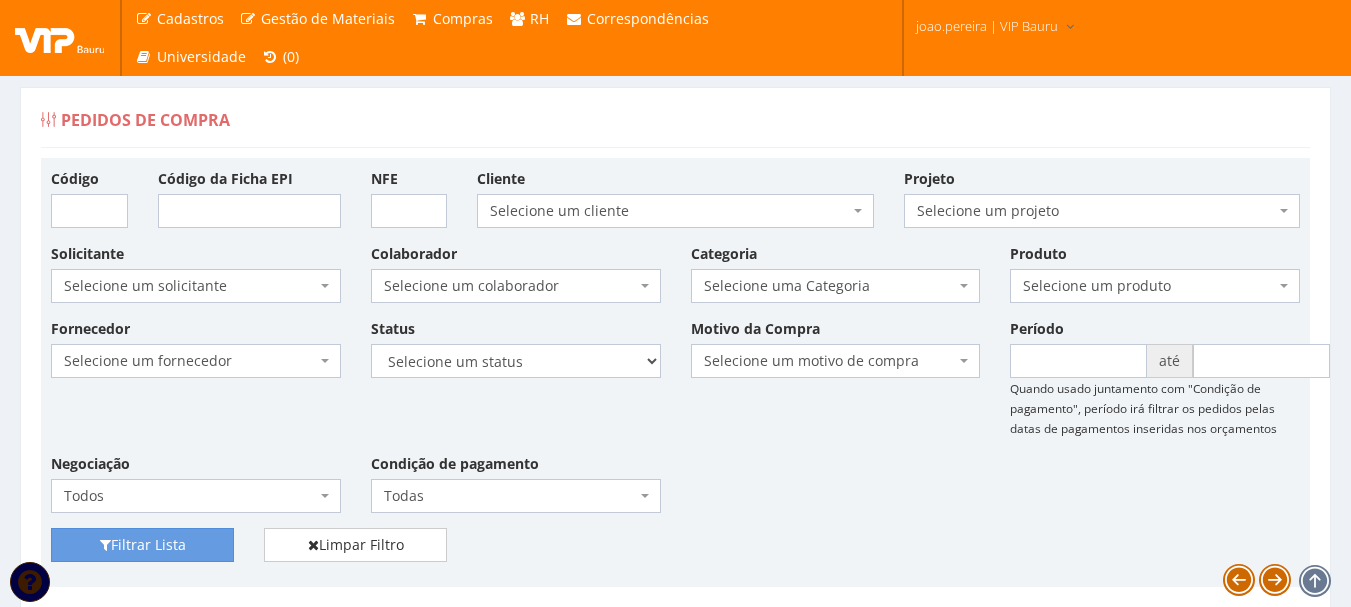 click on "Pedidos de Compra" at bounding box center (675, 124) 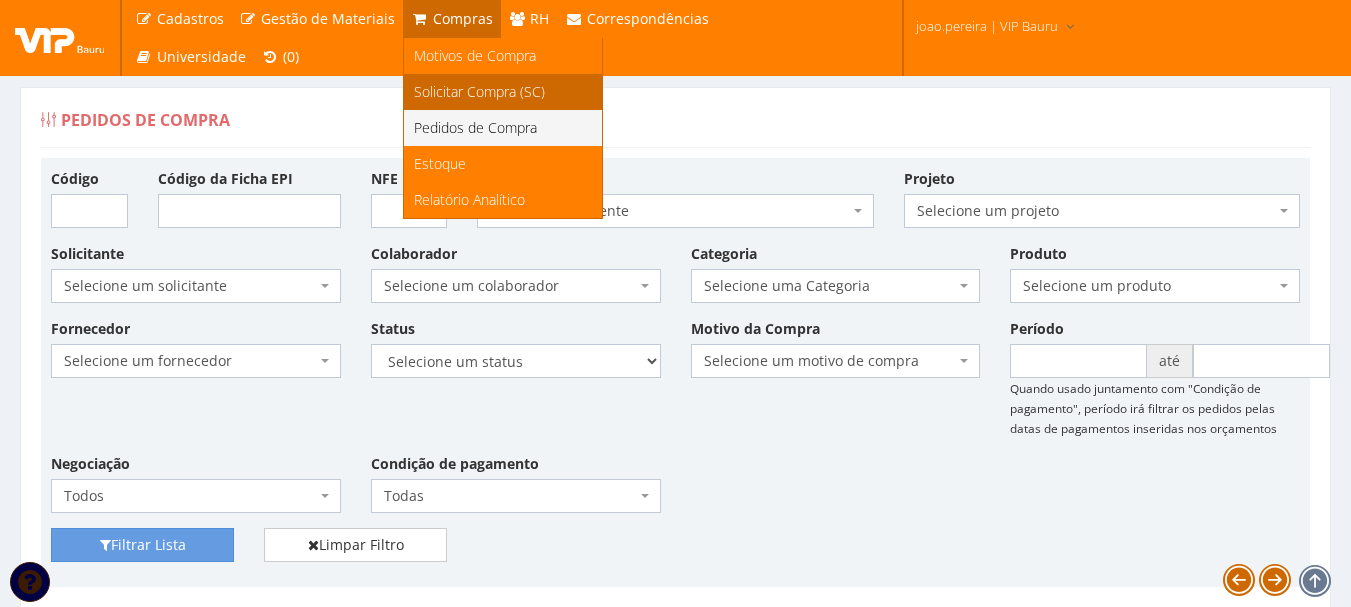 click on "Solicitar Compra (SC)" at bounding box center [479, 91] 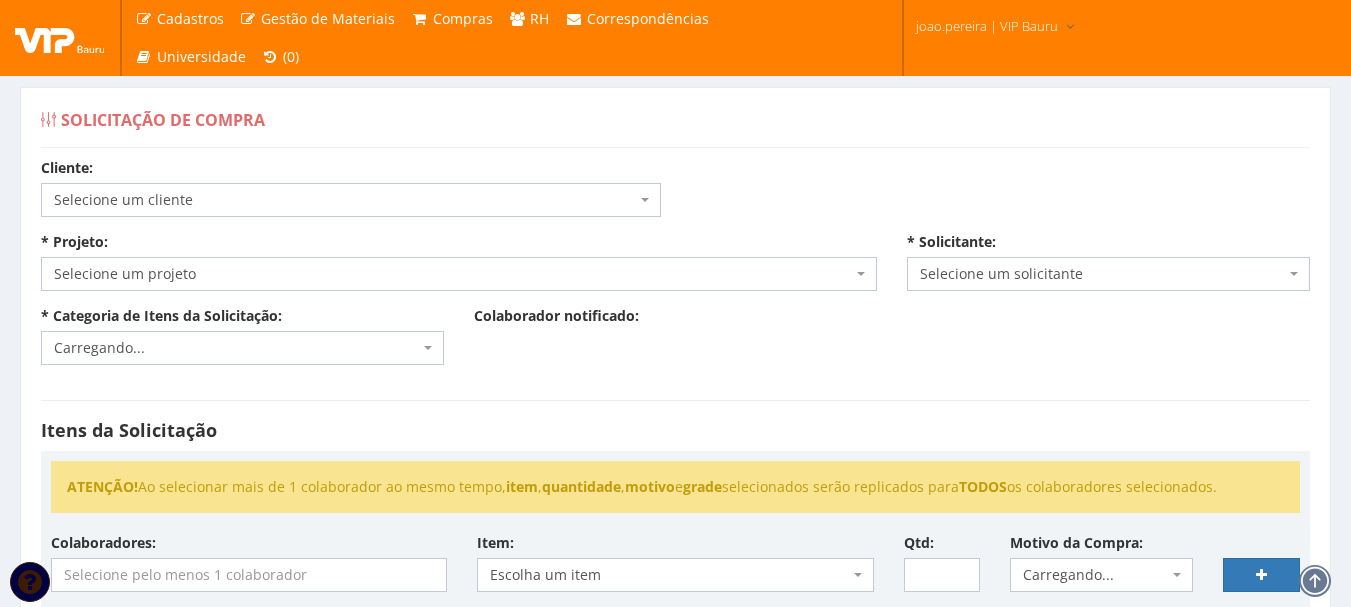 scroll, scrollTop: 0, scrollLeft: 0, axis: both 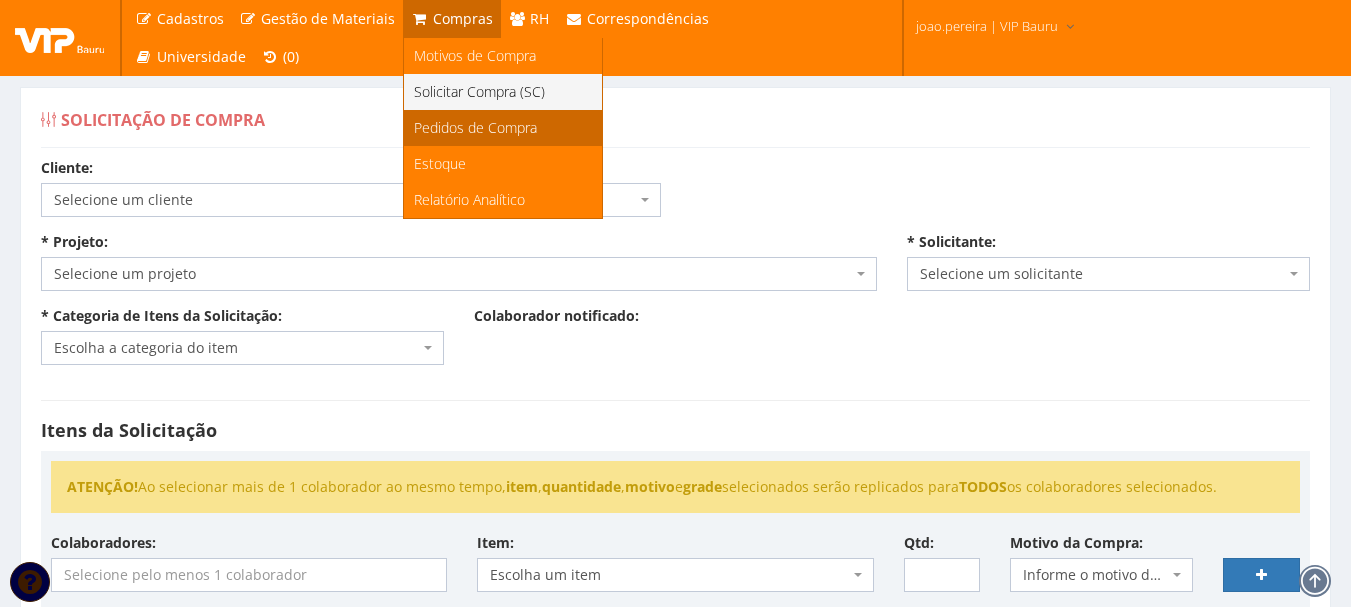click on "Pedidos de Compra" at bounding box center (475, 127) 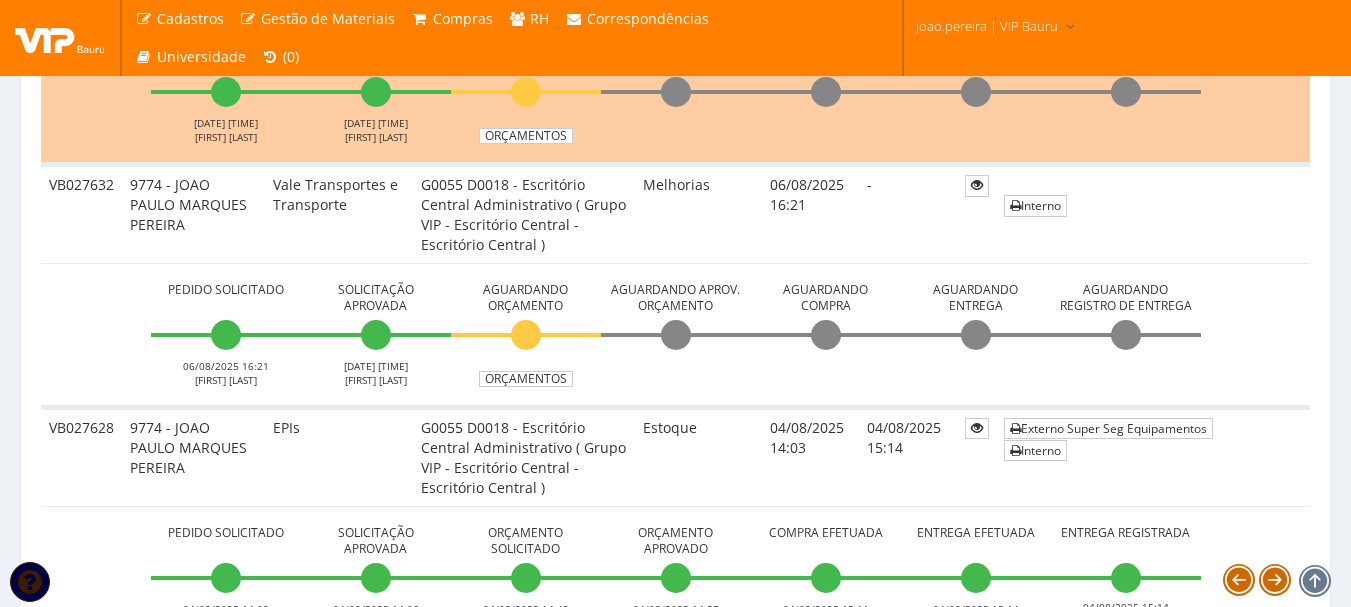 scroll, scrollTop: 800, scrollLeft: 0, axis: vertical 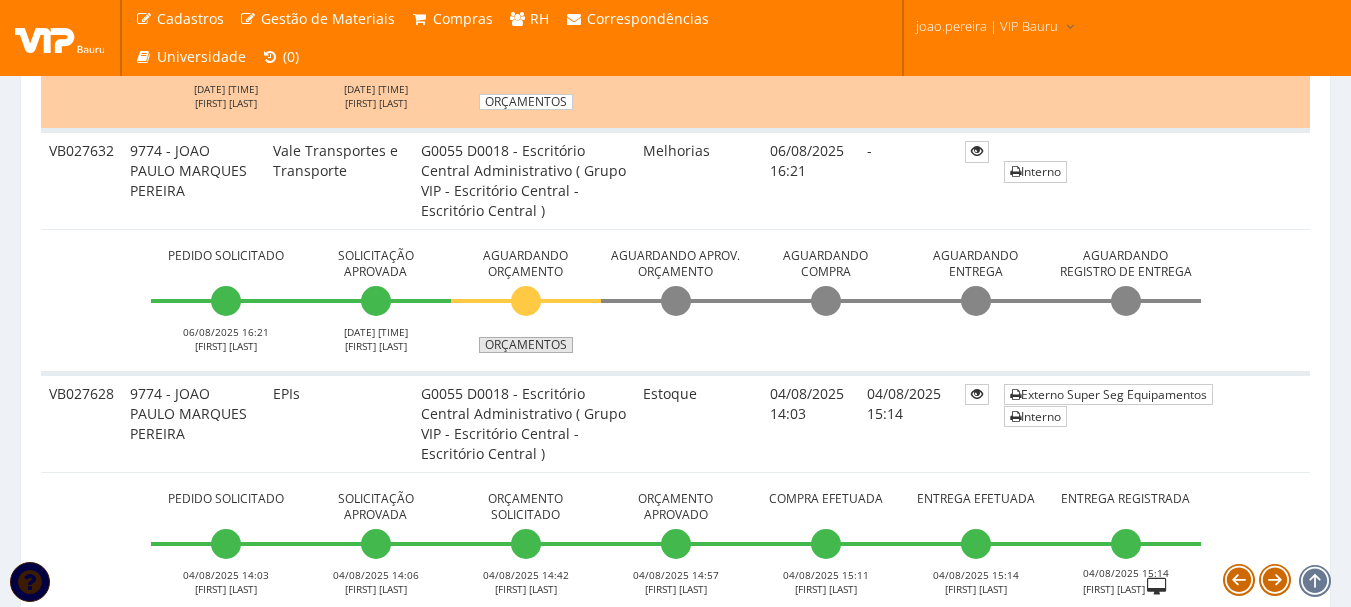 click on "Orçamentos" at bounding box center [526, 345] 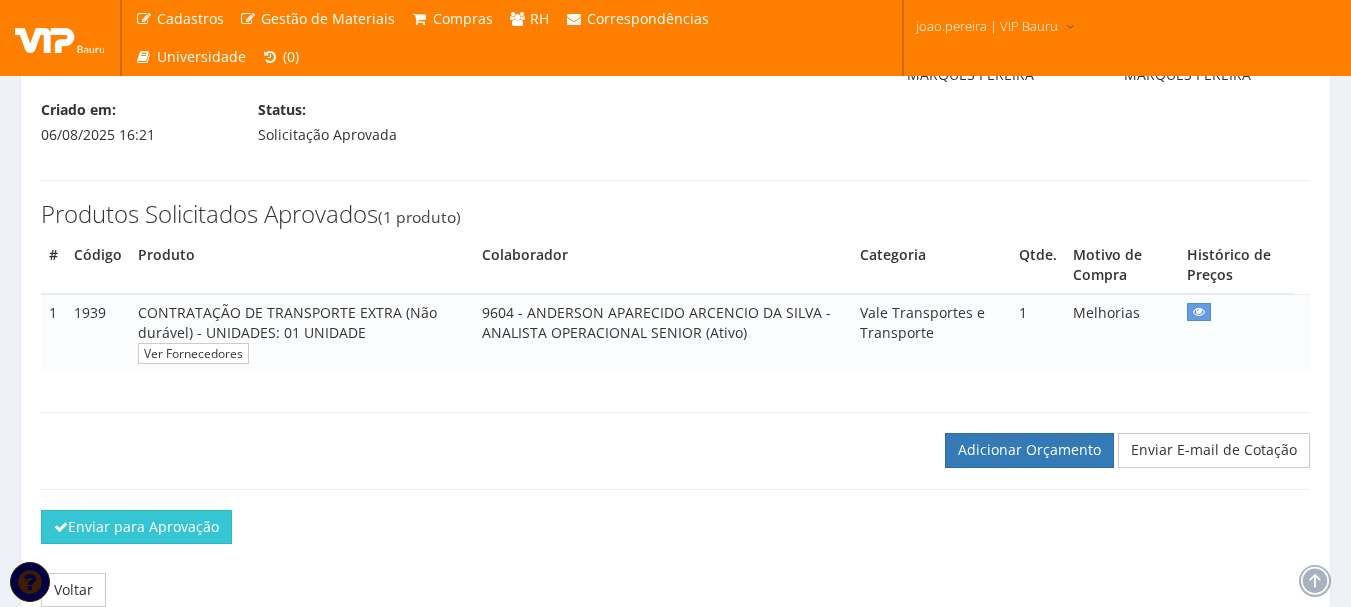 scroll, scrollTop: 200, scrollLeft: 0, axis: vertical 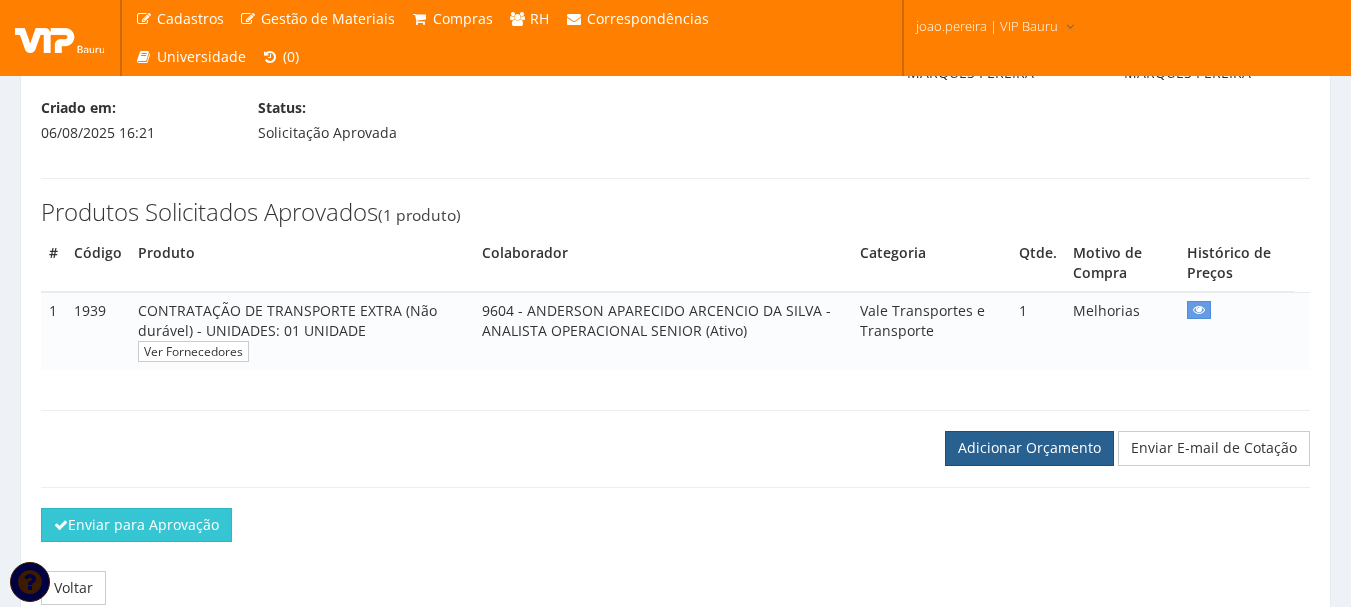 click on "Adicionar Orçamento" at bounding box center (1029, 448) 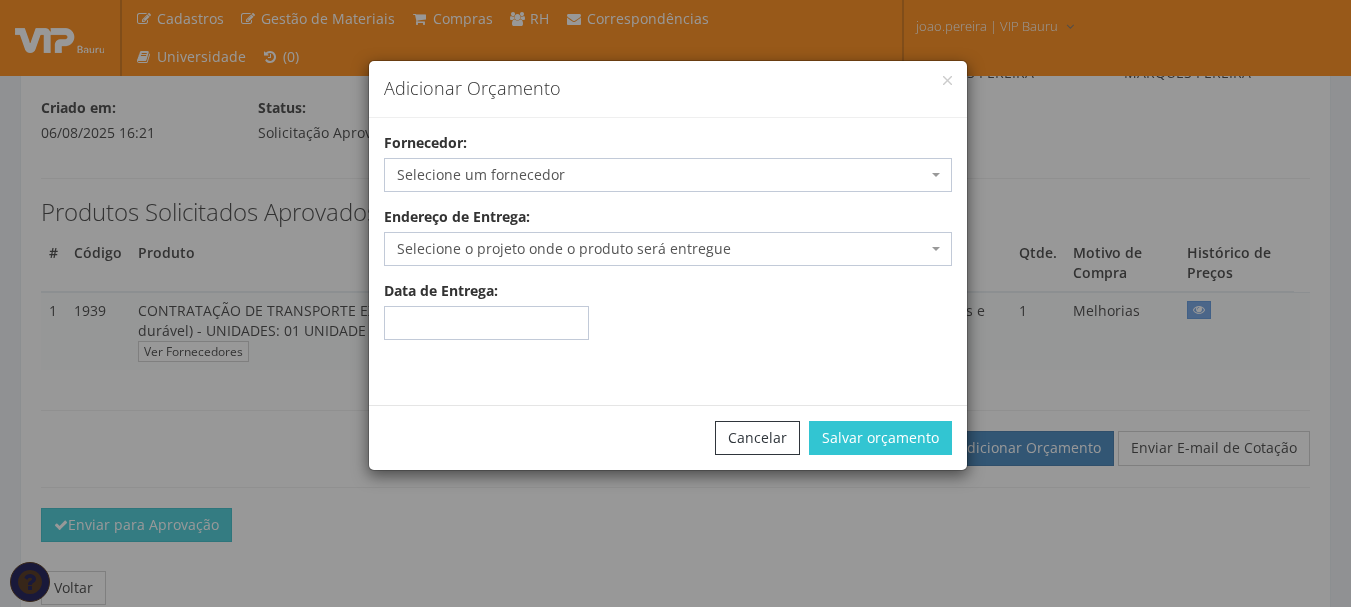 click on "Selecione um fornecedor" at bounding box center (668, 175) 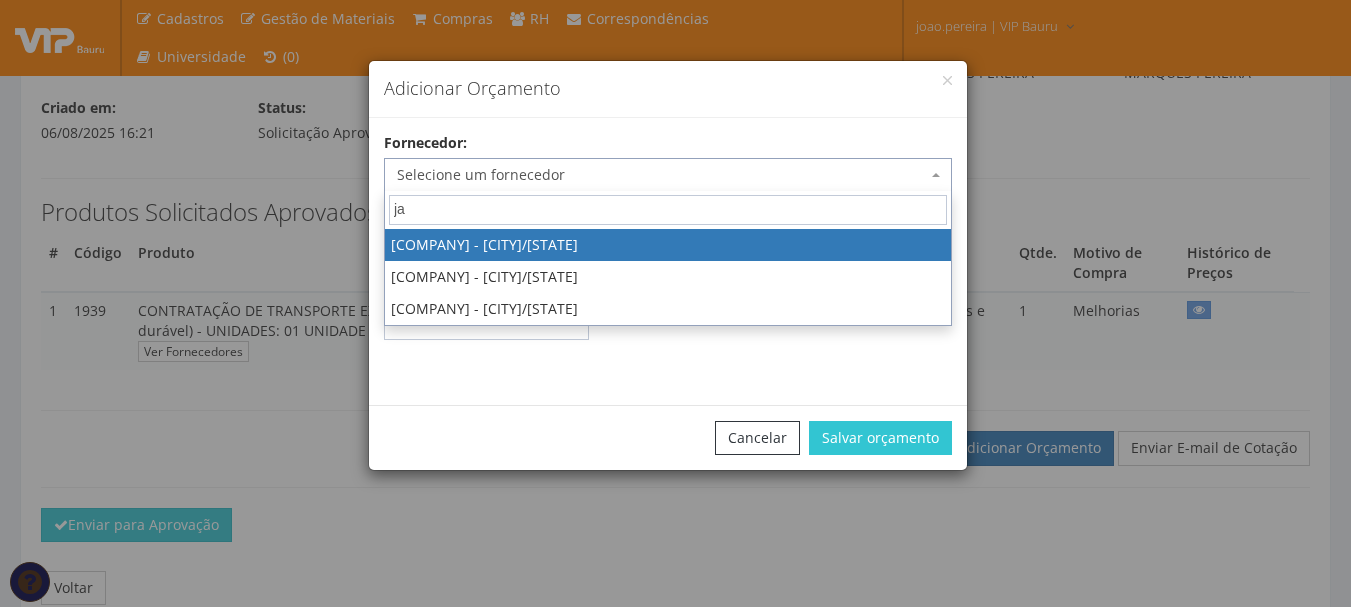 type on "jad" 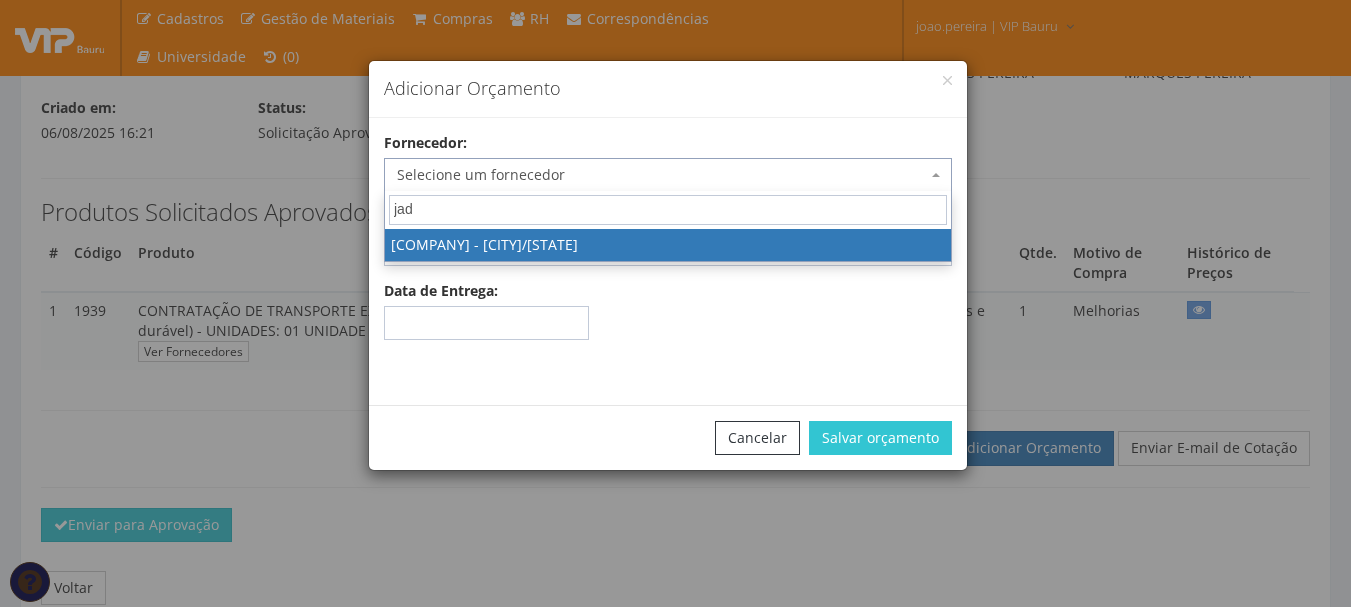 select on "2591" 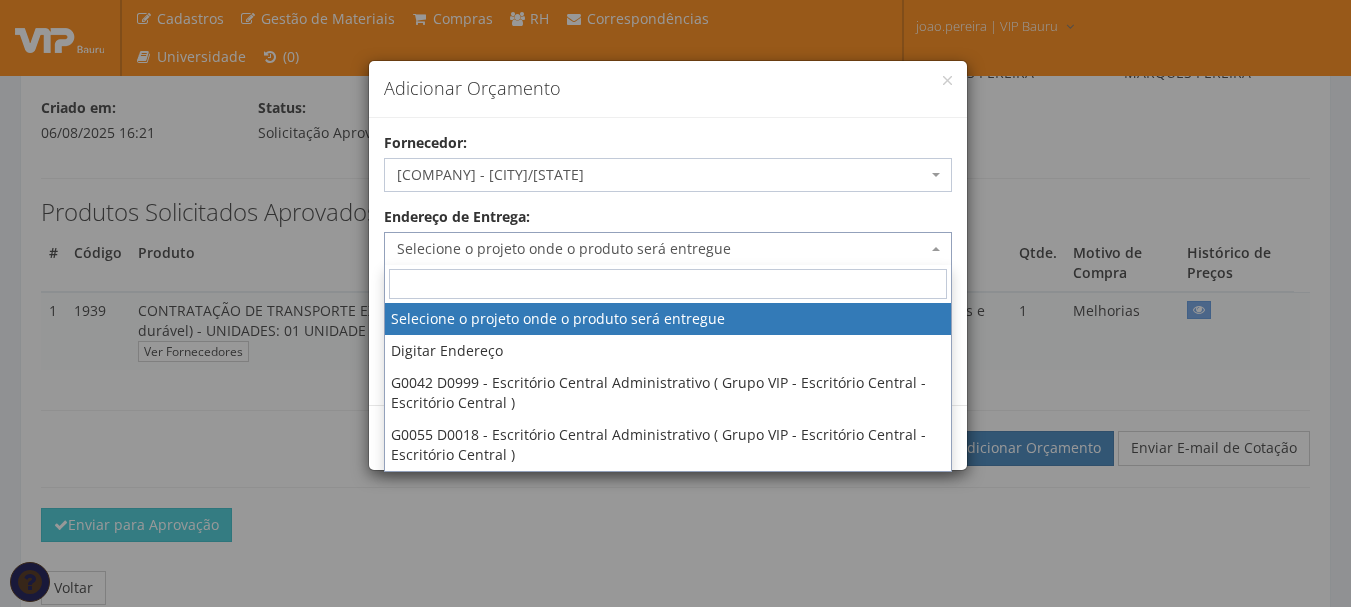 click at bounding box center (936, 249) 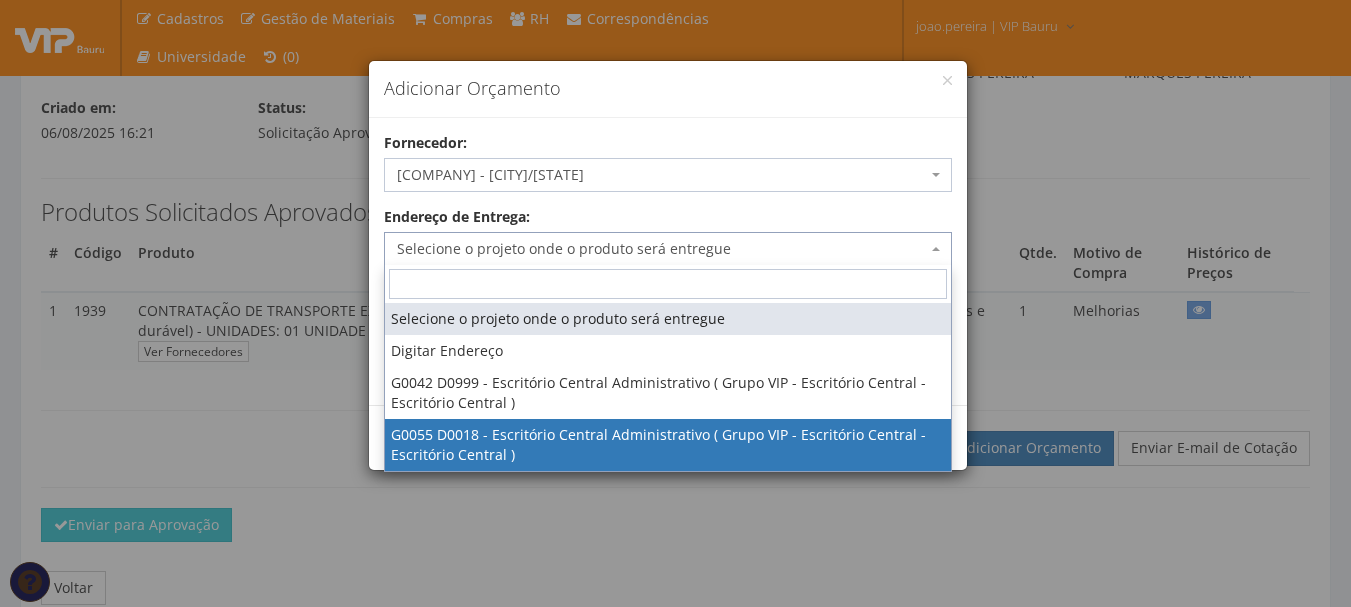 select on "55" 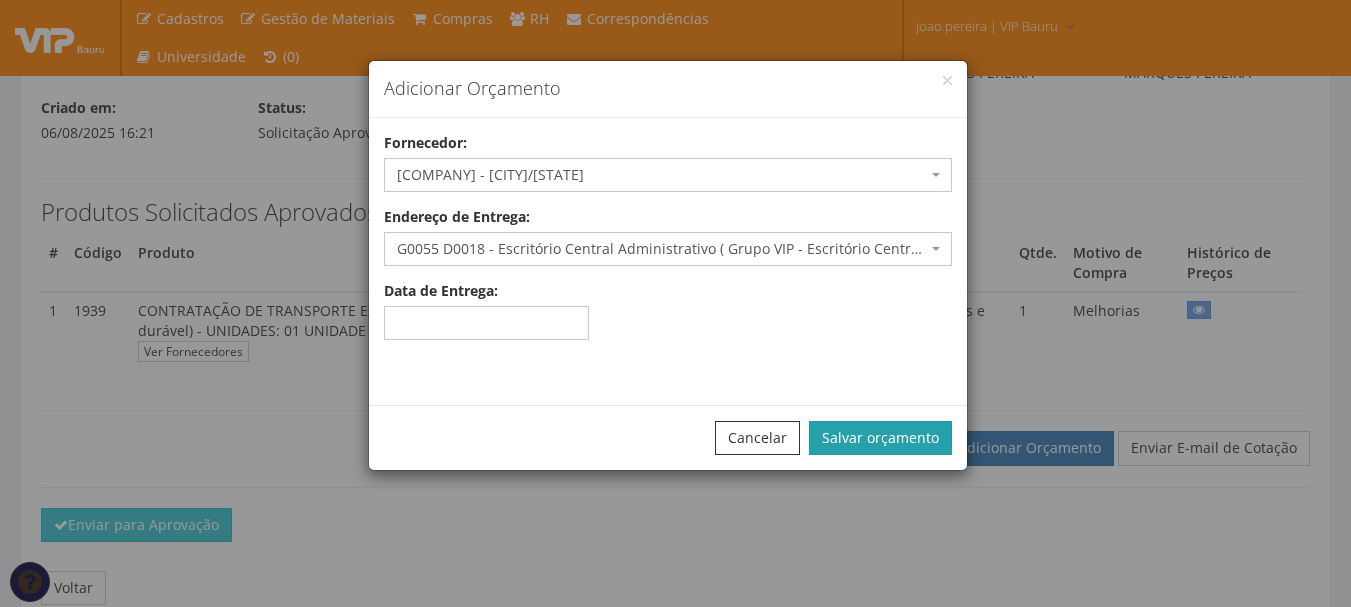 click on "Salvar orçamento" at bounding box center [880, 438] 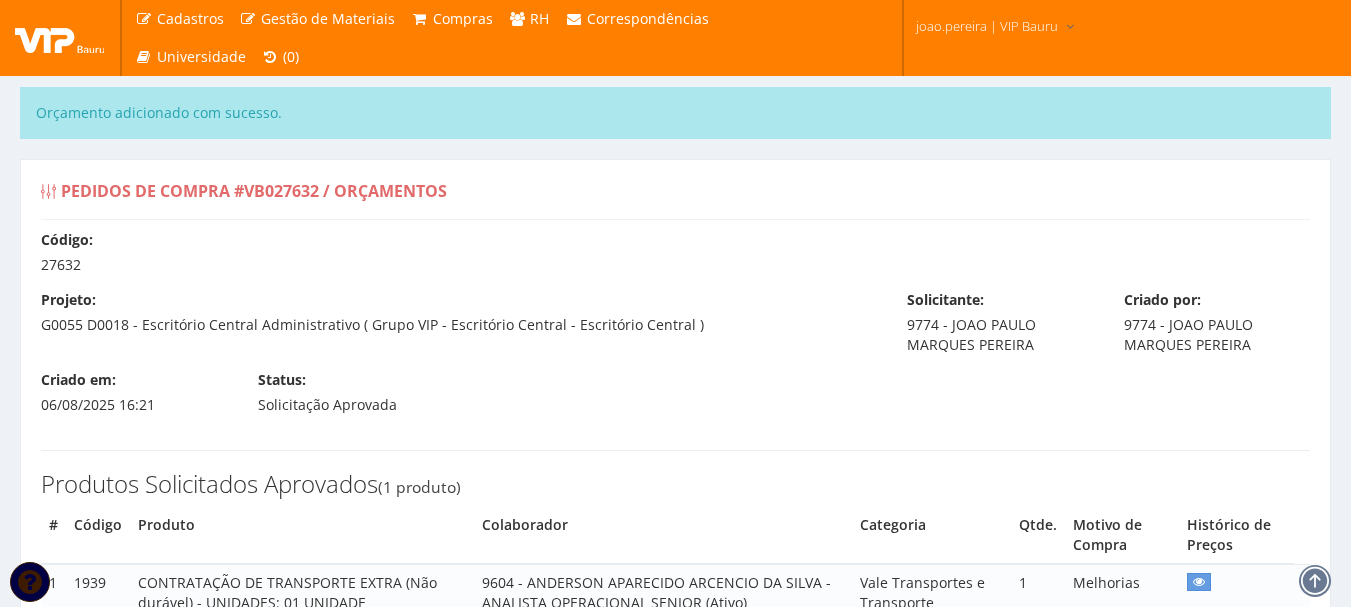 scroll, scrollTop: 0, scrollLeft: 0, axis: both 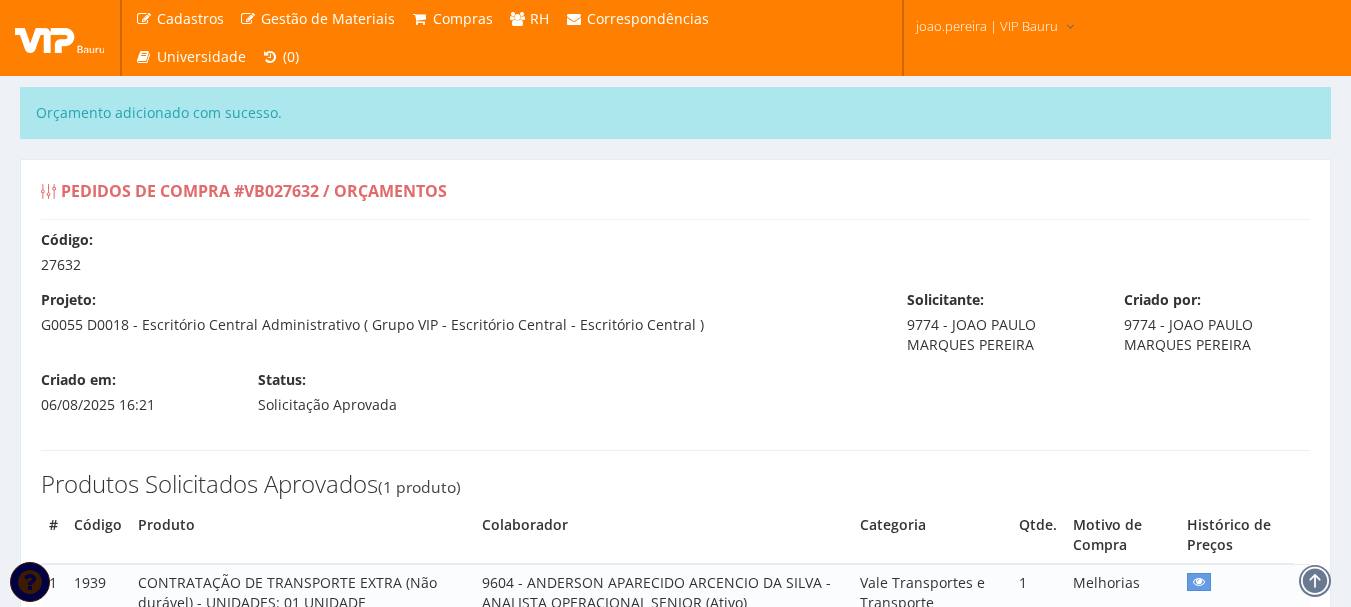 click on "Orçamento adicionado com sucesso.
Parcelas
Data
Valor
Parcela #1 [DATE] [PRICE]
Cancelar
Inserir pagamentos" at bounding box center (675, 752) 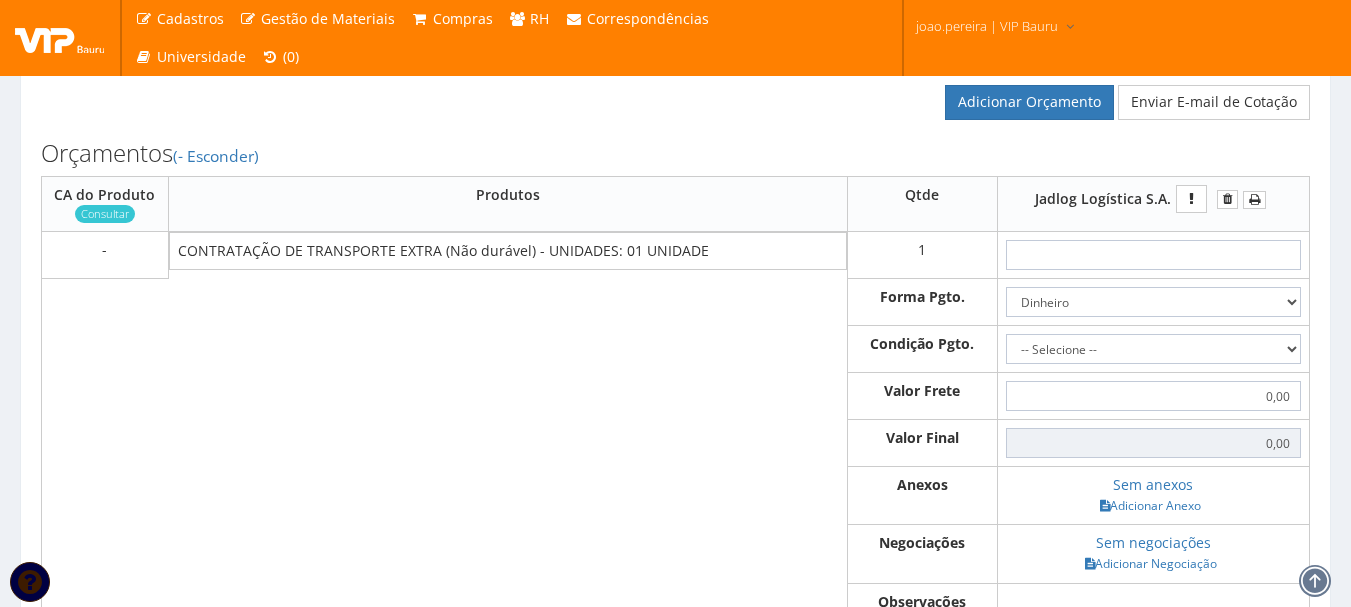 scroll, scrollTop: 600, scrollLeft: 0, axis: vertical 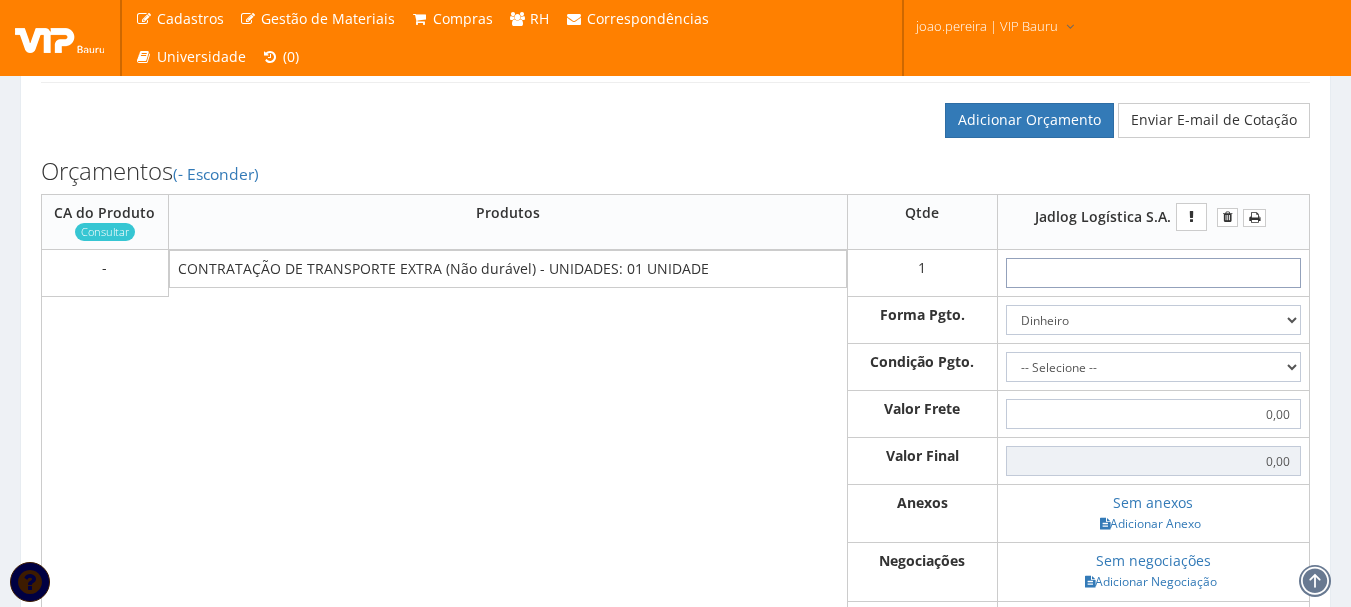 click at bounding box center (1153, 273) 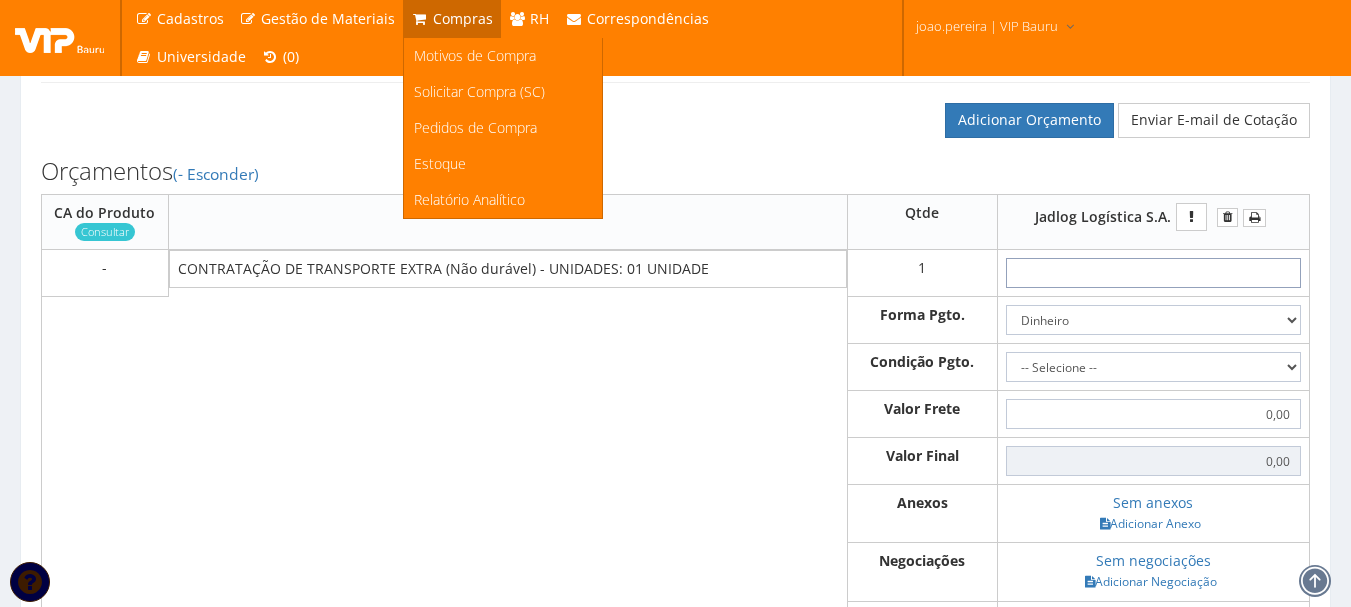 type on "2" 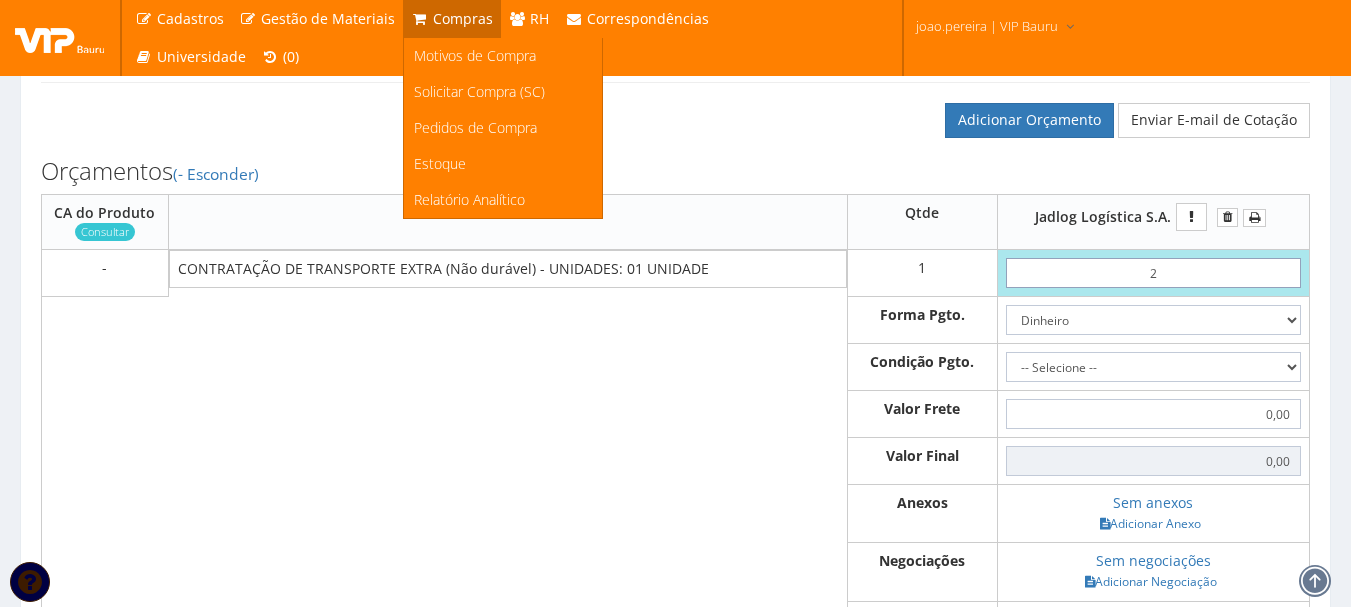 type on "2,00" 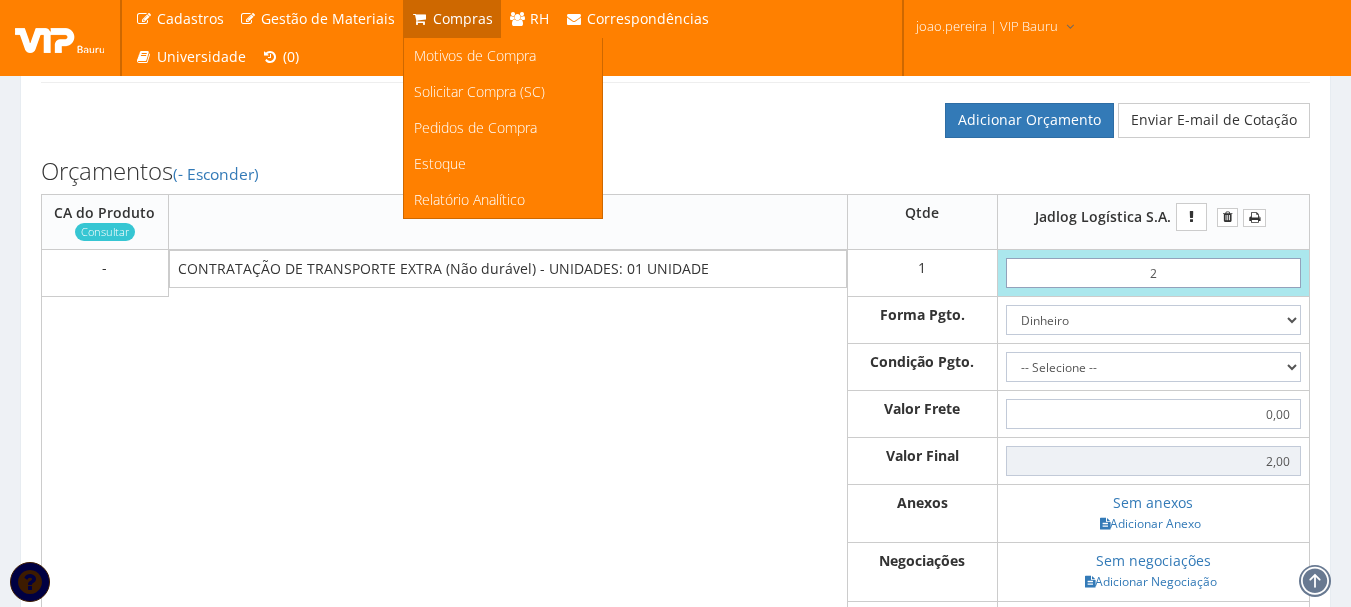type on "23" 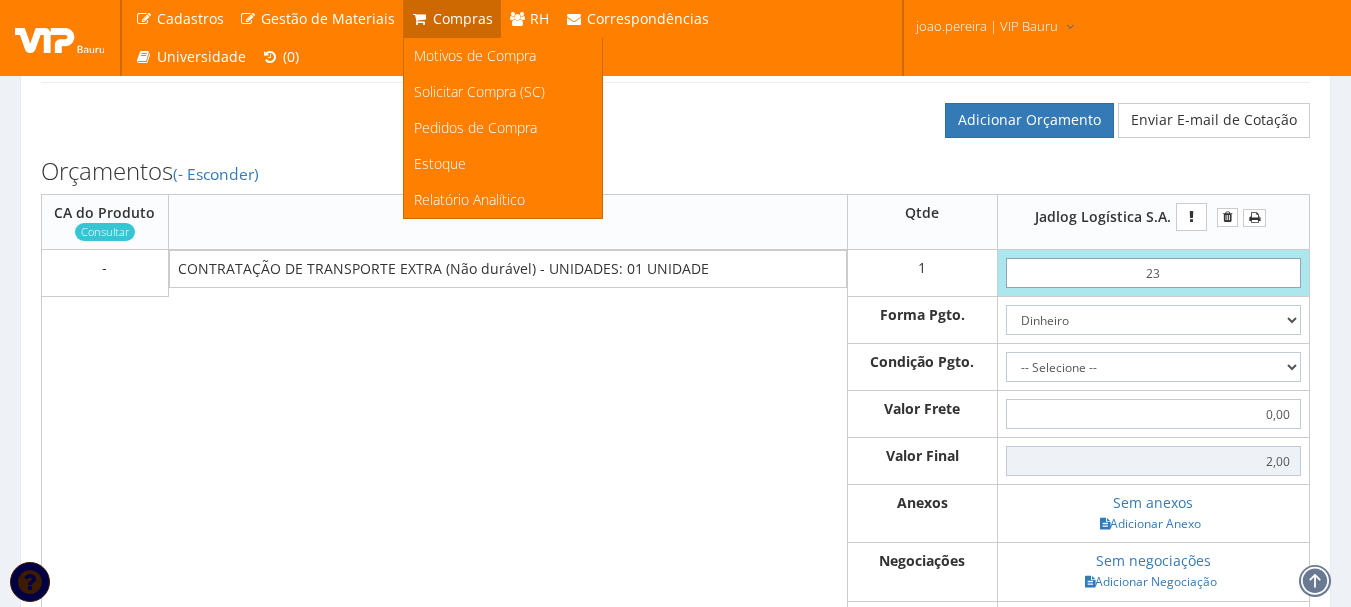 type on "23,00" 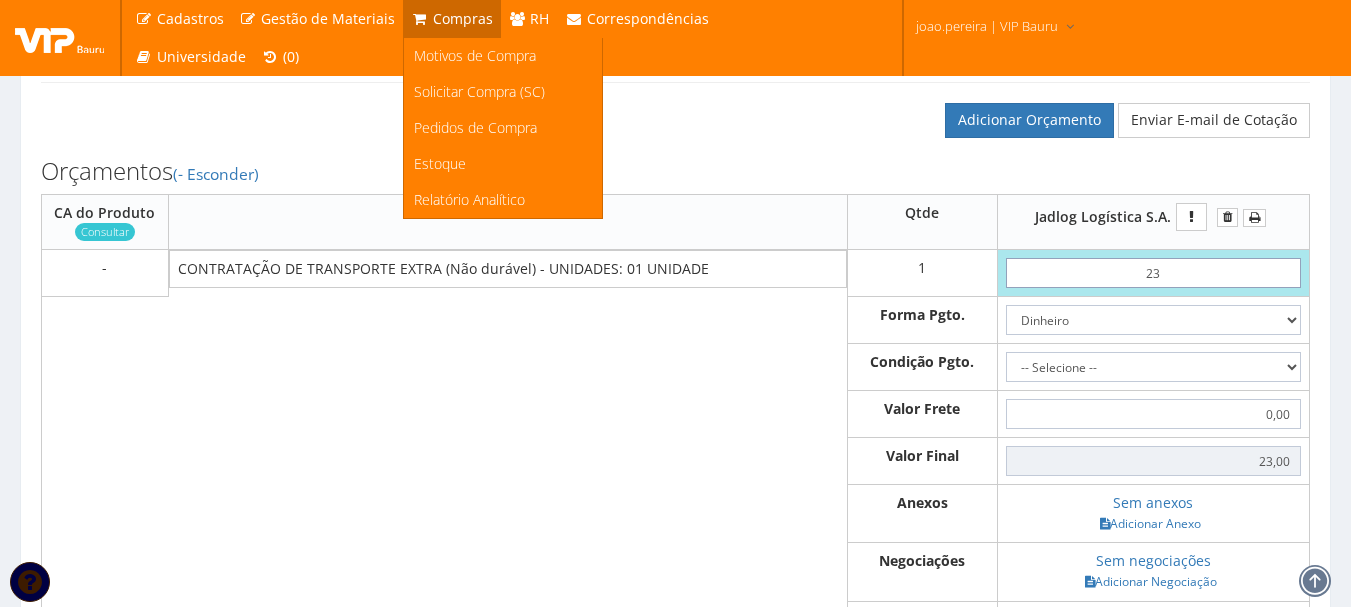 type on "2,32" 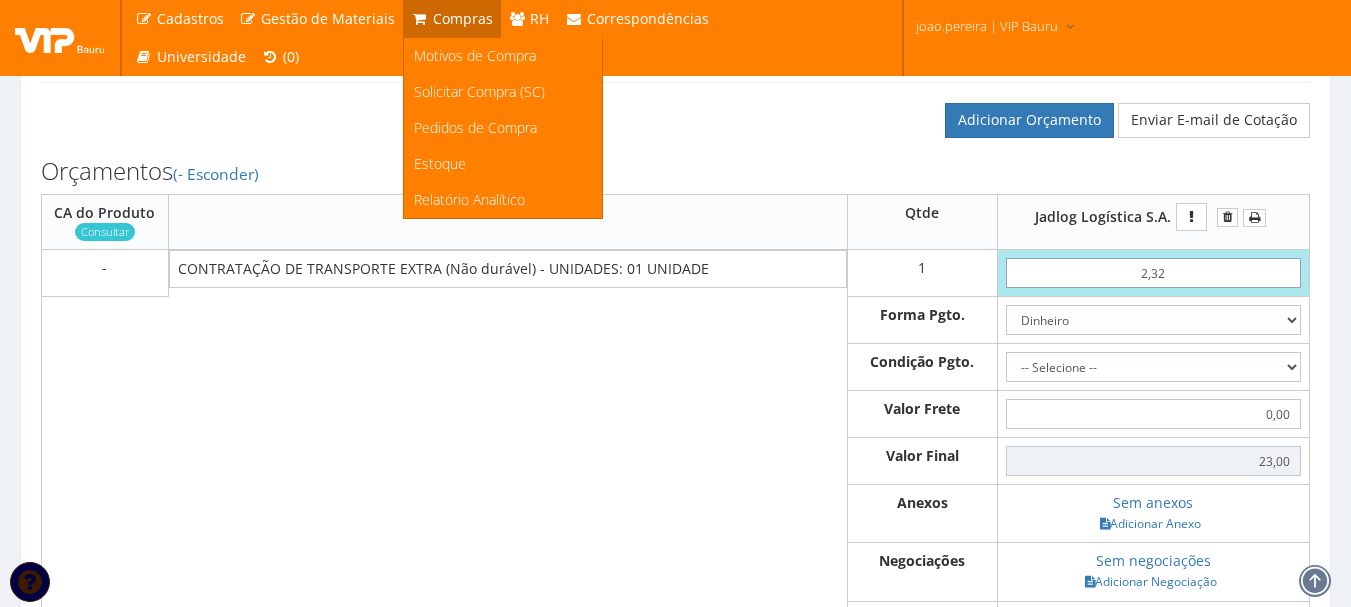 type on "2,32" 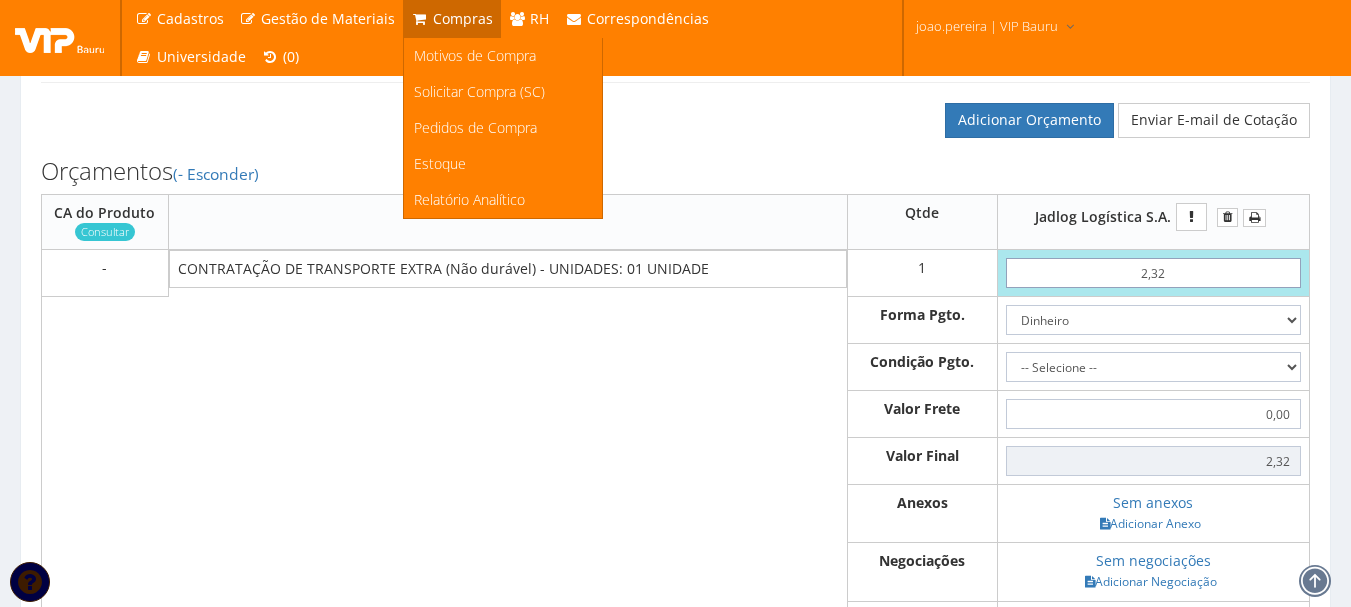 type on "23,29" 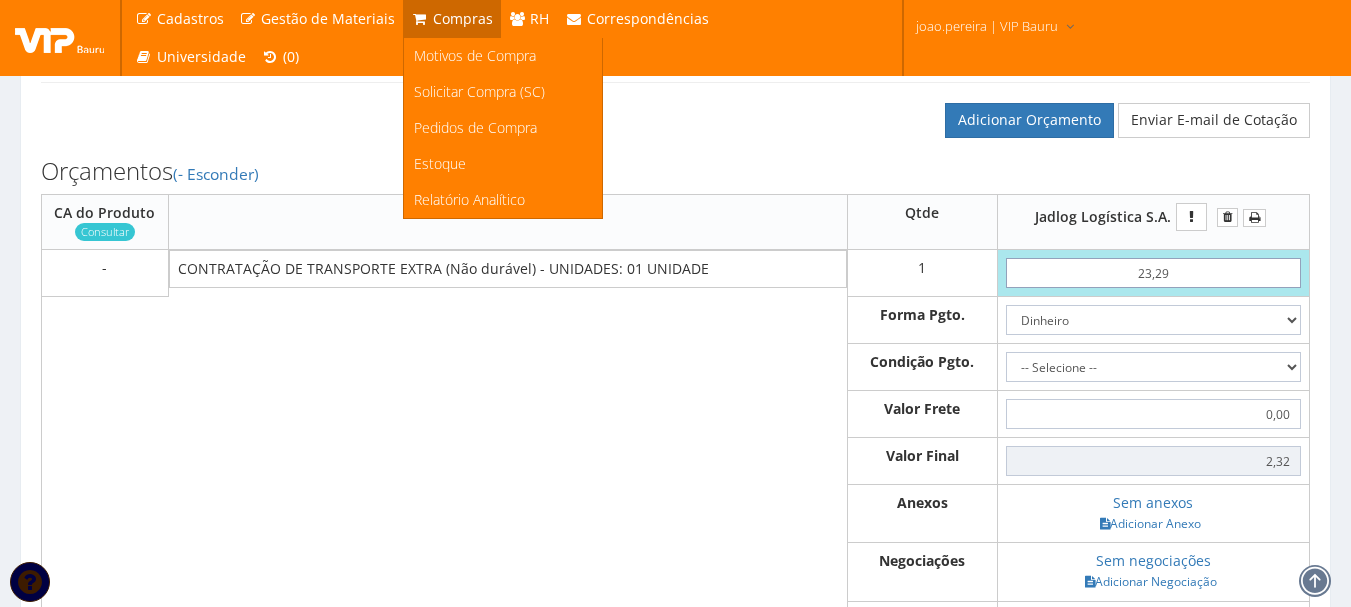type on "23,29" 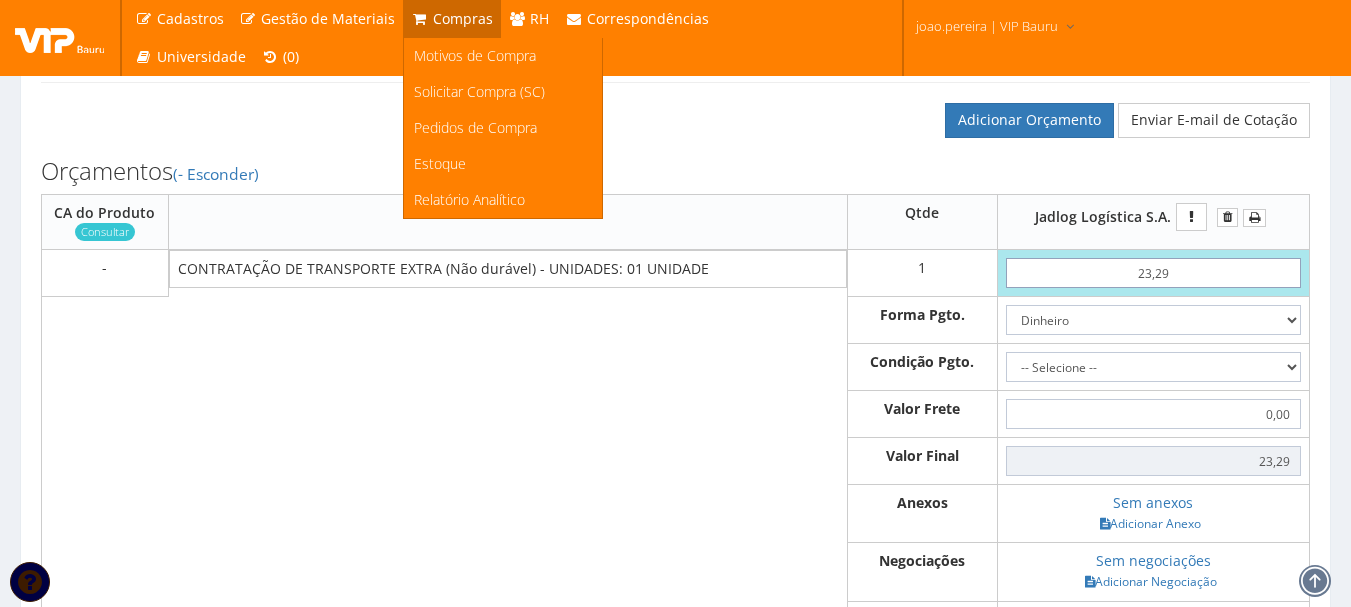 type on "232,98" 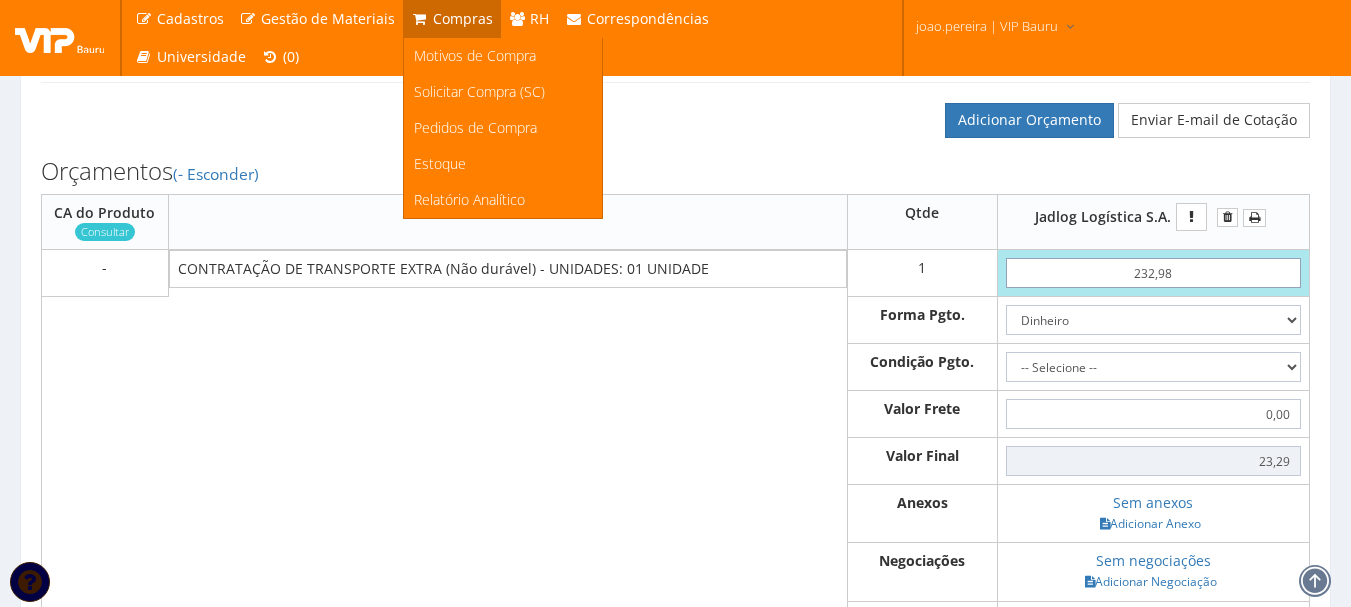type on "232,98" 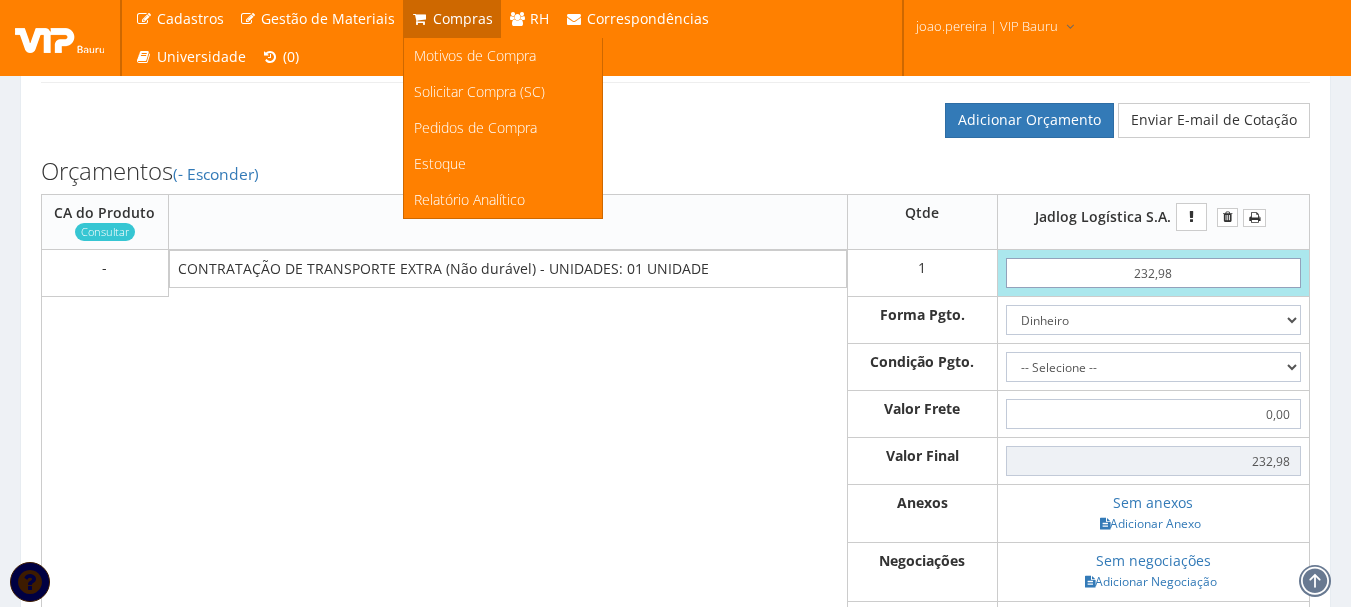 type on "232,98" 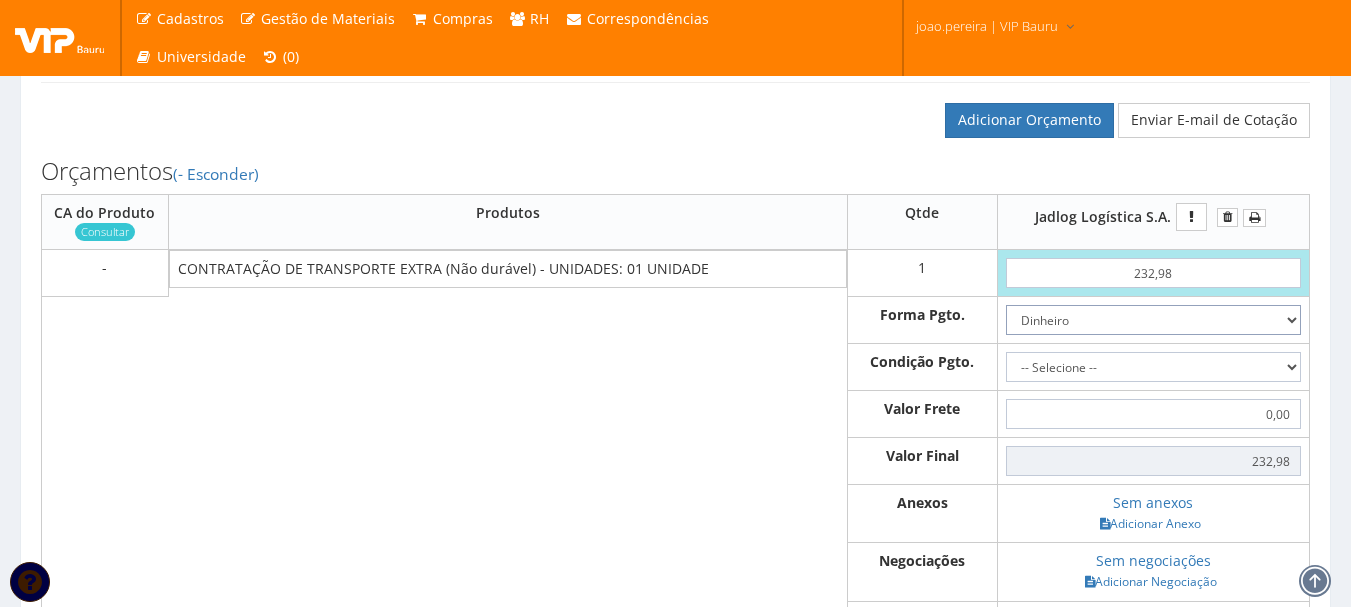 click on "Dinheiro Boleto Bancário Depósito Transferência Bancária Cartão de Crédito Cartão de Débito Cheque Contrato SPOT Negociações Especiais" at bounding box center [1153, 320] 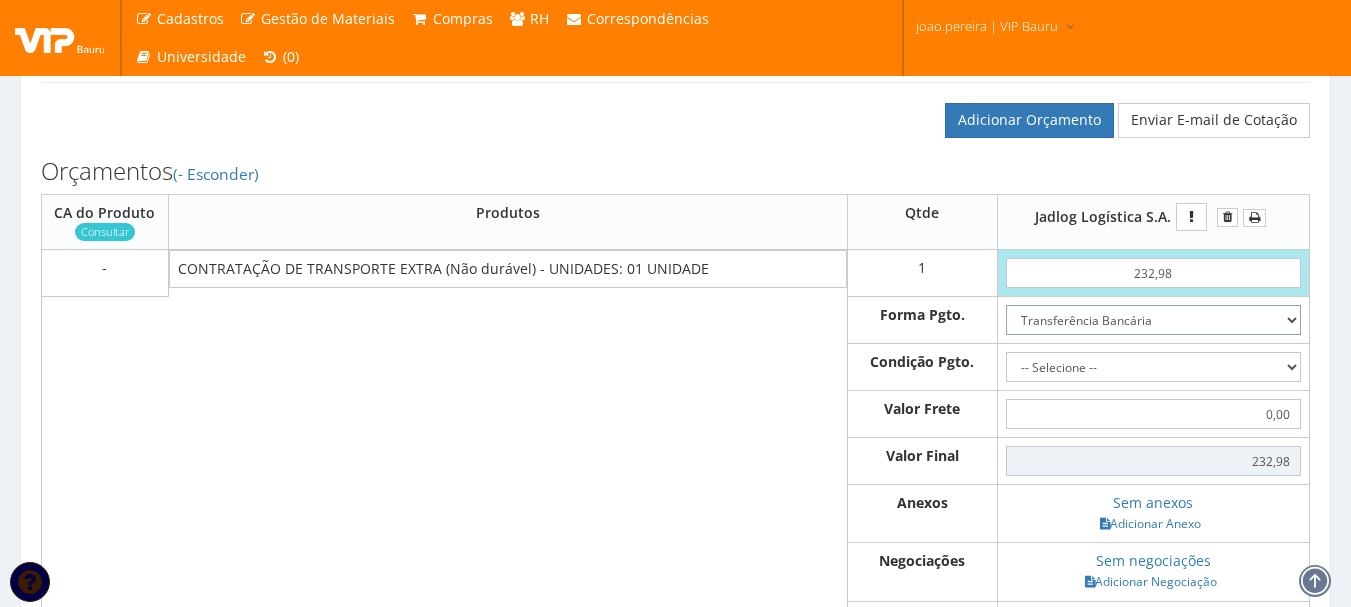 click on "Dinheiro Boleto Bancário Depósito Transferência Bancária Cartão de Crédito Cartão de Débito Cheque Contrato SPOT Negociações Especiais" at bounding box center [1153, 320] 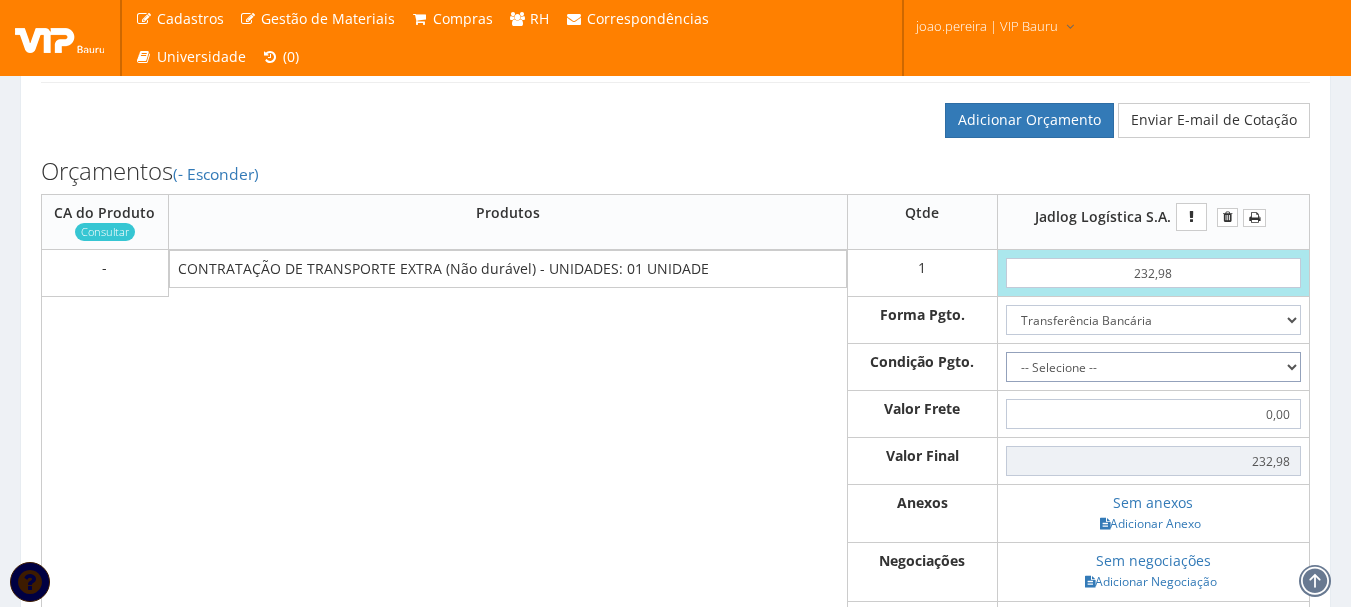 drag, startPoint x: 1286, startPoint y: 359, endPoint x: 1224, endPoint y: 375, distance: 64.03124 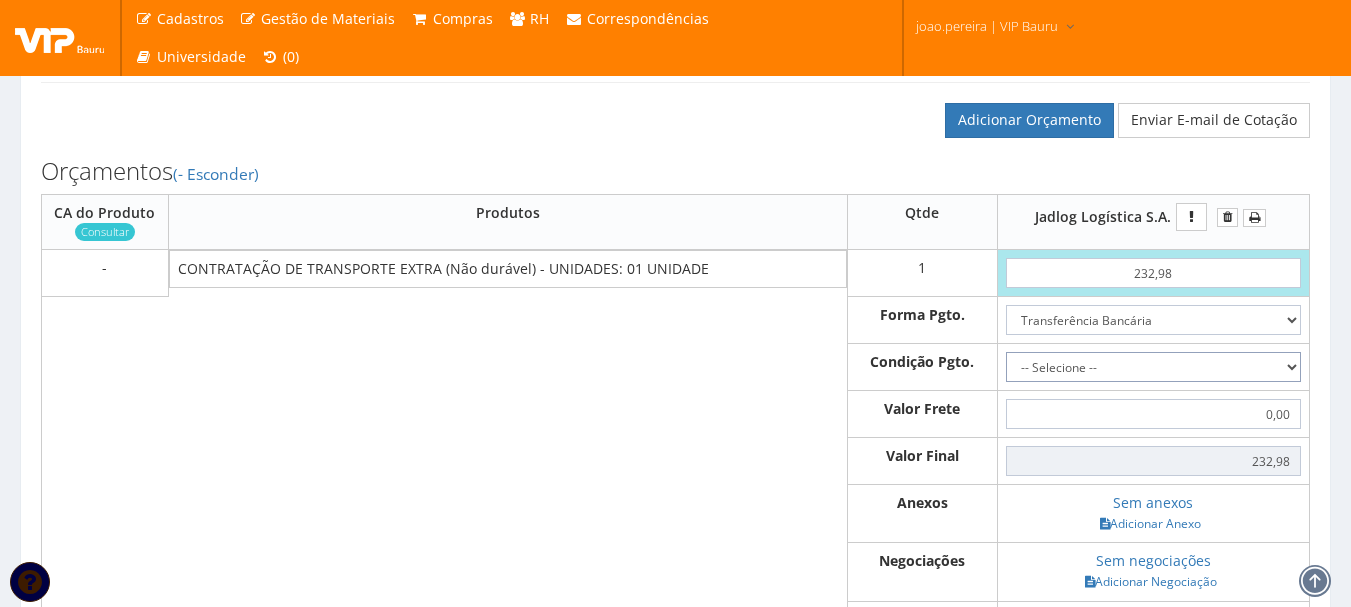 select on "0" 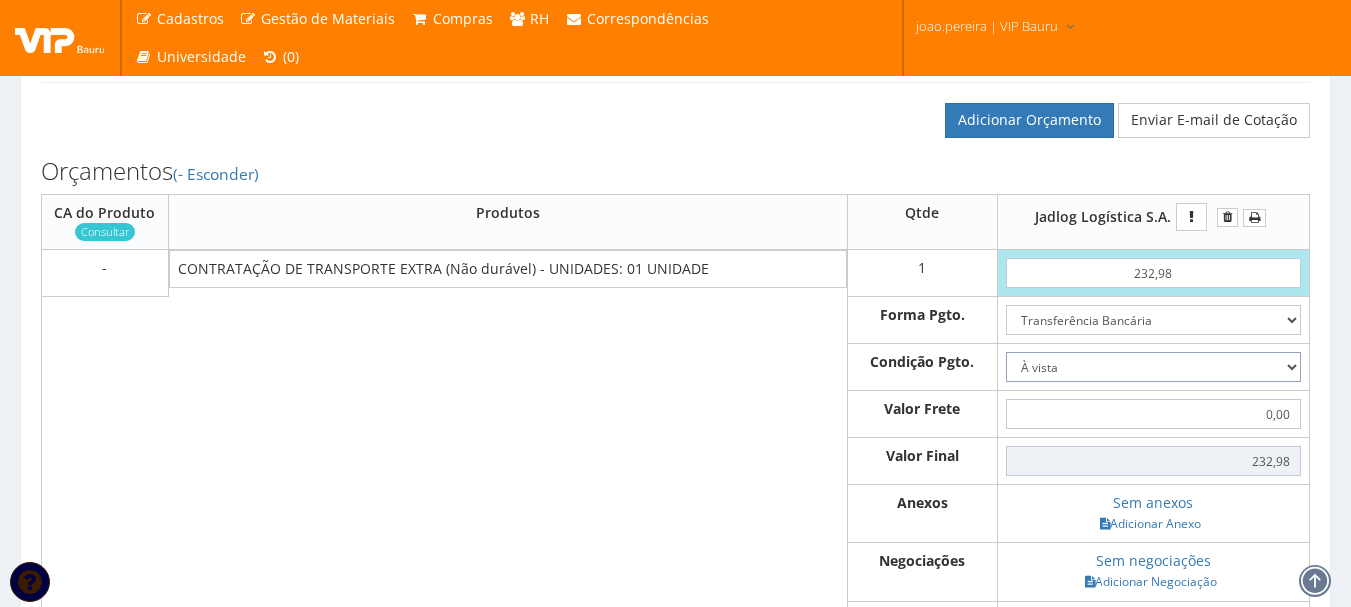 click on "-- Selecione --
À vista
7 dias
10 dias" at bounding box center [1153, 367] 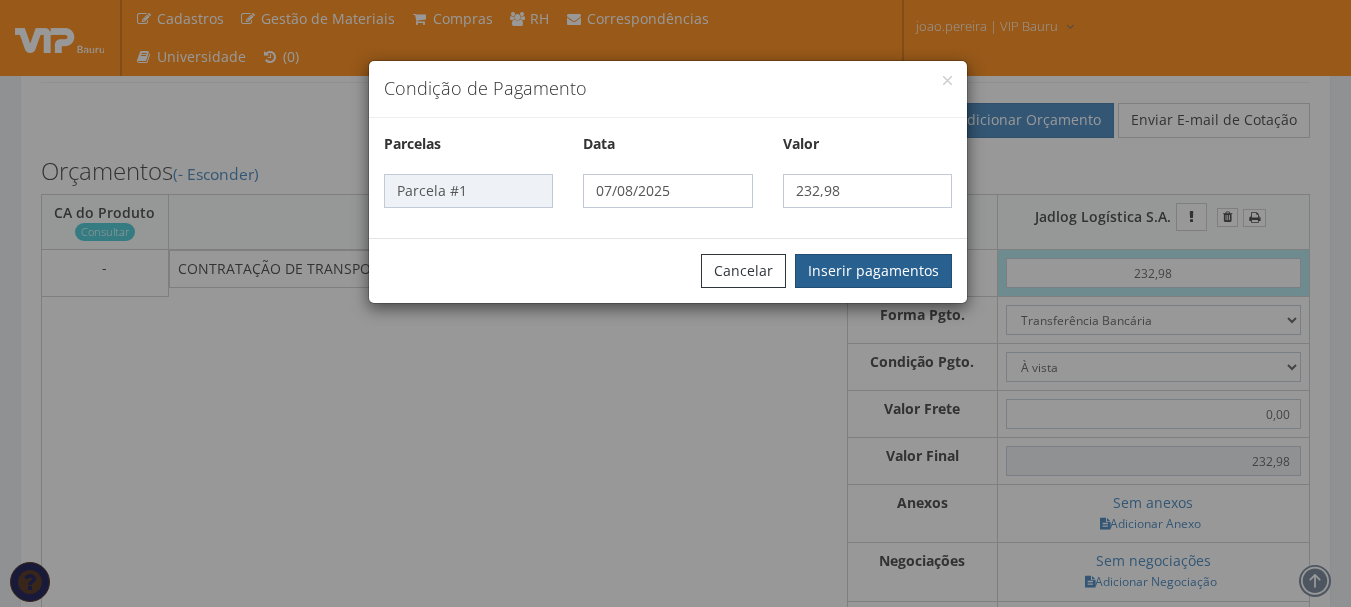 click on "Inserir pagamentos" at bounding box center [873, 271] 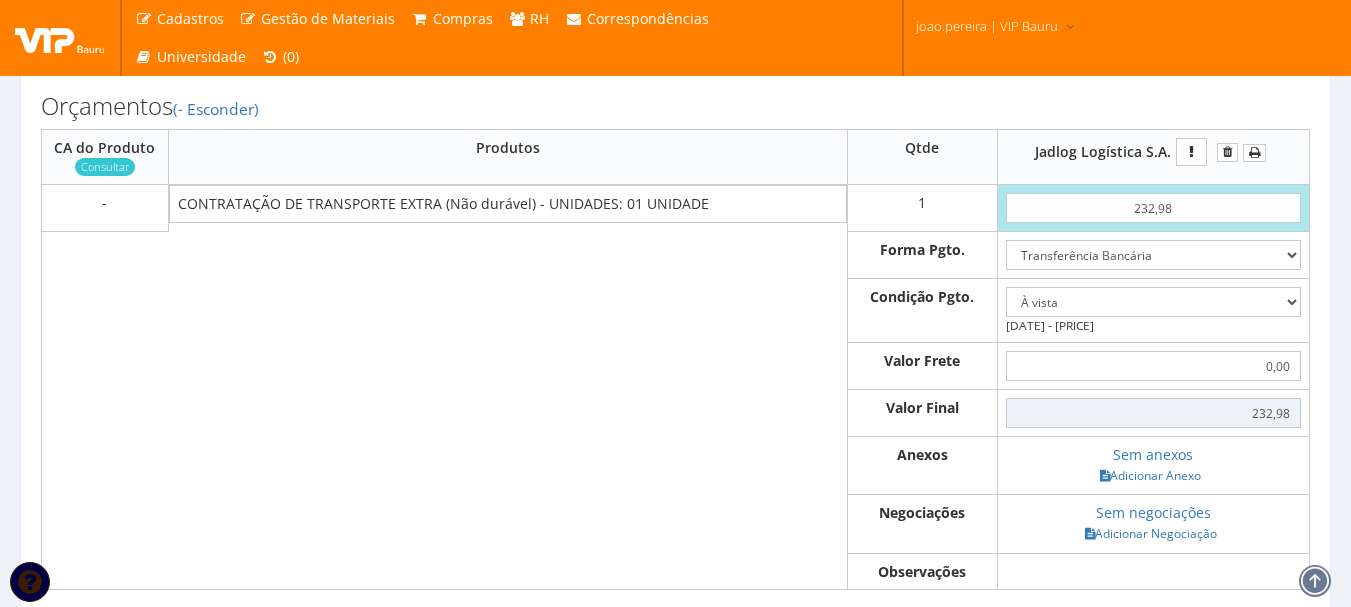 scroll, scrollTop: 700, scrollLeft: 0, axis: vertical 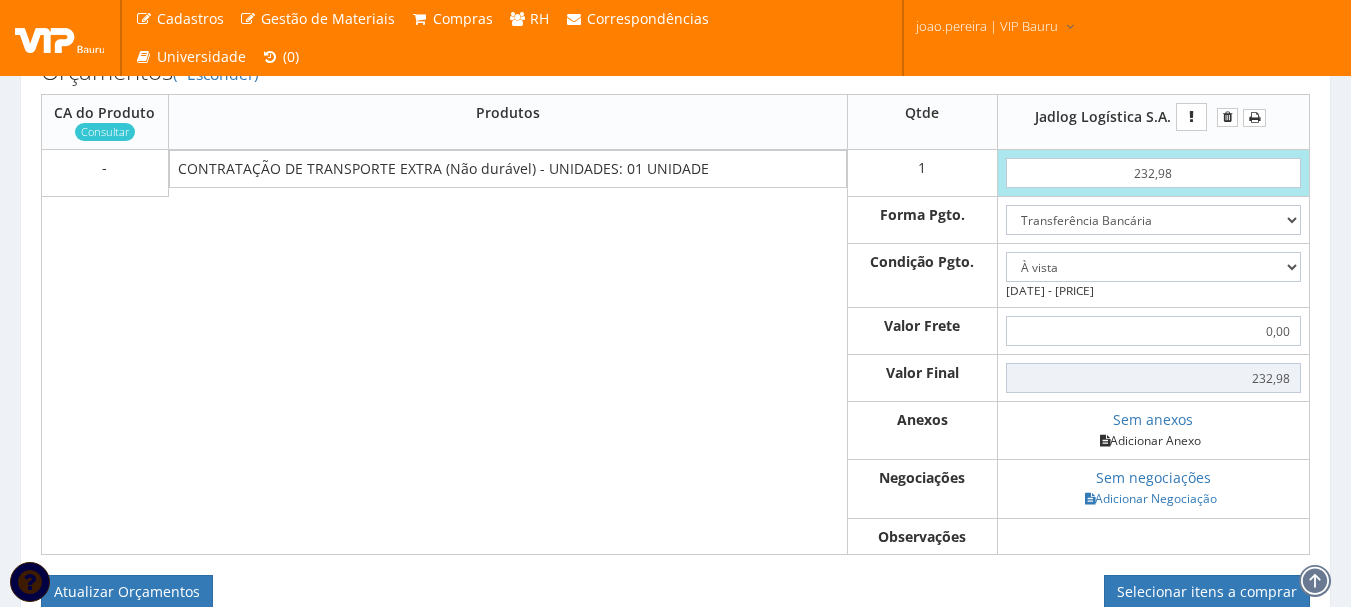 click on "Adicionar Anexo" at bounding box center [1150, 440] 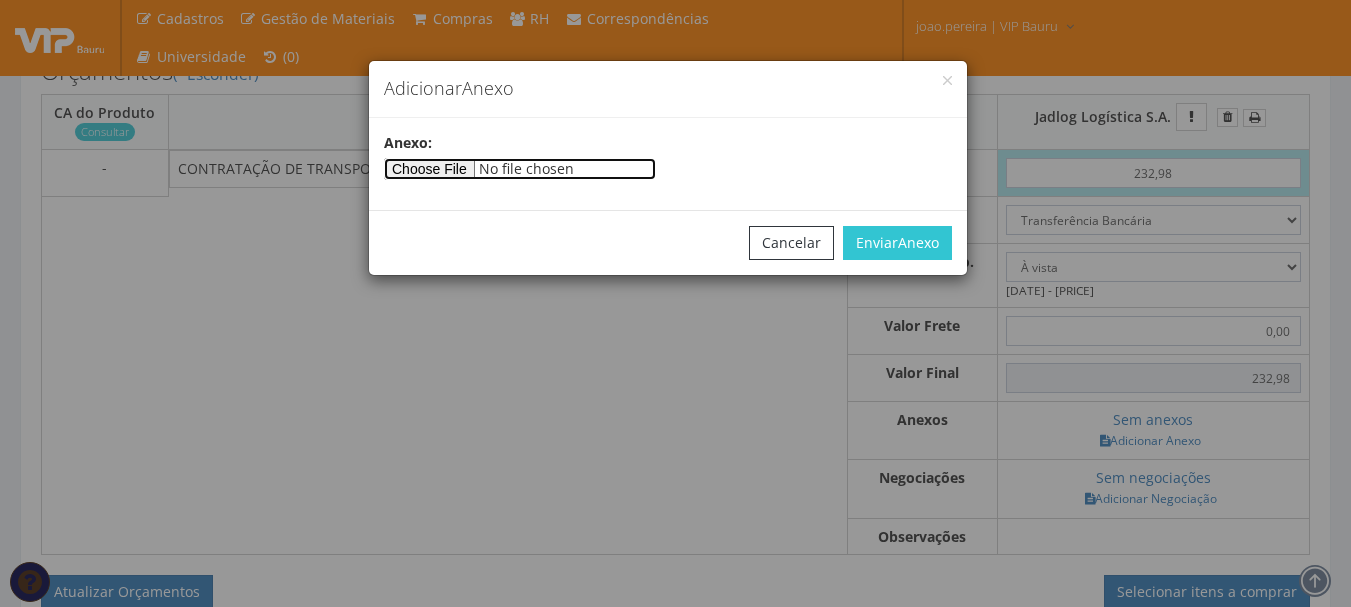 click at bounding box center [520, 169] 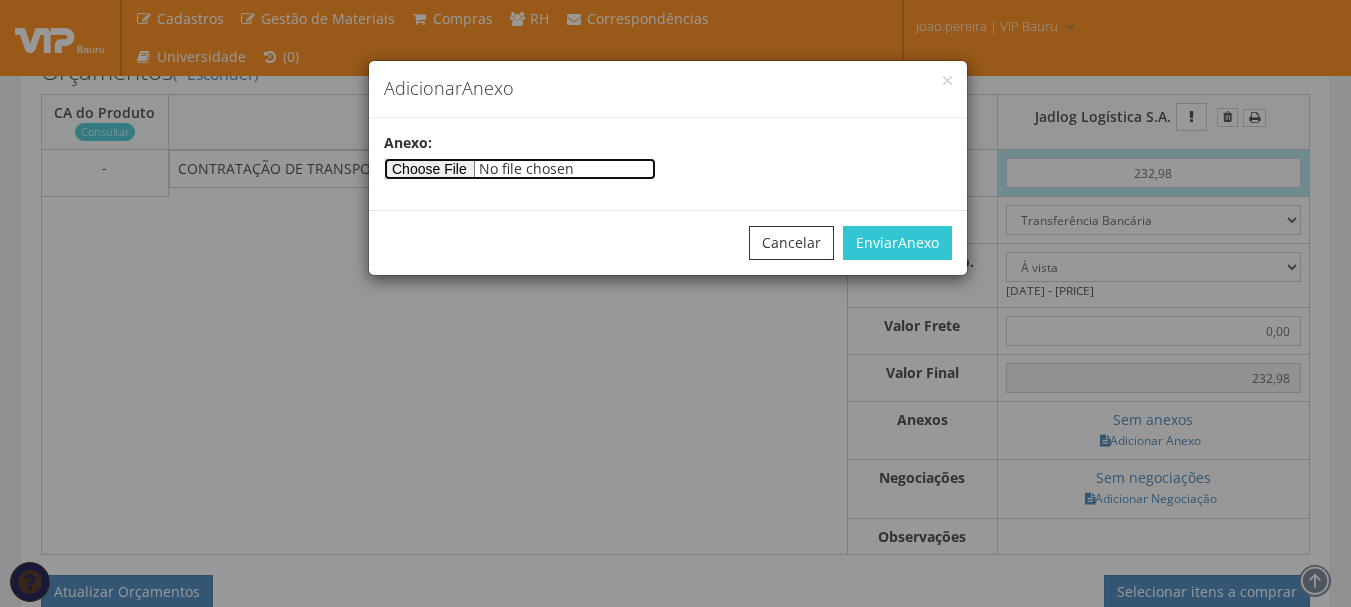 type on "C:\fakepath\orçamento jadlog.png" 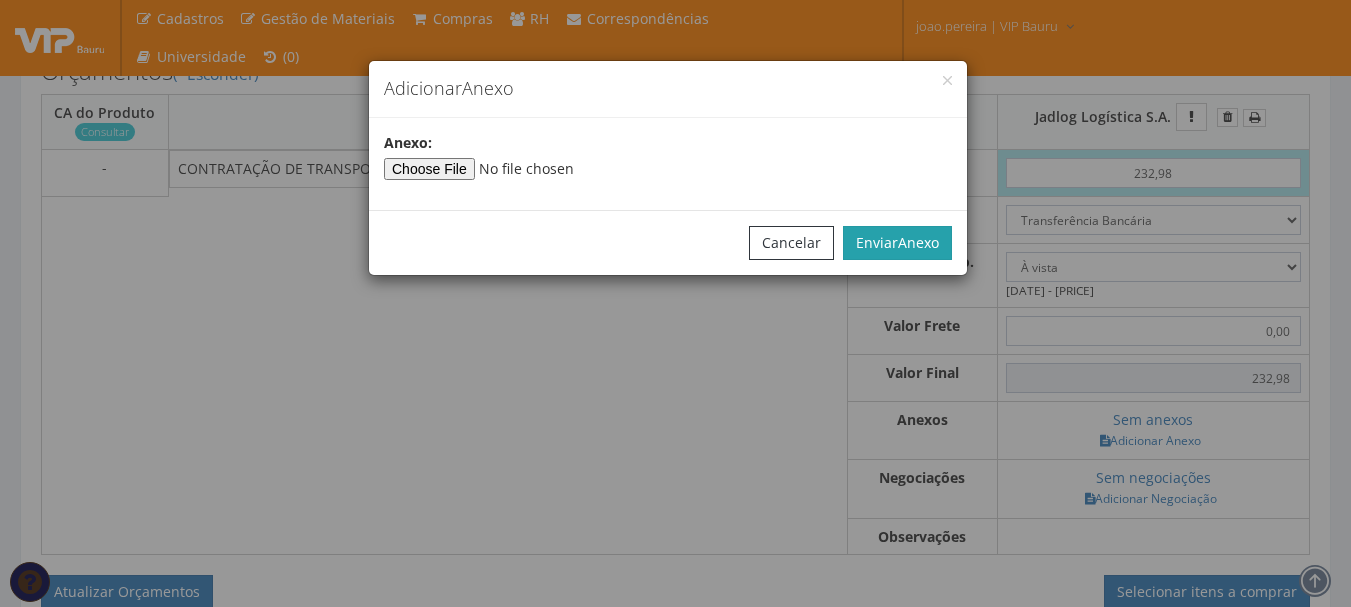 click on "Anexo" at bounding box center [918, 242] 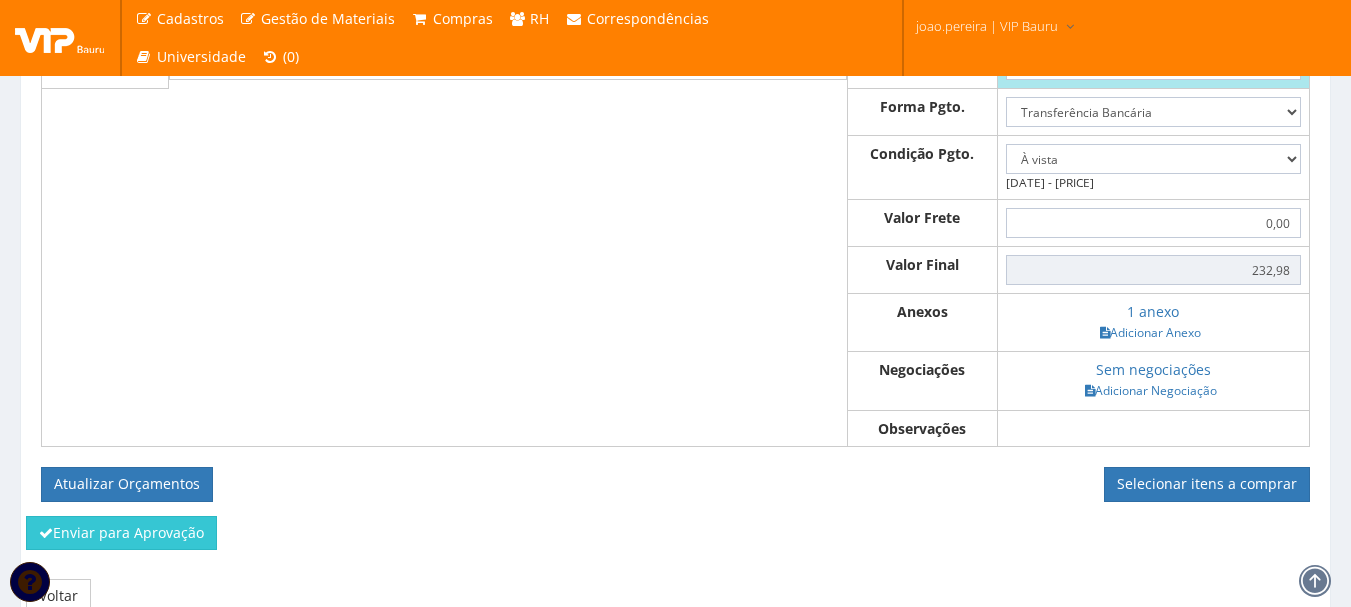 scroll, scrollTop: 898, scrollLeft: 0, axis: vertical 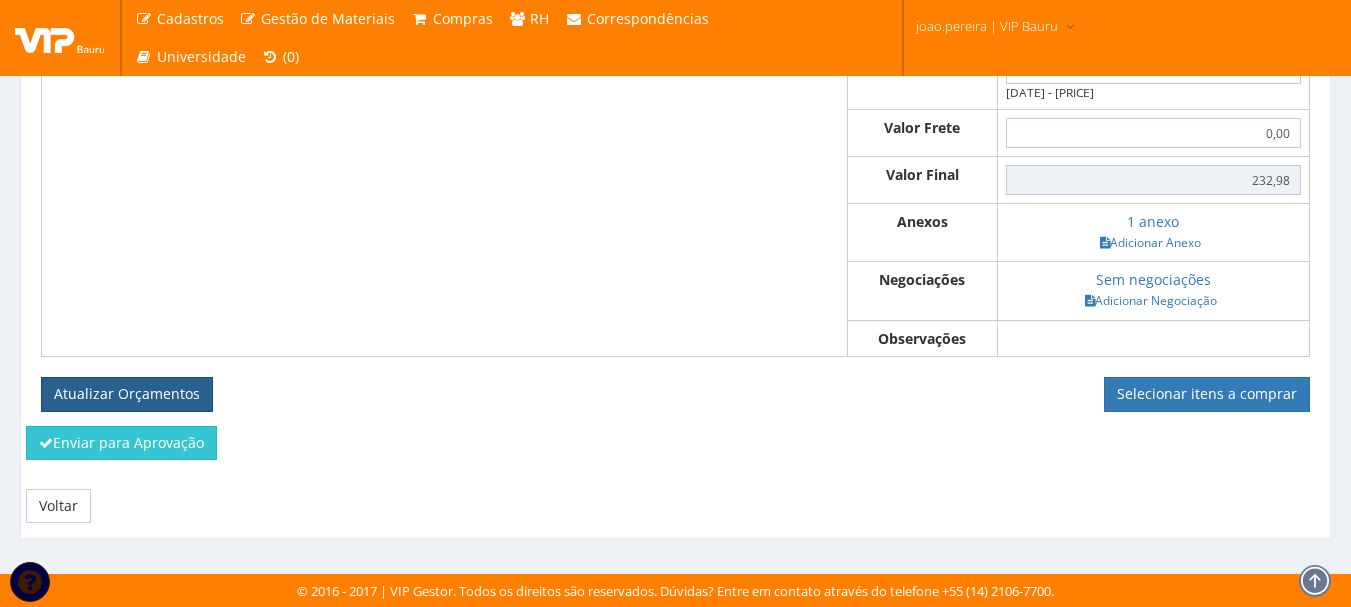 click on "Atualizar Orçamentos" at bounding box center [127, 394] 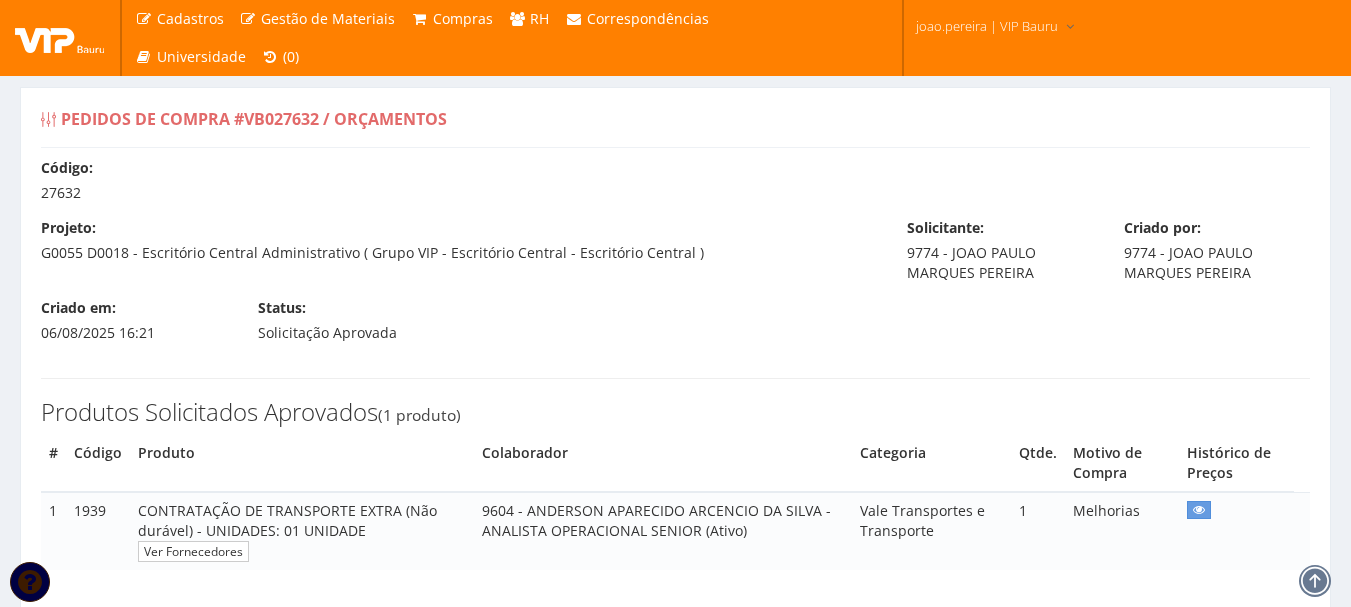 select on "0" 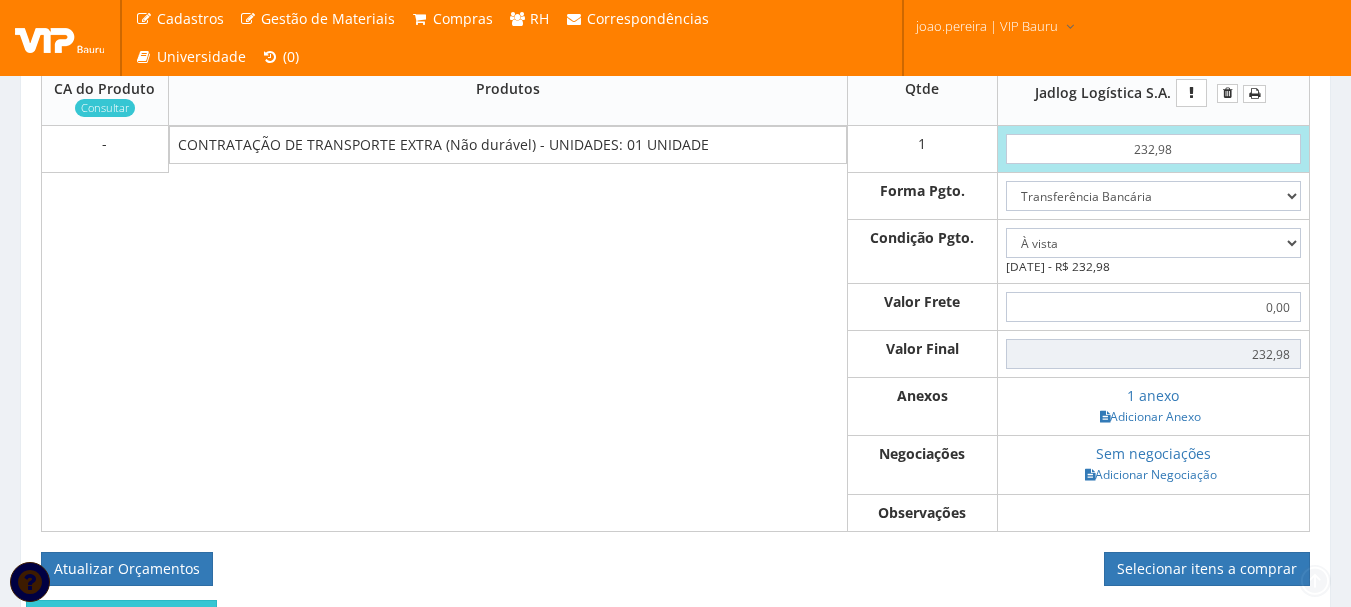 scroll, scrollTop: 800, scrollLeft: 0, axis: vertical 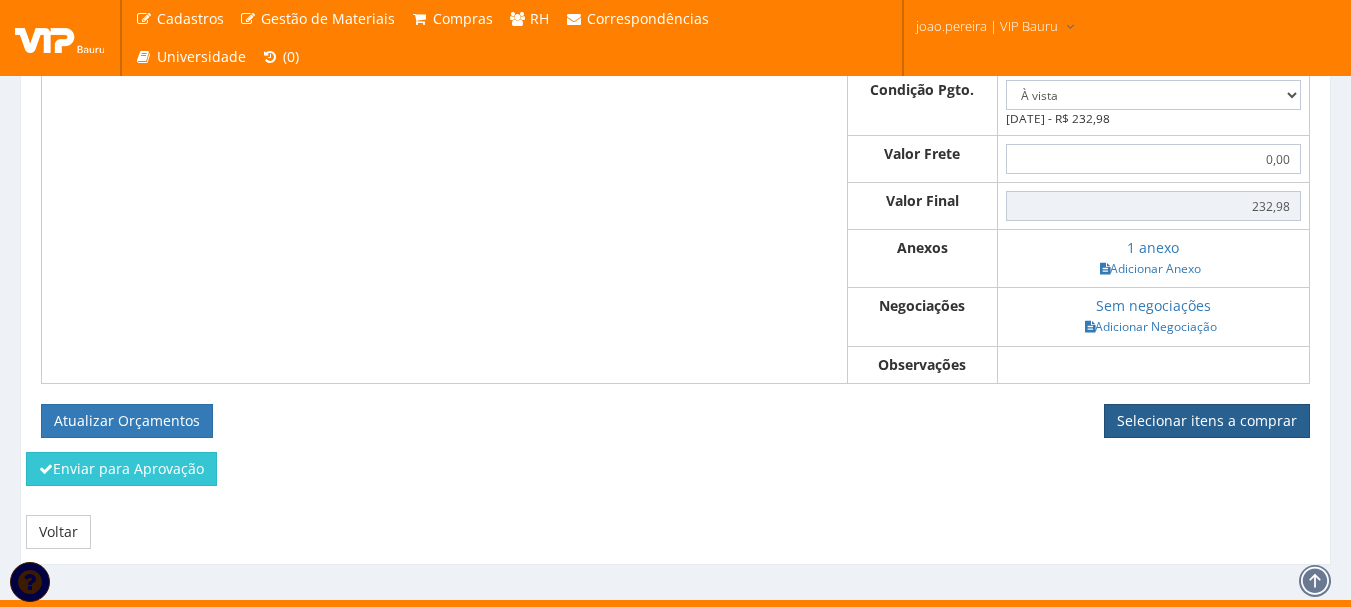 click on "Selecionar itens a
comprar" at bounding box center [1207, 421] 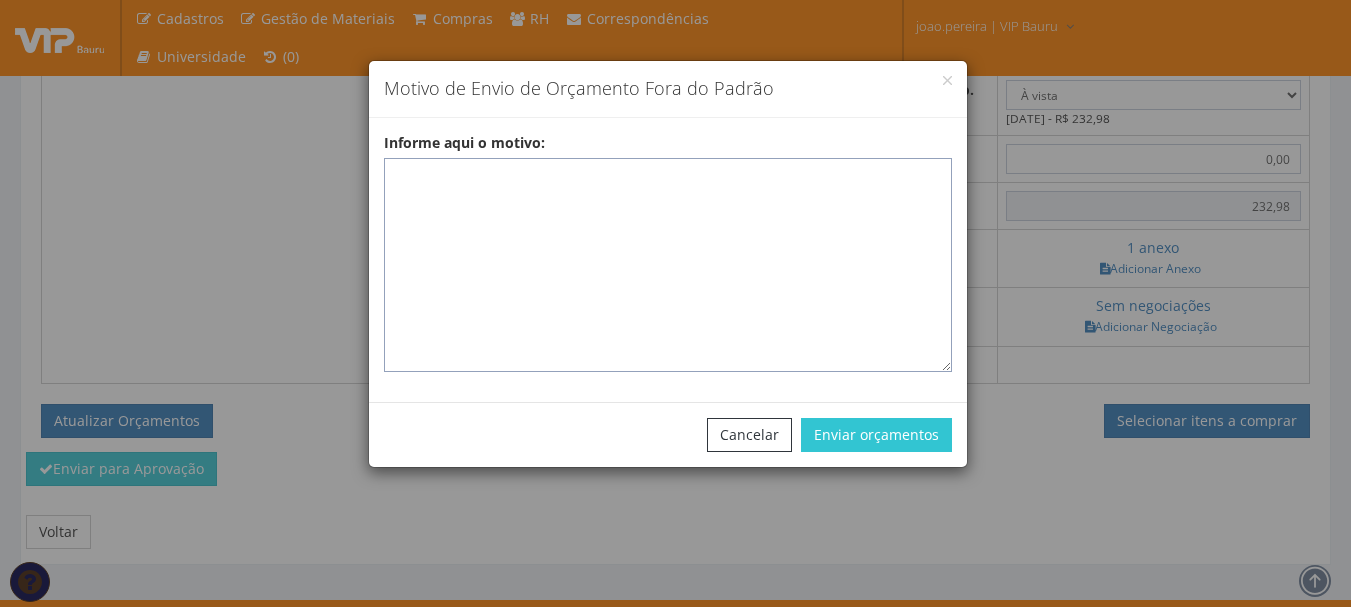 click on "Informe aqui o motivo:" at bounding box center [668, 265] 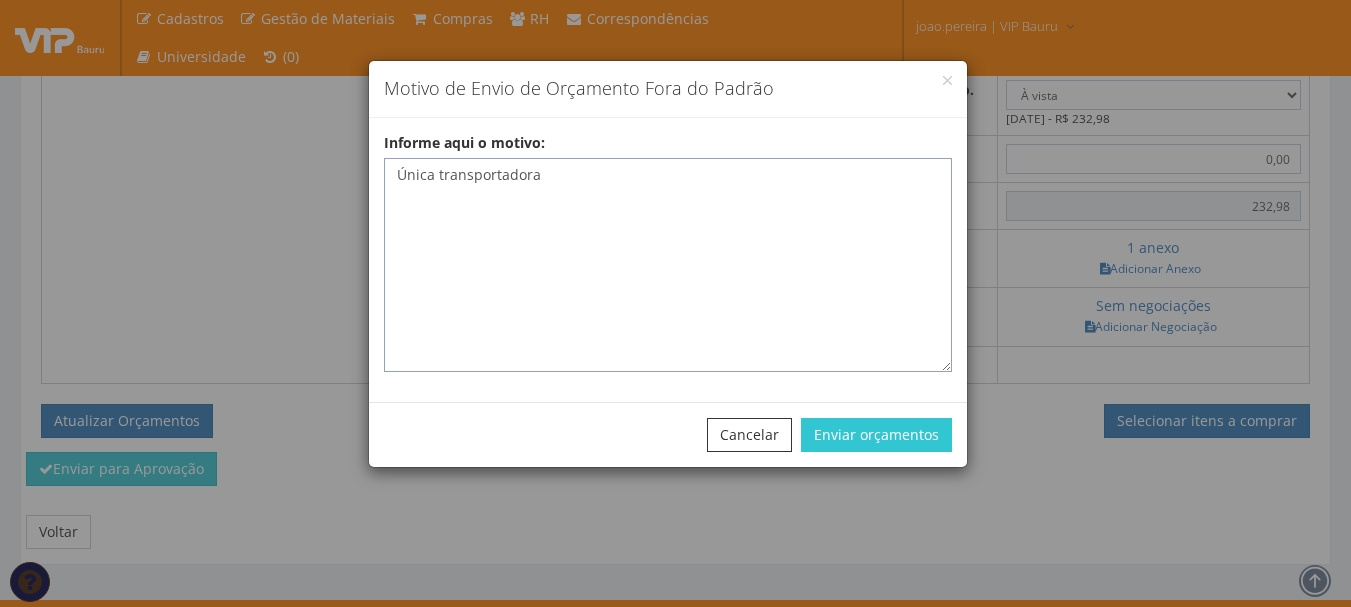 click on "Única transportadora" at bounding box center (668, 265) 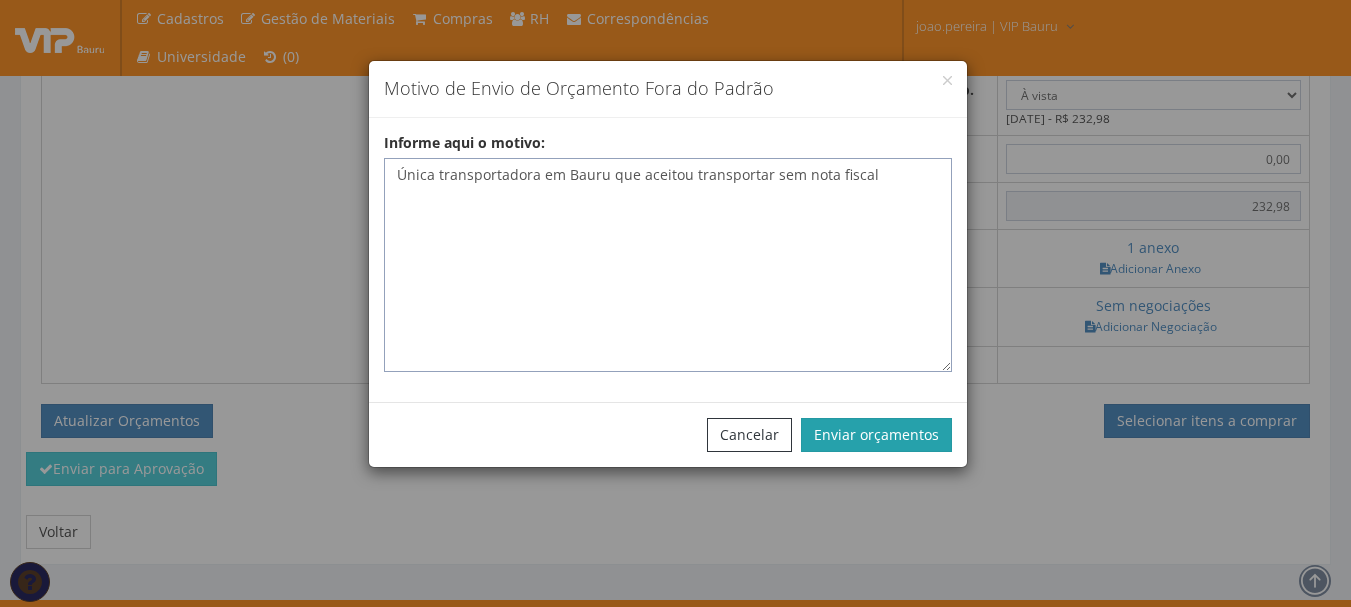 type on "Única transportadora em Bauru que aceitou transportar sem nota fiscal" 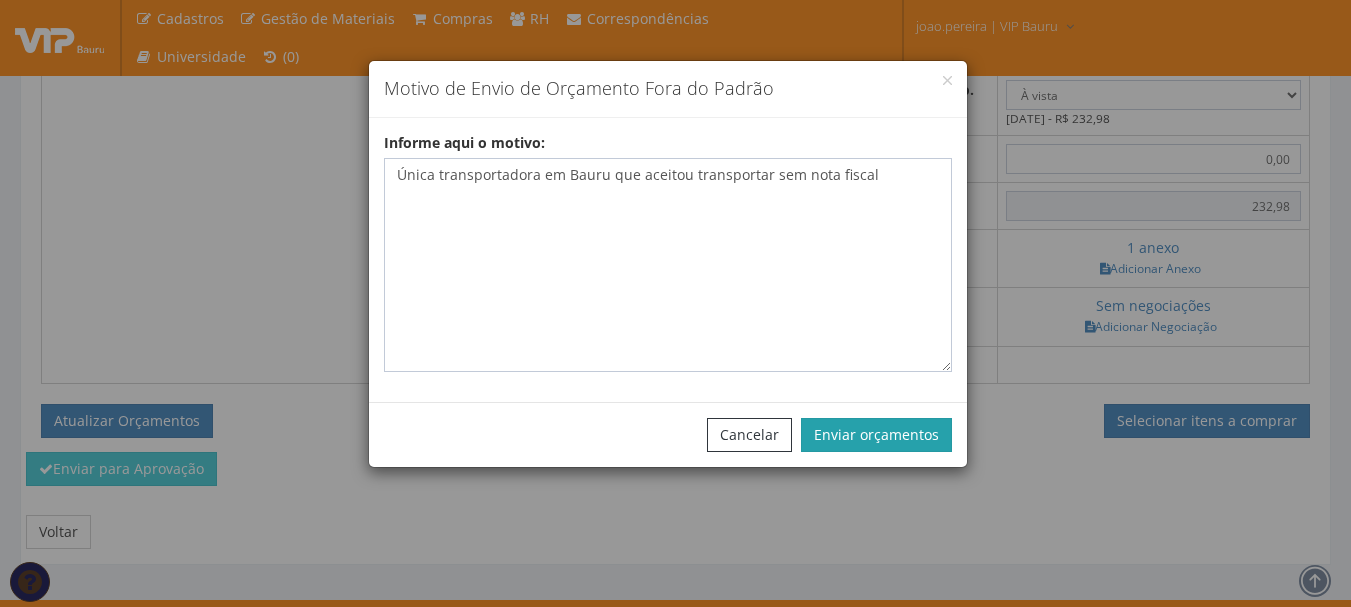 click on "Enviar orçamentos" at bounding box center [876, 435] 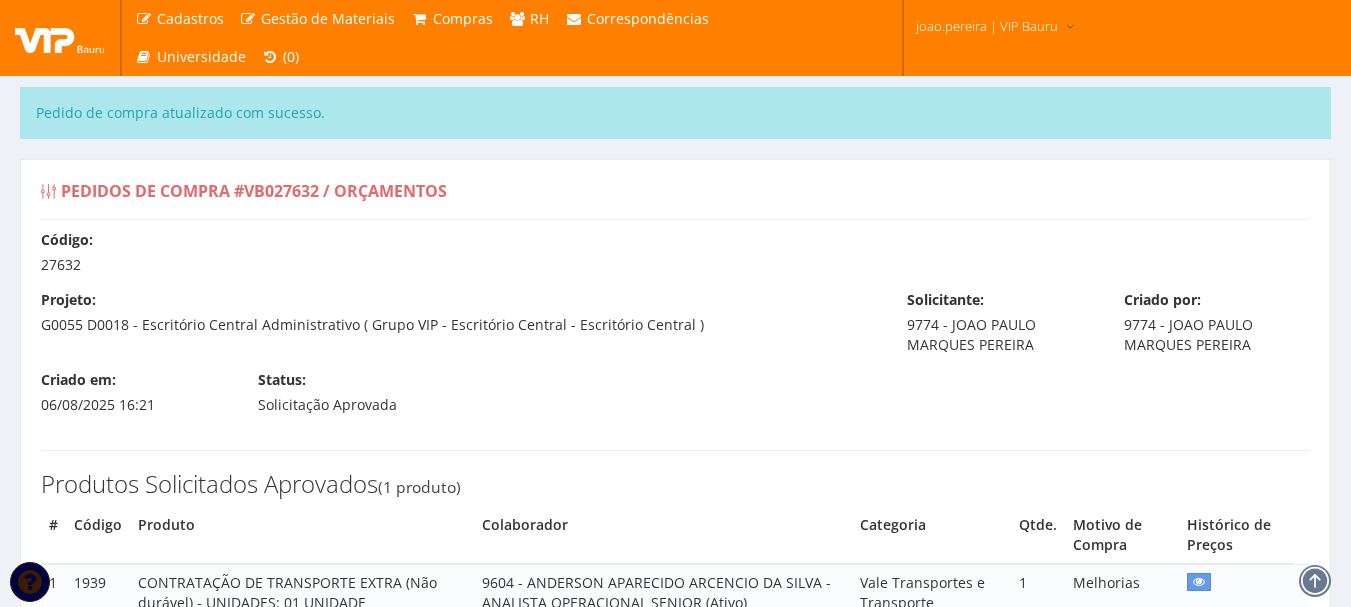 select on "0" 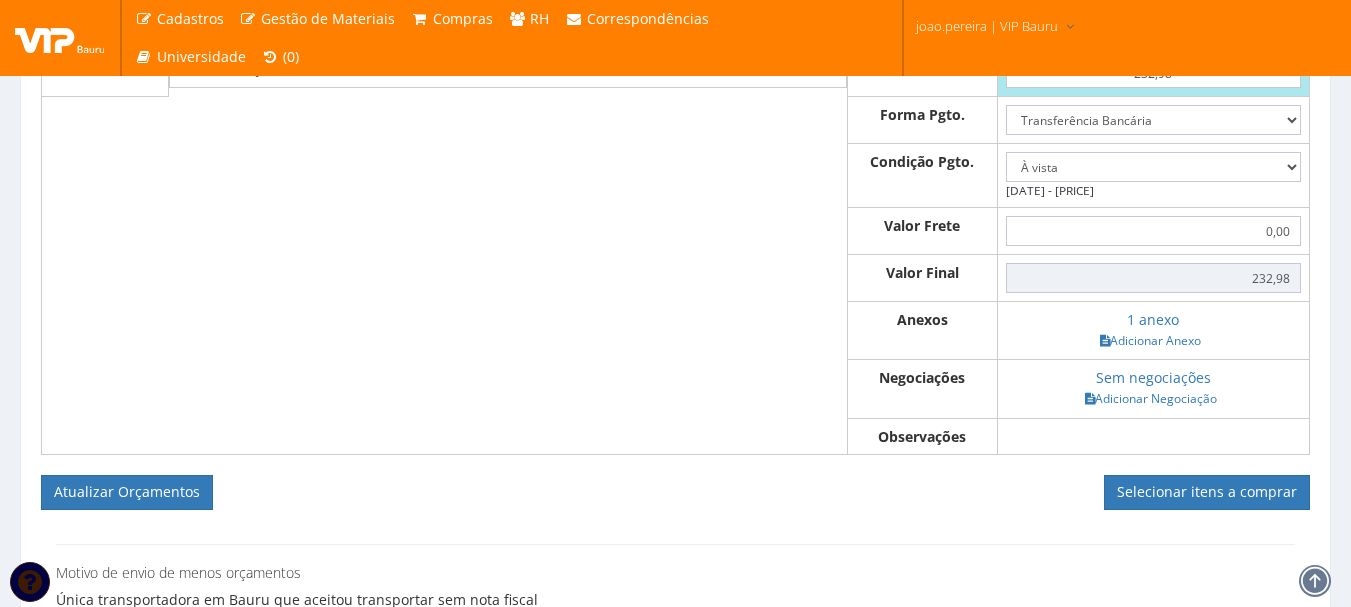 scroll, scrollTop: 1000, scrollLeft: 0, axis: vertical 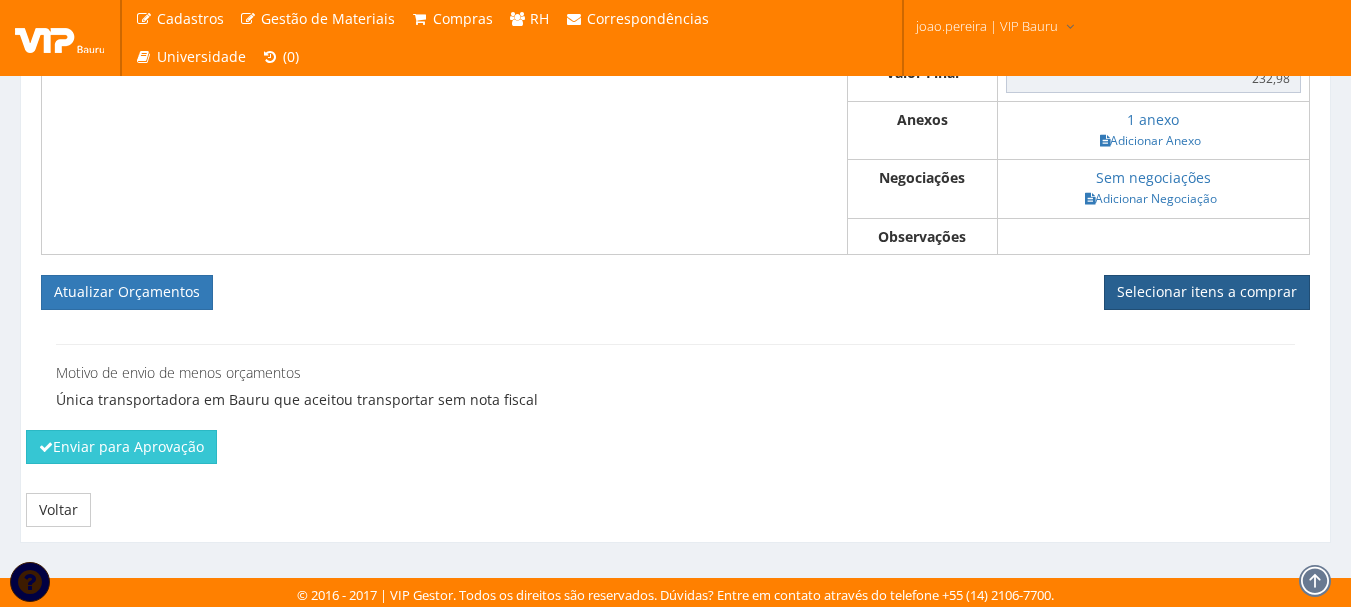 click on "Selecionar itens a
comprar" at bounding box center (1207, 292) 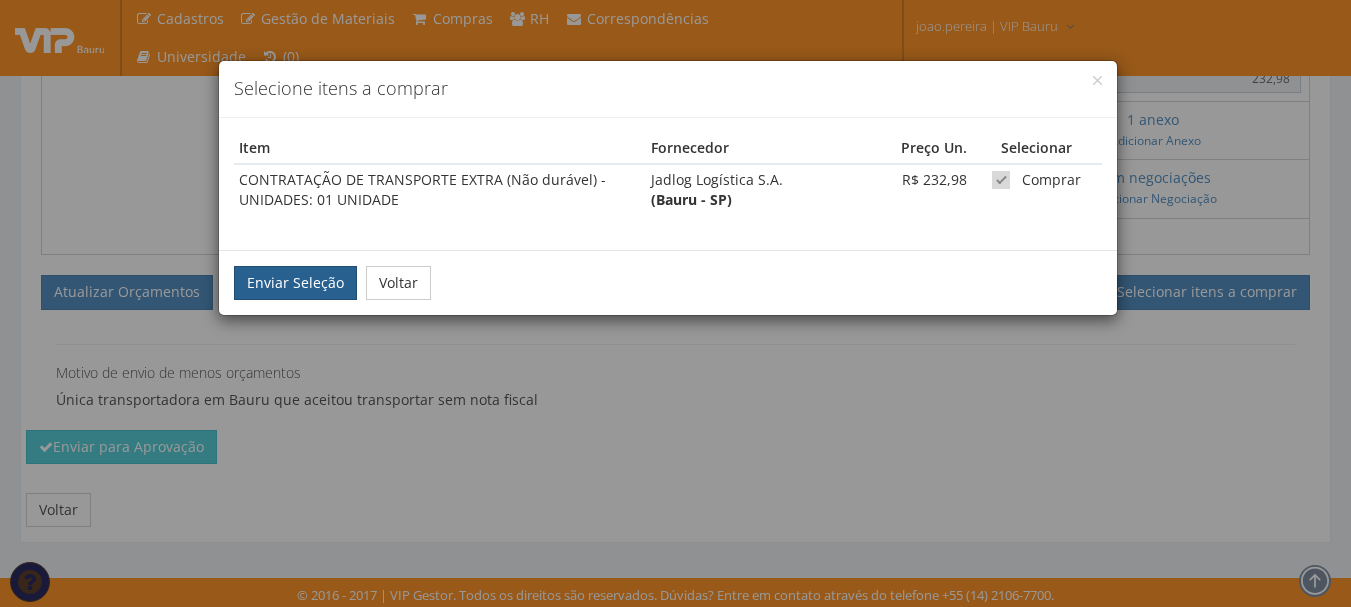 click on "Enviar Seleção" at bounding box center (295, 283) 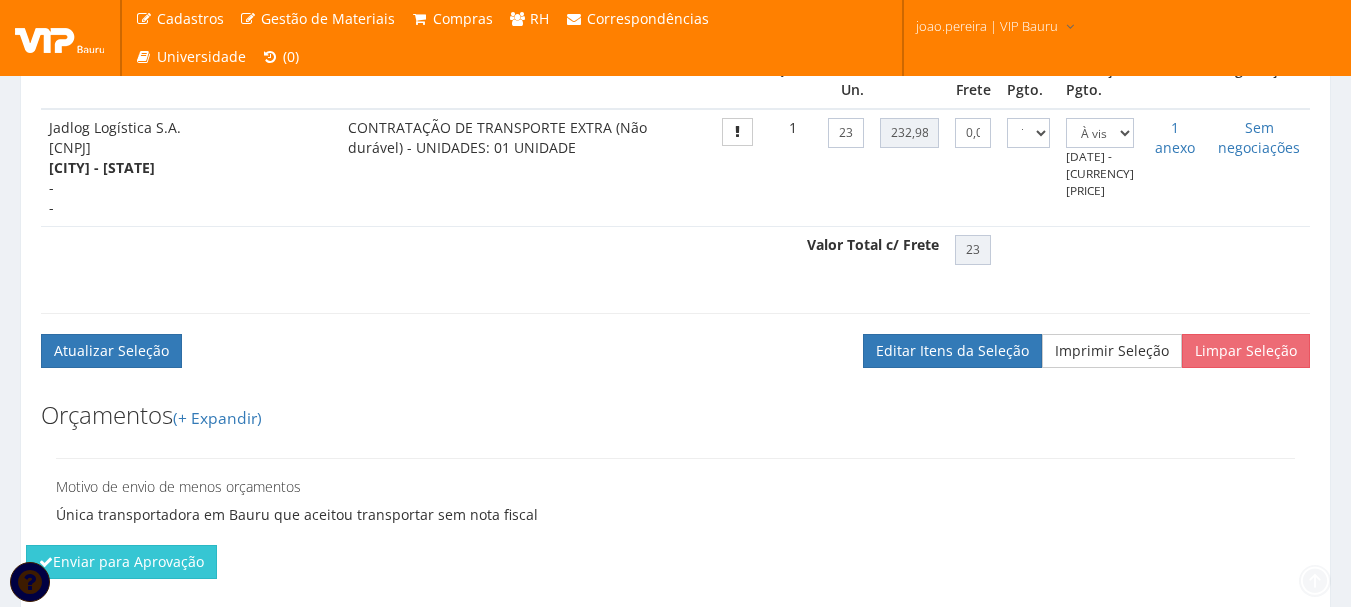 scroll, scrollTop: 786, scrollLeft: 0, axis: vertical 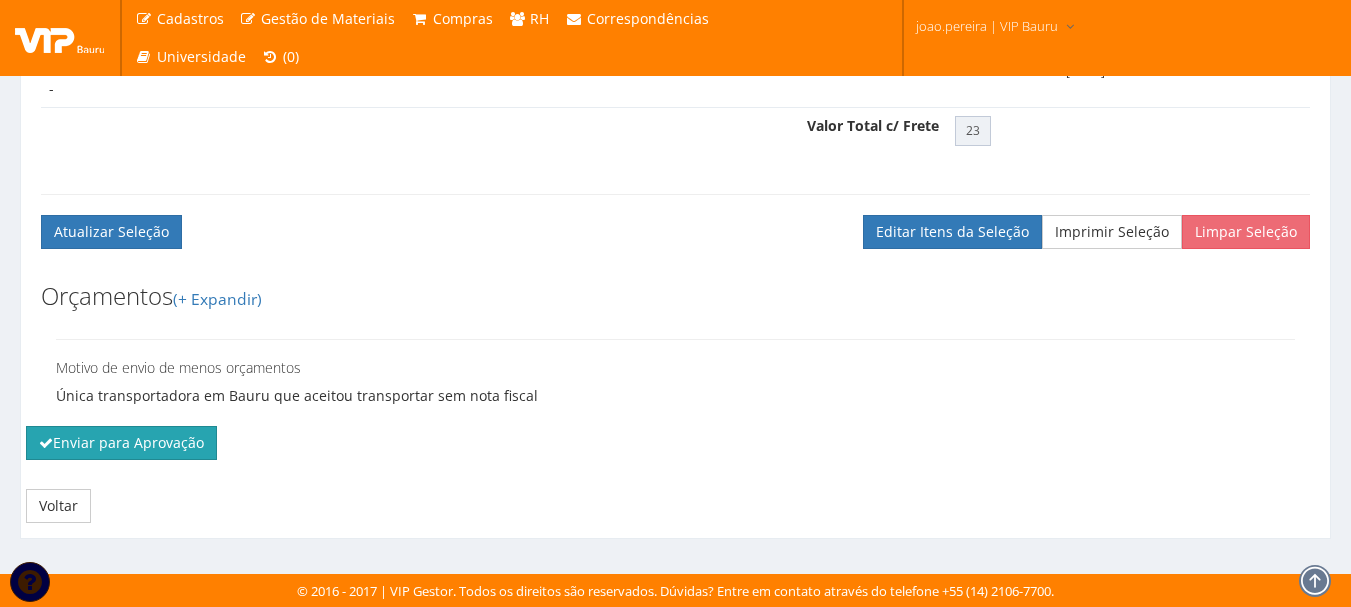 click on "Enviar para Aprovação" at bounding box center [121, 443] 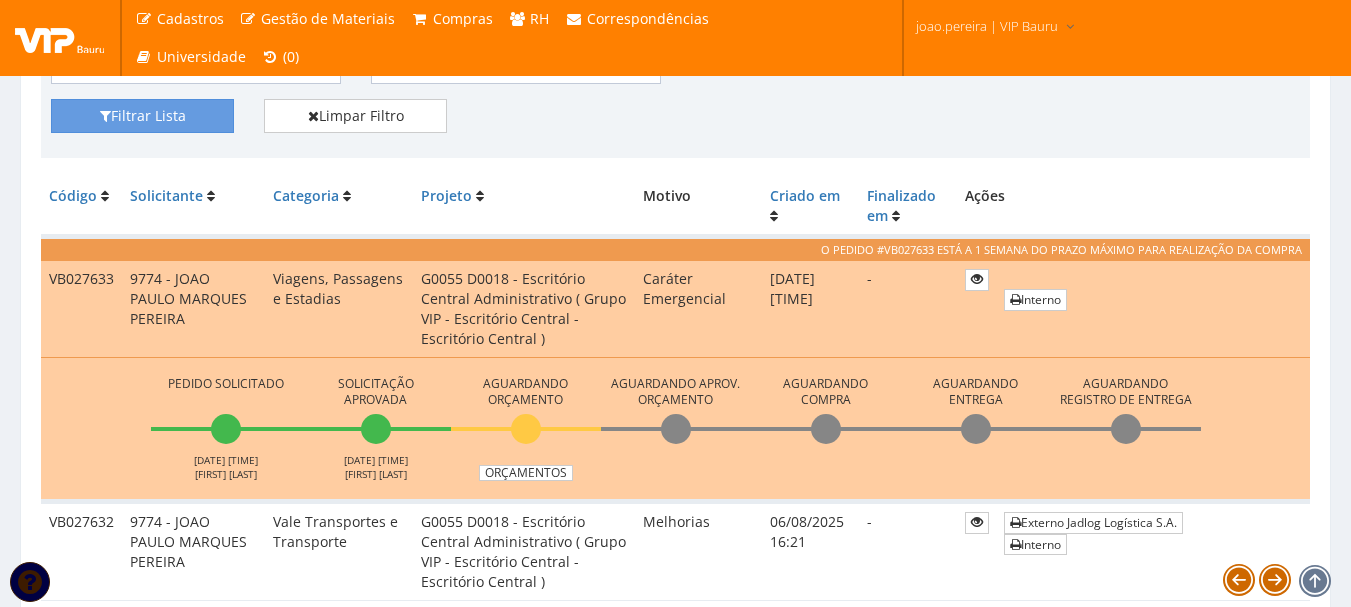 scroll, scrollTop: 500, scrollLeft: 0, axis: vertical 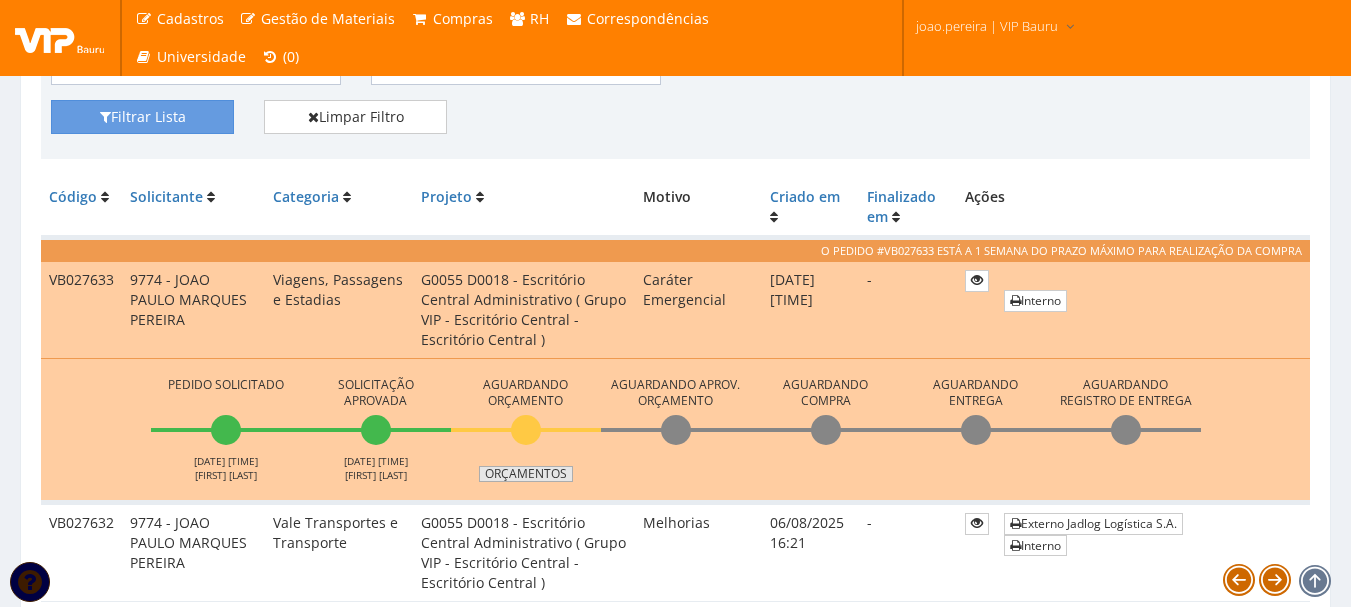 click on "Orçamentos" at bounding box center [526, 474] 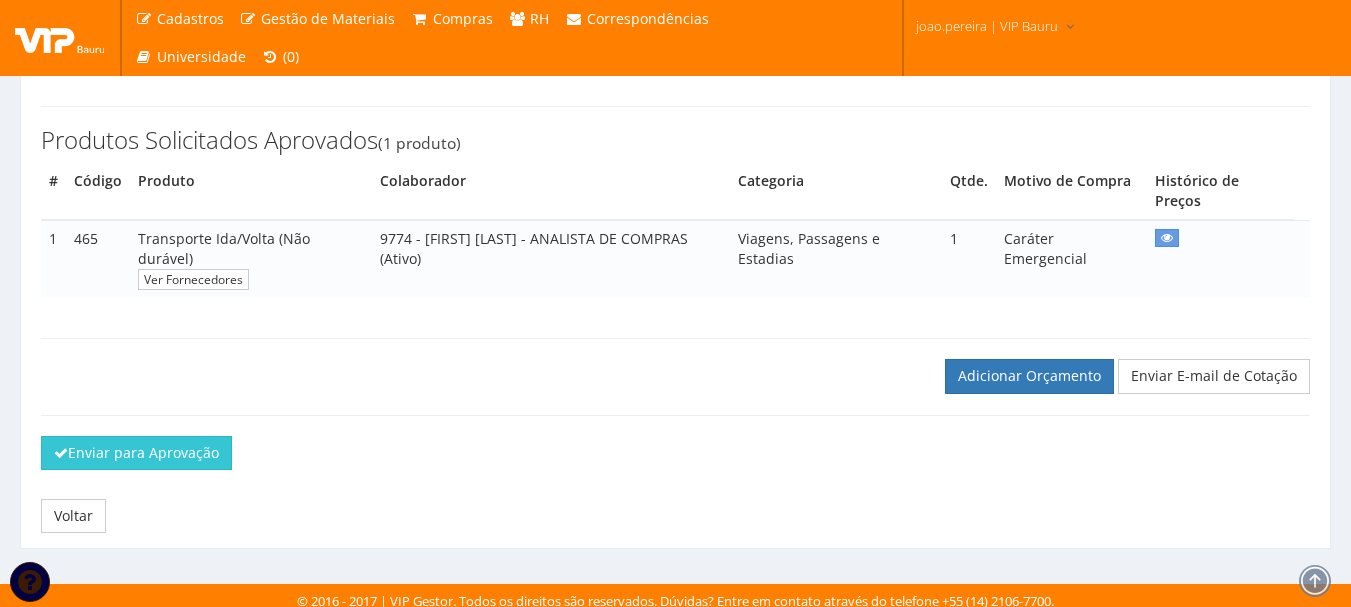 scroll, scrollTop: 282, scrollLeft: 0, axis: vertical 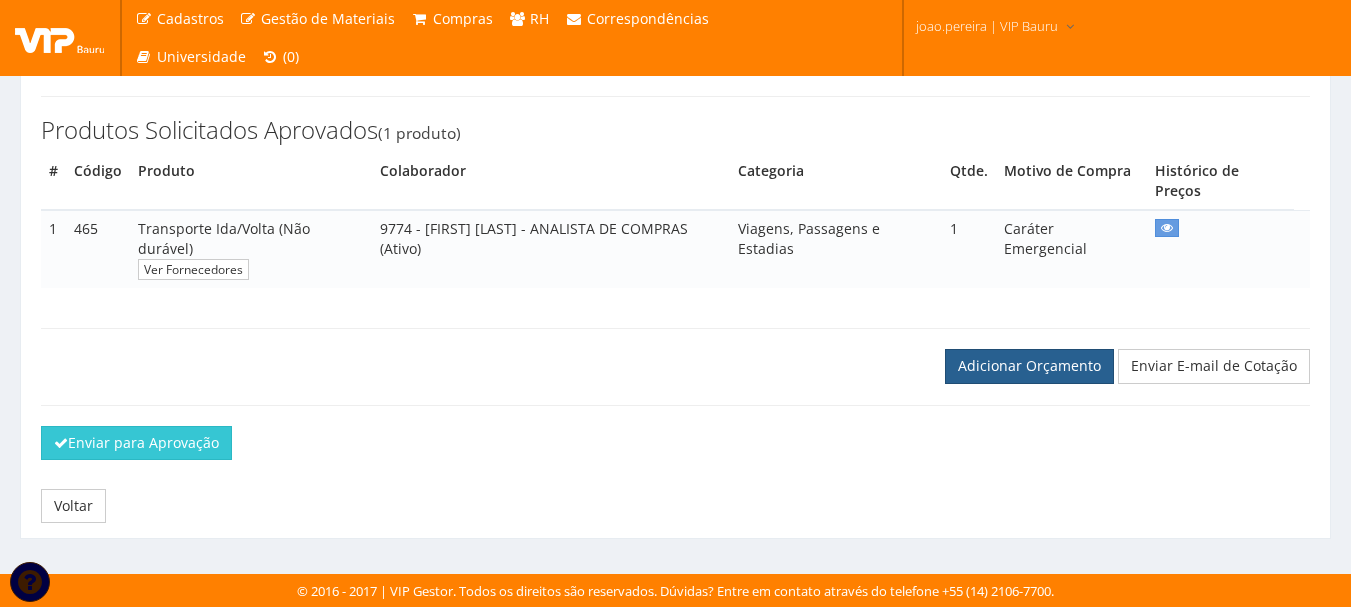 click on "Adicionar Orçamento" at bounding box center [1029, 366] 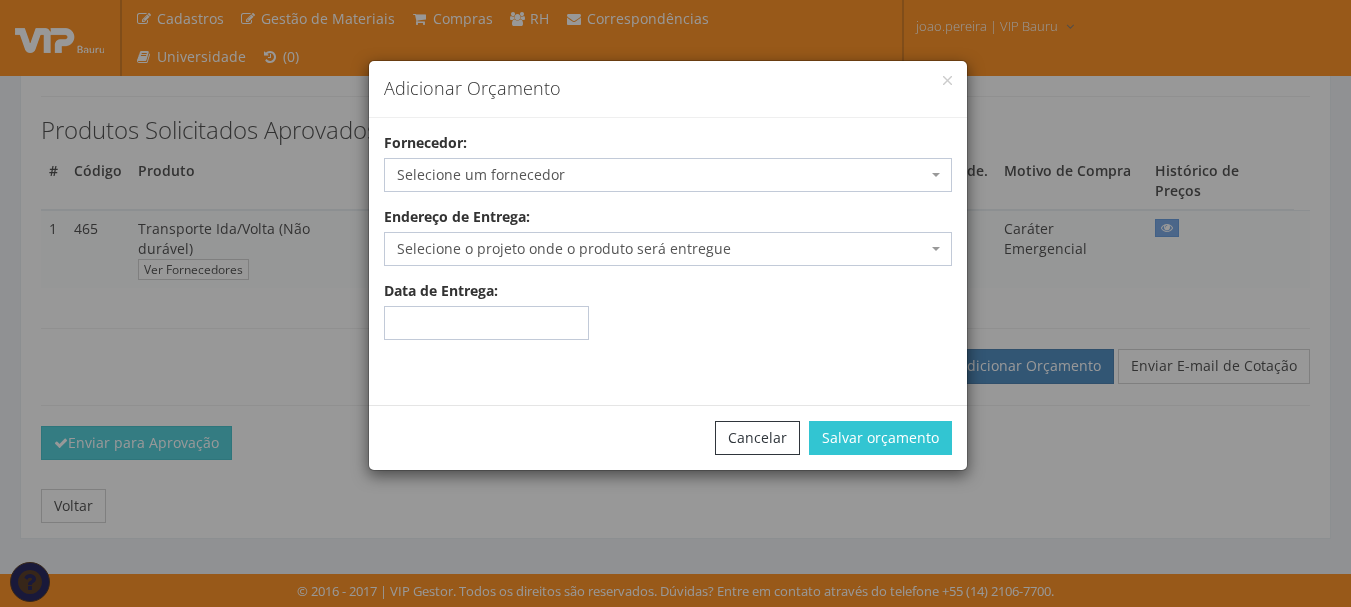 click on "Selecione um fornecedor" at bounding box center (662, 175) 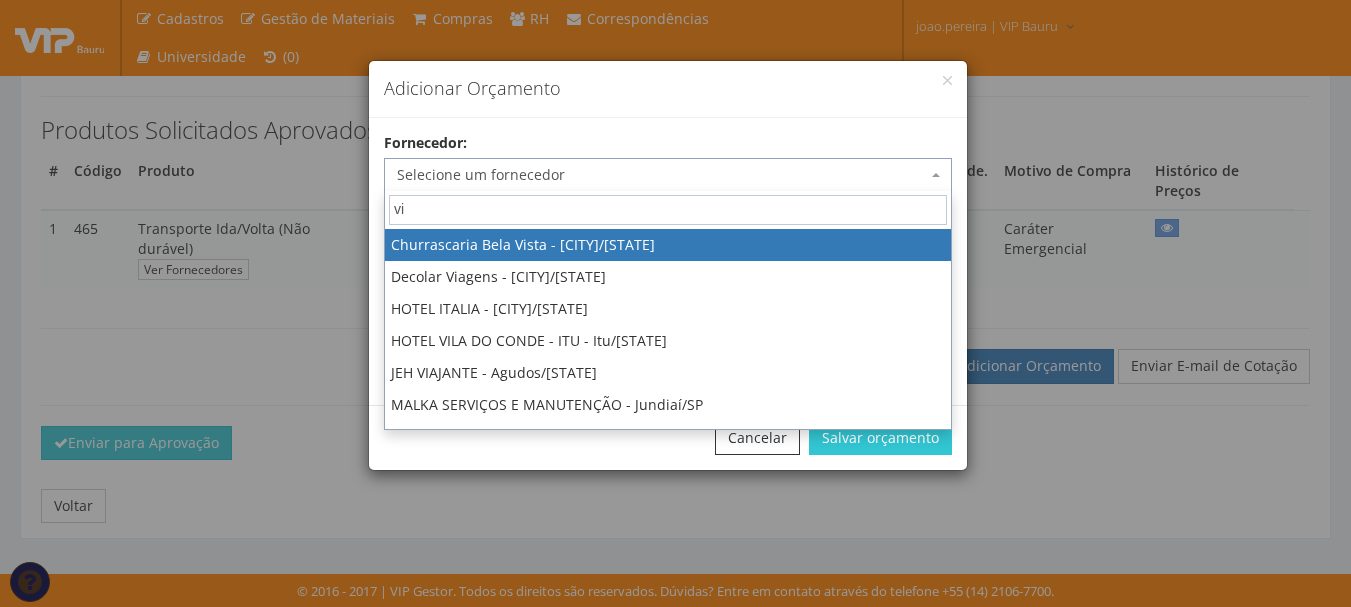 type on "vip" 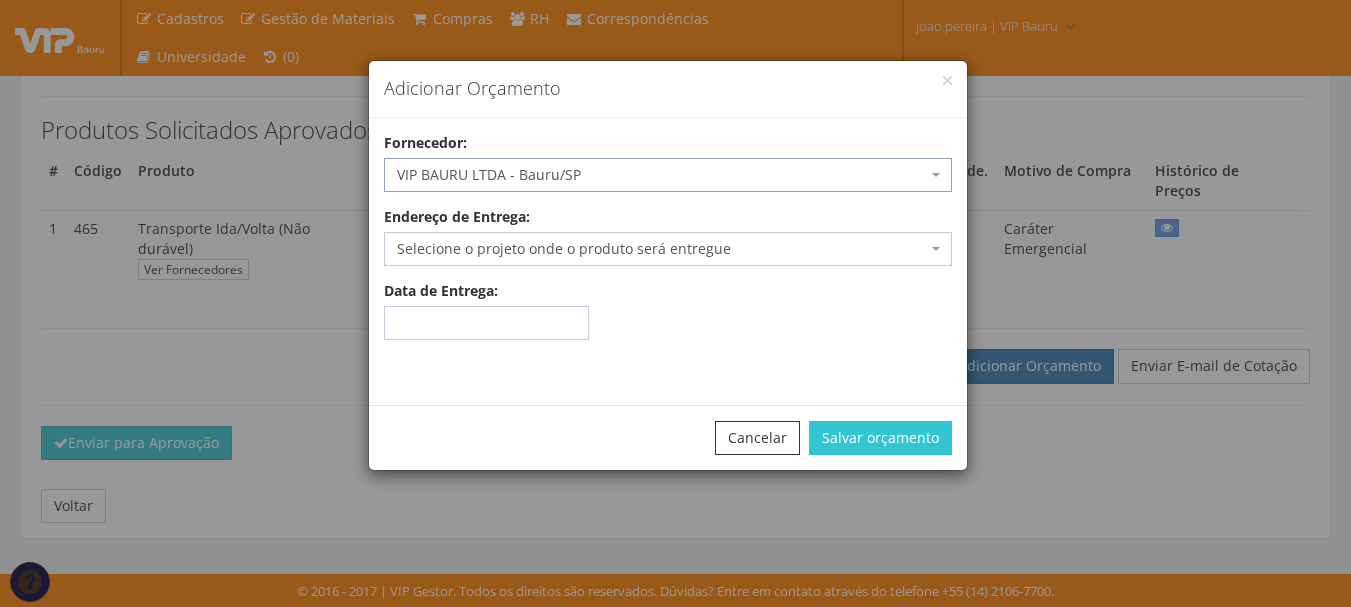 select on "532" 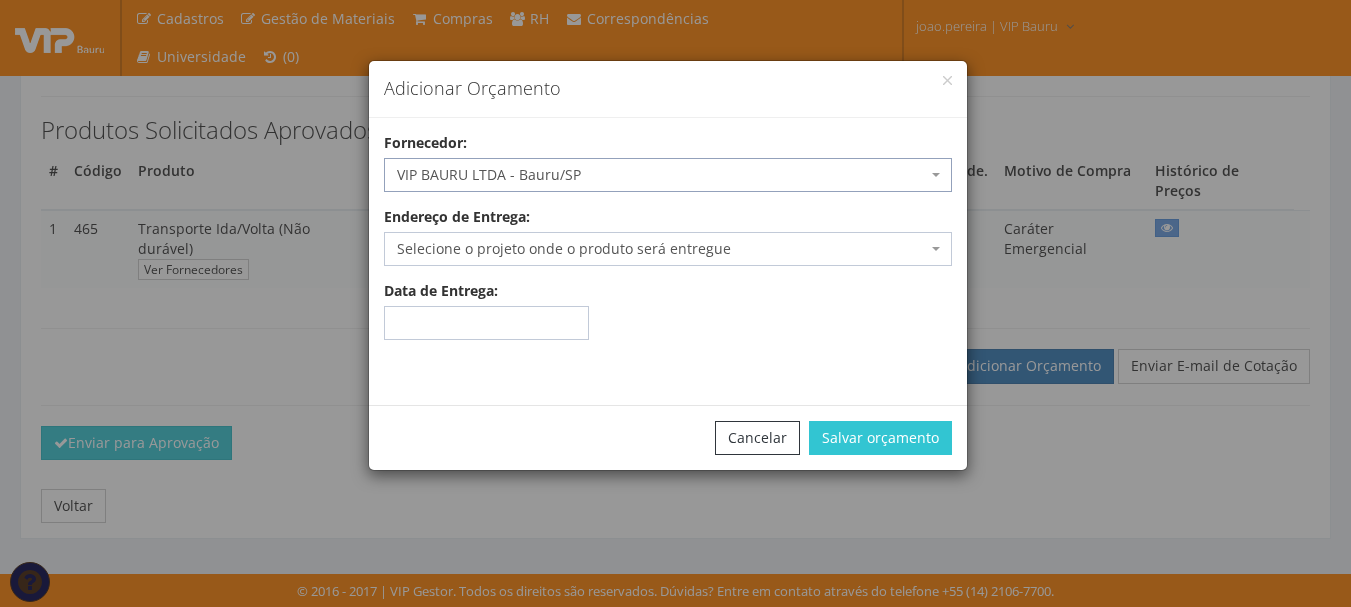 click on "Selecione o projeto onde o produto será entregue" at bounding box center (662, 249) 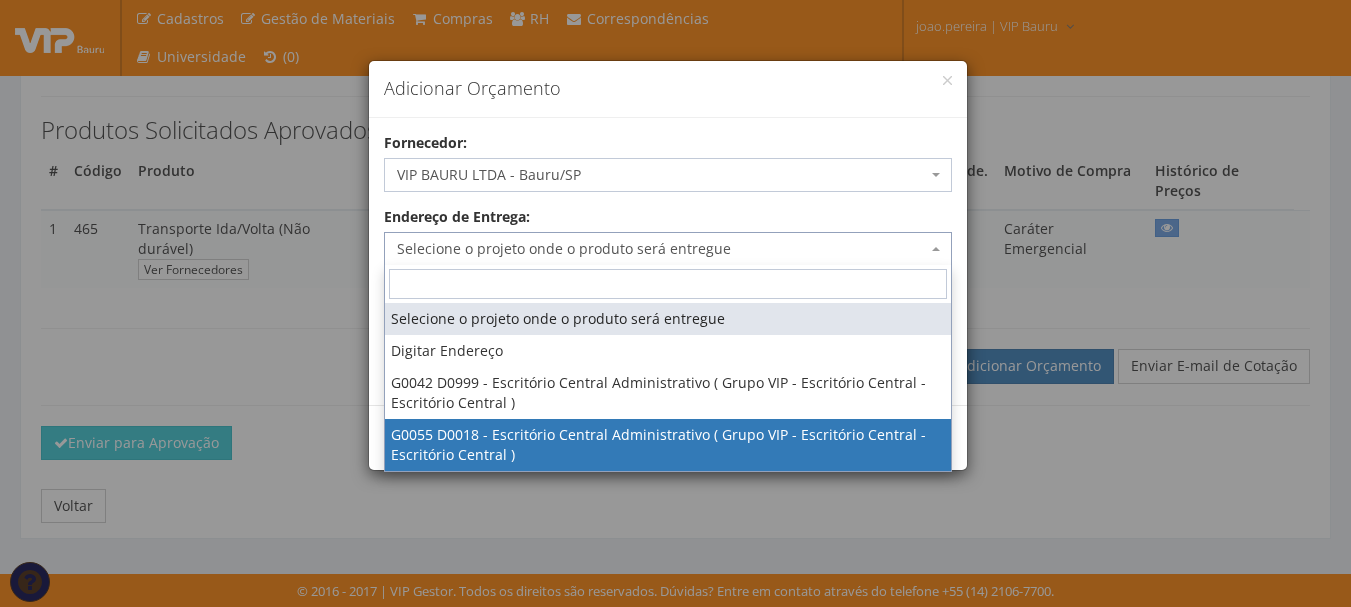 select on "55" 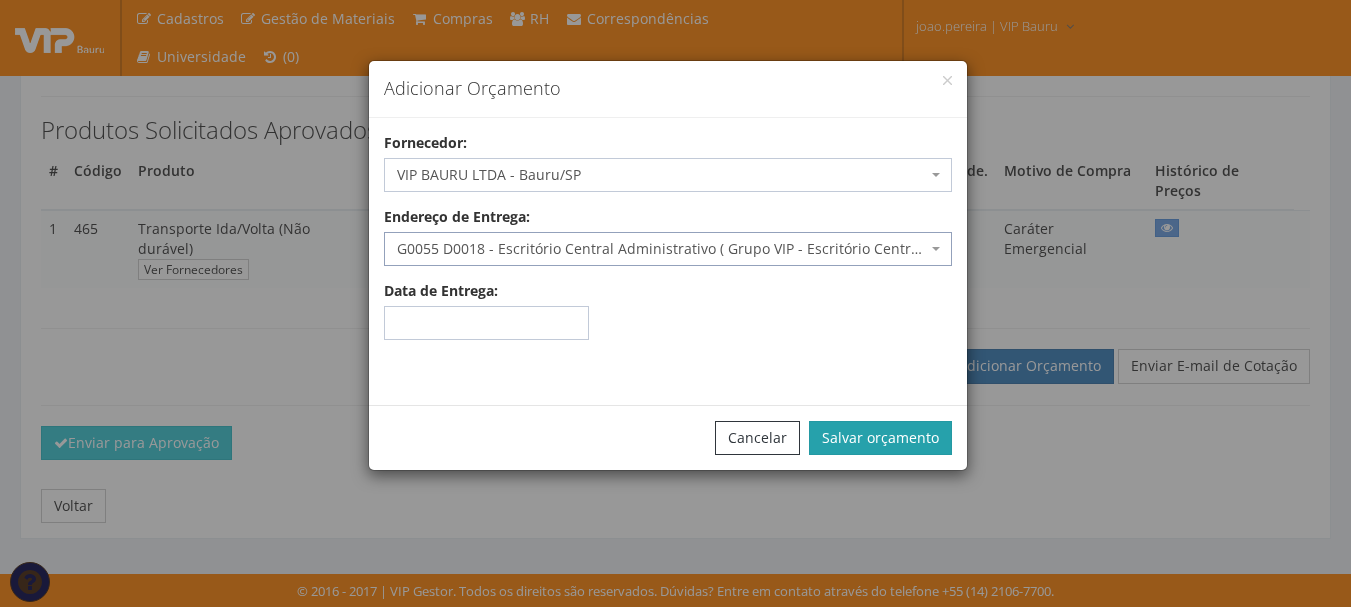click on "Salvar orçamento" at bounding box center [880, 438] 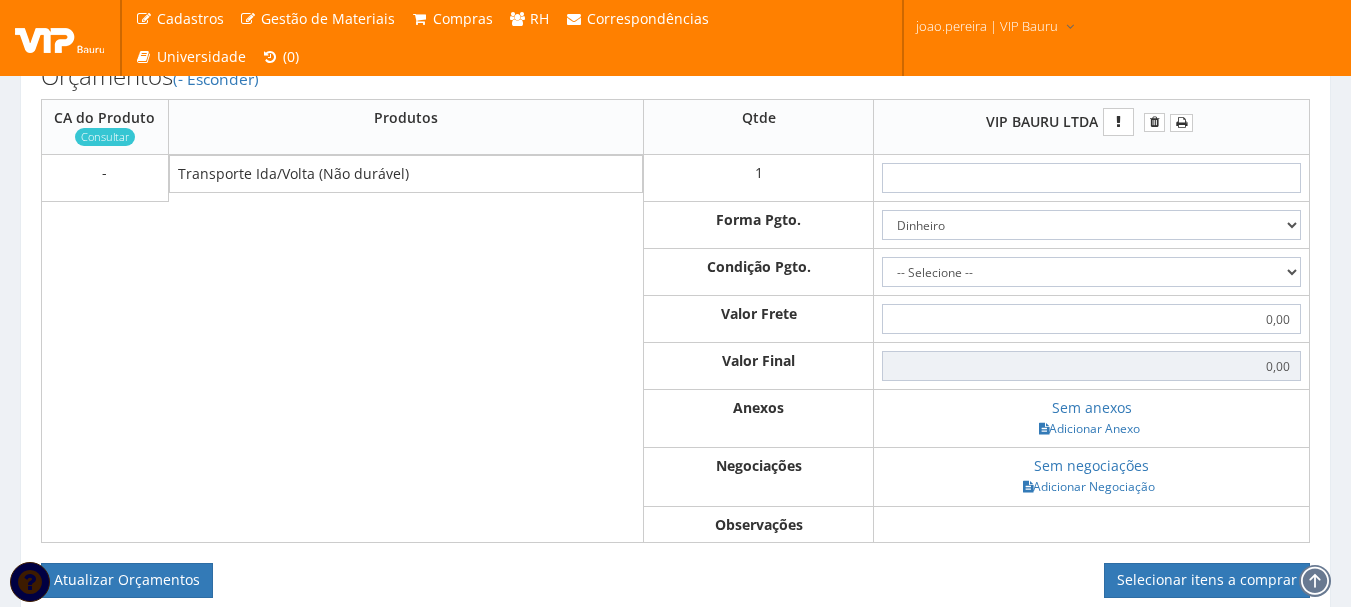 scroll, scrollTop: 600, scrollLeft: 0, axis: vertical 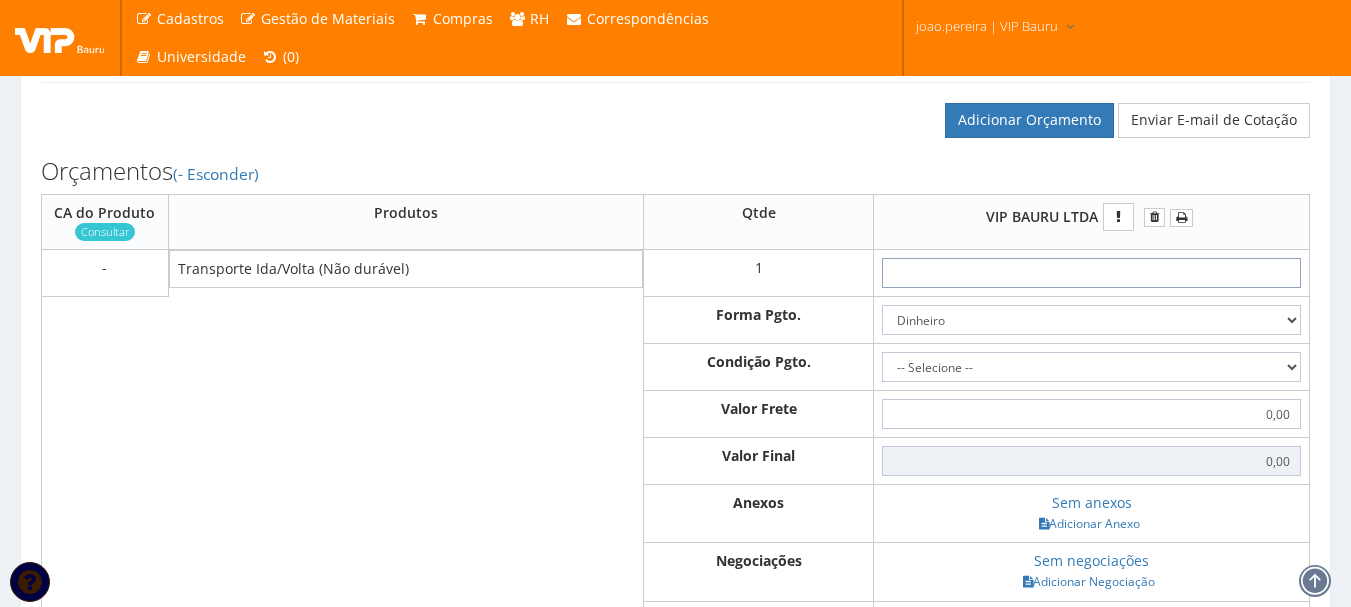 click at bounding box center (1091, 273) 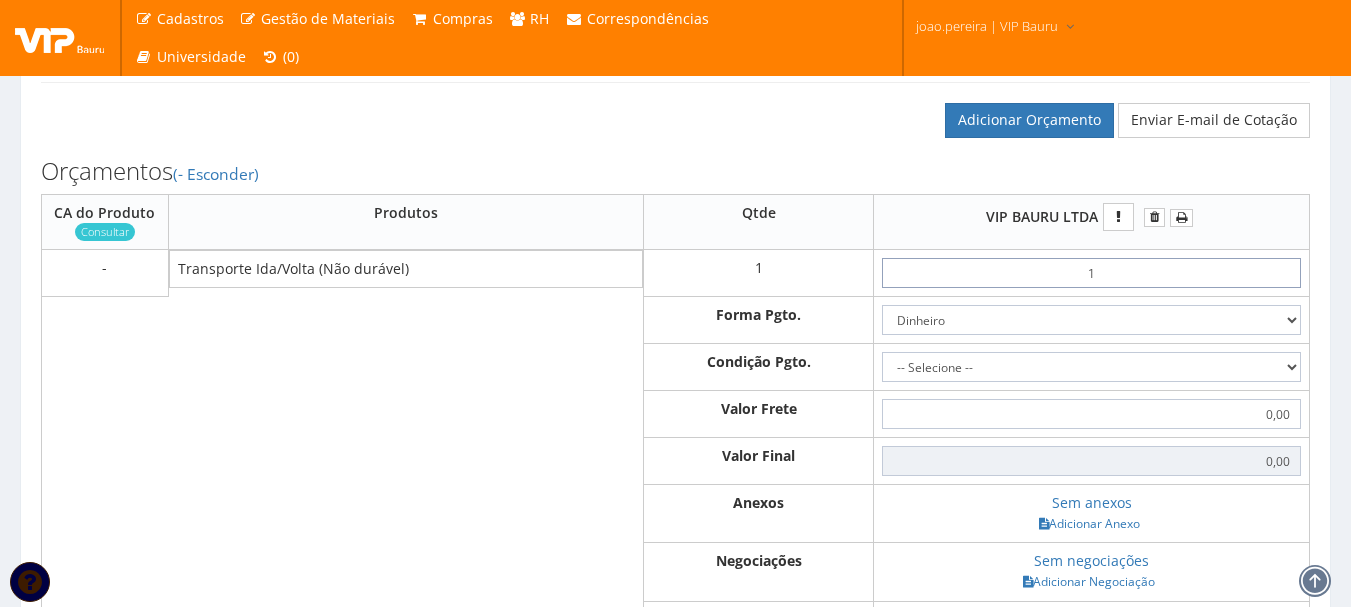 type on "16" 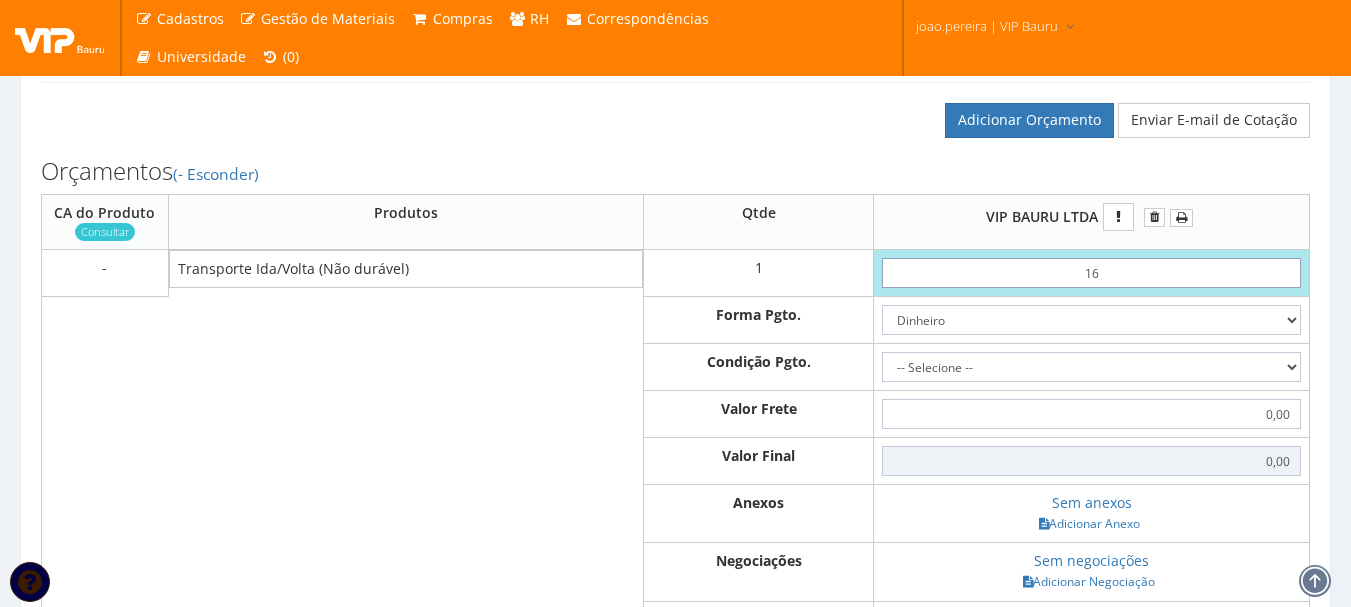 type on "16,00" 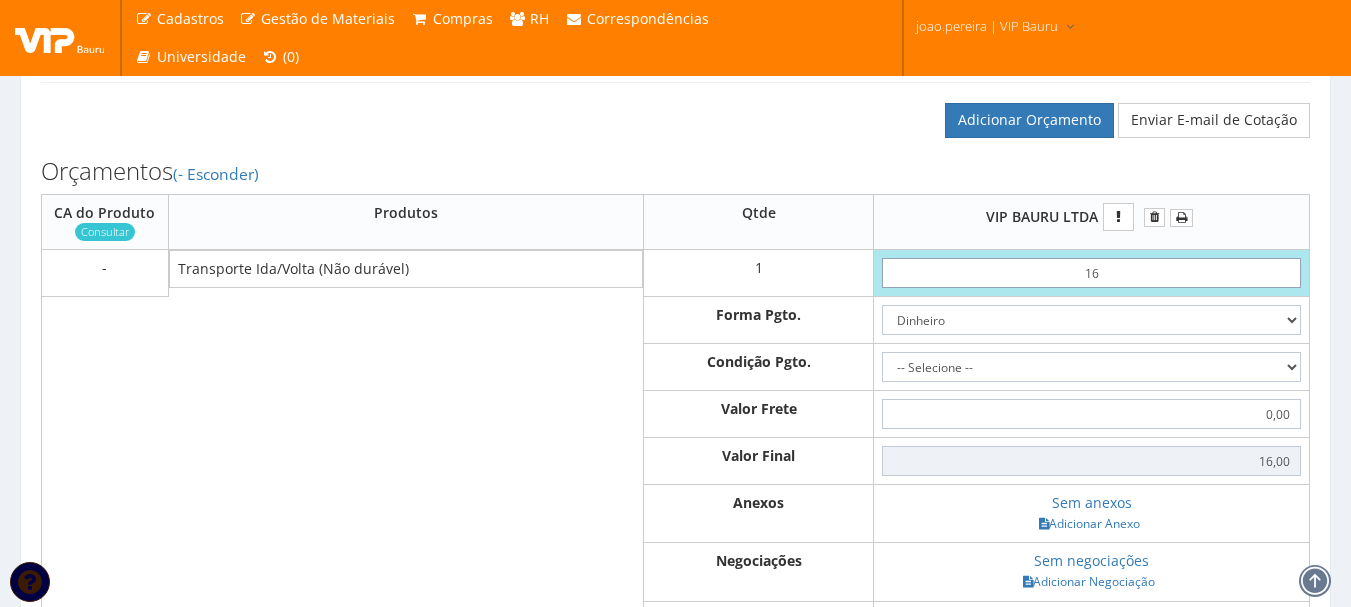 type on "1,63" 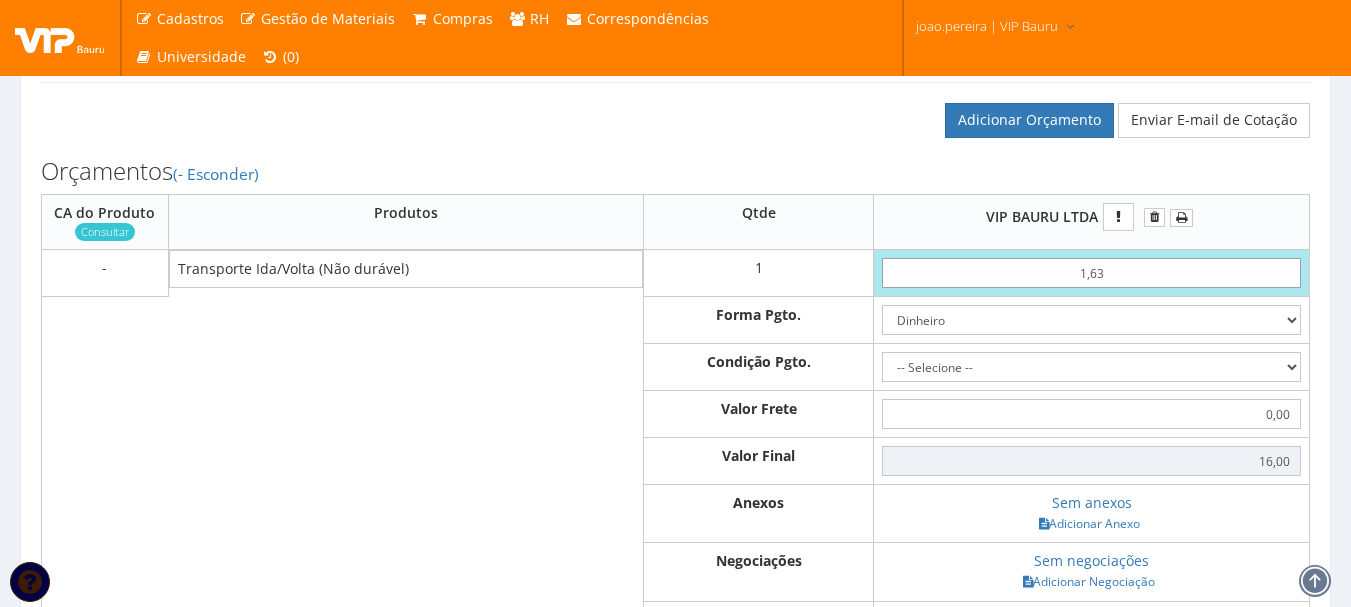 type on "1,63" 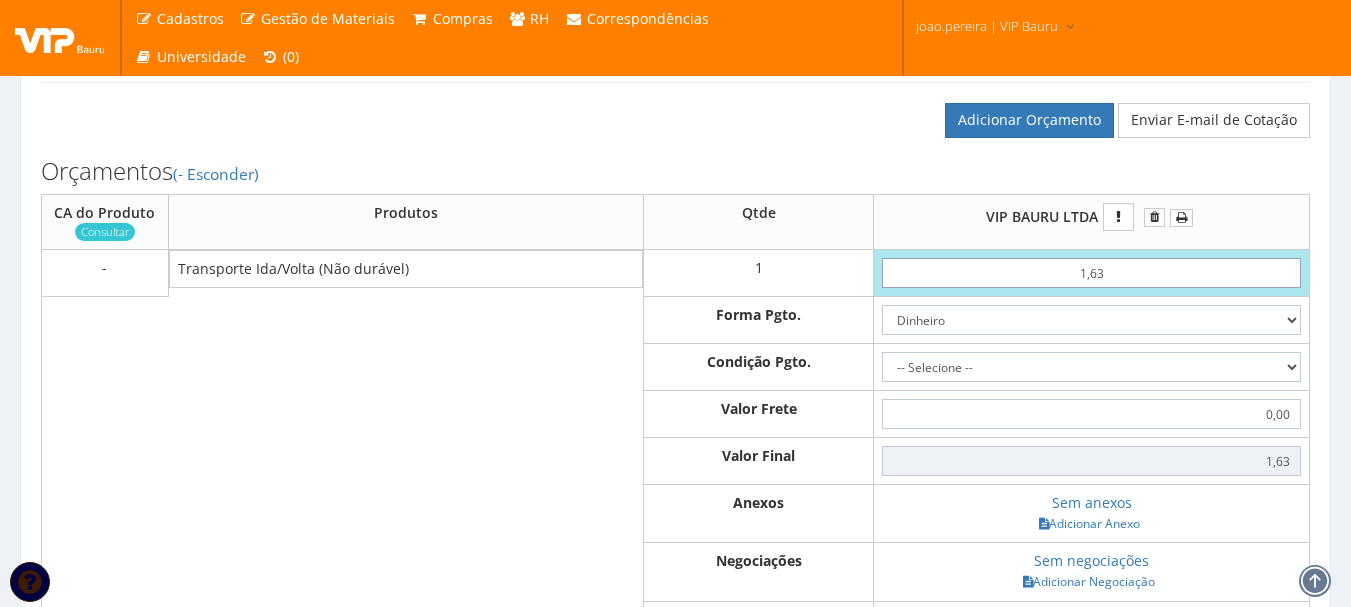 type on "16,32" 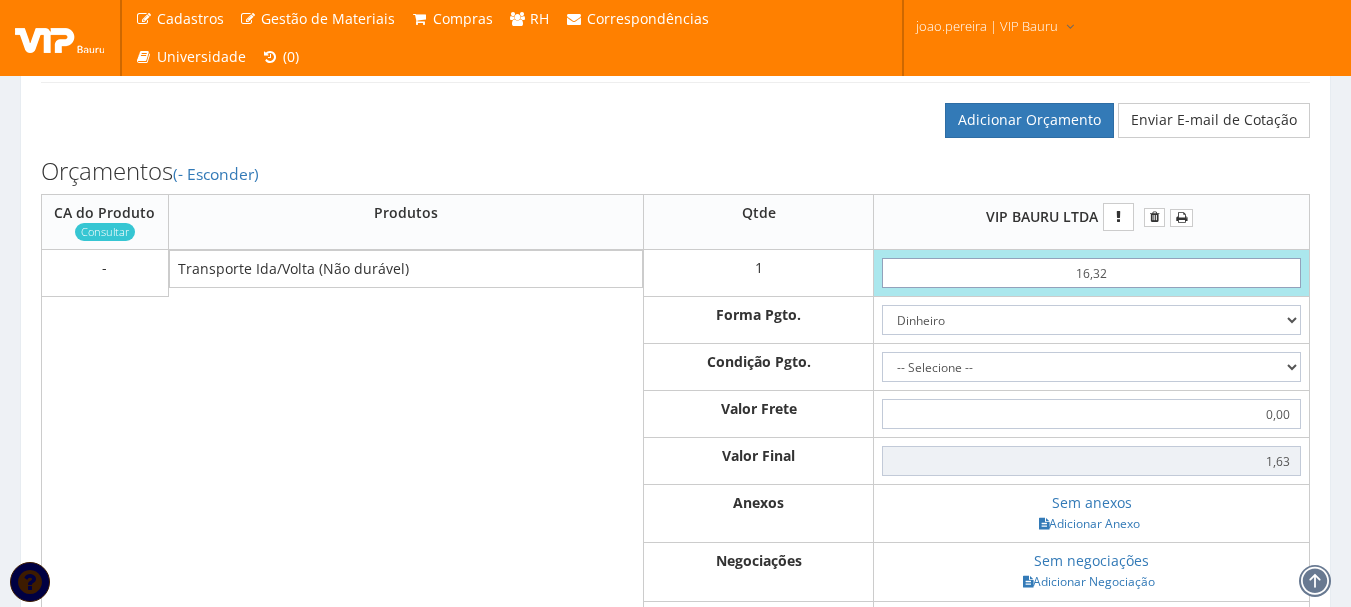type on "16,32" 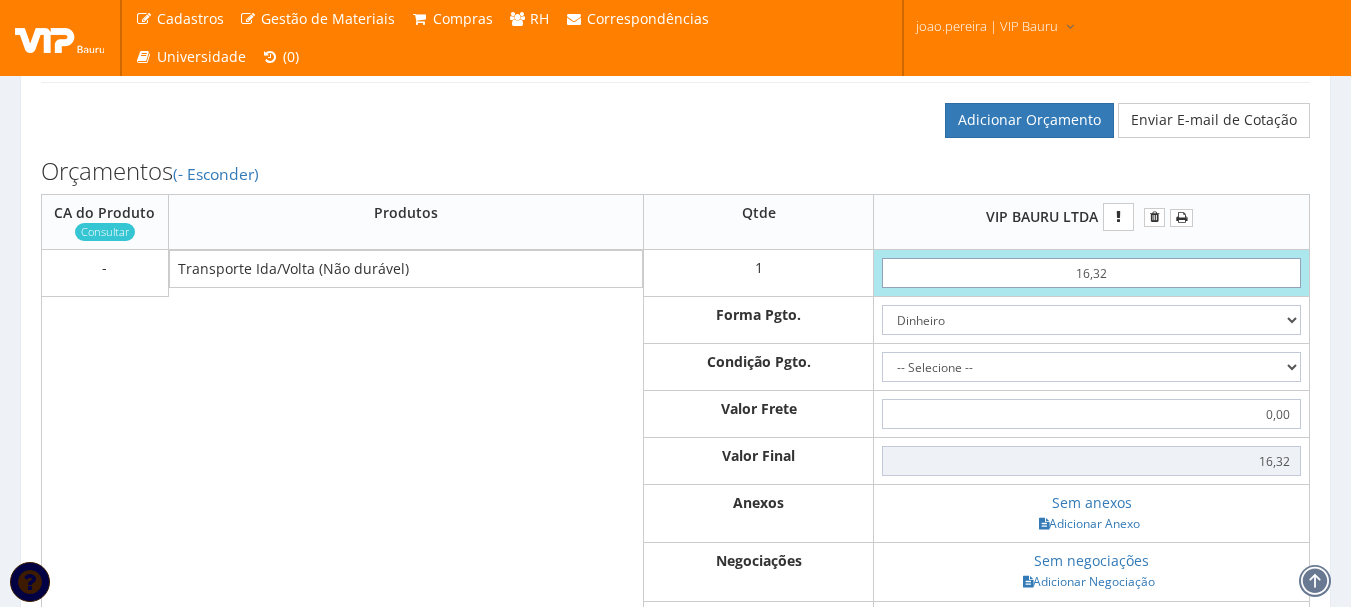 type on "16,32" 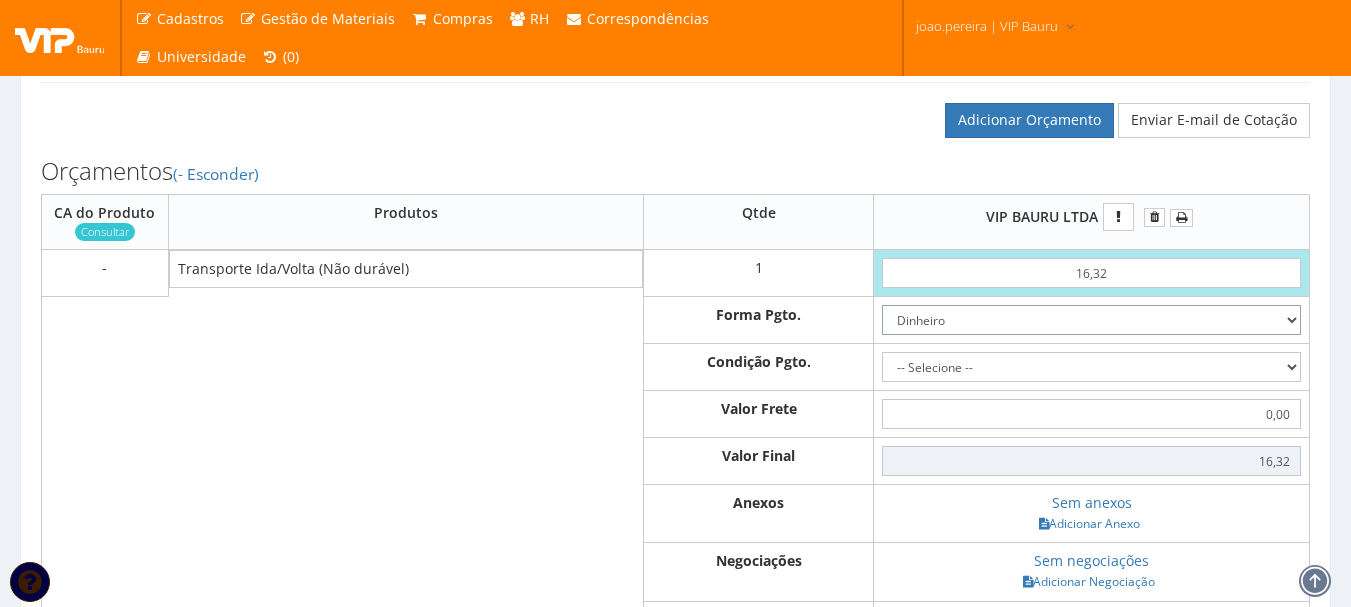 click on "Dinheiro Boleto Bancário Depósito Transferência Bancária Cartão de Crédito Cartão de Débito Cheque Contrato SPOT Negociações Especiais" at bounding box center (1091, 320) 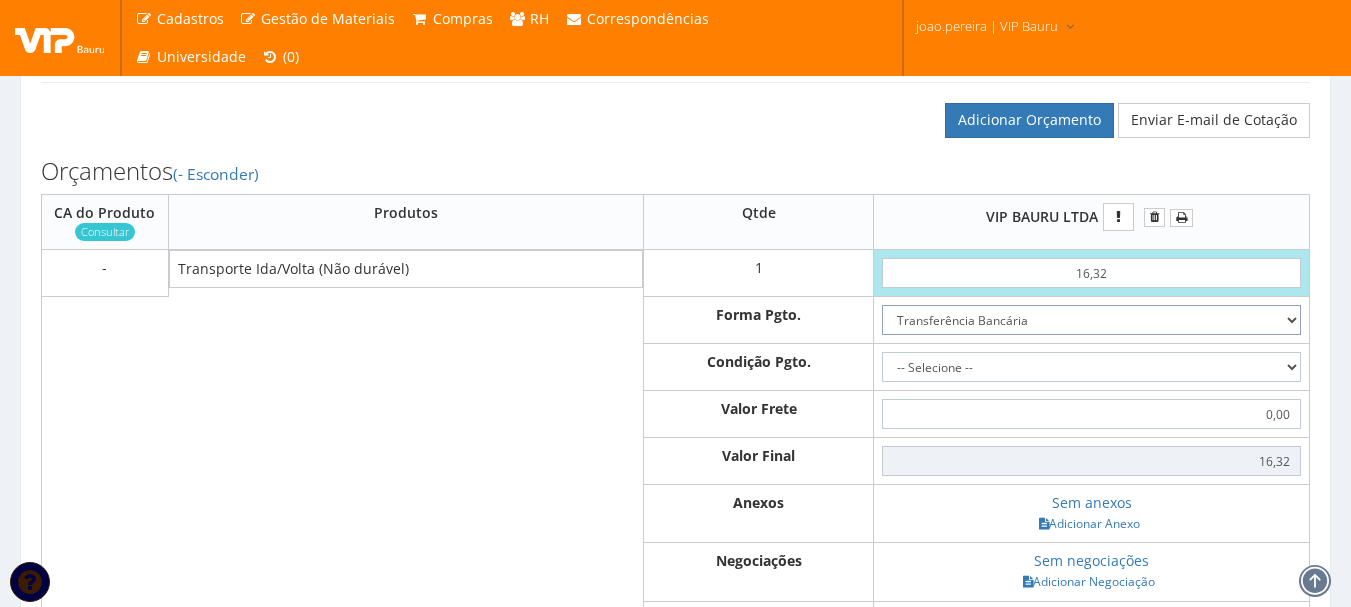 click on "Dinheiro Boleto Bancário Depósito Transferência Bancária Cartão de Crédito Cartão de Débito Cheque Contrato SPOT Negociações Especiais" at bounding box center [1091, 320] 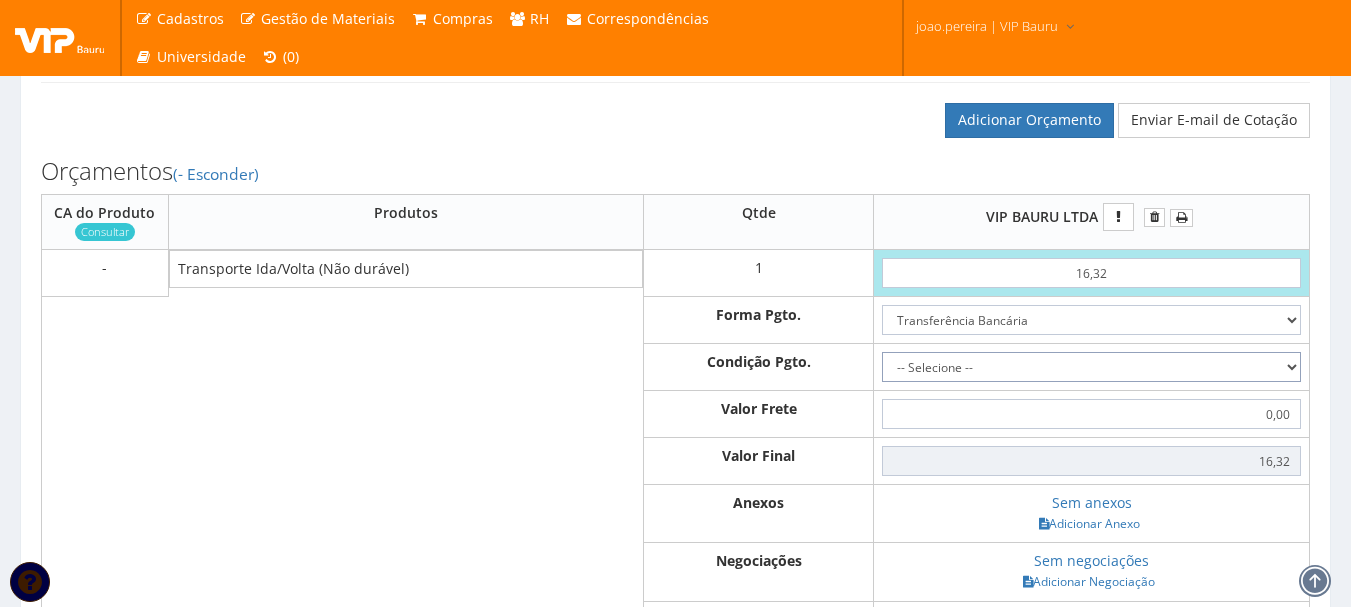 click on "-- Selecione --
À vista
7 dias
10 dias" at bounding box center (1091, 367) 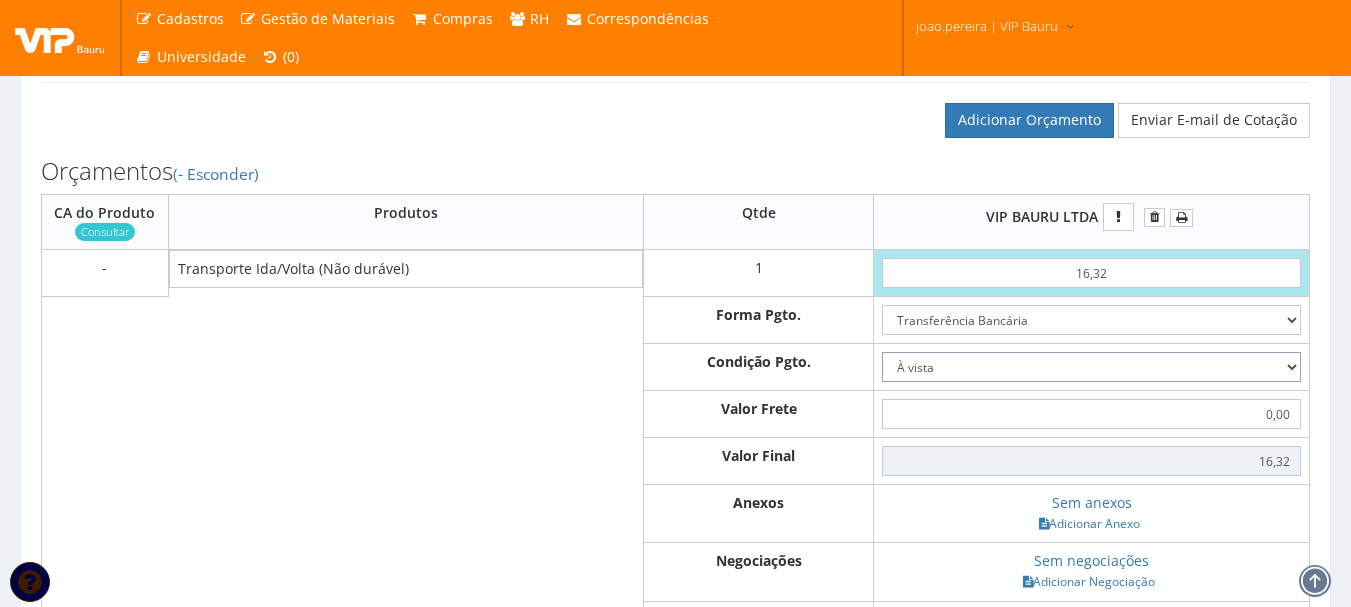 click on "-- Selecione --
À vista
7 dias
10 dias" at bounding box center [1091, 367] 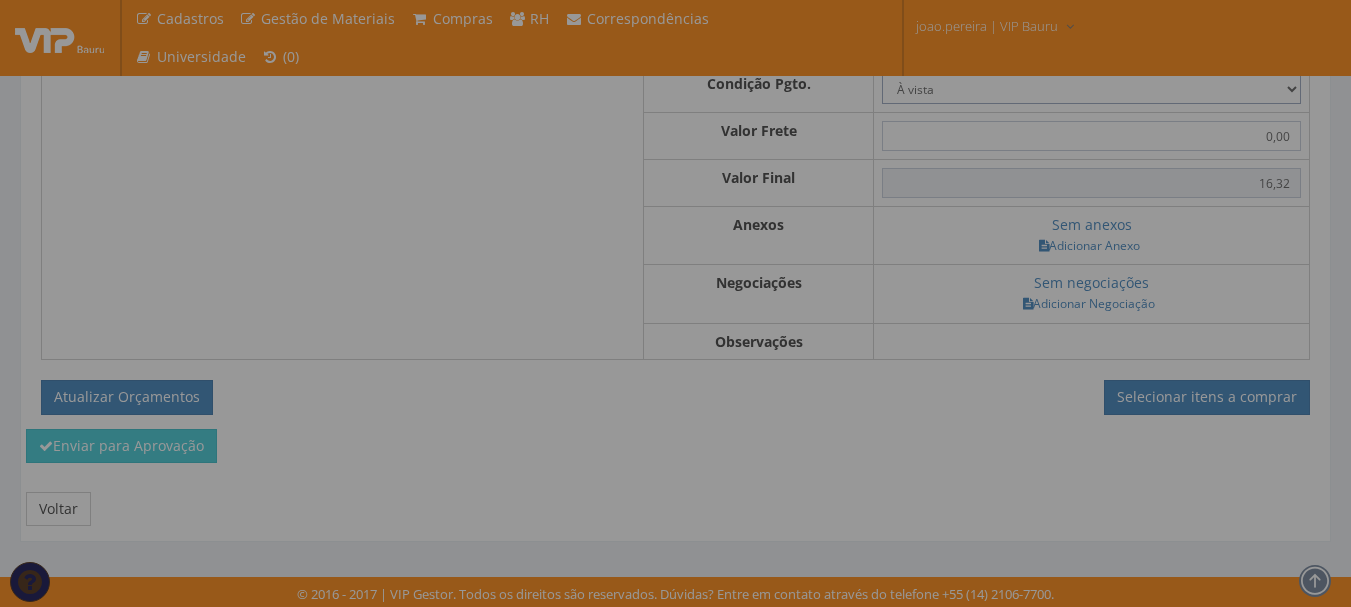 scroll, scrollTop: 881, scrollLeft: 0, axis: vertical 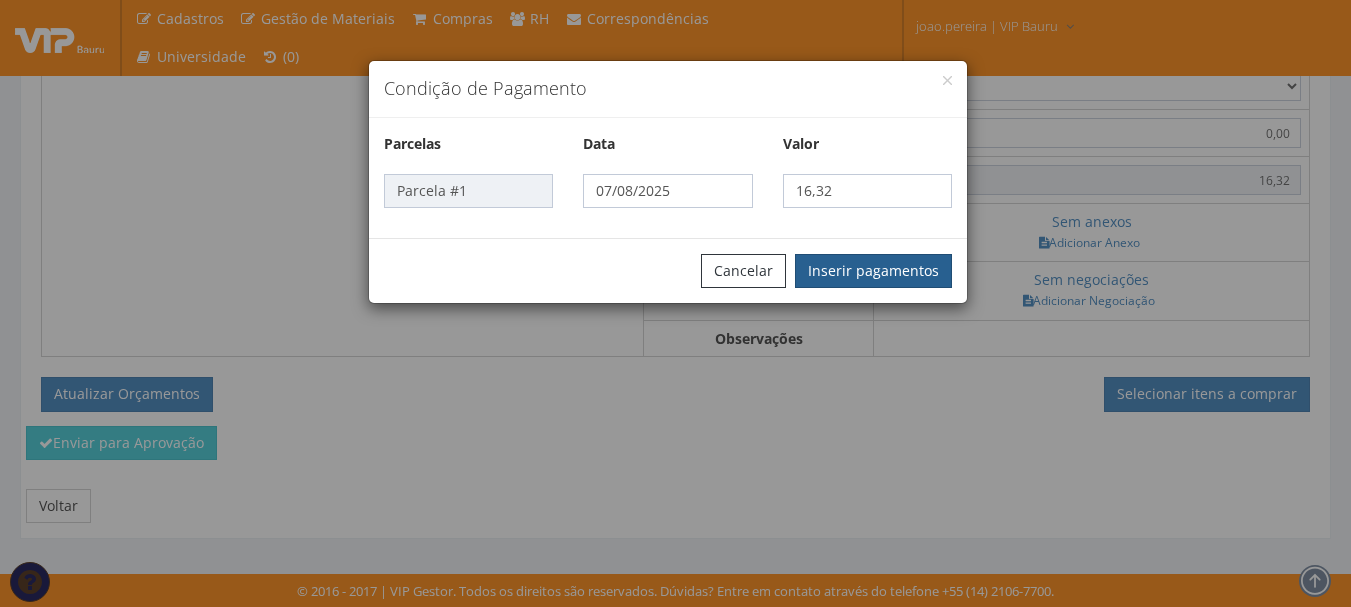 click on "Inserir pagamentos" at bounding box center [873, 271] 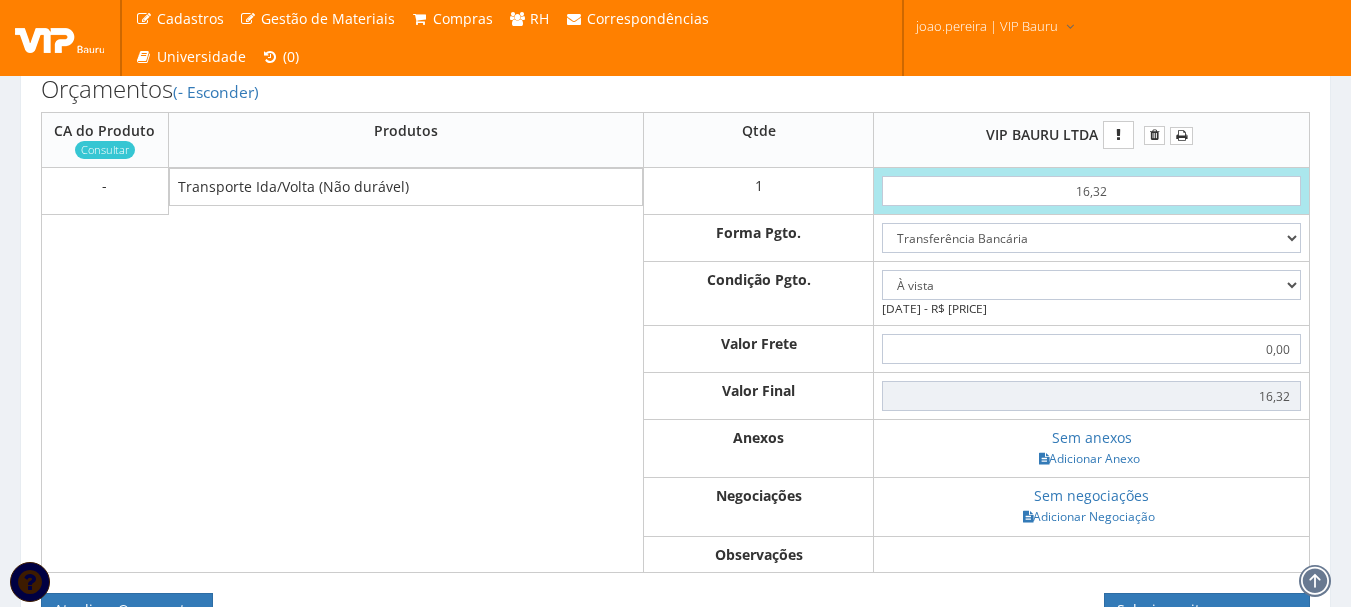 scroll, scrollTop: 681, scrollLeft: 0, axis: vertical 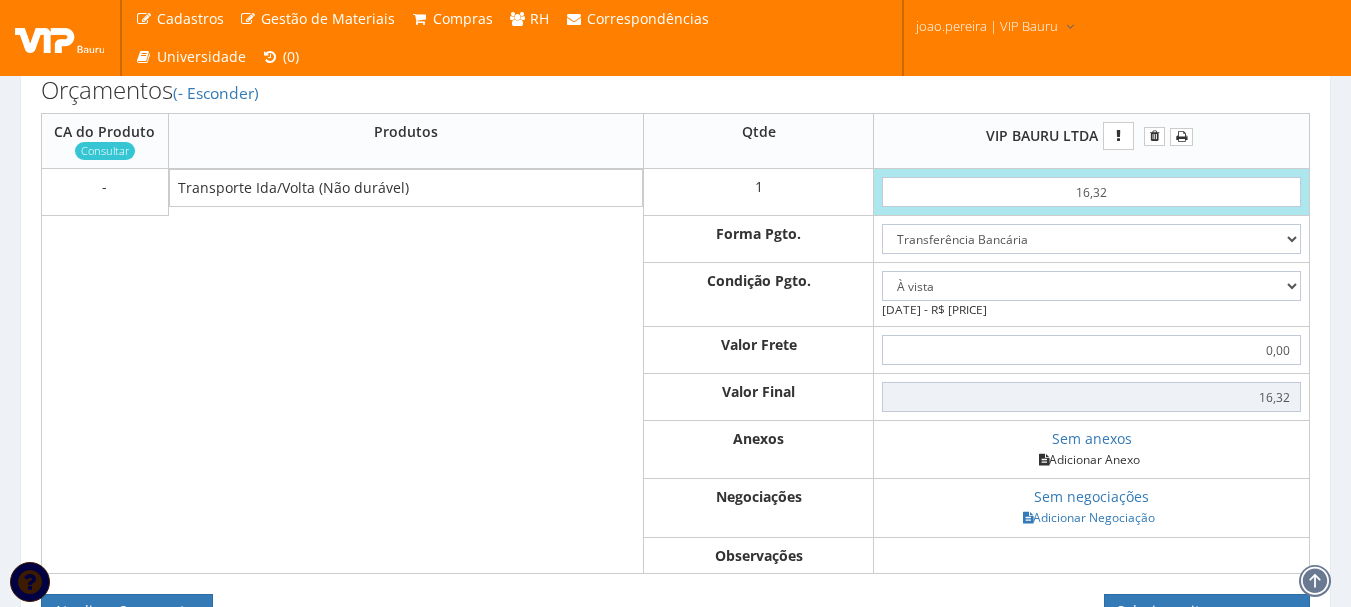 click on "Adicionar Anexo" at bounding box center [1089, 459] 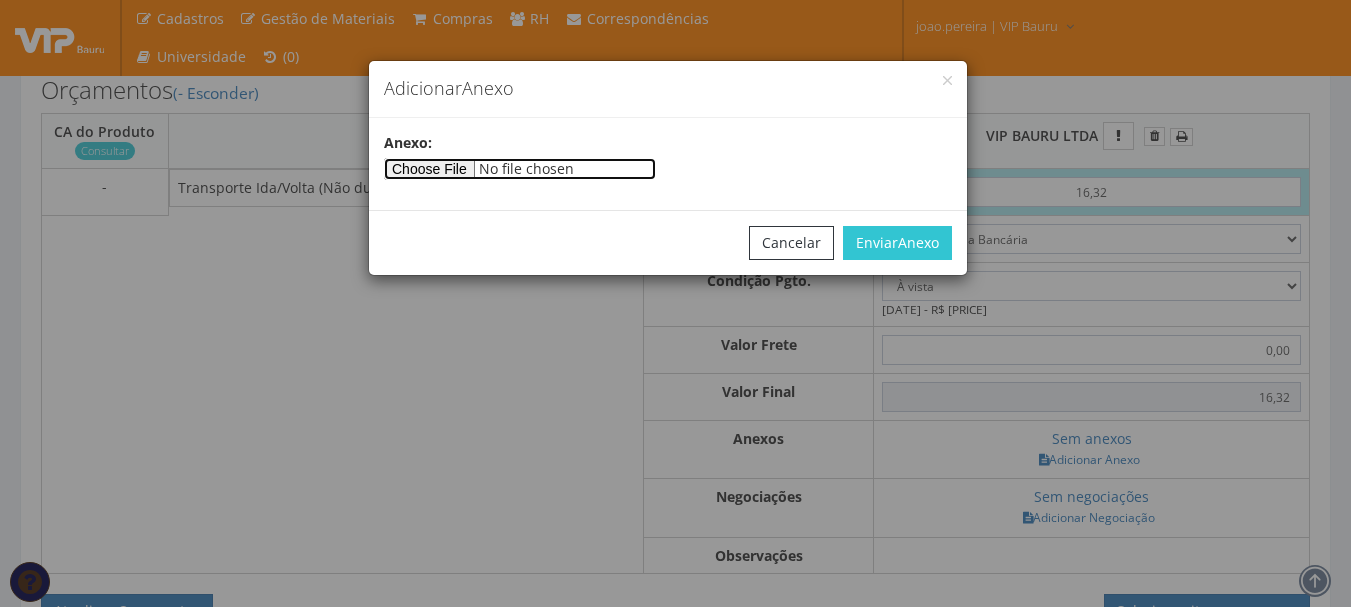 click at bounding box center (520, 169) 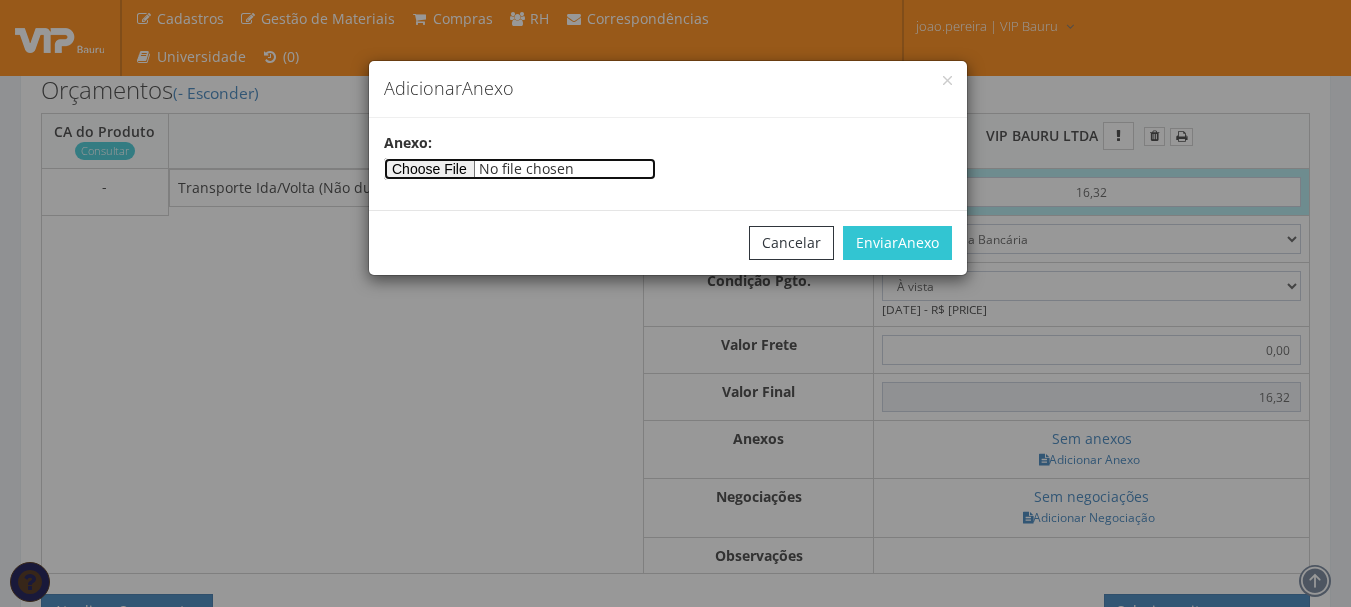 type on "C:\fakepath\JP.jpeg" 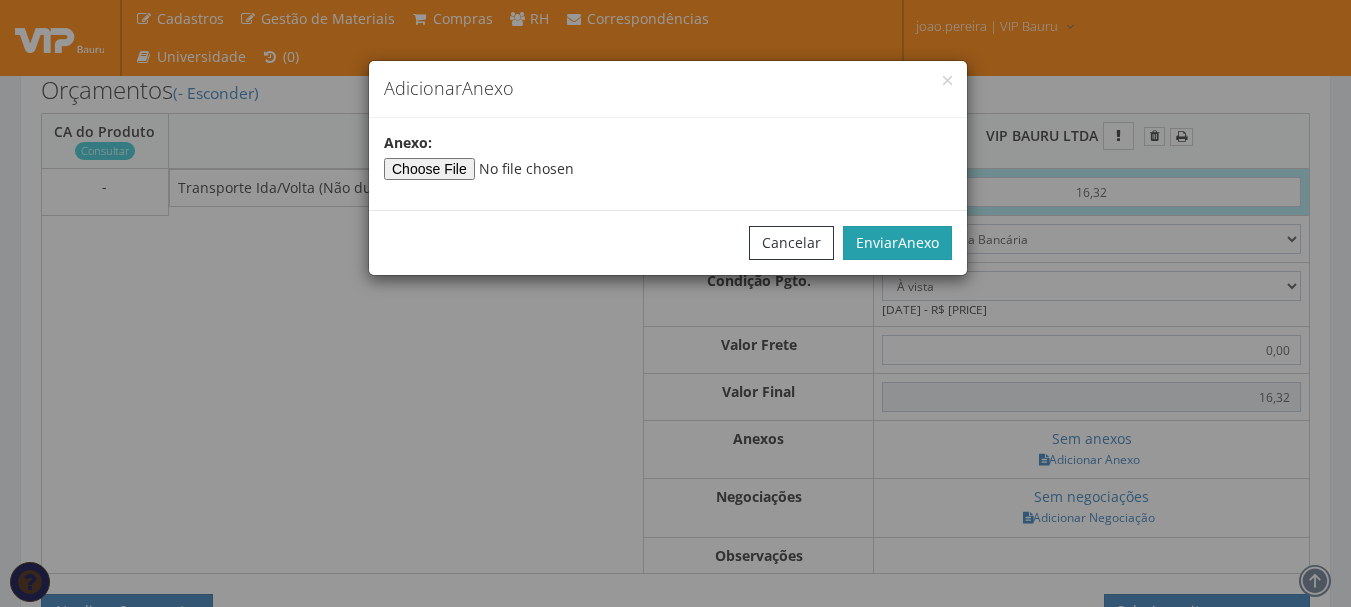 click on "Anexo" at bounding box center (918, 242) 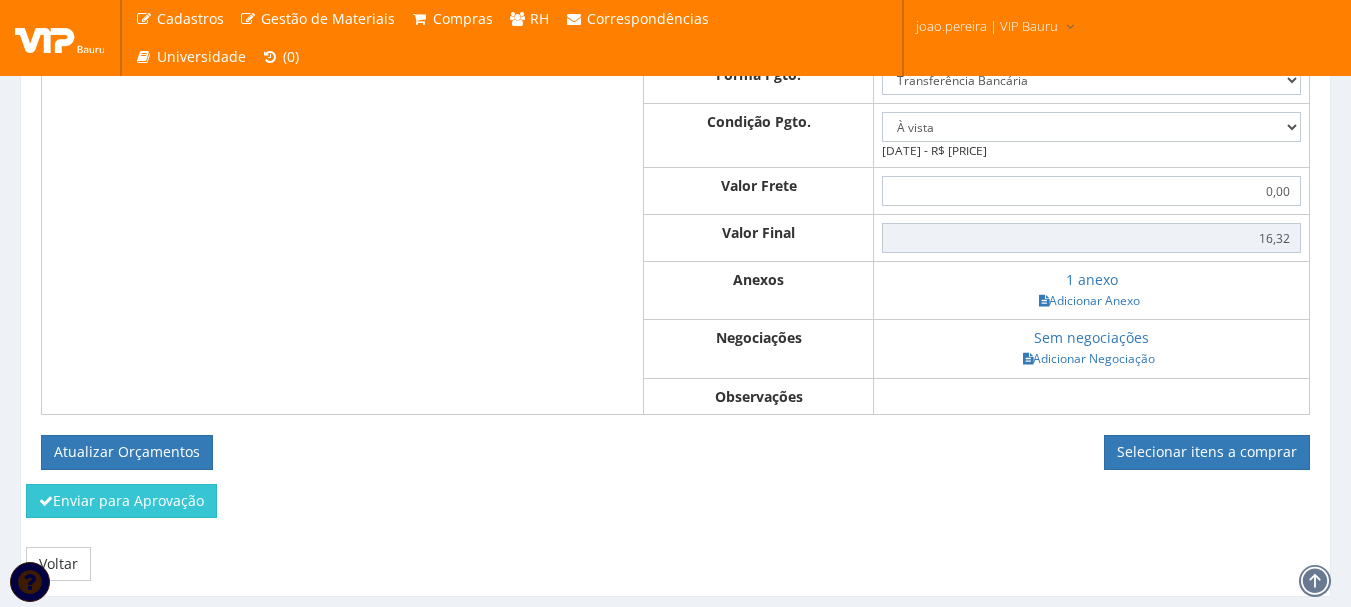 scroll, scrollTop: 898, scrollLeft: 0, axis: vertical 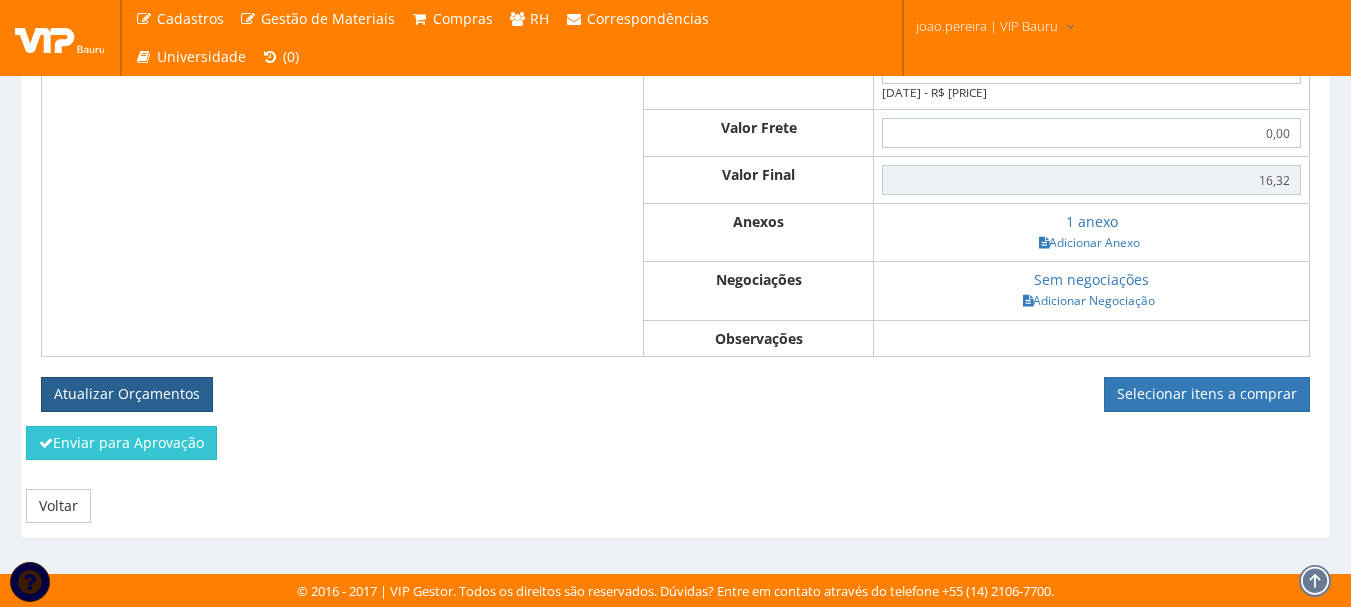 click on "Atualizar Orçamentos" at bounding box center (127, 394) 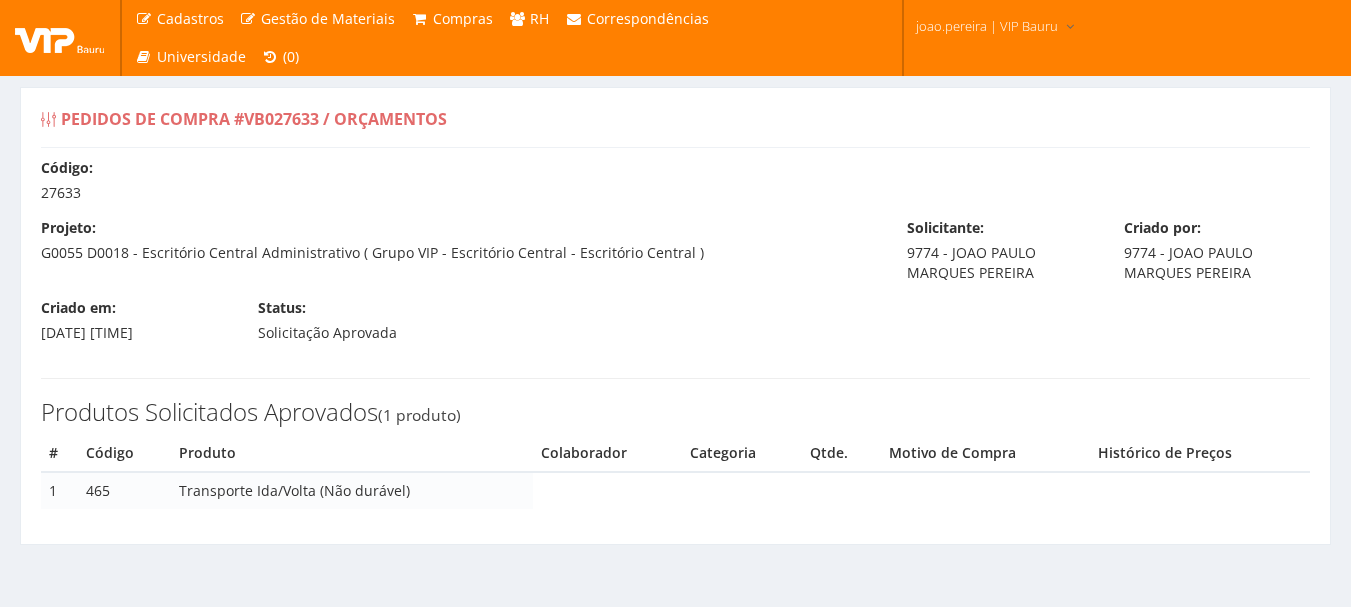 scroll, scrollTop: 0, scrollLeft: 0, axis: both 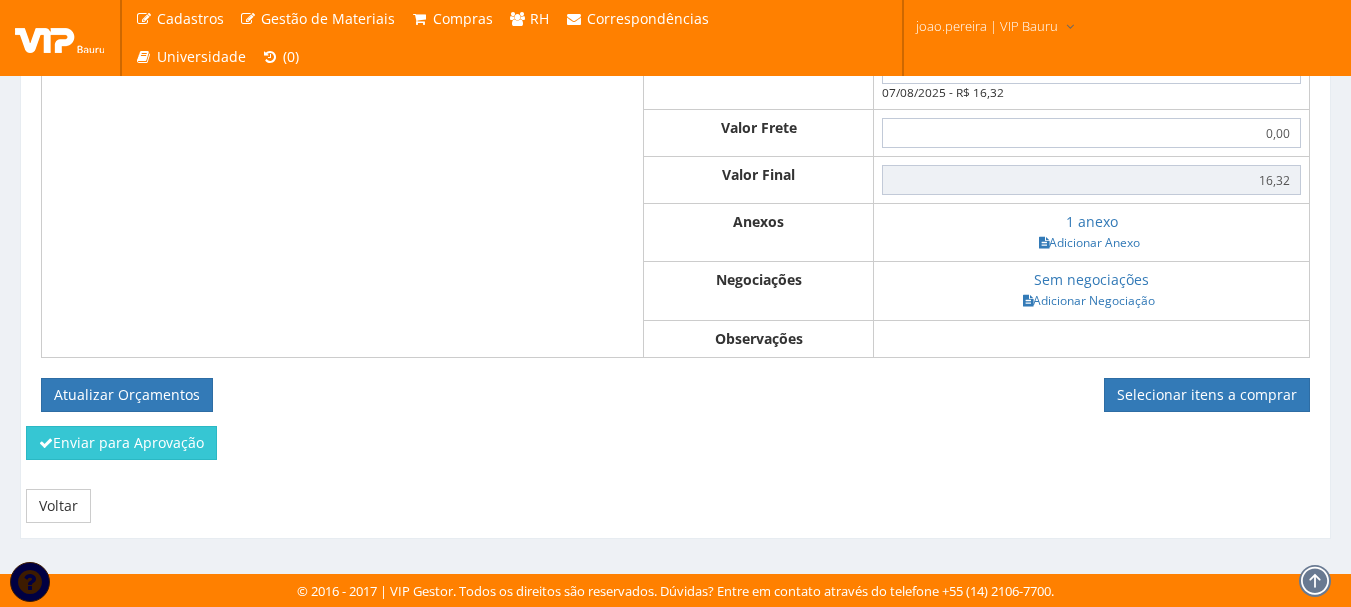 click on "Orçamentos  (- Esconder)
CA do Produto  Consultar
Produtos
Qtde
[COMPANY]
16,32 Dinheiro" at bounding box center [675, 133] 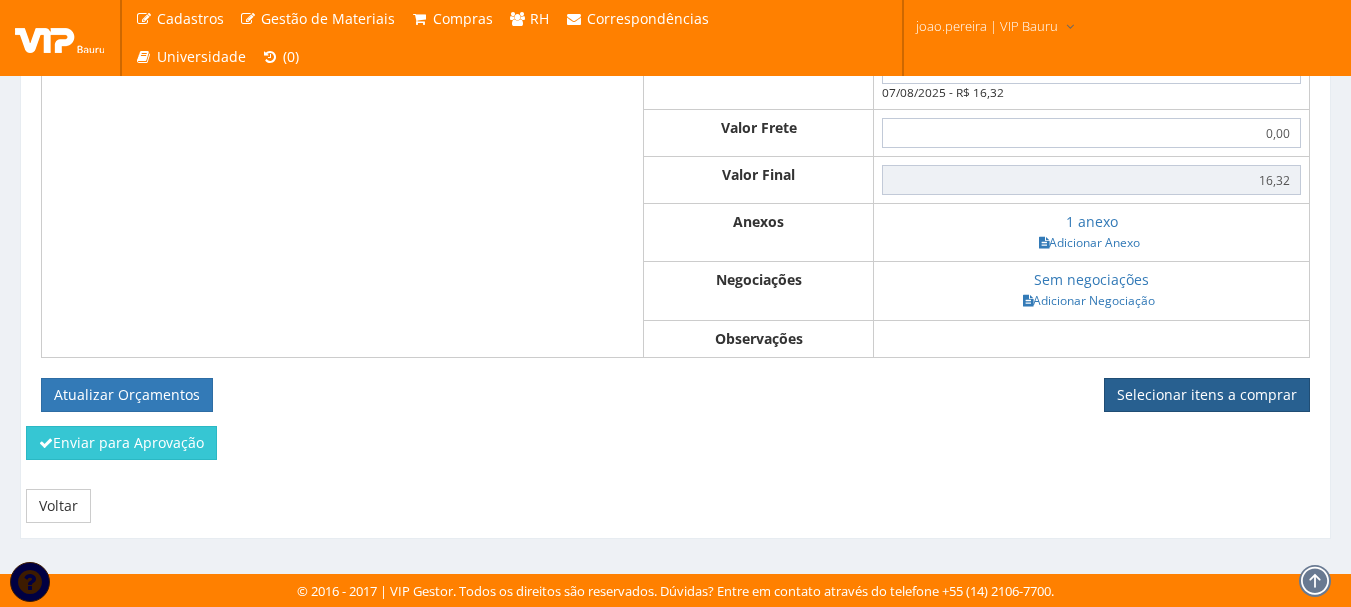 click on "Selecionar itens a
comprar" at bounding box center (1207, 395) 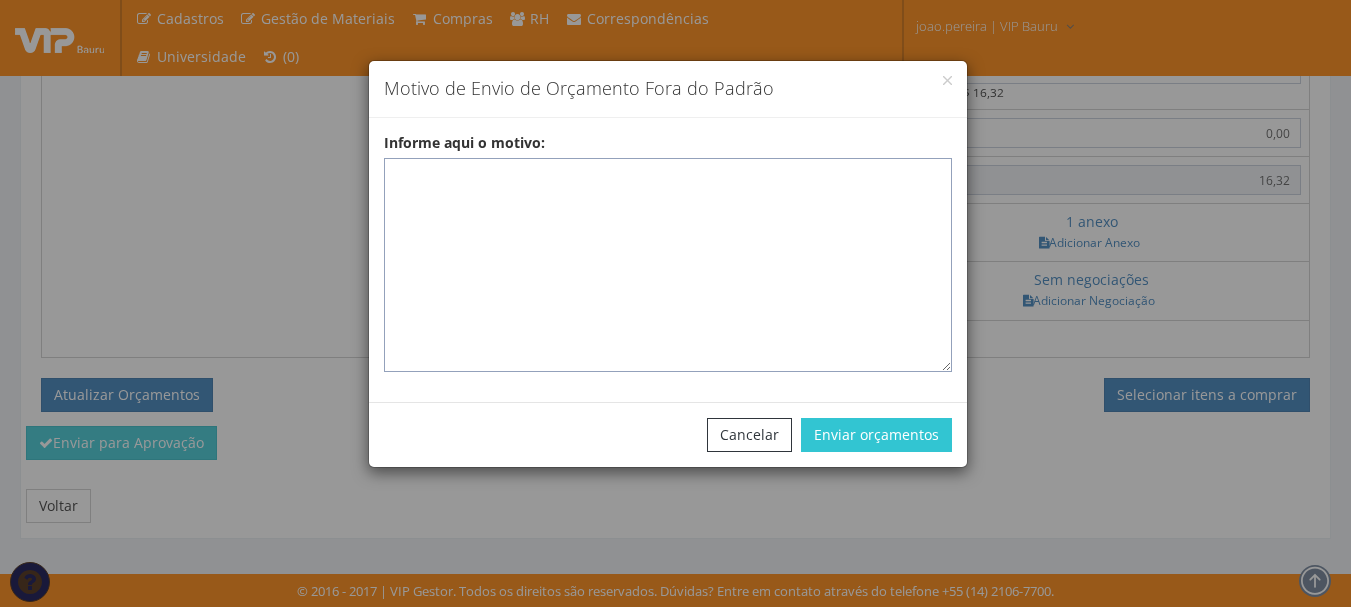 click on "Informe aqui o motivo:" at bounding box center (668, 265) 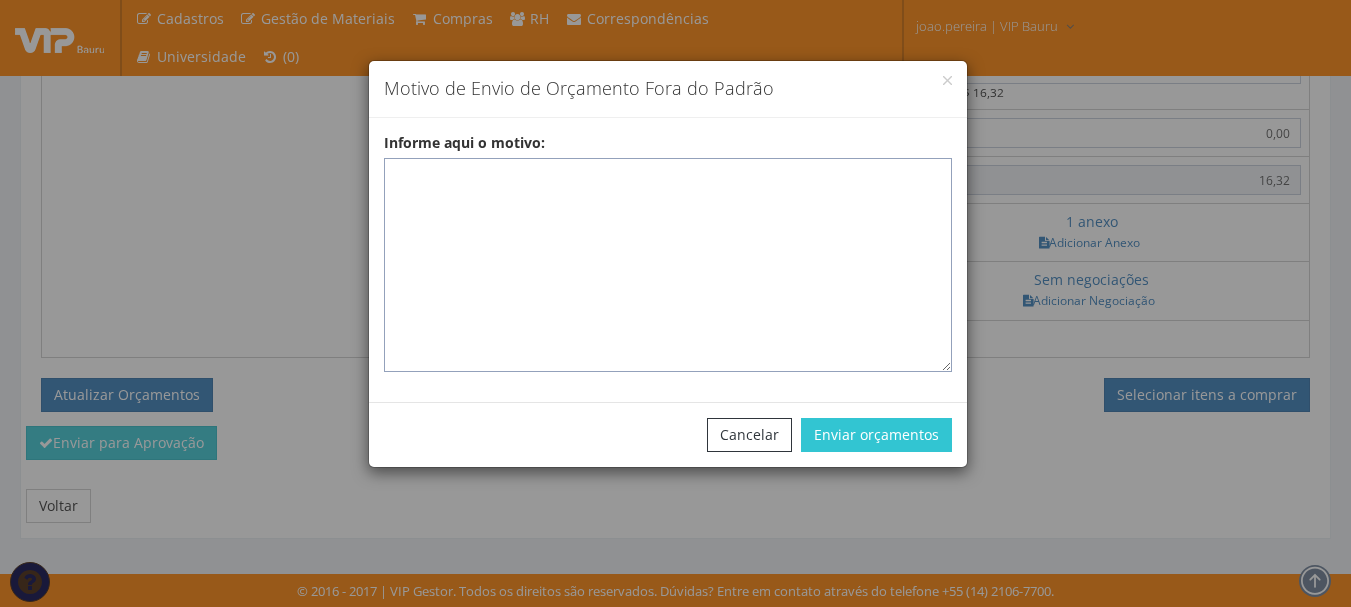 click on "Informe aqui o motivo:" at bounding box center (668, 265) 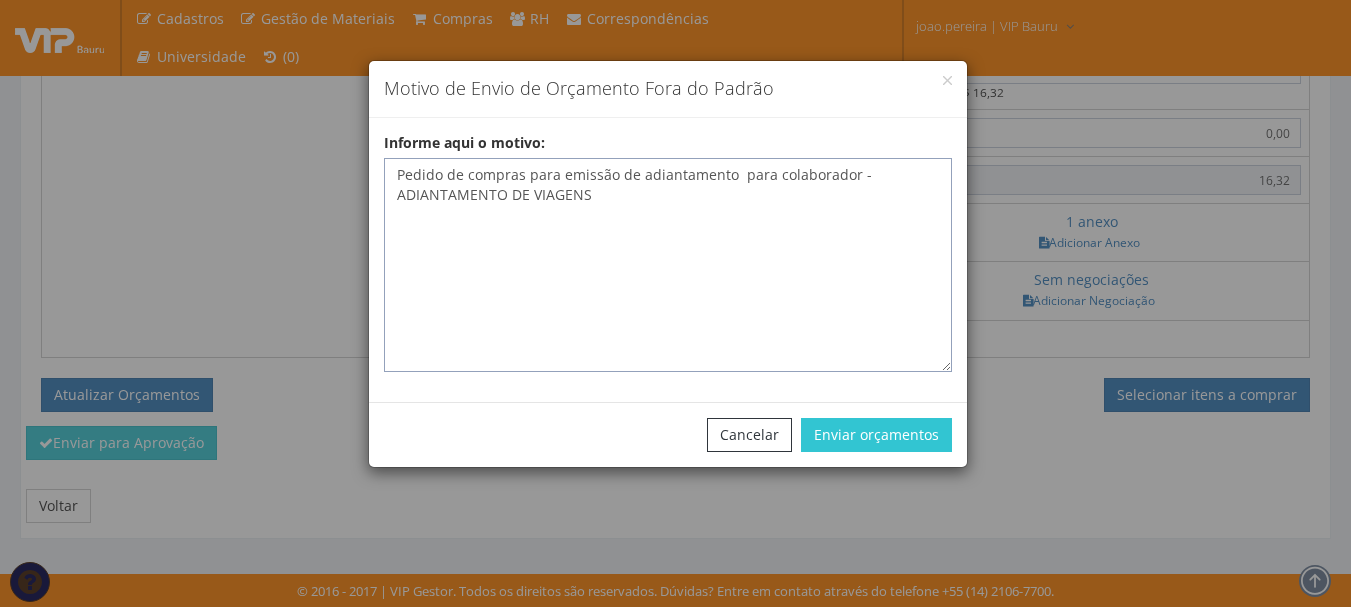 drag, startPoint x: 509, startPoint y: 198, endPoint x: 697, endPoint y: 201, distance: 188.02394 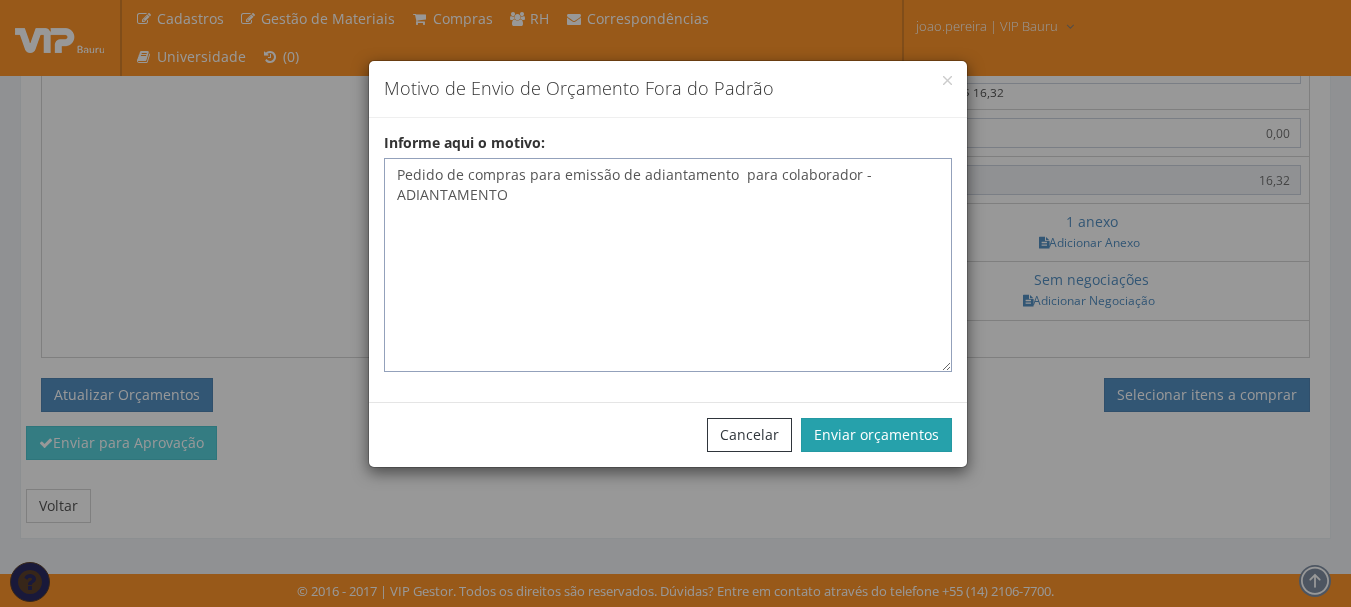 type on "Pedido de compras para emissão de adiantamento  para colaborador - ADIANTAMENTO" 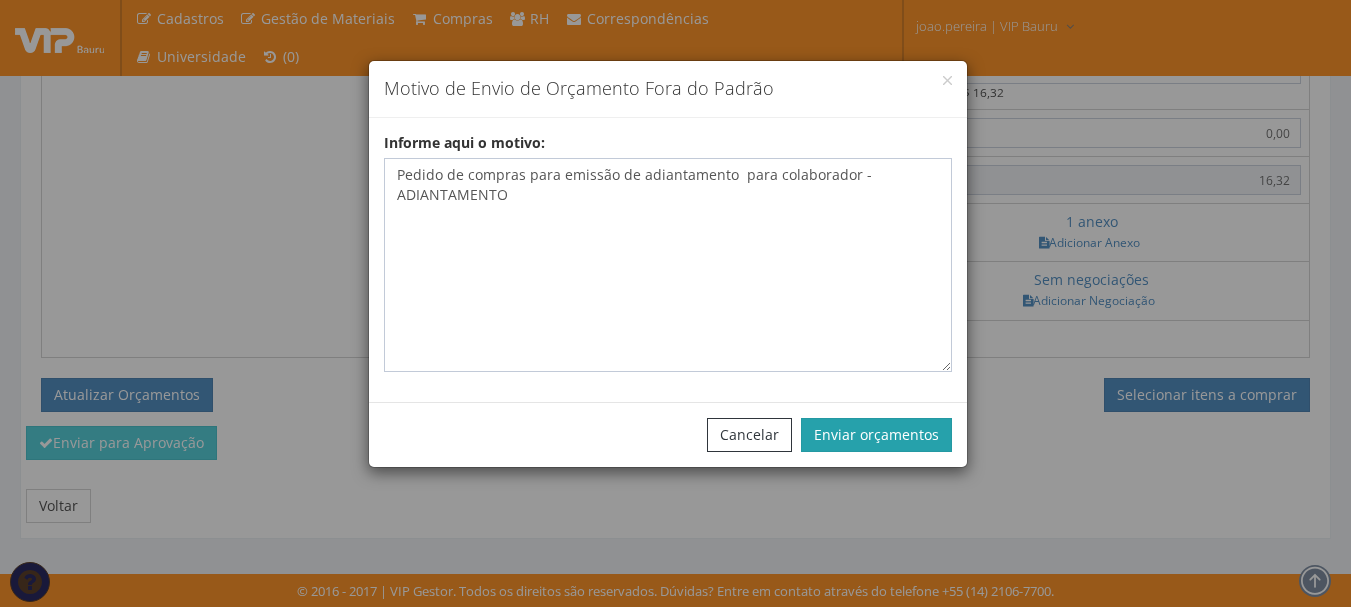 click on "Enviar orçamentos" at bounding box center [876, 435] 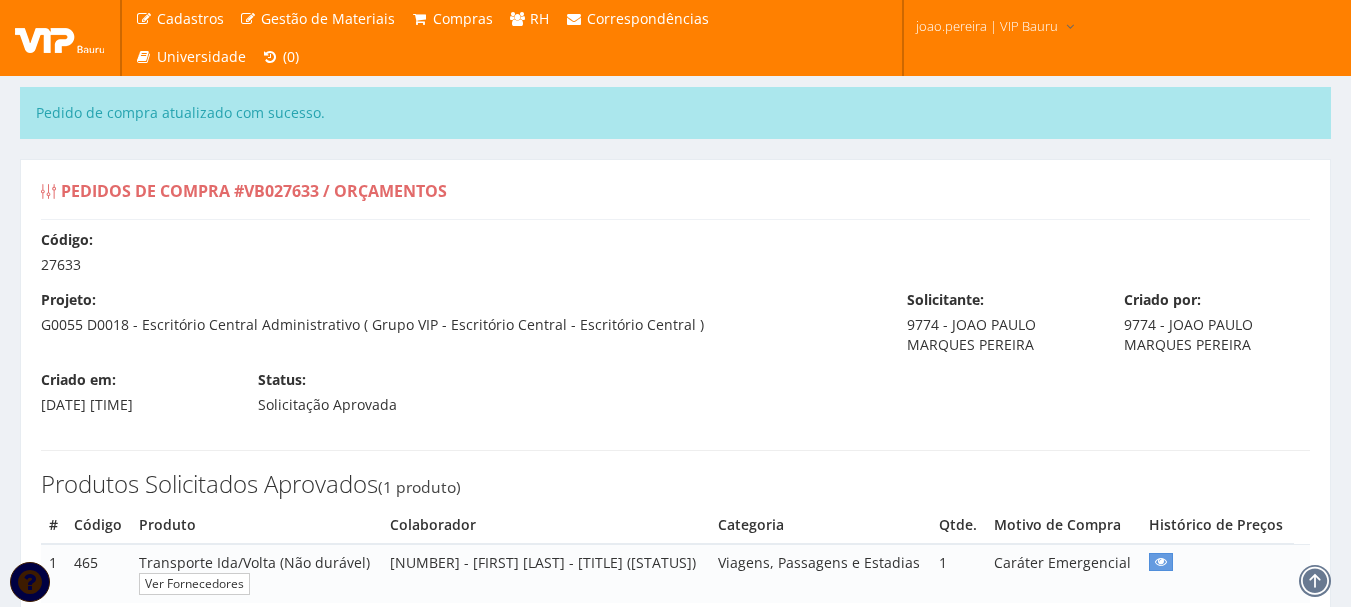 select on "0" 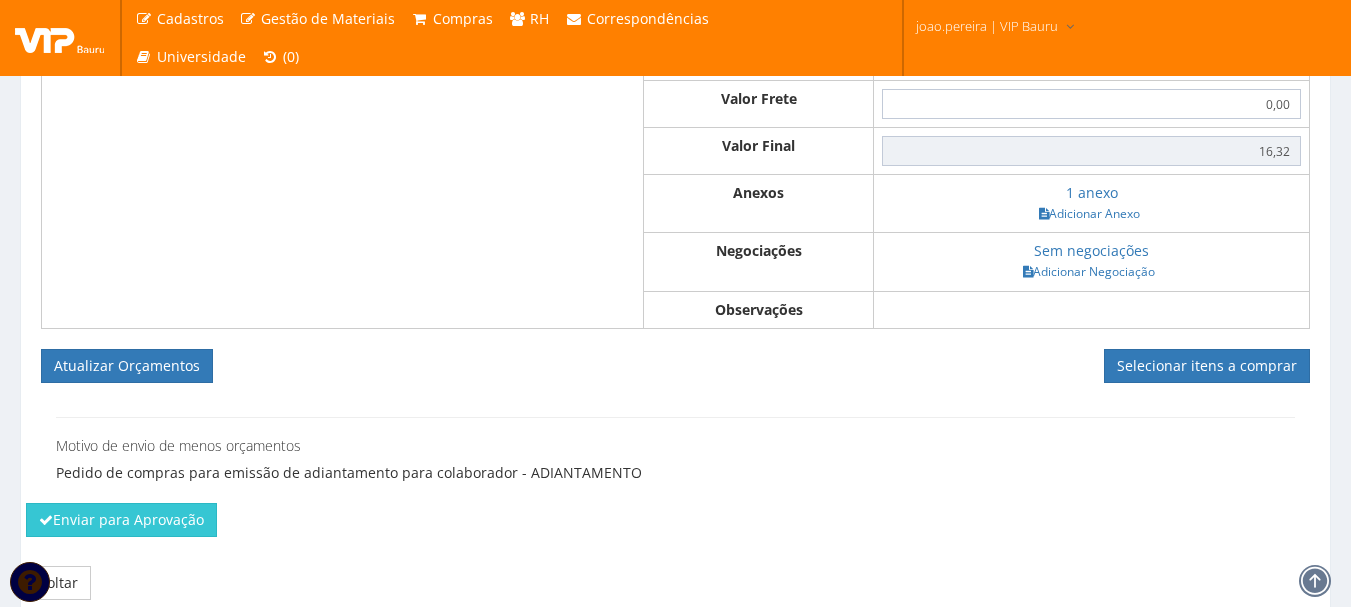 scroll, scrollTop: 1004, scrollLeft: 0, axis: vertical 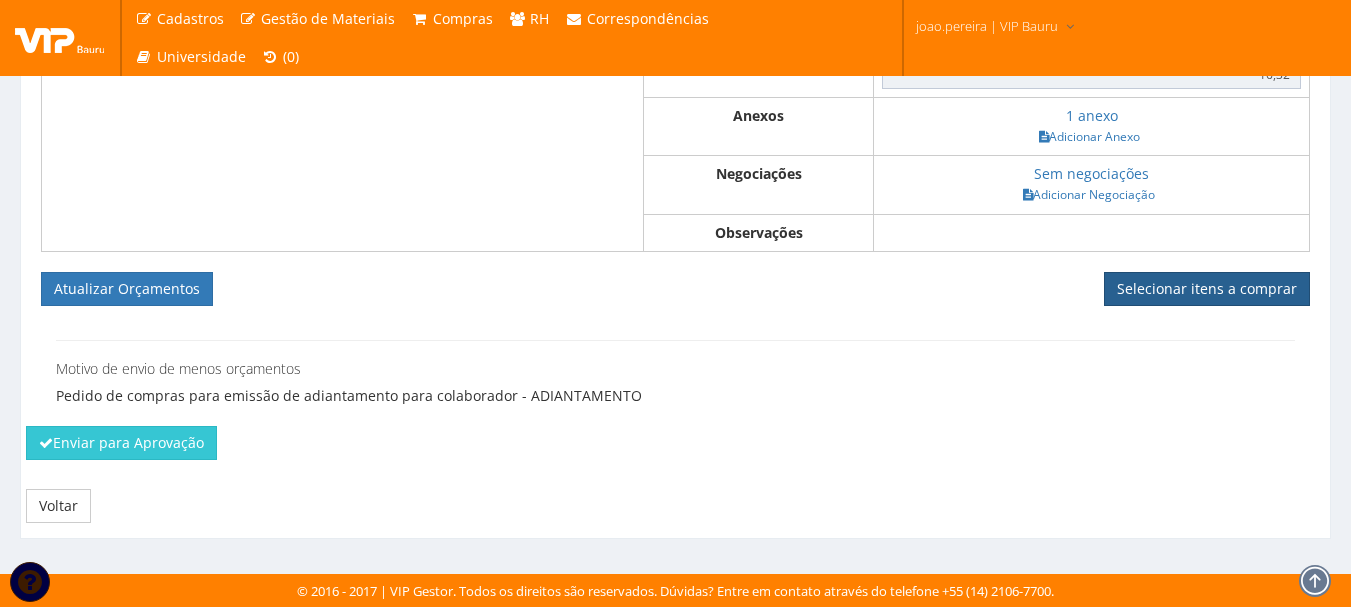 click on "Selecionar itens a
comprar" at bounding box center [1207, 289] 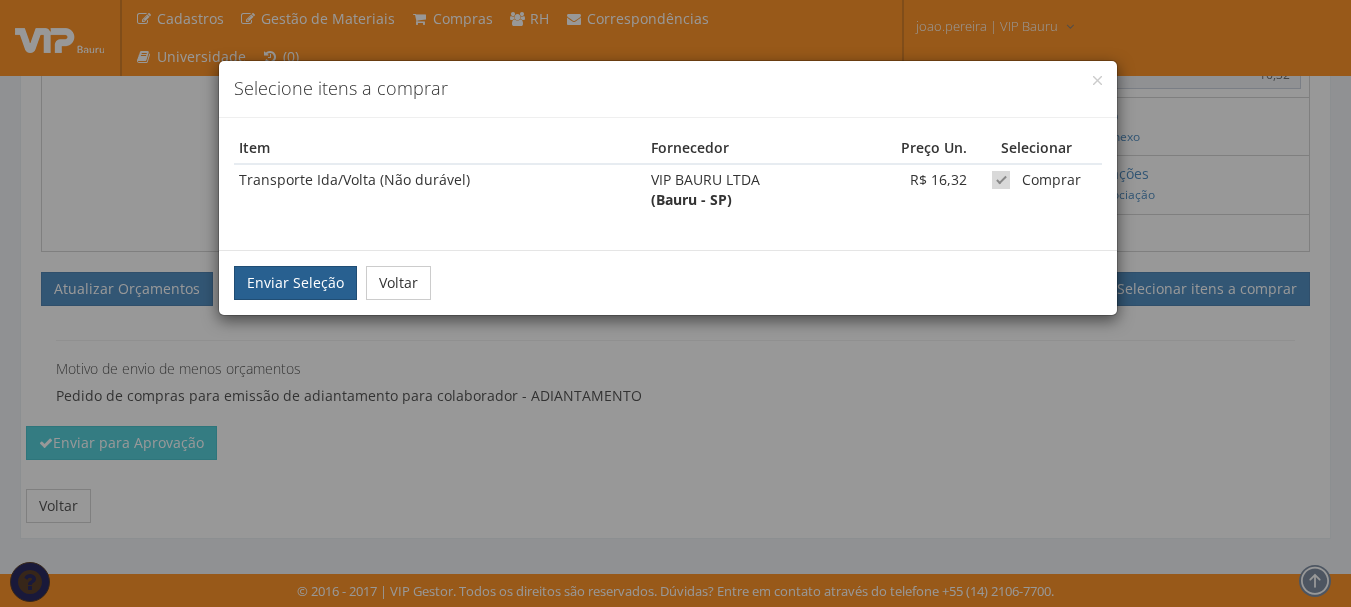 click on "Enviar Seleção" at bounding box center (295, 283) 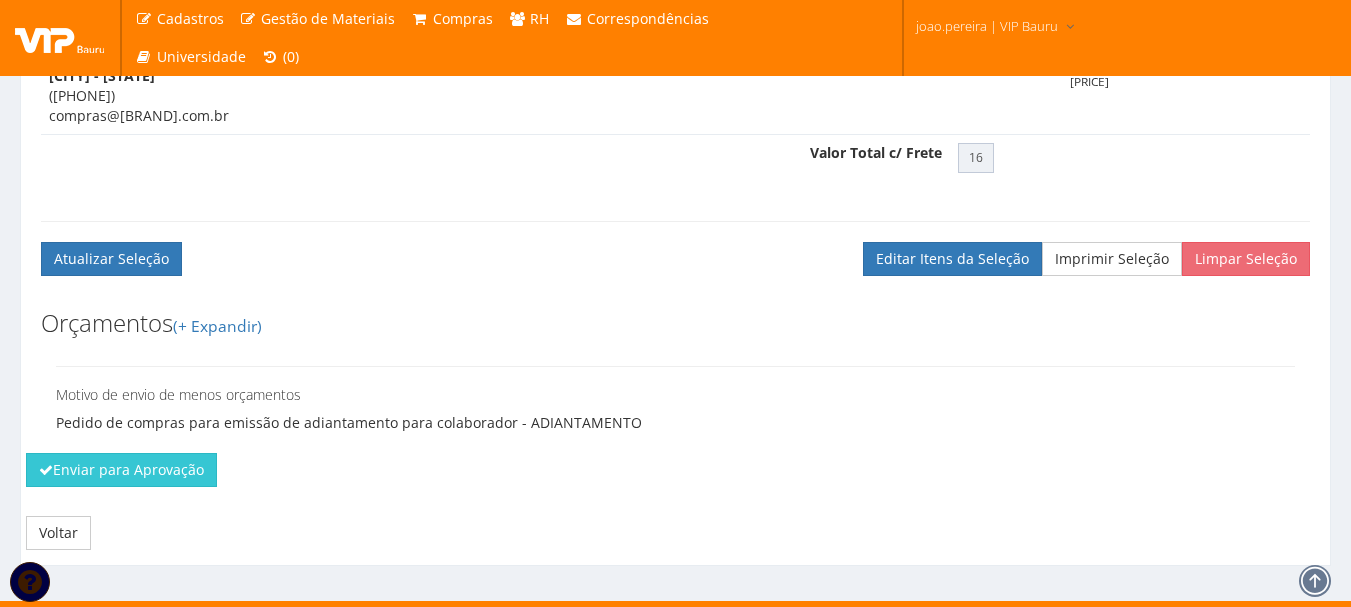 scroll, scrollTop: 786, scrollLeft: 0, axis: vertical 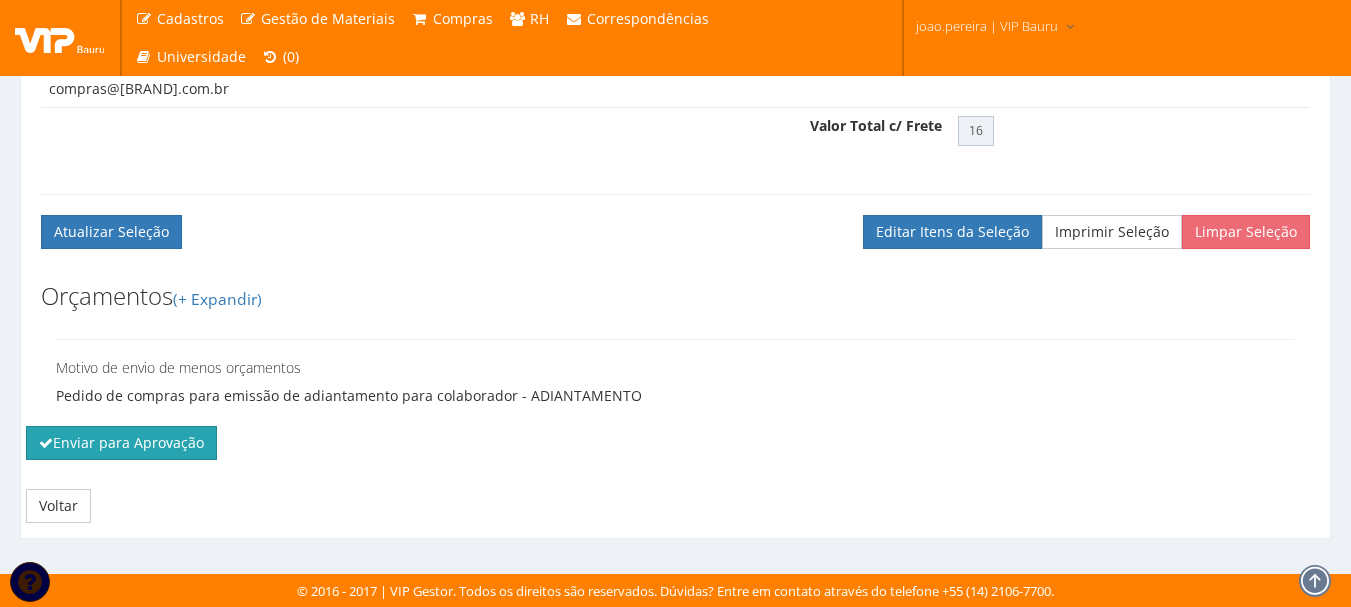click on "Enviar para Aprovação" at bounding box center [121, 443] 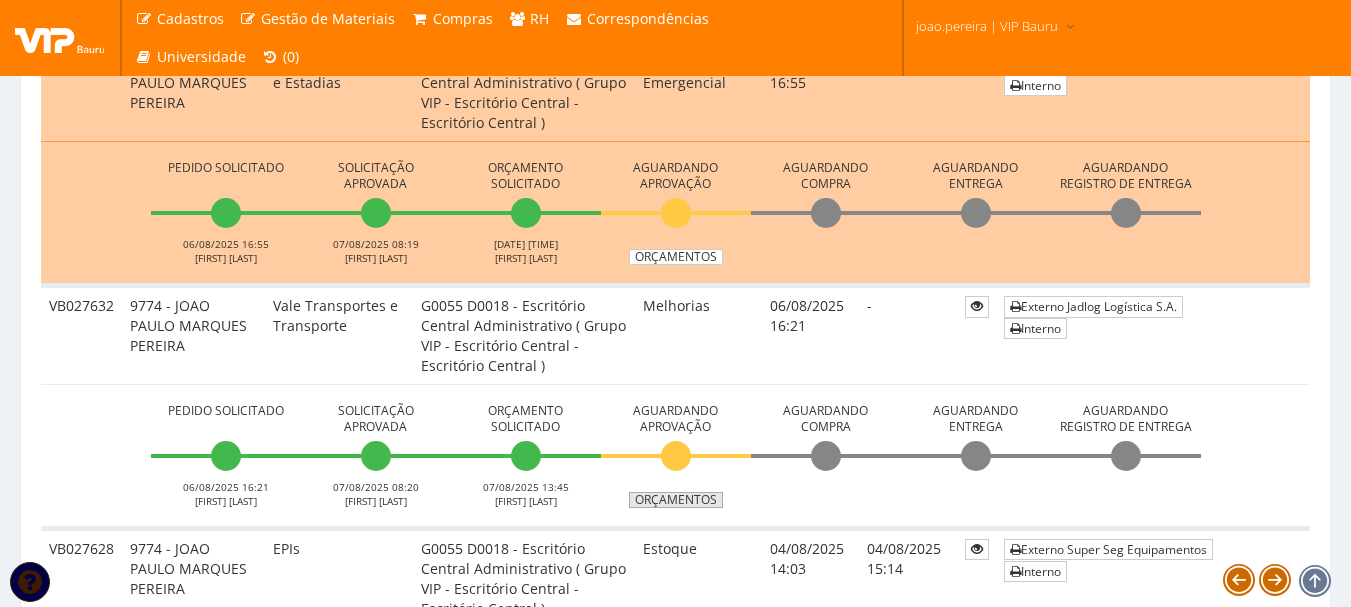 scroll, scrollTop: 600, scrollLeft: 0, axis: vertical 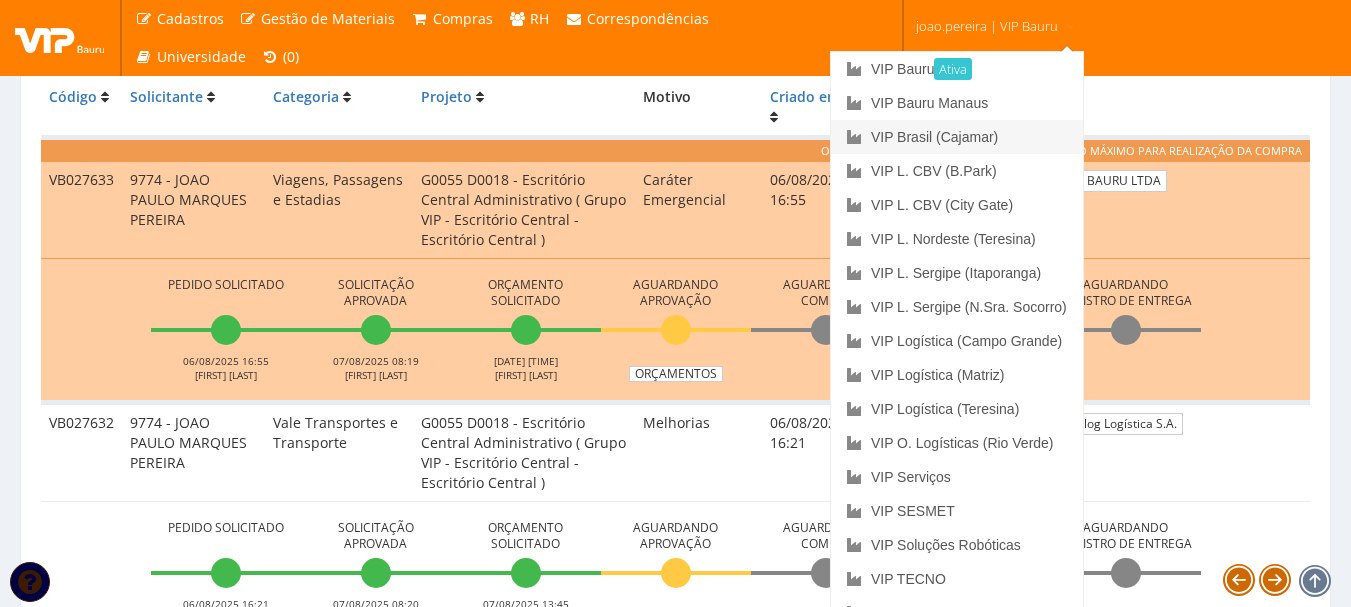 click on "VIP Brasil (Cajamar)" at bounding box center (957, 137) 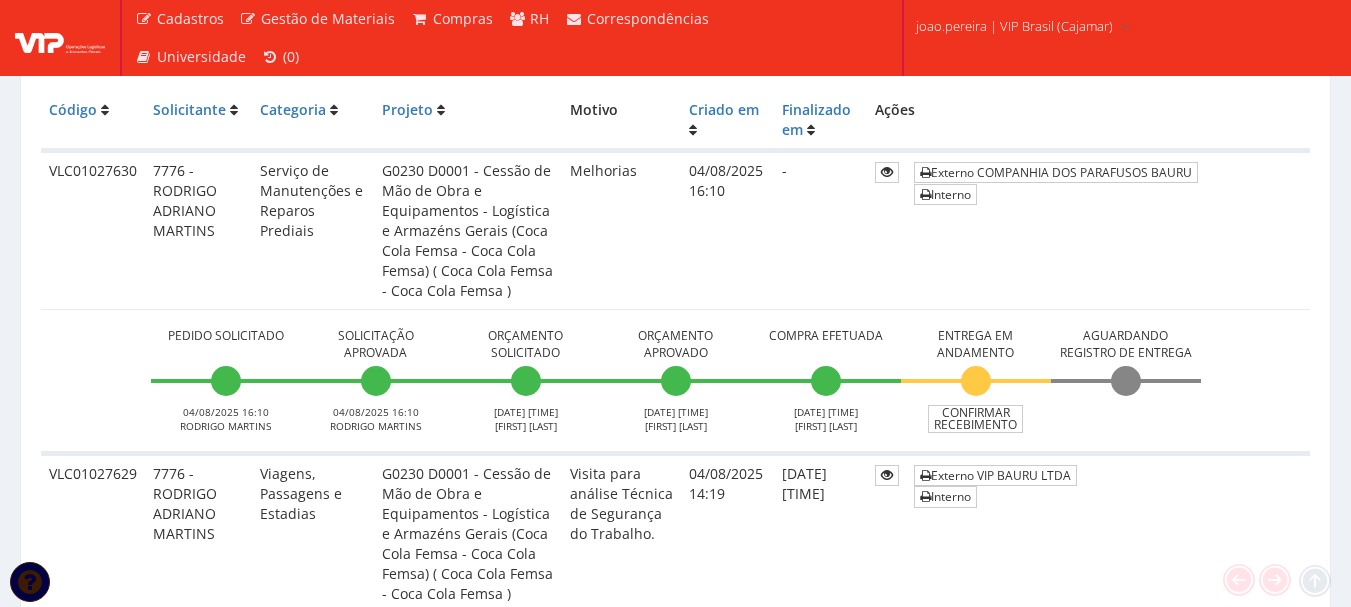 scroll, scrollTop: 600, scrollLeft: 0, axis: vertical 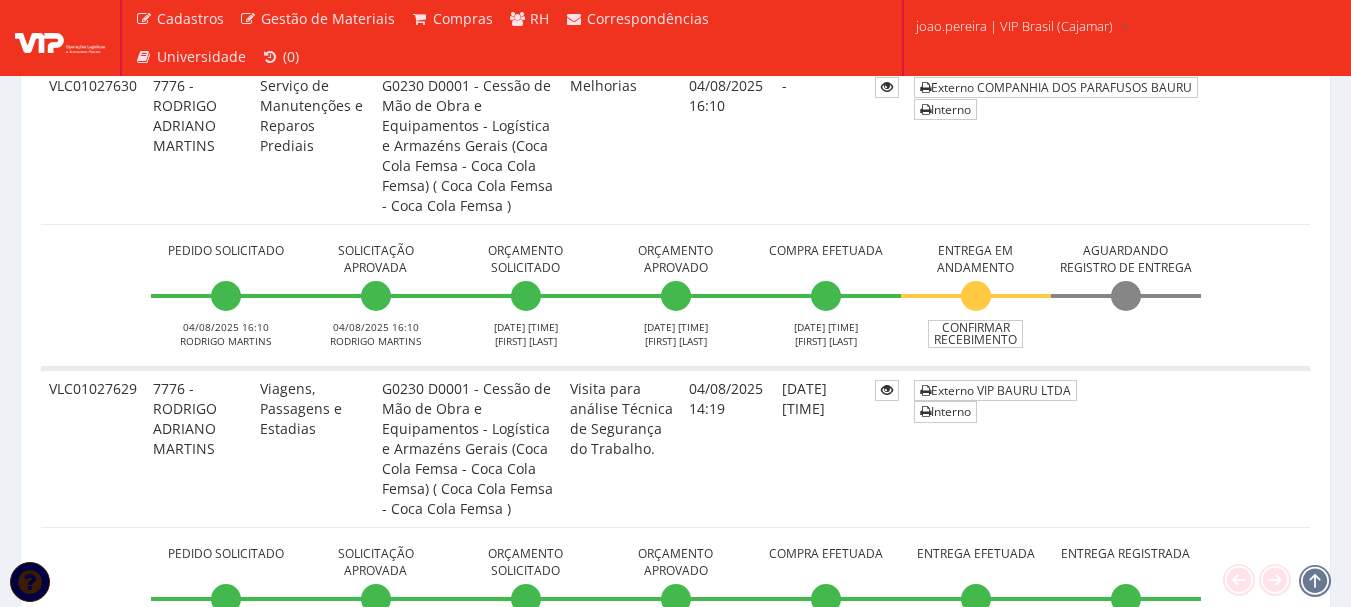click on "VLC01027629" at bounding box center (93, 447) 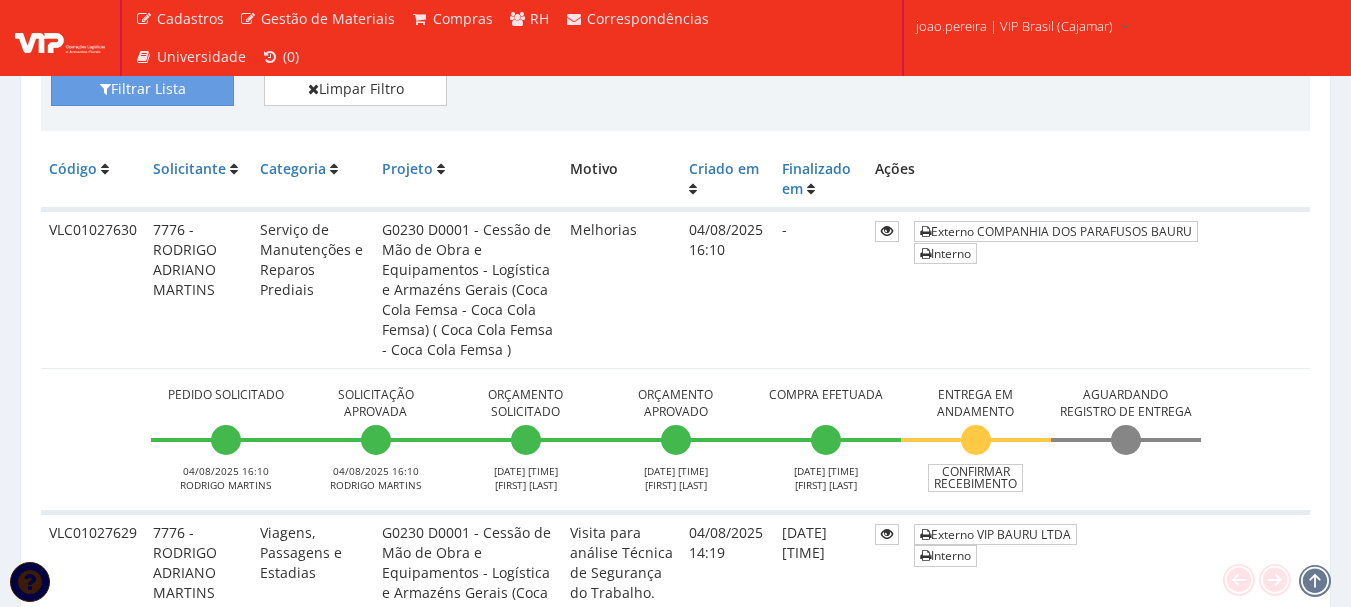 scroll, scrollTop: 400, scrollLeft: 0, axis: vertical 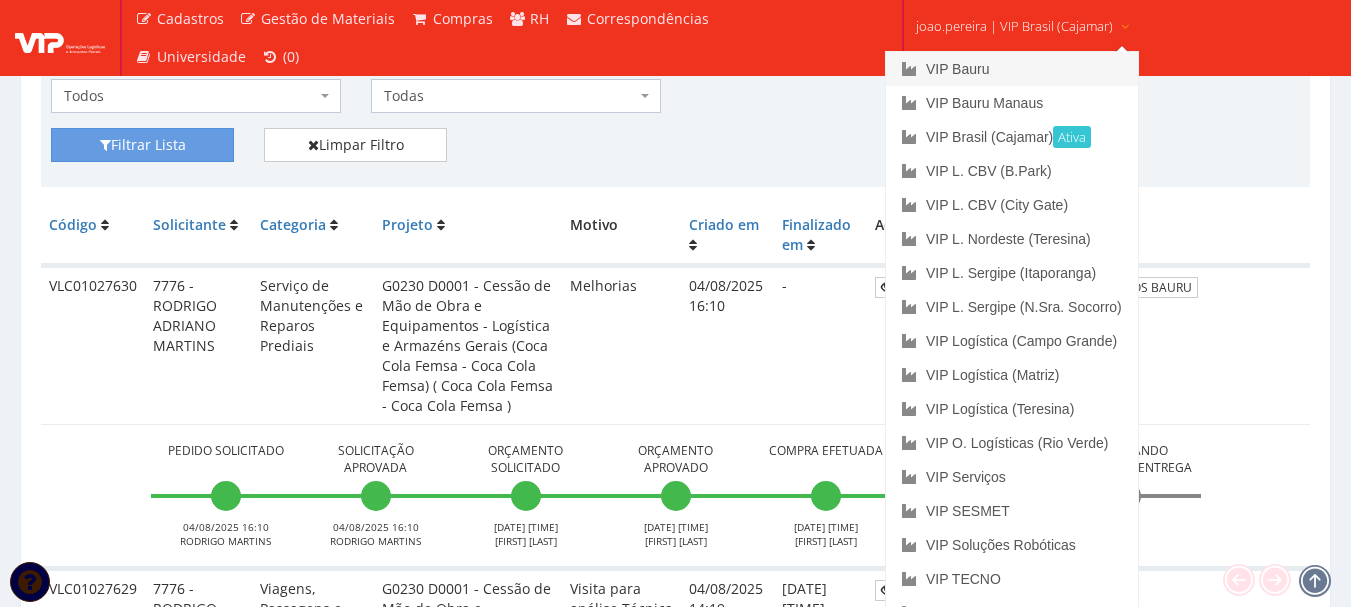 click on "VIP Bauru" at bounding box center [1012, 69] 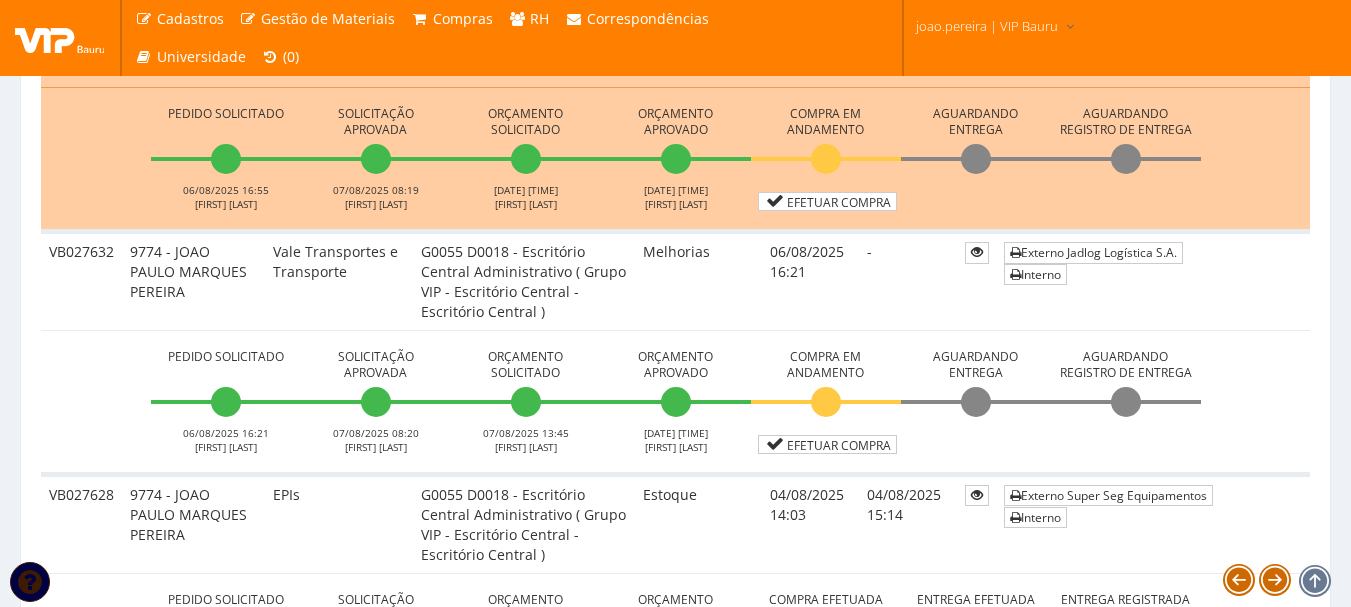 scroll, scrollTop: 700, scrollLeft: 0, axis: vertical 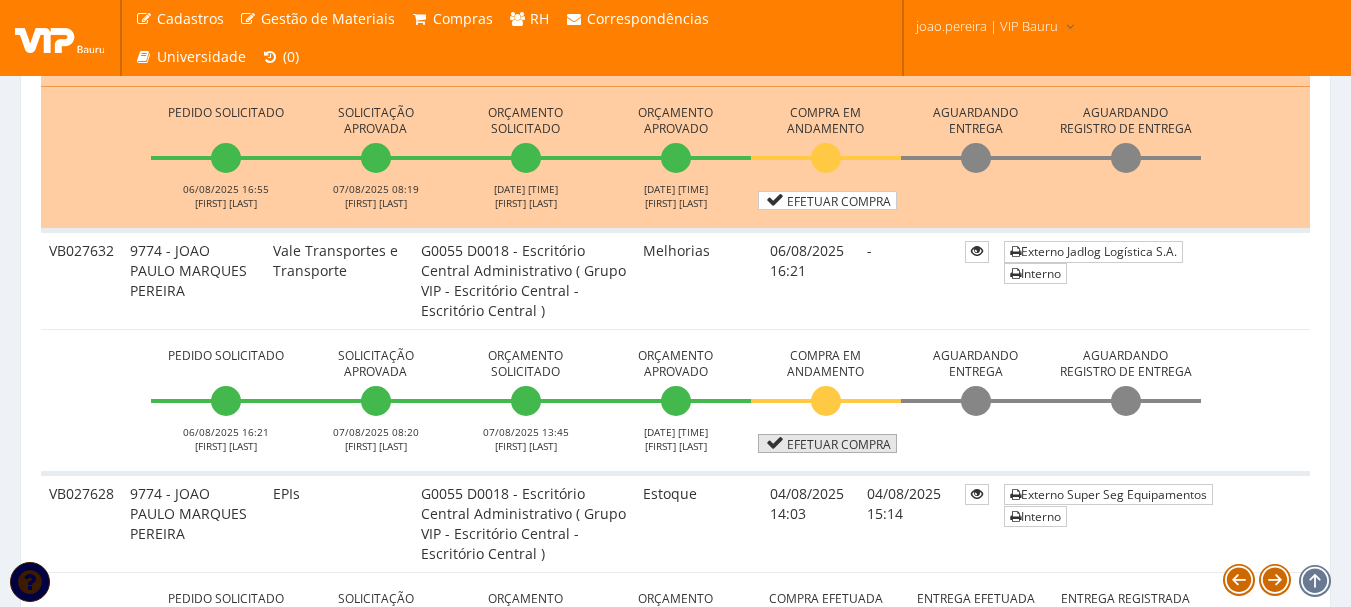 click on "Efetuar Compra" at bounding box center [827, 443] 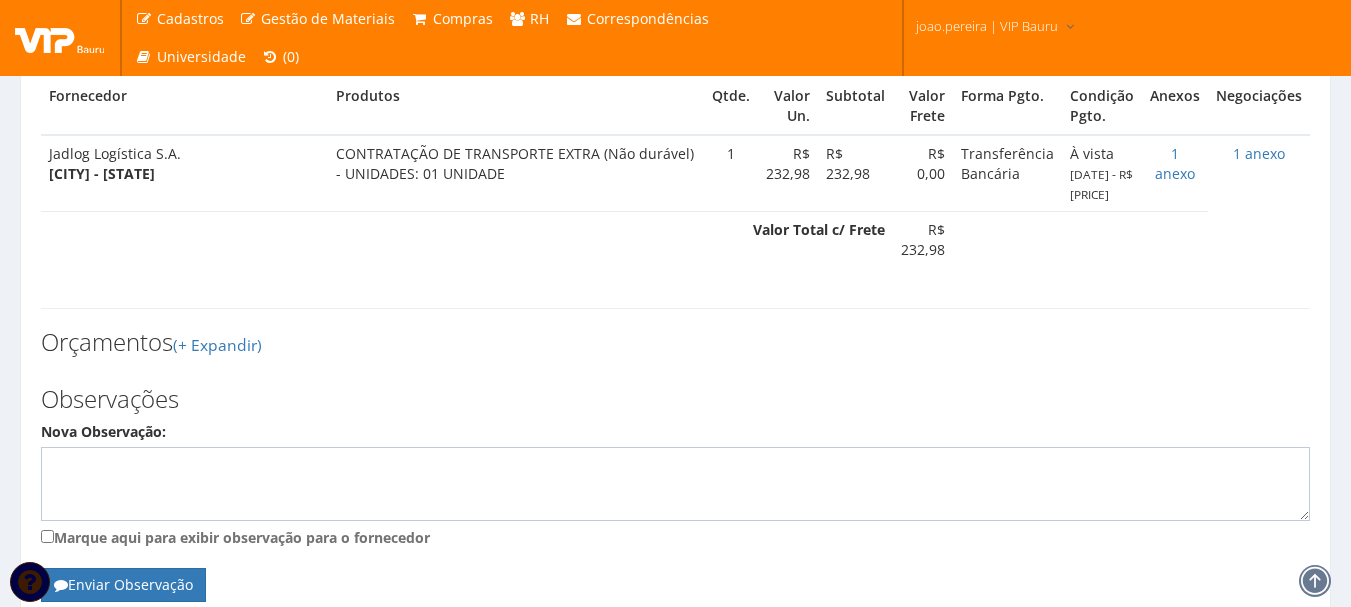 scroll, scrollTop: 798, scrollLeft: 0, axis: vertical 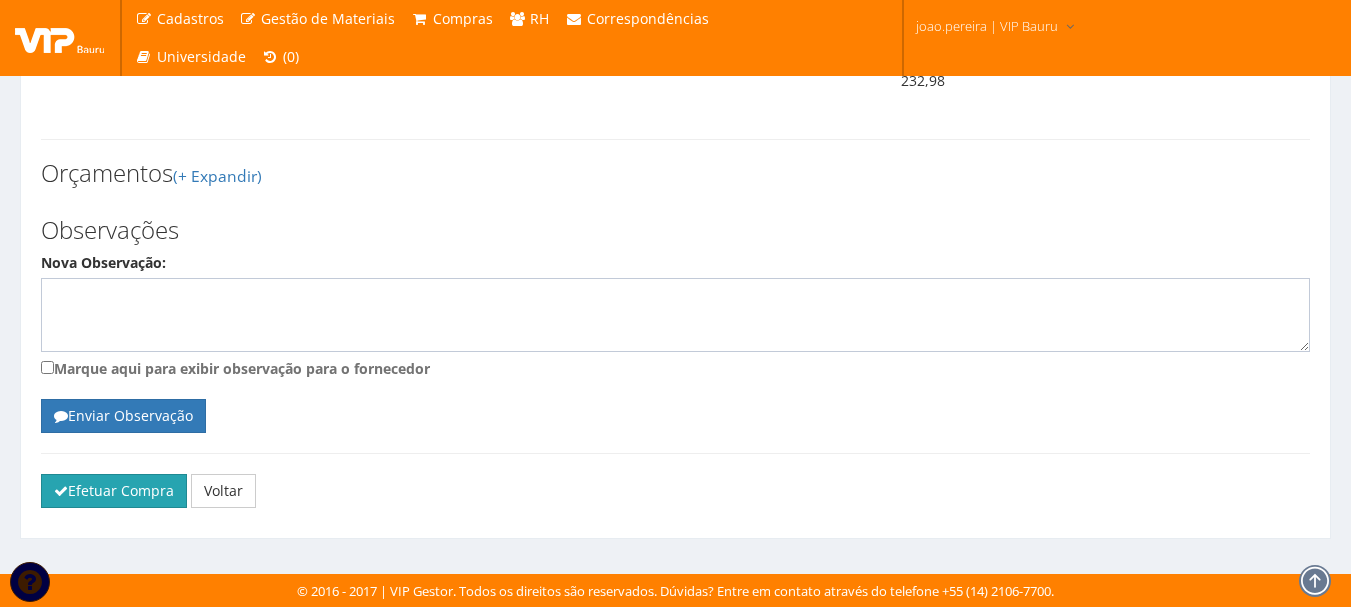 click on "Efetuar Compra" at bounding box center [114, 491] 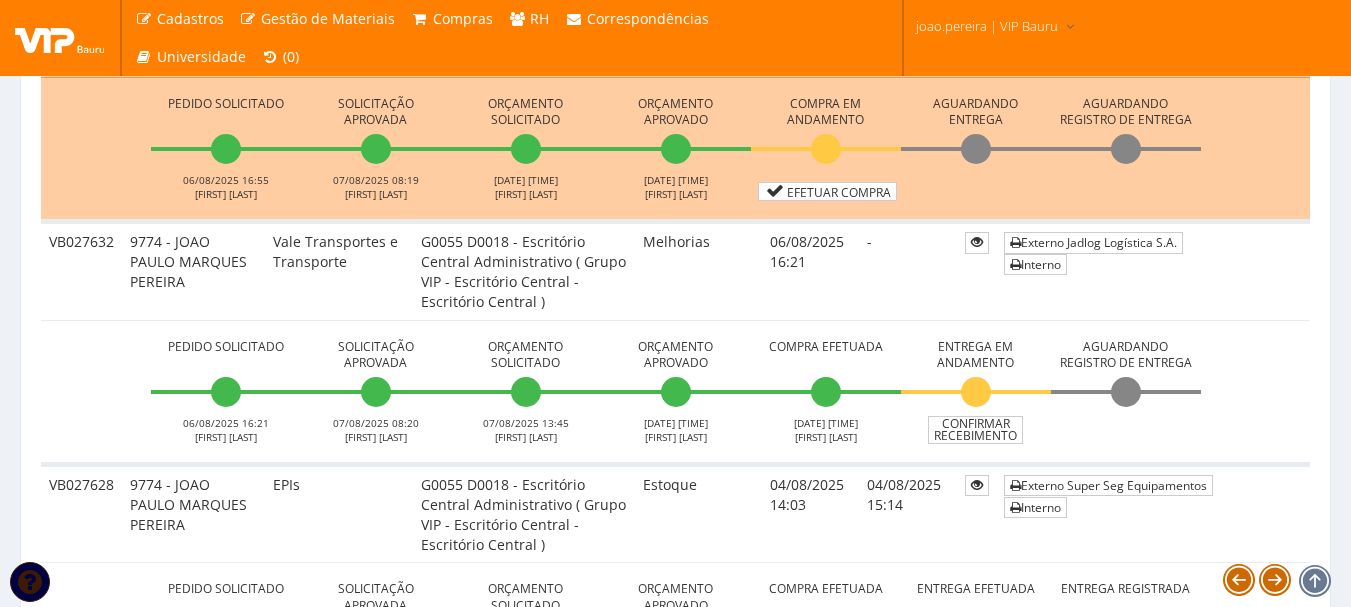 scroll, scrollTop: 600, scrollLeft: 0, axis: vertical 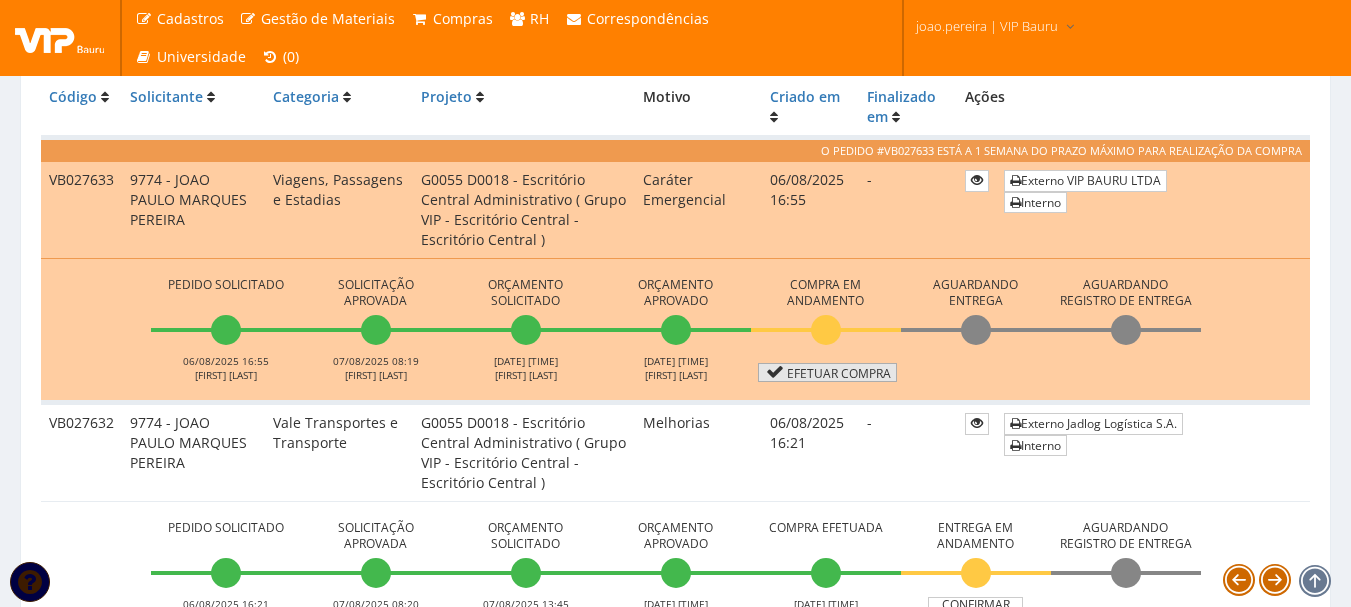 click on "Efetuar Compra" at bounding box center (827, 372) 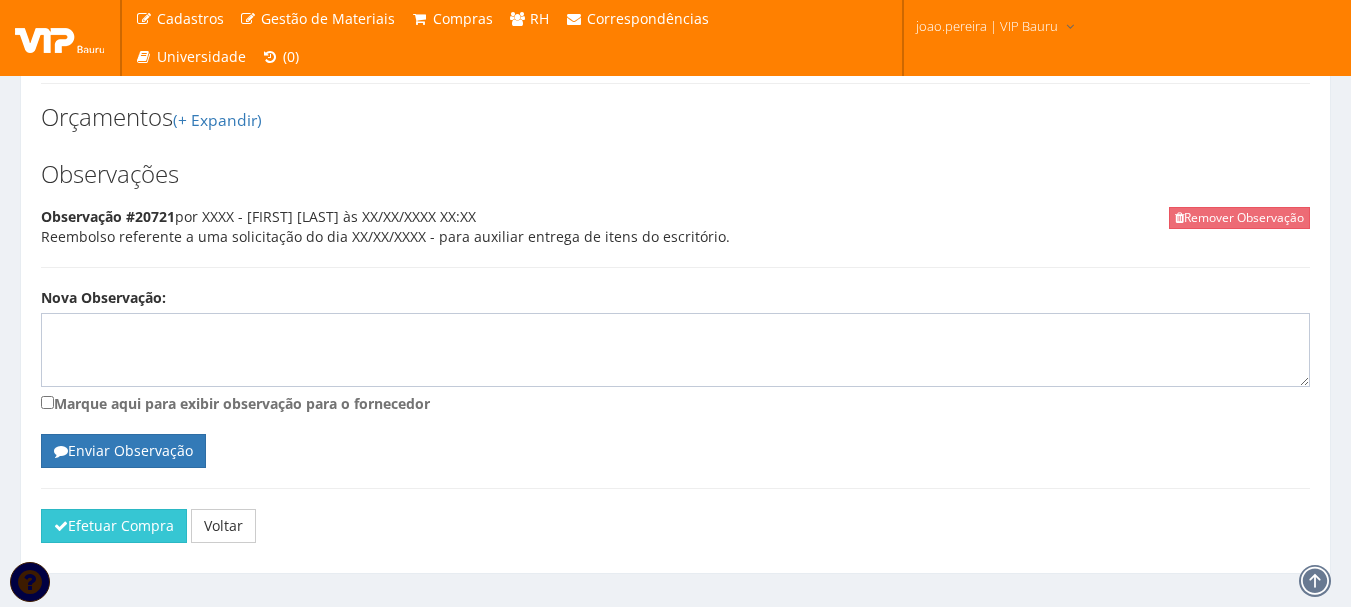 scroll, scrollTop: 889, scrollLeft: 0, axis: vertical 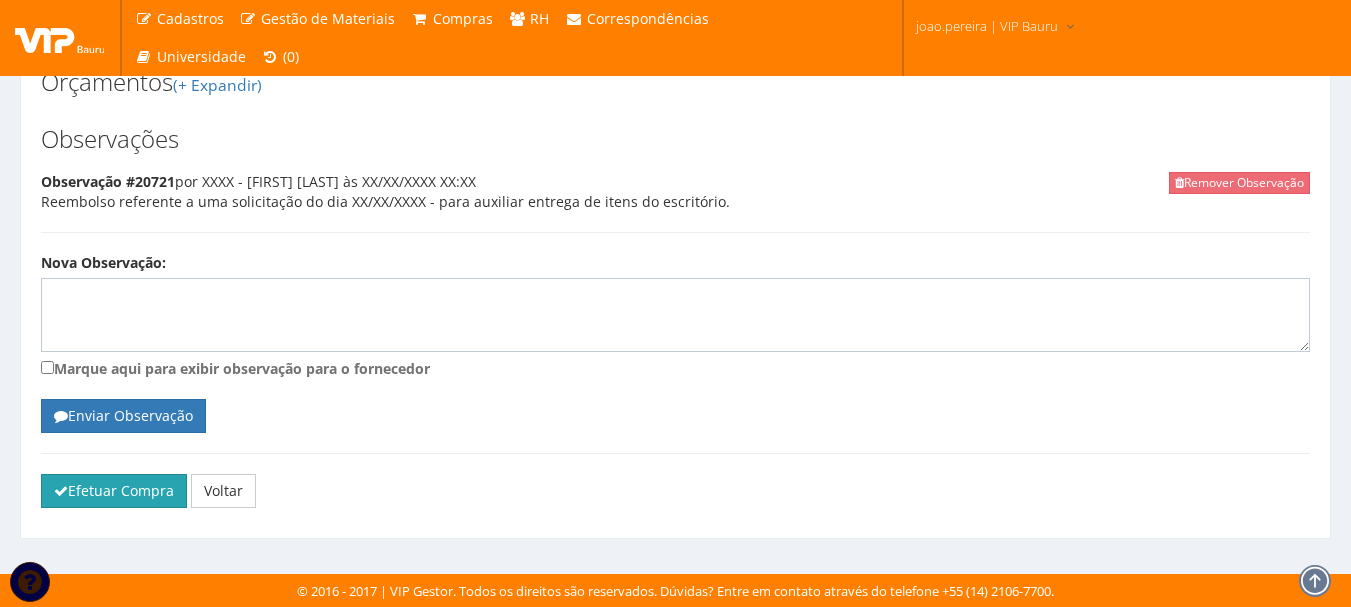 click on "Efetuar Compra" at bounding box center [114, 491] 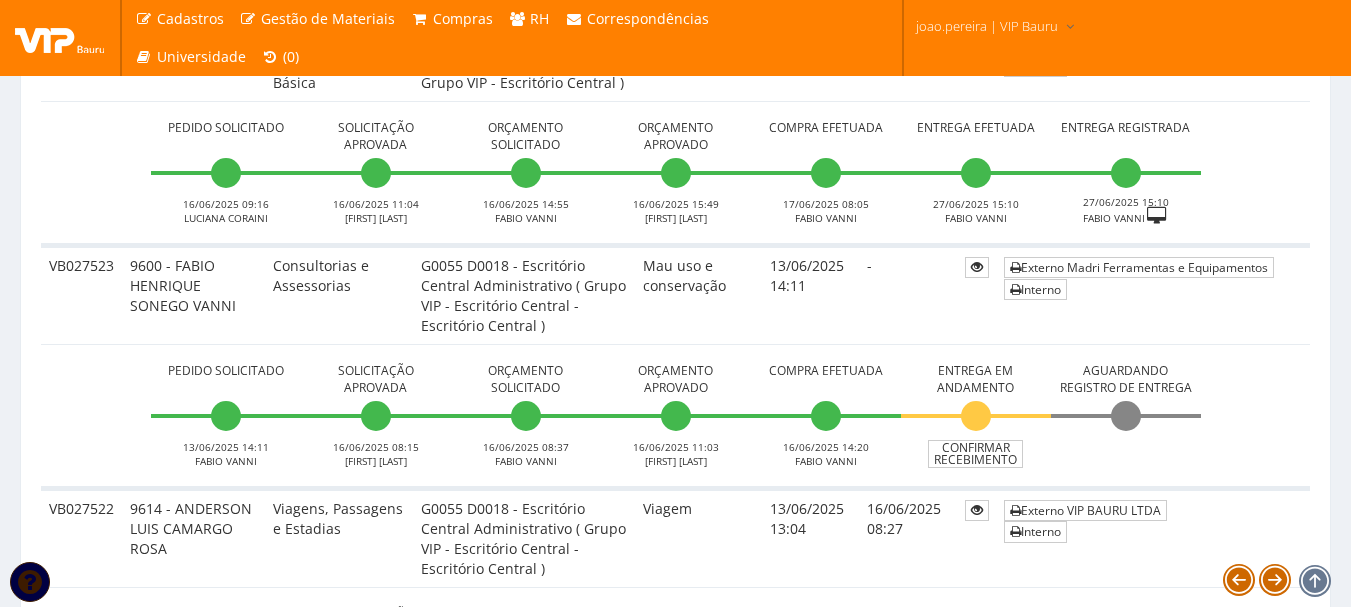 scroll, scrollTop: 6879, scrollLeft: 0, axis: vertical 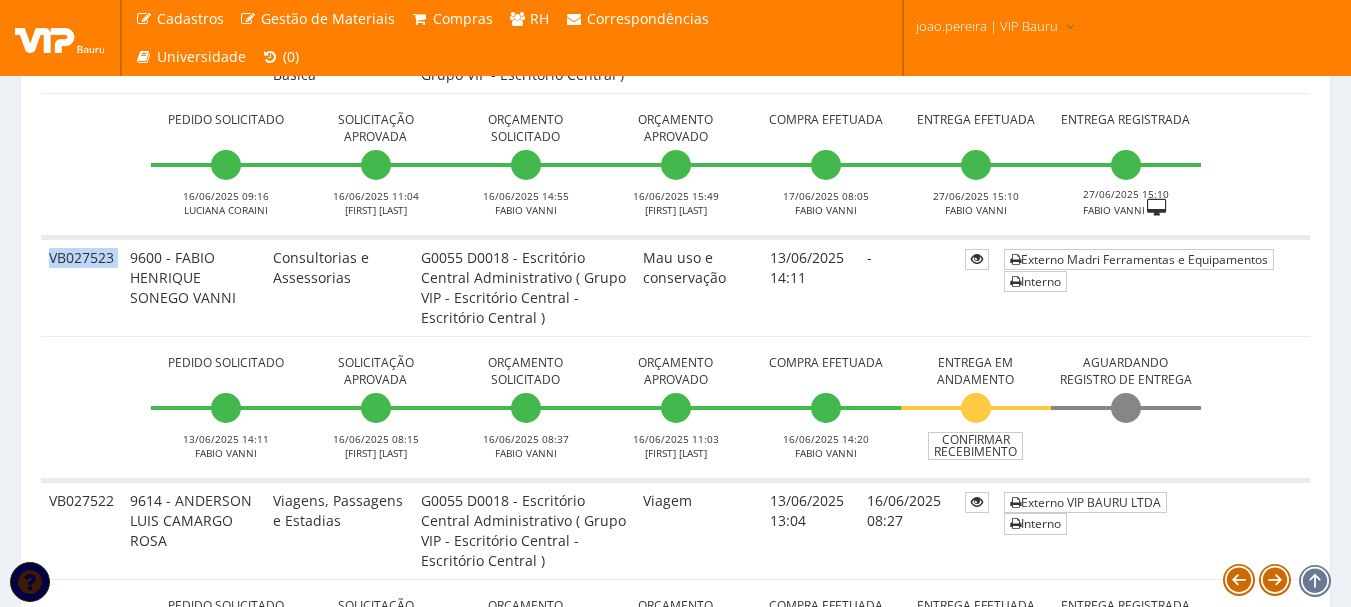 drag, startPoint x: 49, startPoint y: 257, endPoint x: 124, endPoint y: 260, distance: 75.059975 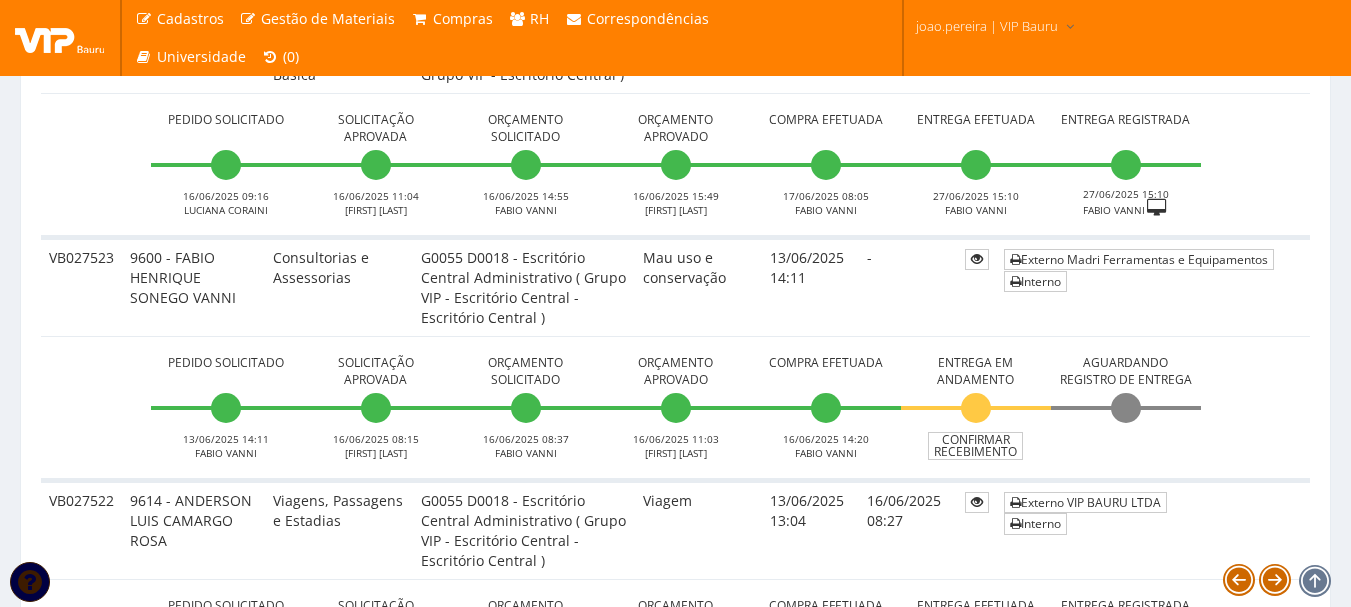 click on "Pedido Solicitado
16/06/2025 09:16
LUCIANA CORAINI
Solicitação Aprovada
16/06/2025 11:04
Ana Lima
Orçamento Solicitado
16/06/2025 14:55
FABIO VANNI" at bounding box center (675, 166) 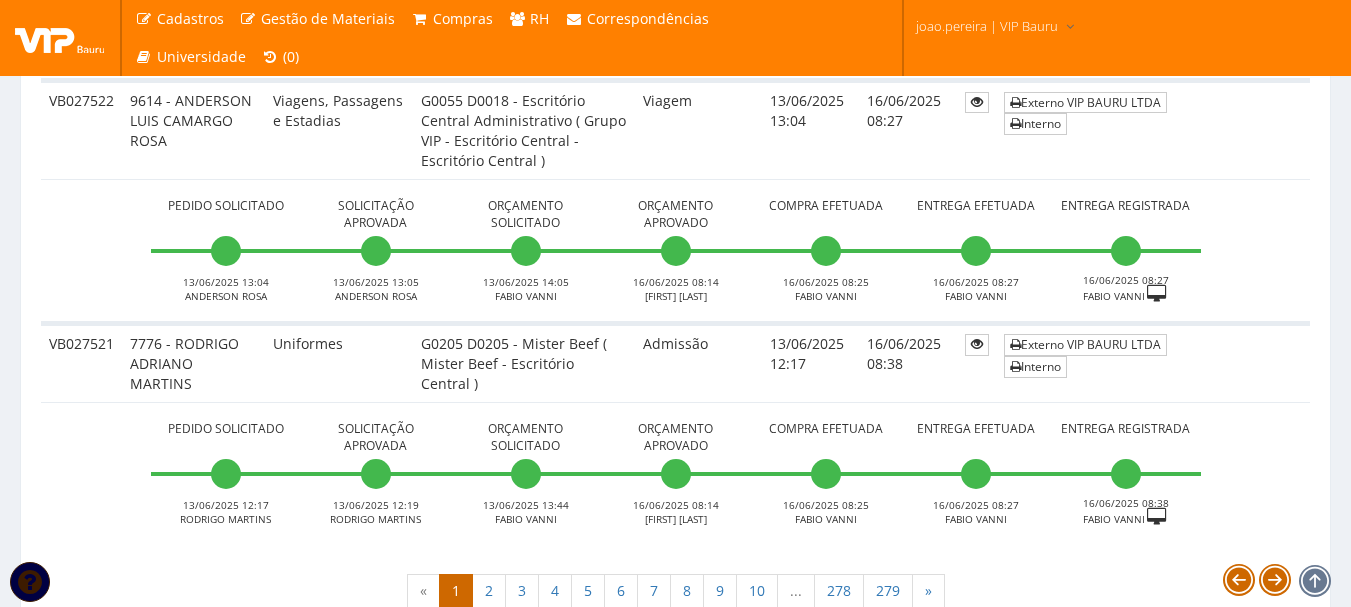 scroll, scrollTop: 7379, scrollLeft: 0, axis: vertical 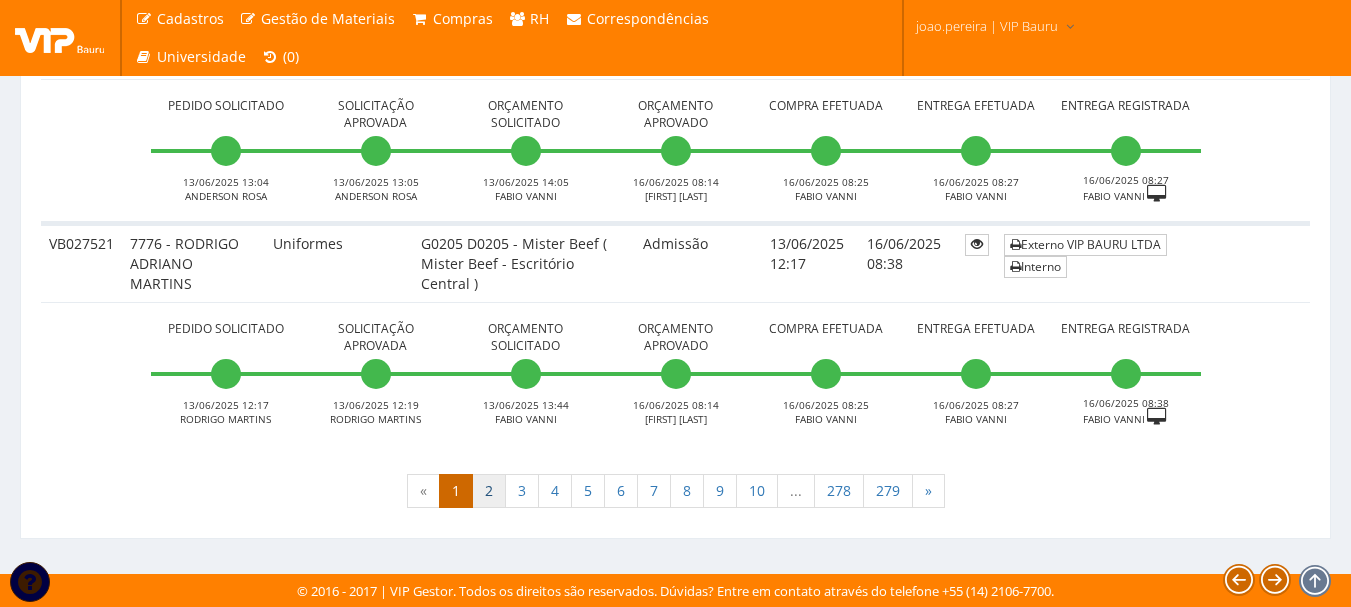 click on "2" at bounding box center [489, 491] 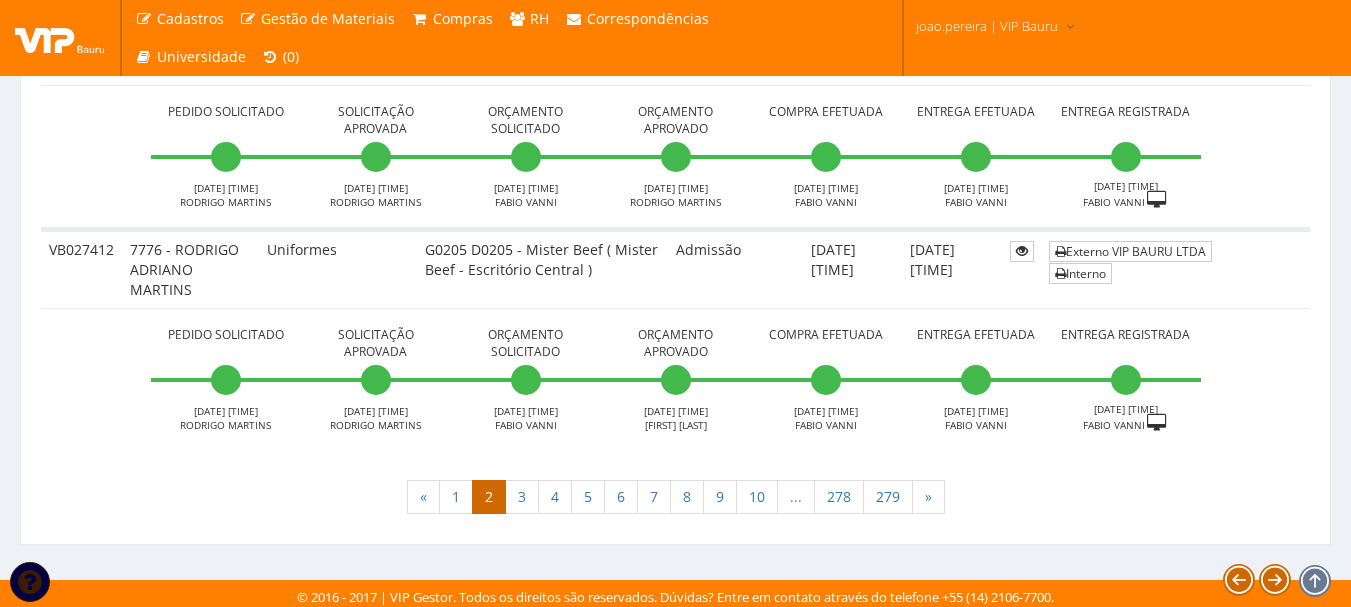 scroll, scrollTop: 7127, scrollLeft: 0, axis: vertical 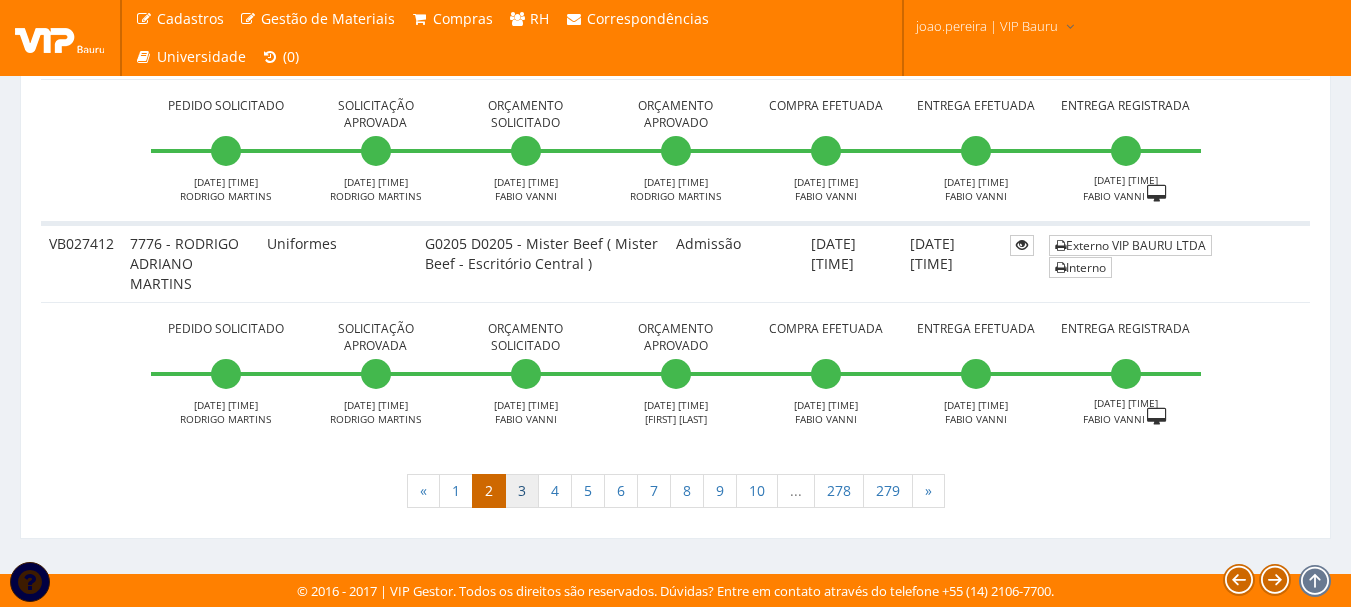 click on "3" at bounding box center (522, 491) 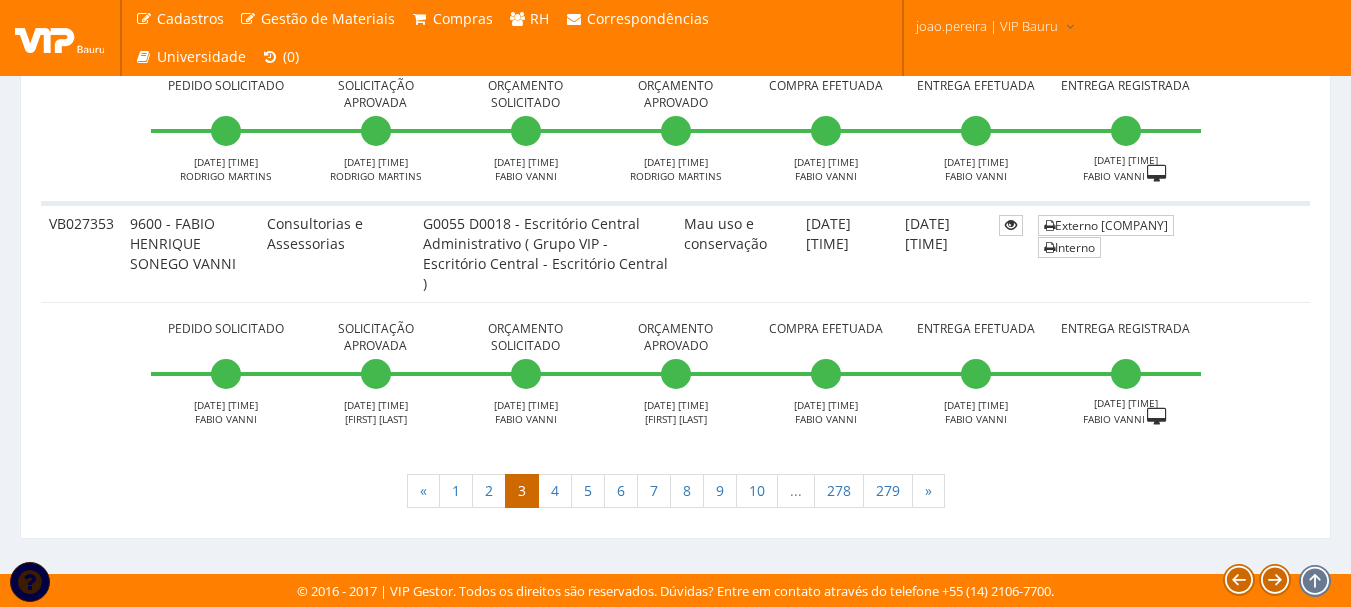 scroll, scrollTop: 7826, scrollLeft: 0, axis: vertical 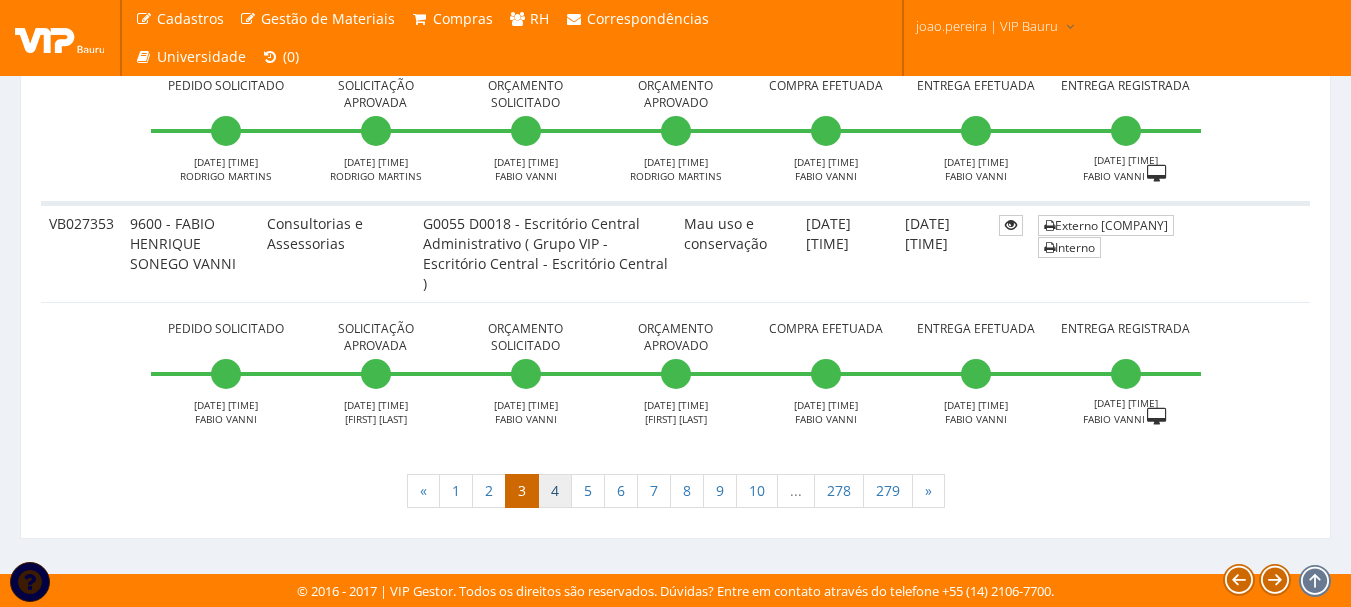 click on "4" at bounding box center [555, 491] 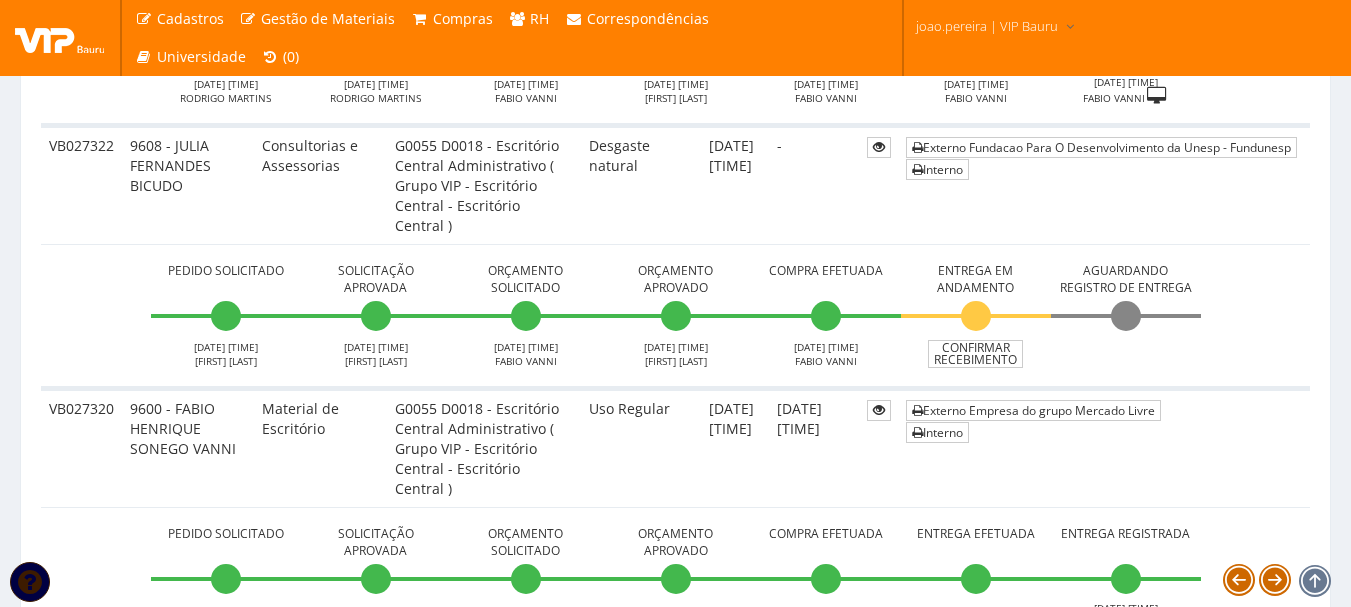 scroll, scrollTop: 3400, scrollLeft: 0, axis: vertical 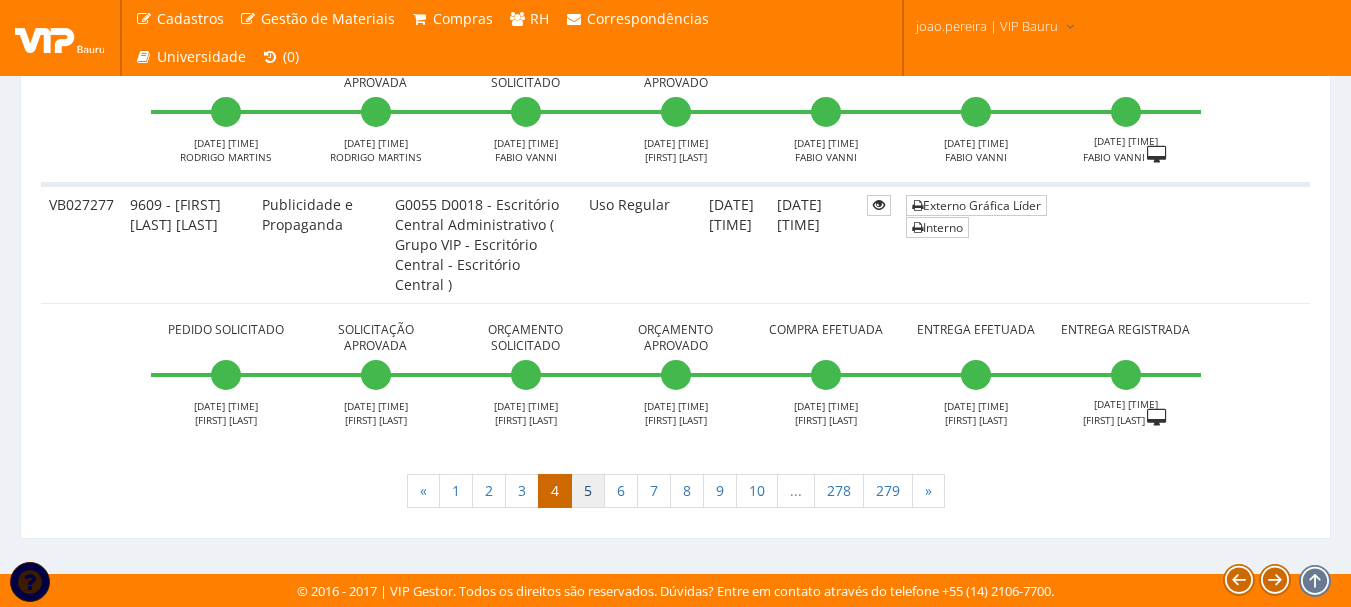 click on "5" at bounding box center (588, 491) 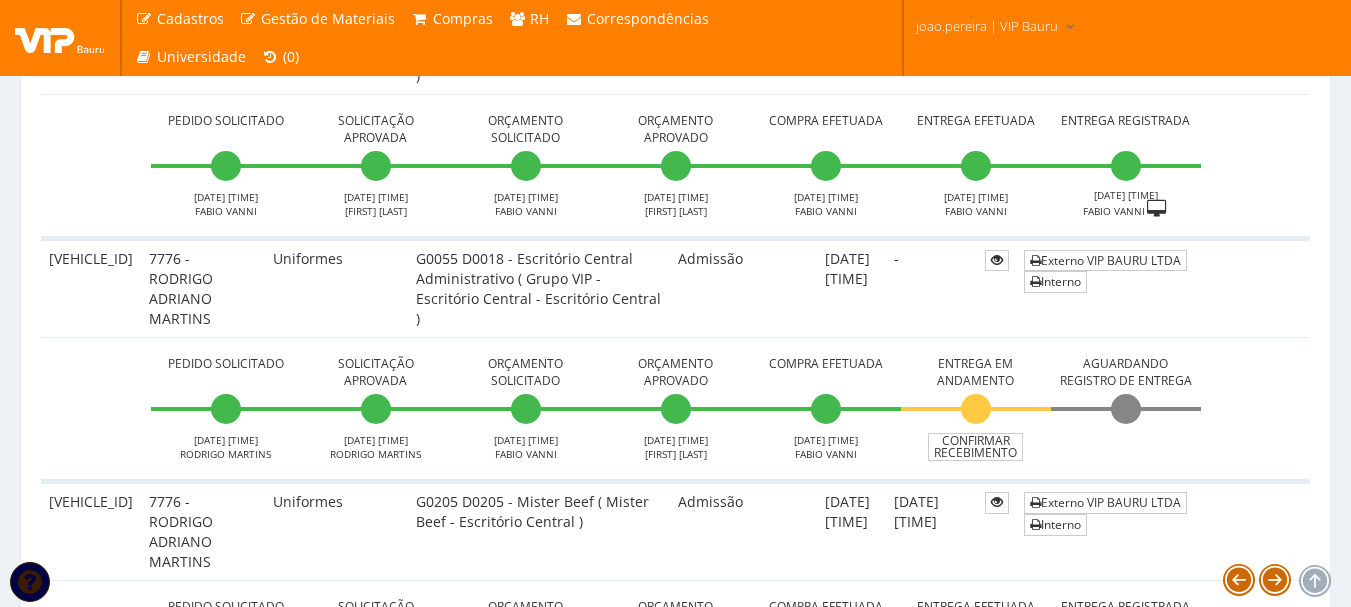 scroll, scrollTop: 800, scrollLeft: 0, axis: vertical 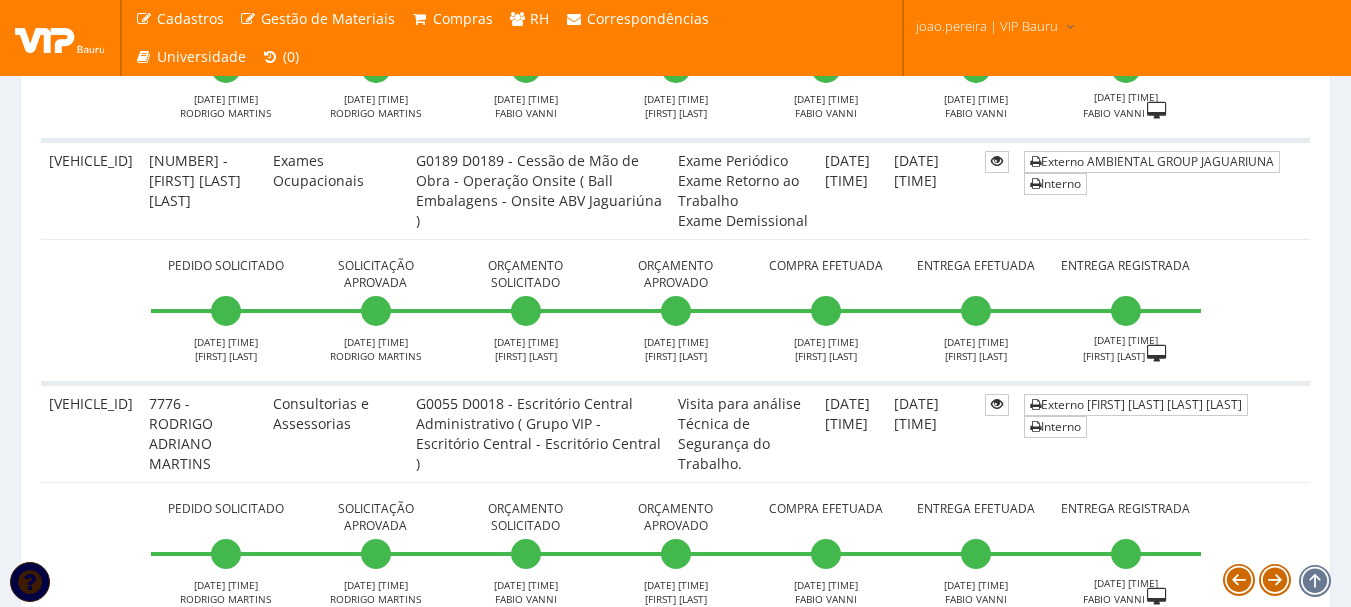 click on "6" at bounding box center (621, 671) 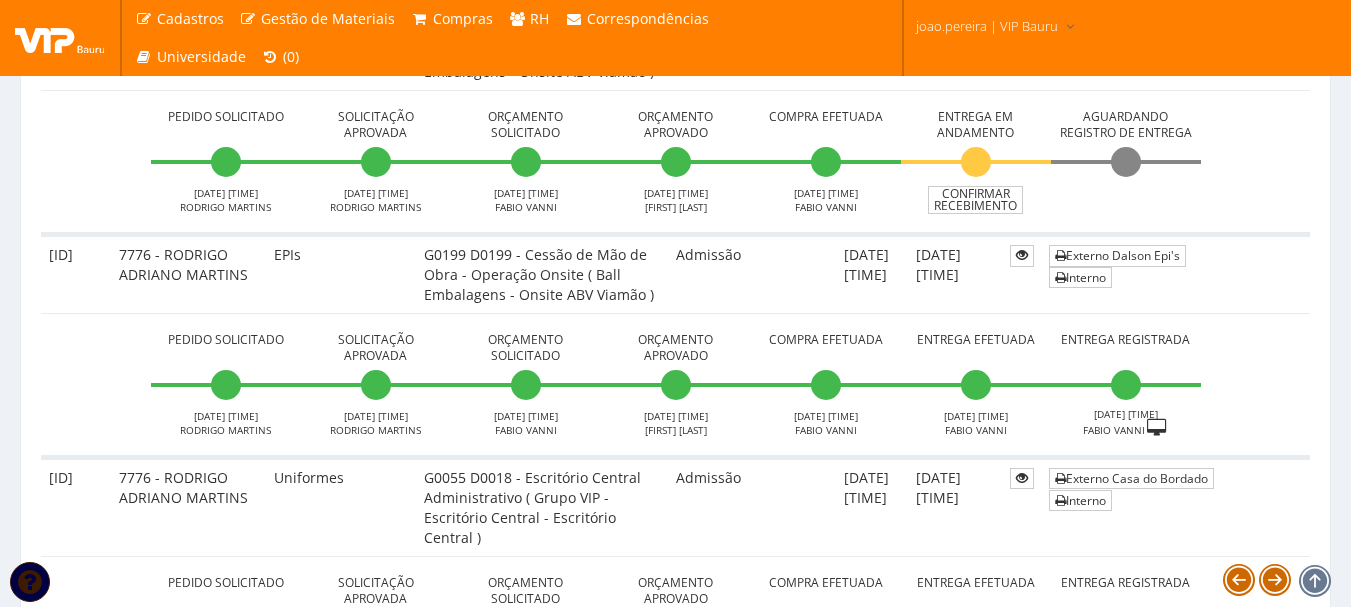 scroll, scrollTop: 1500, scrollLeft: 0, axis: vertical 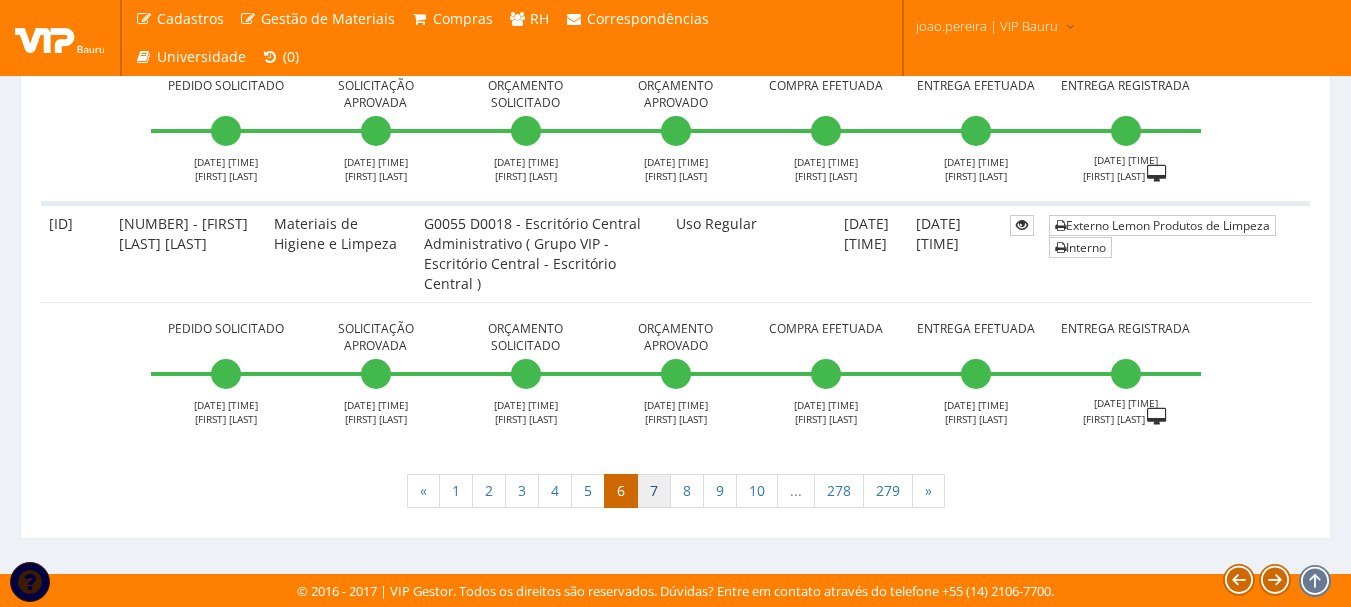 click on "7" at bounding box center [654, 491] 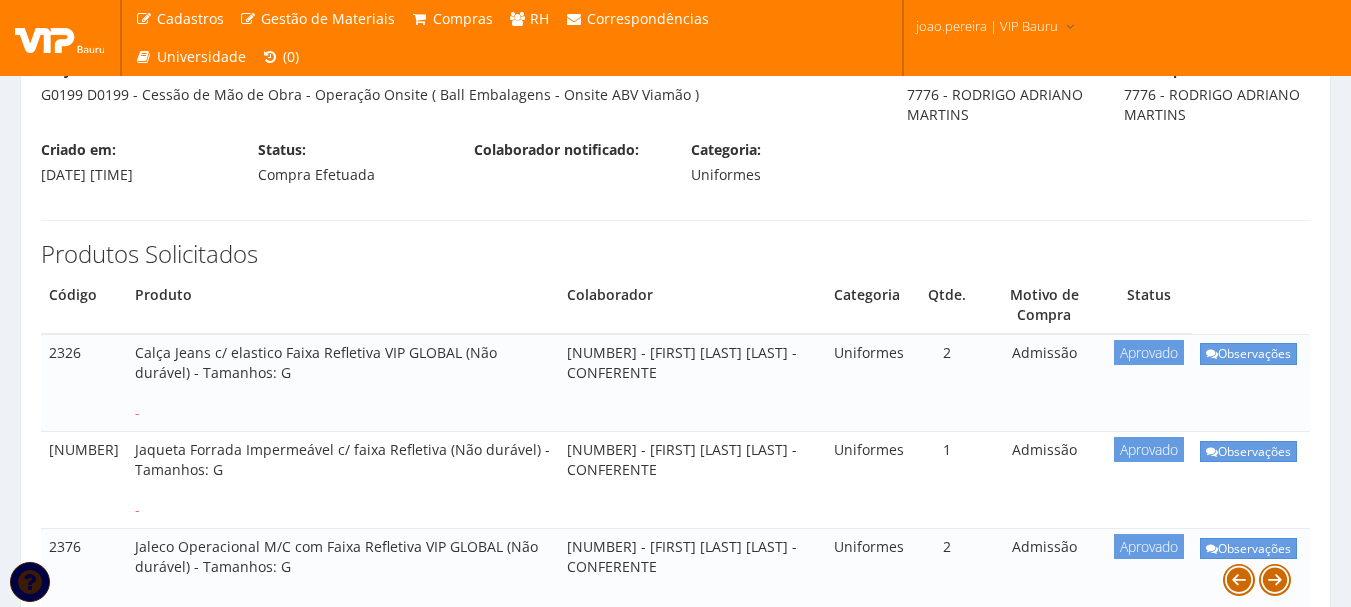scroll, scrollTop: 300, scrollLeft: 0, axis: vertical 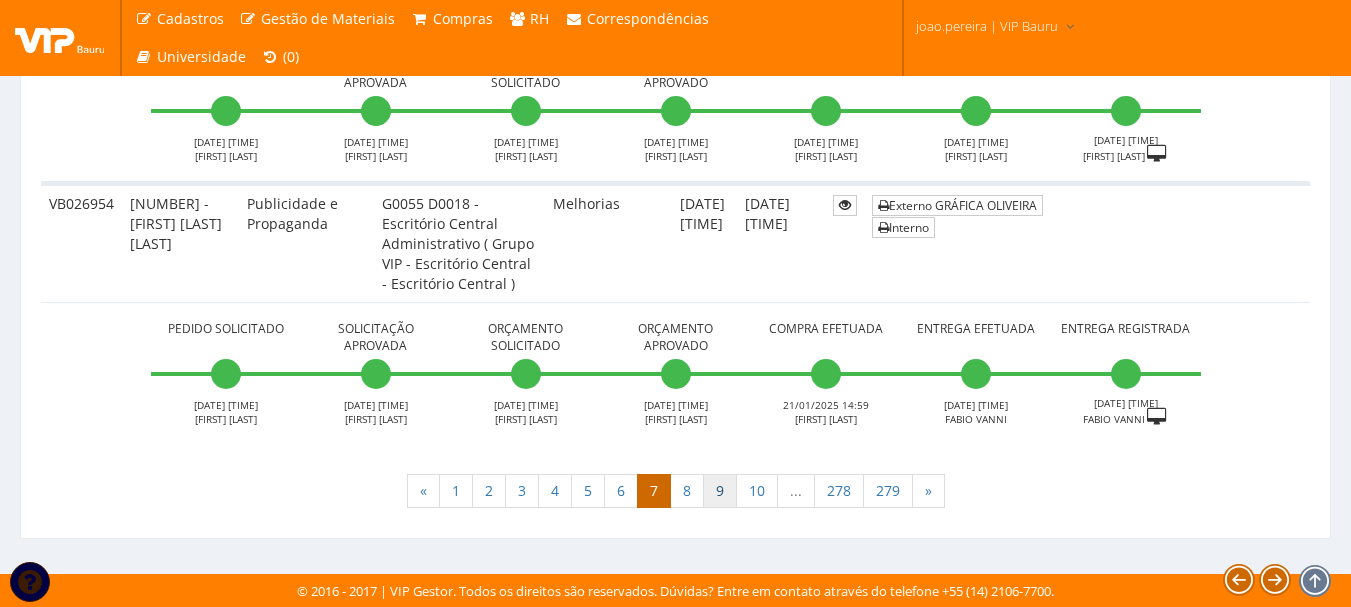 click on "9" at bounding box center [720, 491] 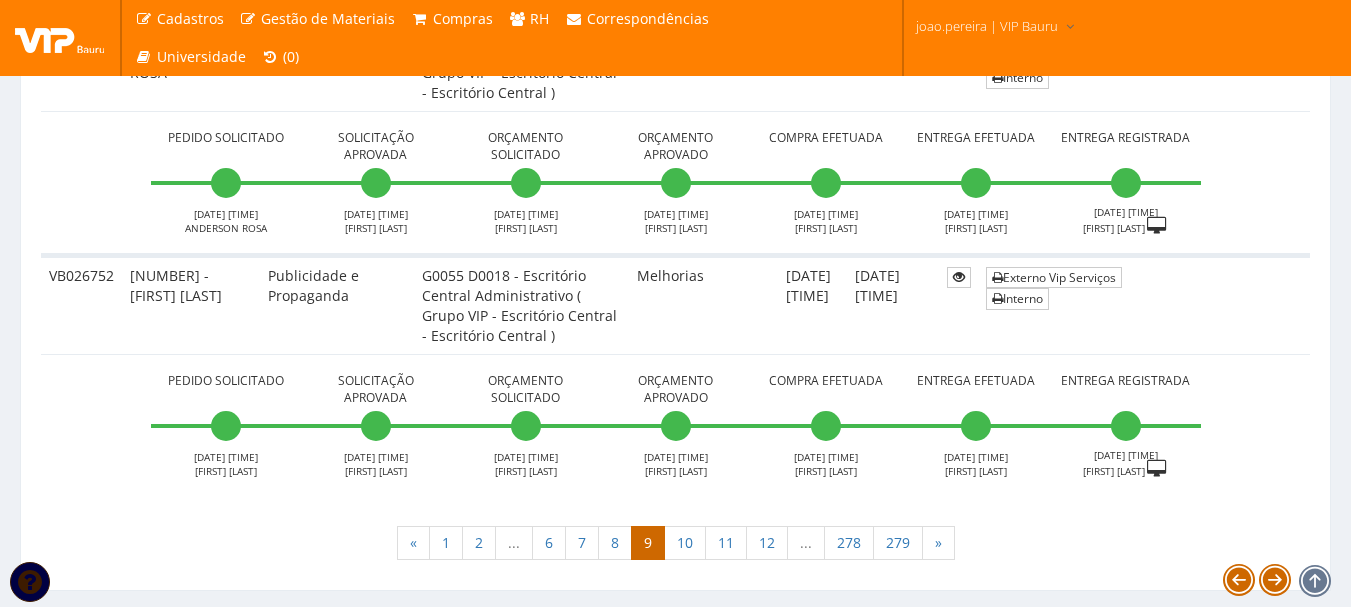 scroll, scrollTop: 7472, scrollLeft: 0, axis: vertical 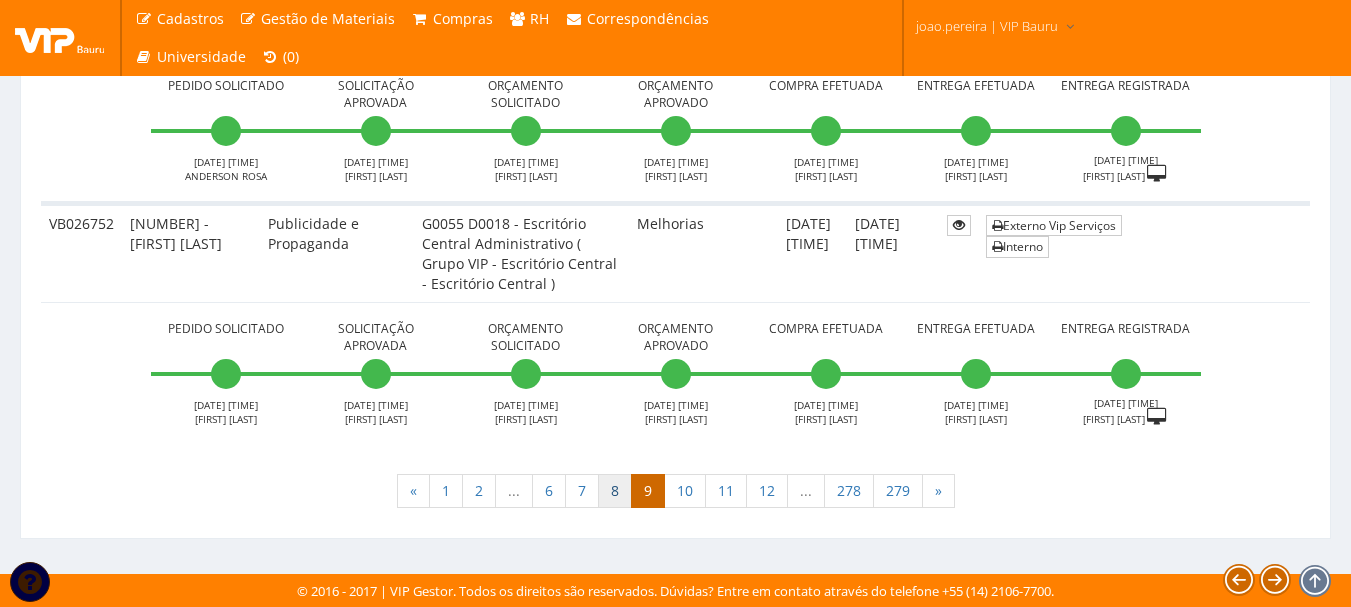 click on "8" at bounding box center [615, 491] 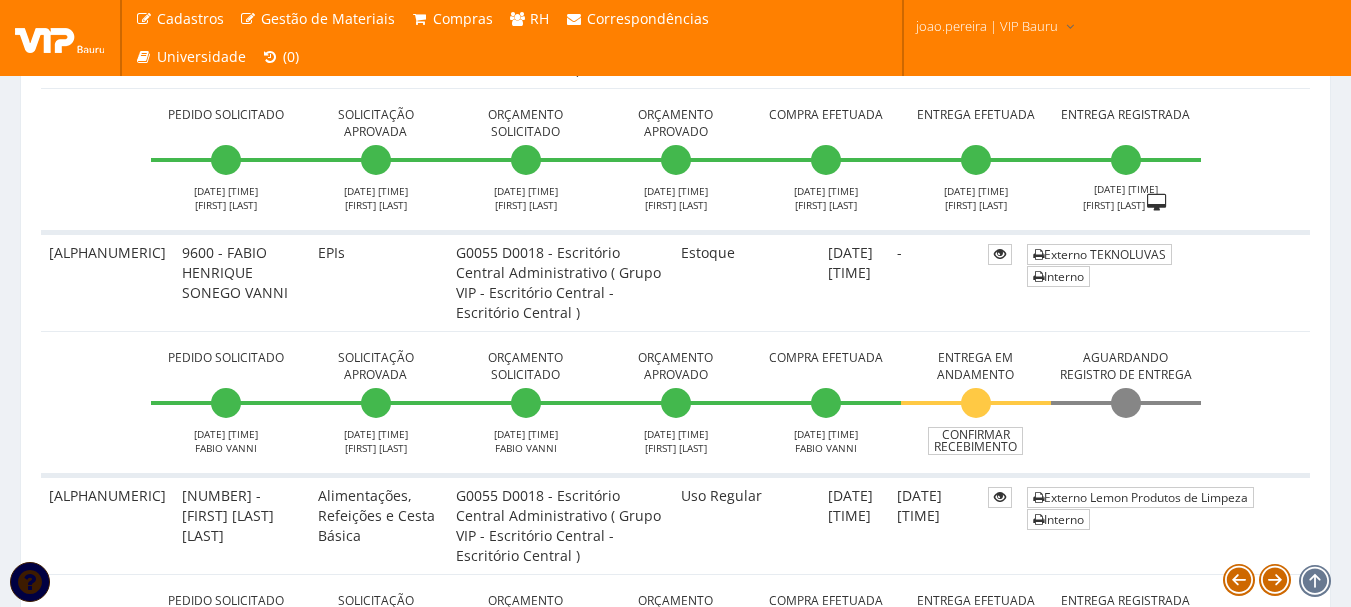 scroll, scrollTop: 3500, scrollLeft: 0, axis: vertical 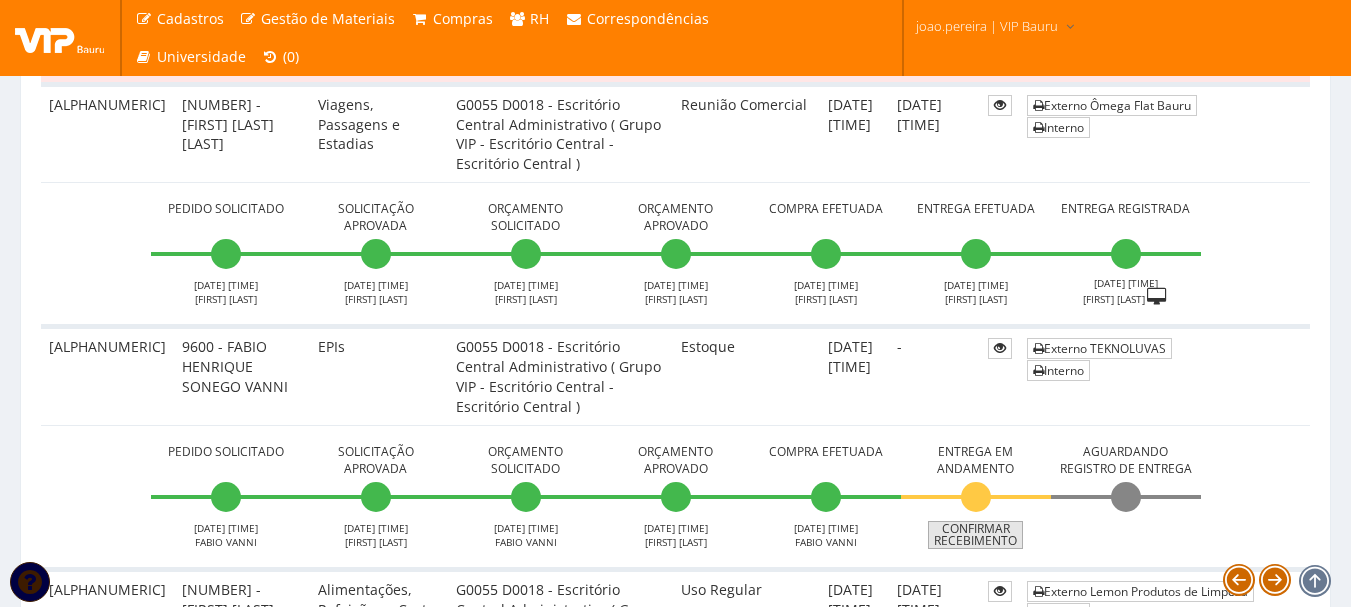 click on "Confirmar Recebimento" at bounding box center [975, 535] 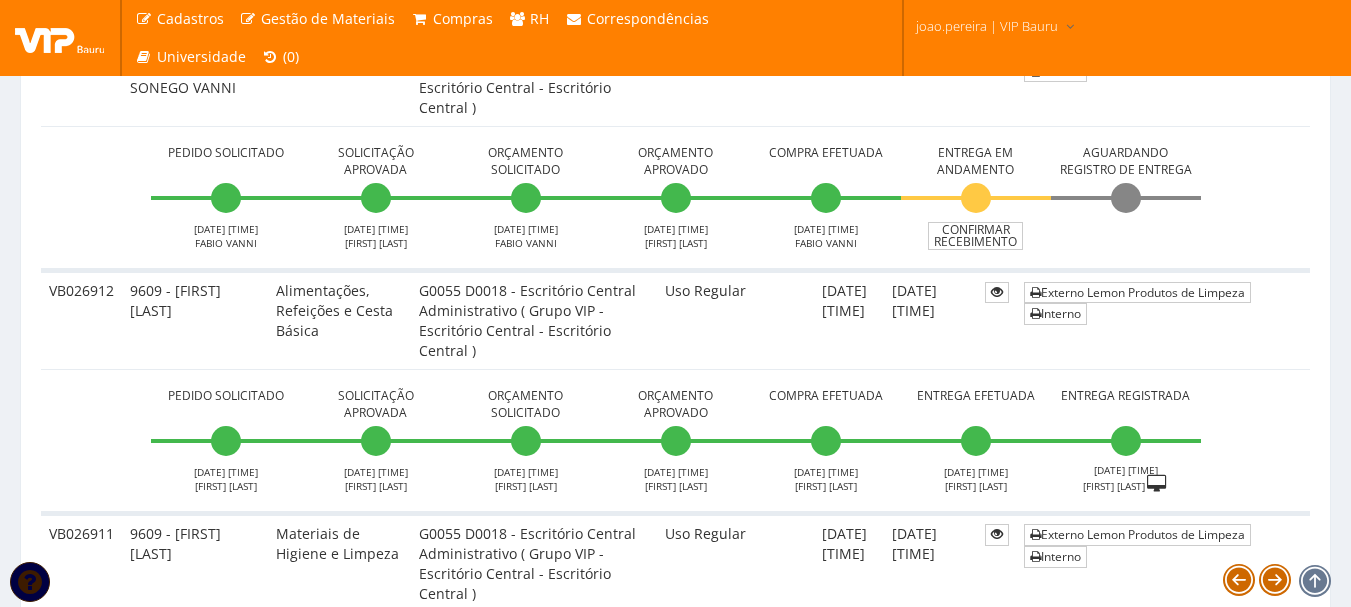 scroll, scrollTop: 3733, scrollLeft: 0, axis: vertical 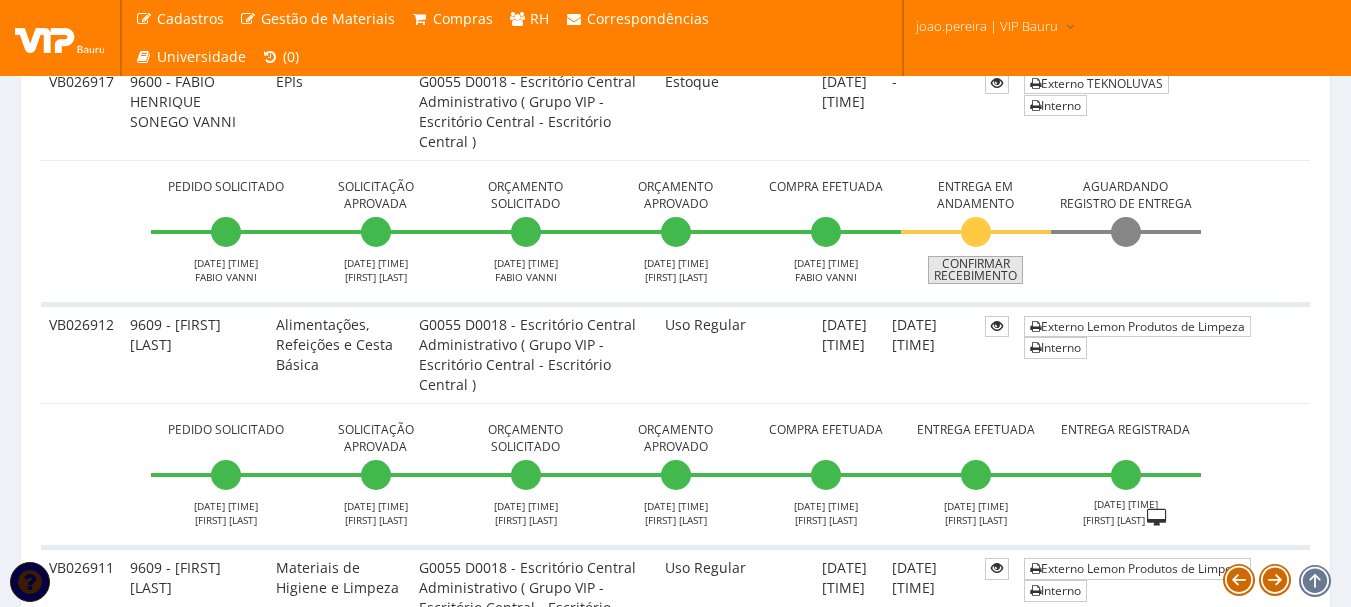 click on "Confirmar Recebimento" at bounding box center [975, 270] 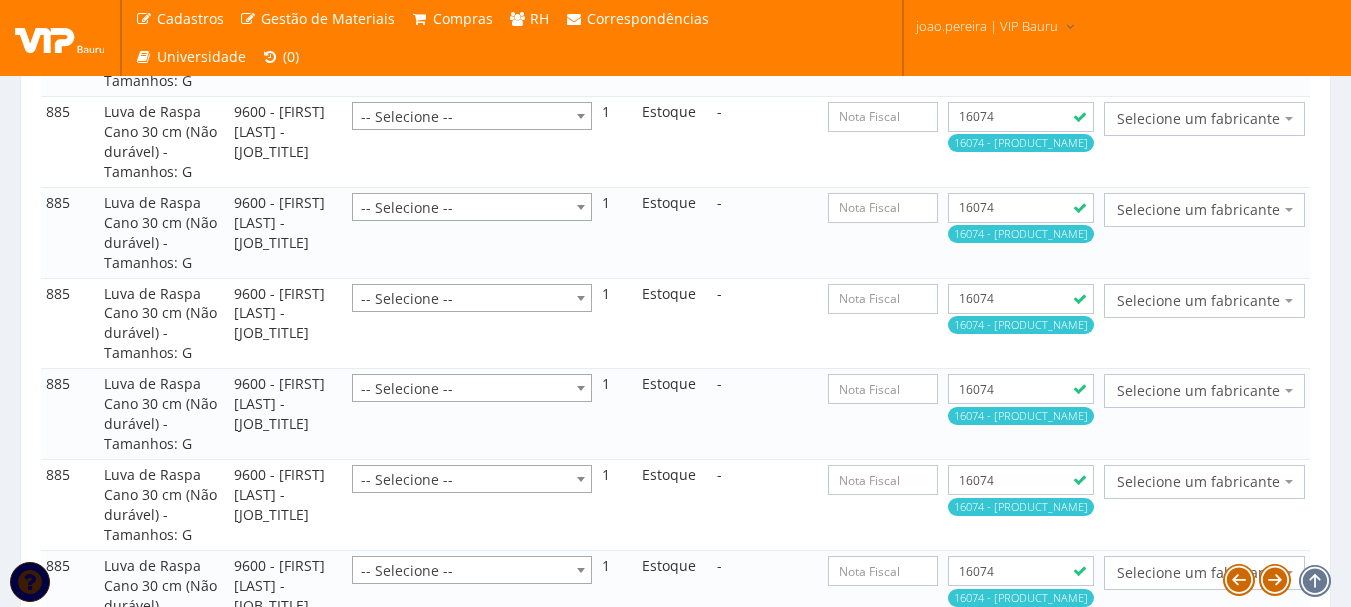 scroll, scrollTop: 3461, scrollLeft: 0, axis: vertical 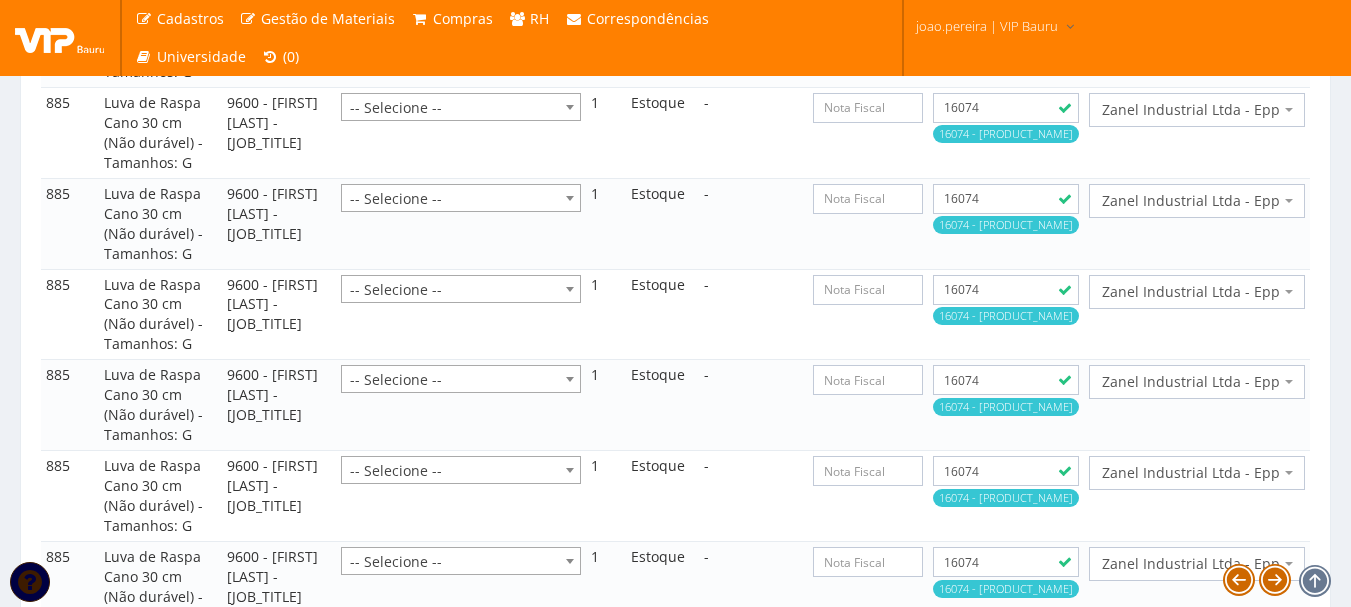 select on "20" 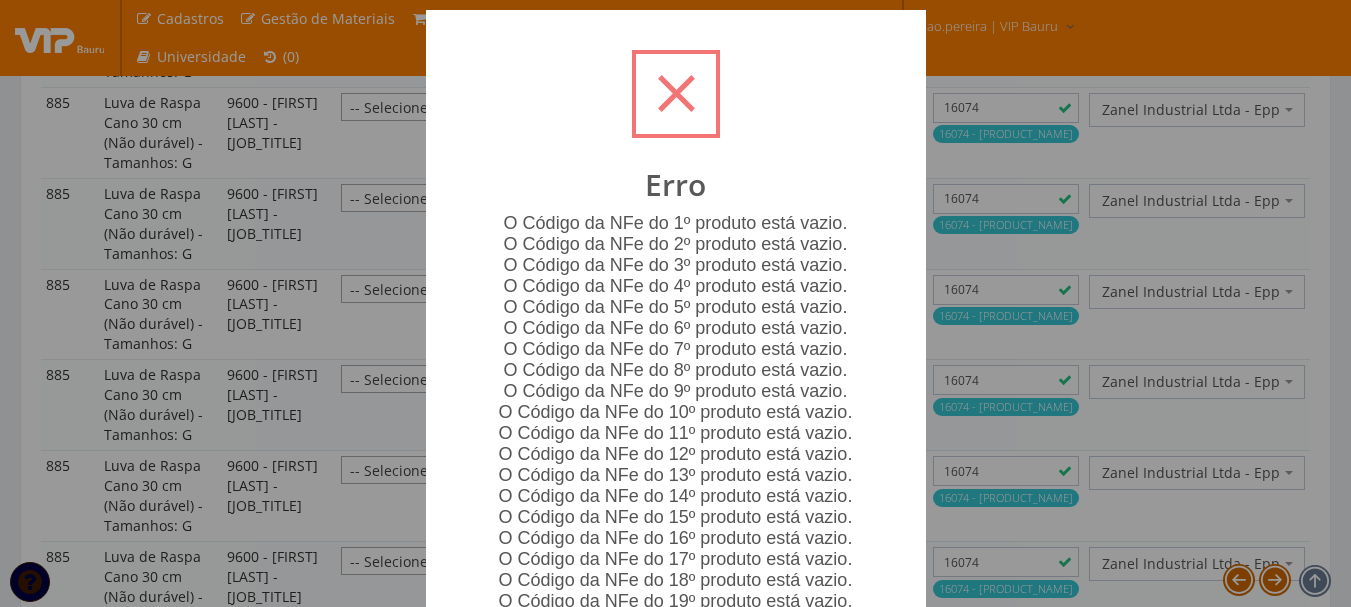 click on "? ! i     Erro O Código da NFe do 1º produto está vazio. O Código da NFe do 2º produto está vazio. O Código da NFe do 3º produto está vazio. O Código da NFe do 4º produto está vazio. O Código da NFe do 5º produto está vazio. O Código da NFe do 6º produto está vazio. O Código da NFe do 7º produto está vazio. O Código da NFe do 8º produto está vazio. O Código da NFe do 9º produto está vazio. O Código da NFe do 10º produto está vazio. O Código da NFe do 11º produto está vazio. O Código da NFe do 12º produto está vazio. O Código da NFe do 13º produto está vazio. O Código da NFe do 14º produto está vazio. O Código da NFe do 15º produto está vazio. O Código da NFe do 16º produto está vazio. O Código da NFe do 17º produto está vazio. O Código da NFe do 18º produto está vazio. O Código da NFe do 19º produto está vazio. O Código da NFe do 20º produto está vazio. O Código da NFe do 21º produto está vazio. O Código da NFe do 22º produto está vazio. OK ×" at bounding box center [675, 303] 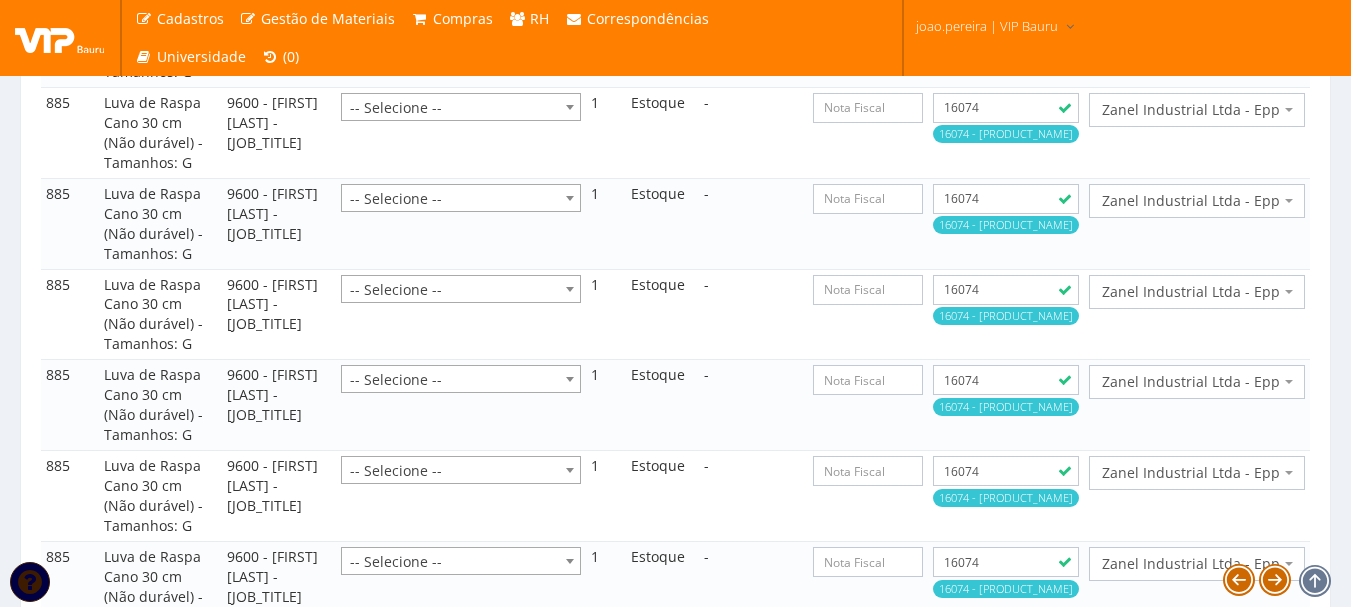 scroll, scrollTop: 8022, scrollLeft: 0, axis: vertical 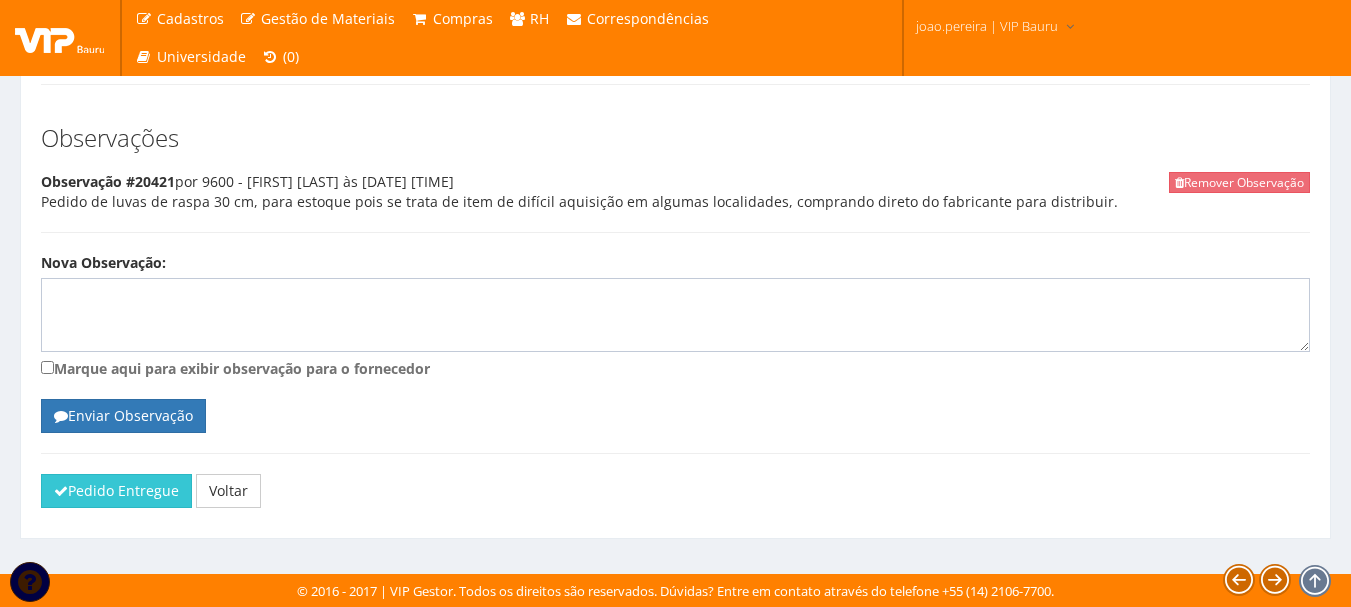 click on "Luva de Raspa Cano 30 cm (Não durável) - Tamanhos: G" at bounding box center [160, -4002] 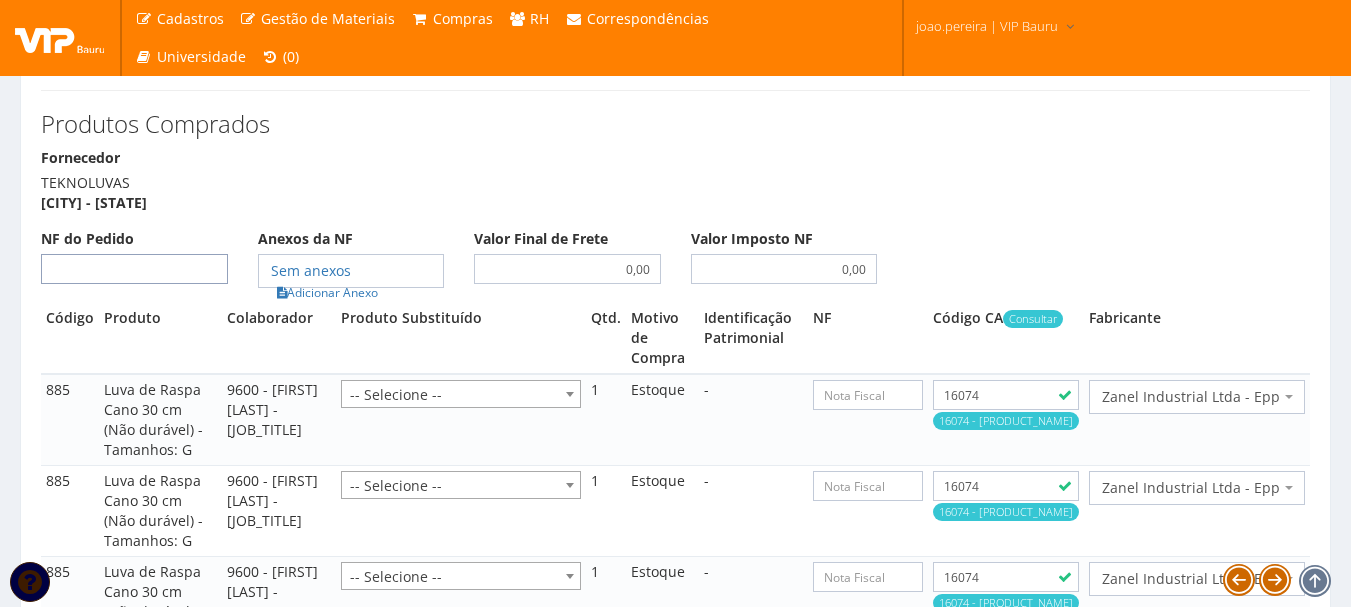 click on "NF do Pedido" at bounding box center (134, 269) 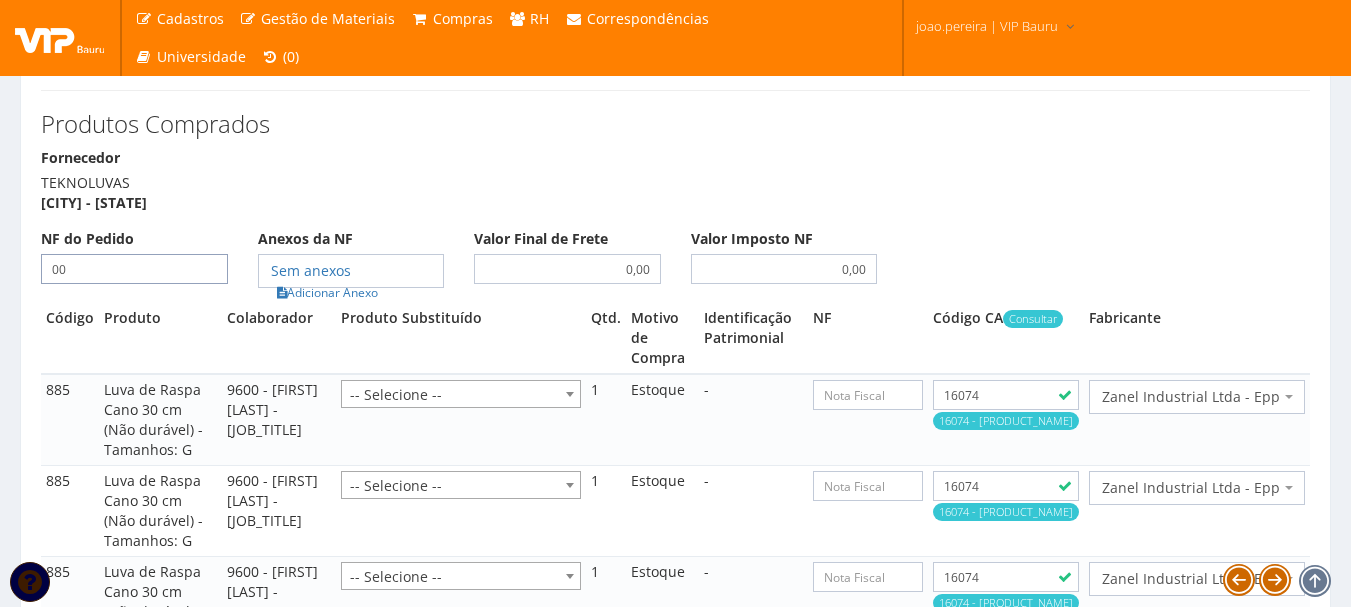 type on "00" 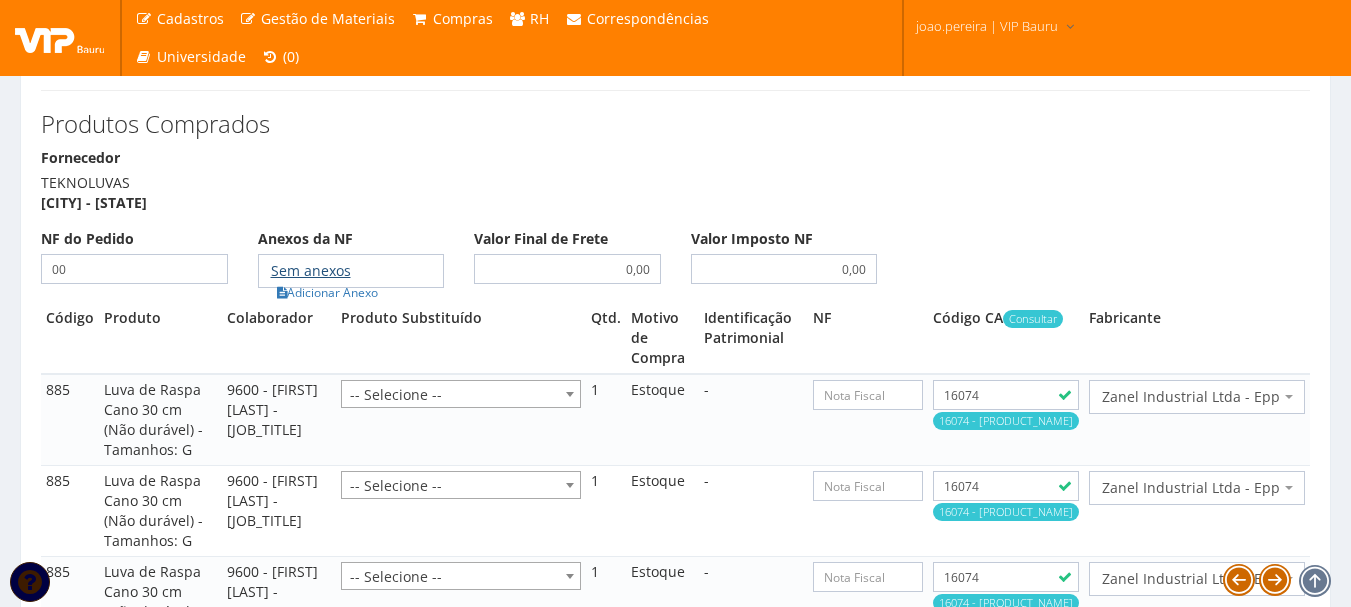 type on "00" 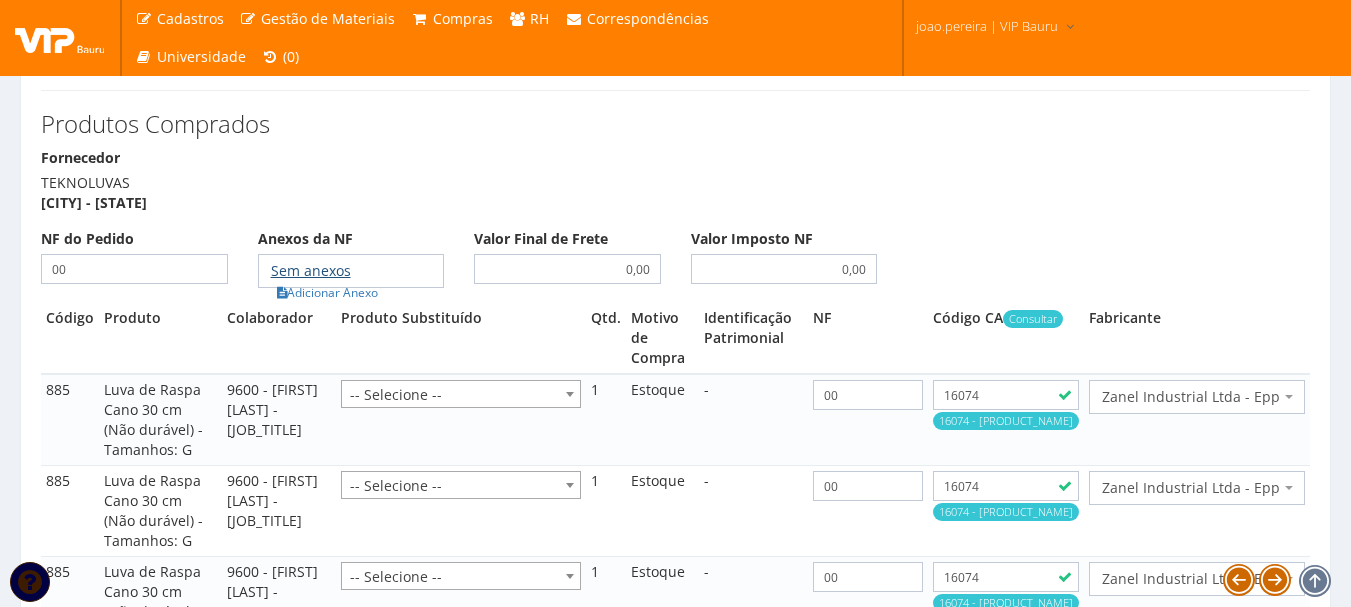 type on "00" 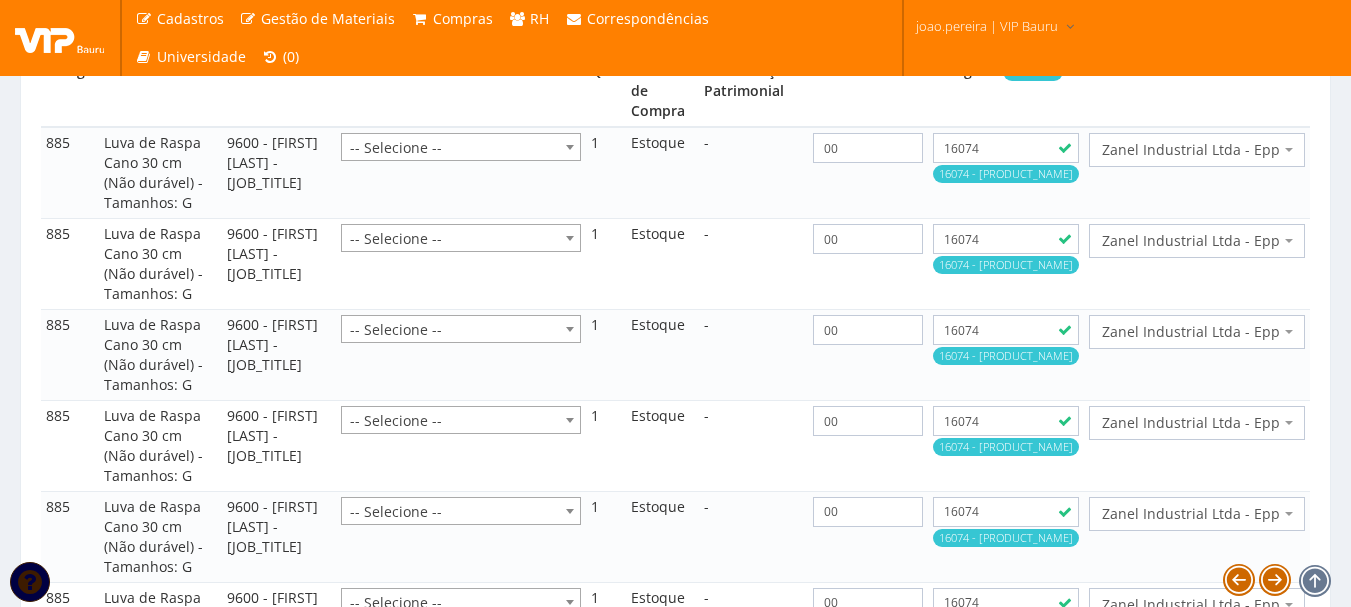 scroll, scrollTop: 1100, scrollLeft: 0, axis: vertical 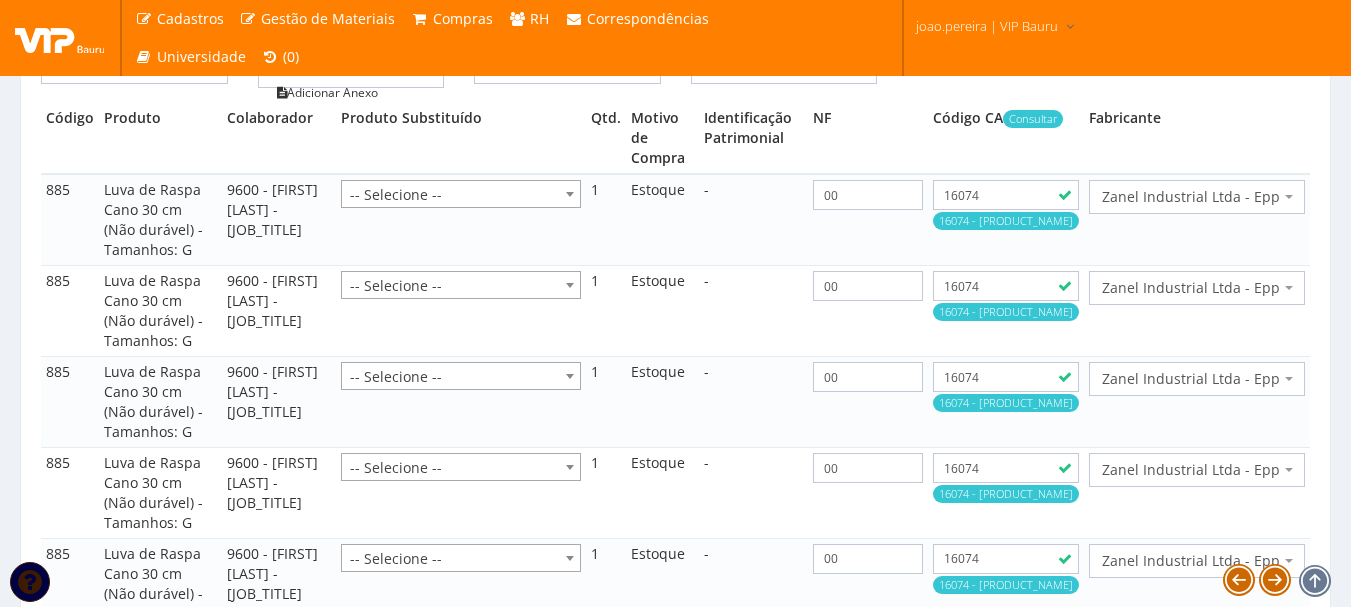 click on "Adicionar Anexo" at bounding box center [327, 92] 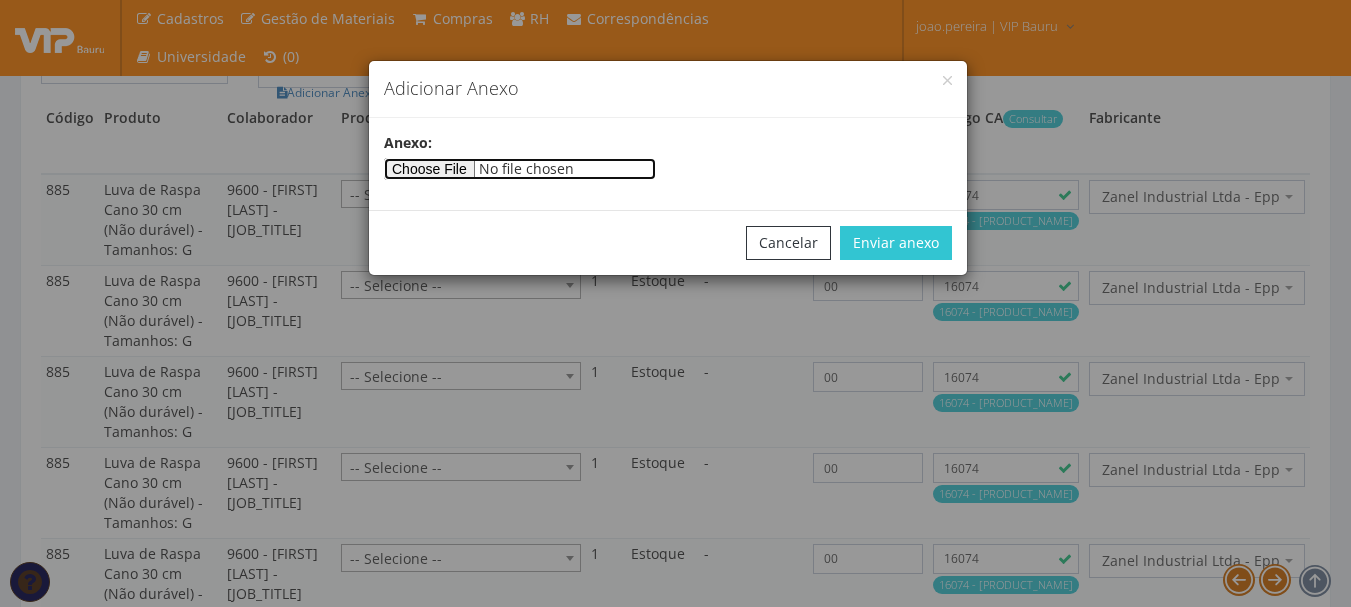 click at bounding box center [520, 169] 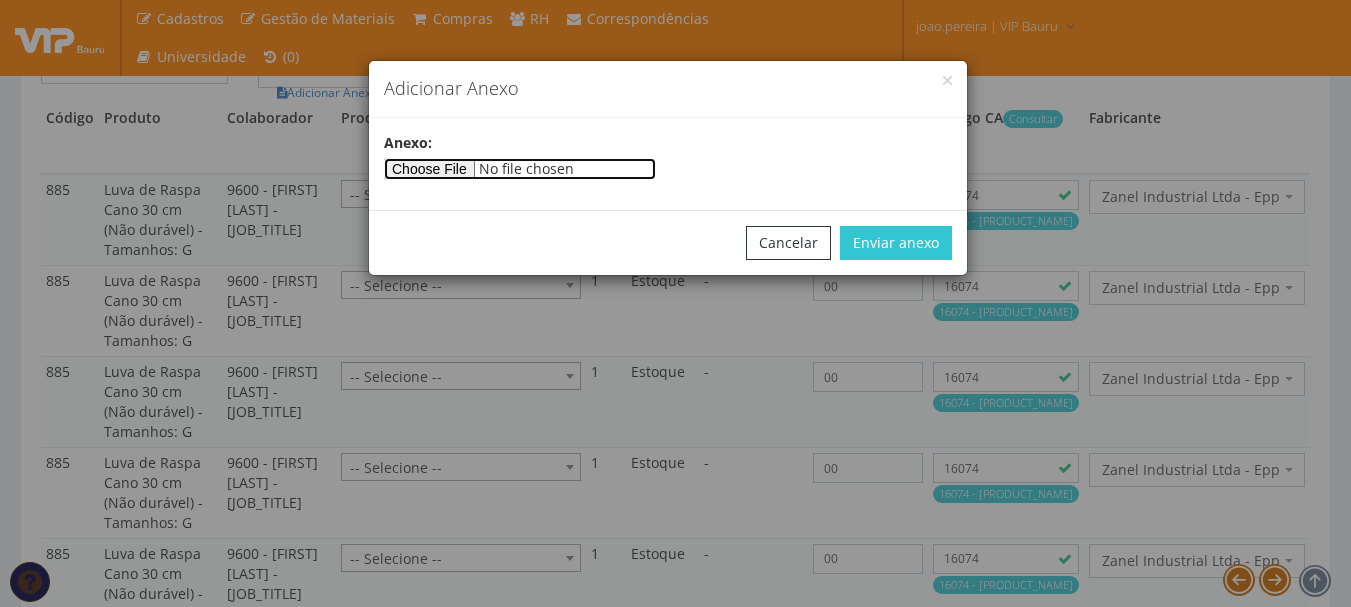 type on "C:\fakepath\PEDIDOS SEM NOTA FISCAL ESTOQUE.docx" 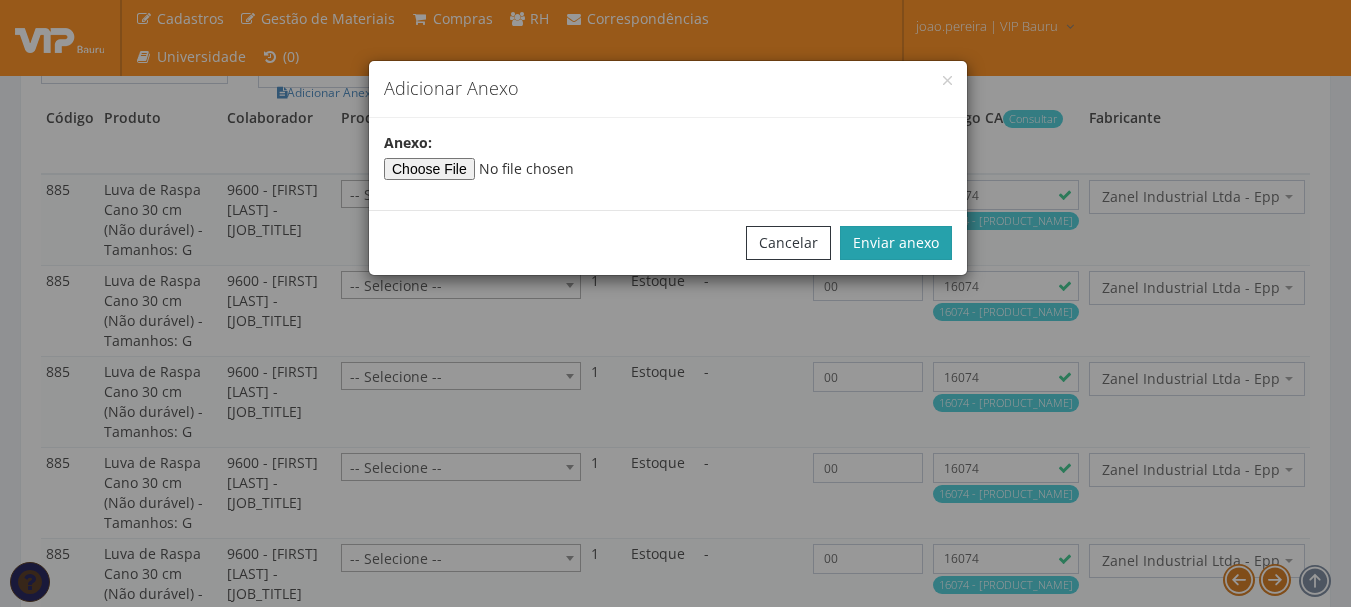click on "Enviar anexo" at bounding box center [896, 243] 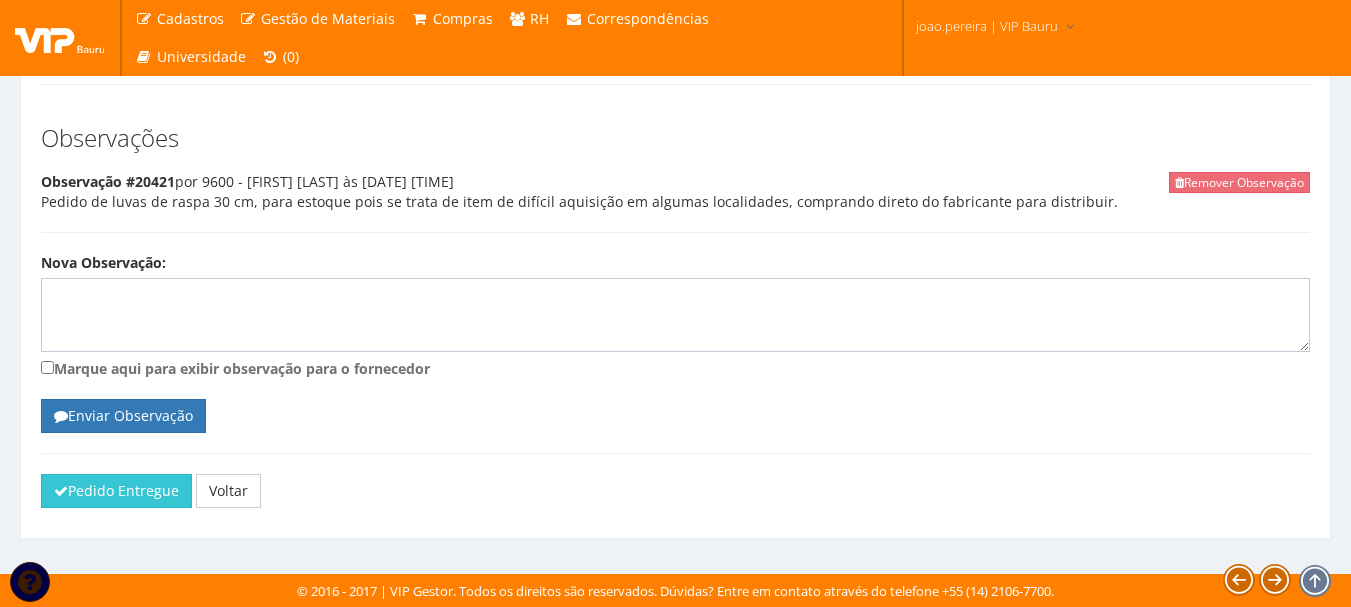 scroll, scrollTop: 11533, scrollLeft: 0, axis: vertical 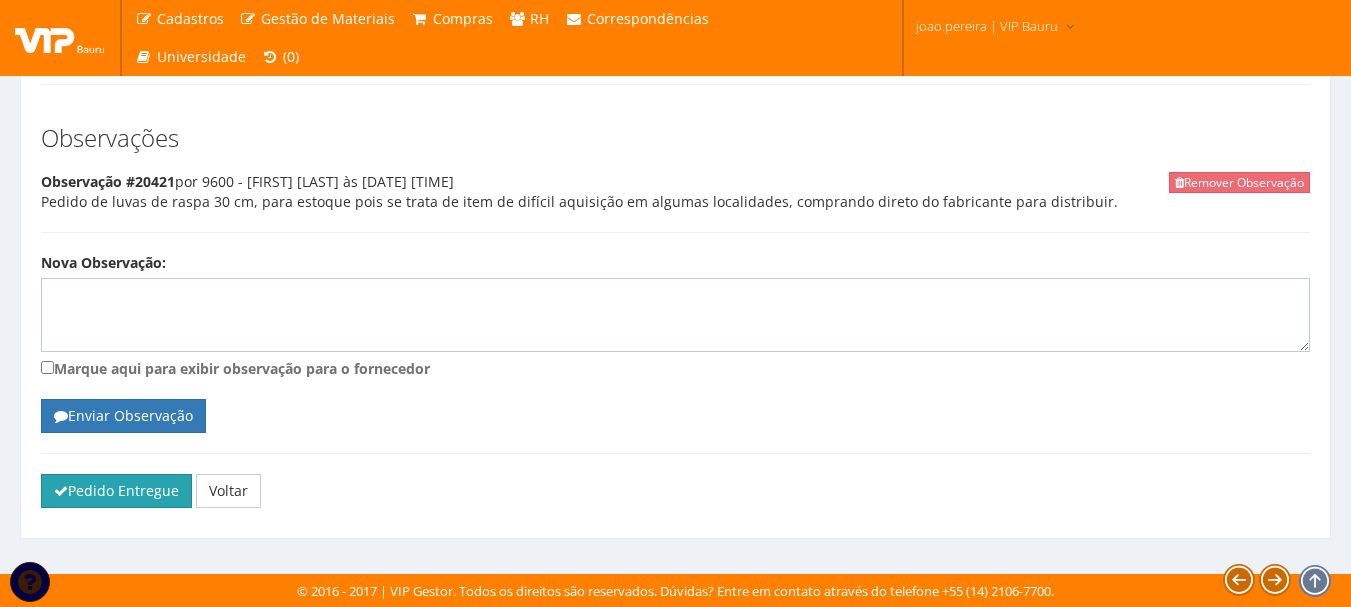click on "Pedido Entregue" at bounding box center (116, 491) 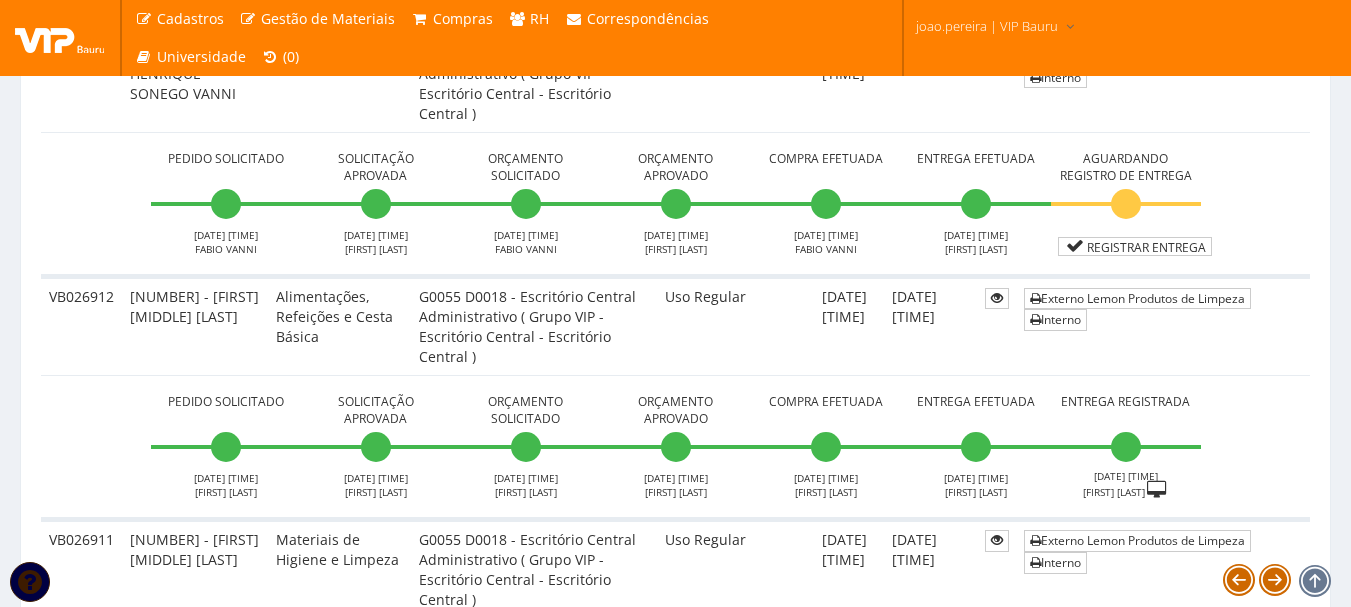 scroll, scrollTop: 3800, scrollLeft: 0, axis: vertical 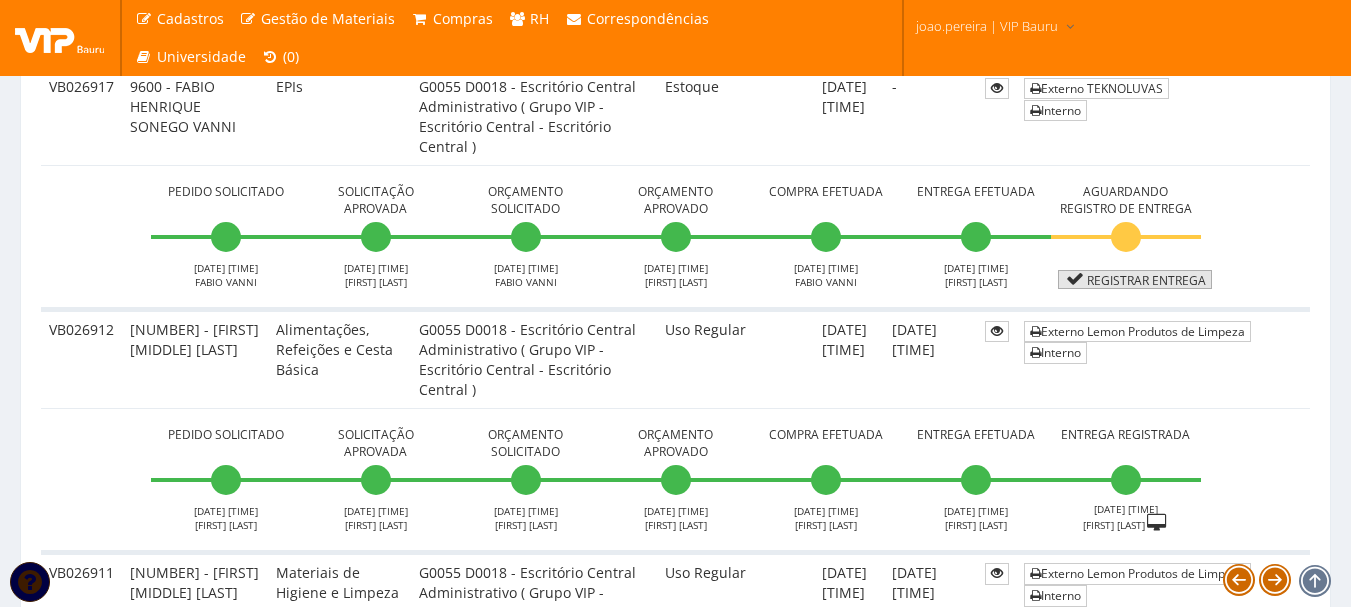 click on "Registrar Entrega" at bounding box center (1135, 279) 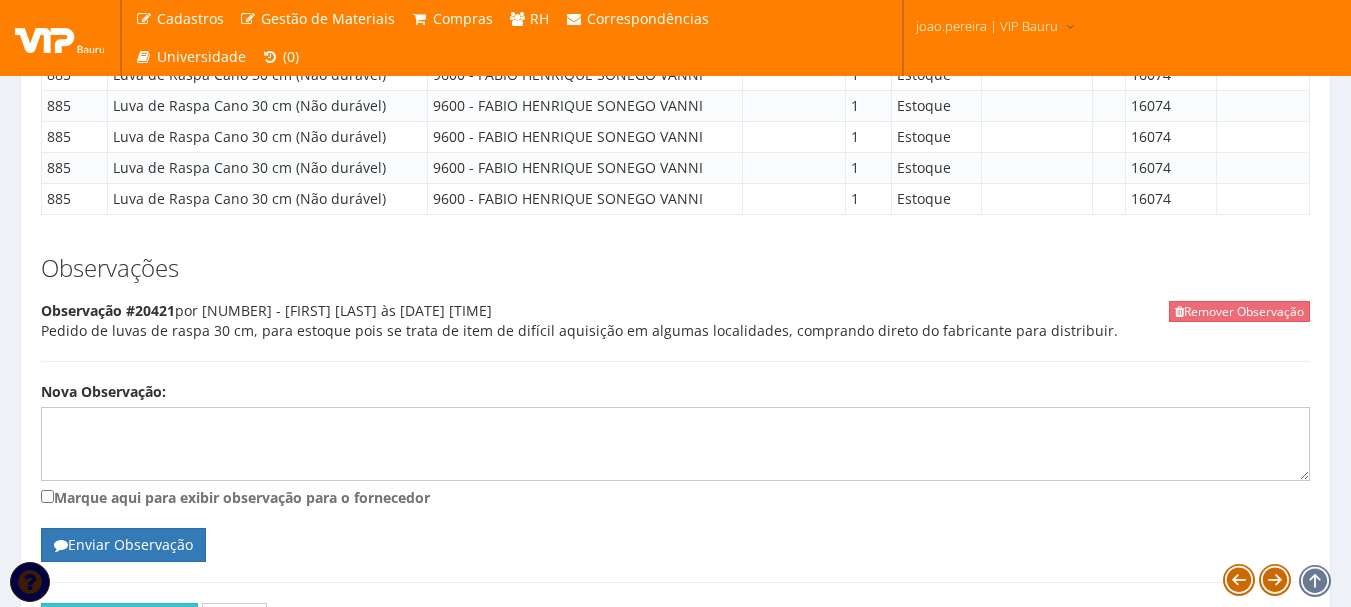 scroll, scrollTop: 3069, scrollLeft: 0, axis: vertical 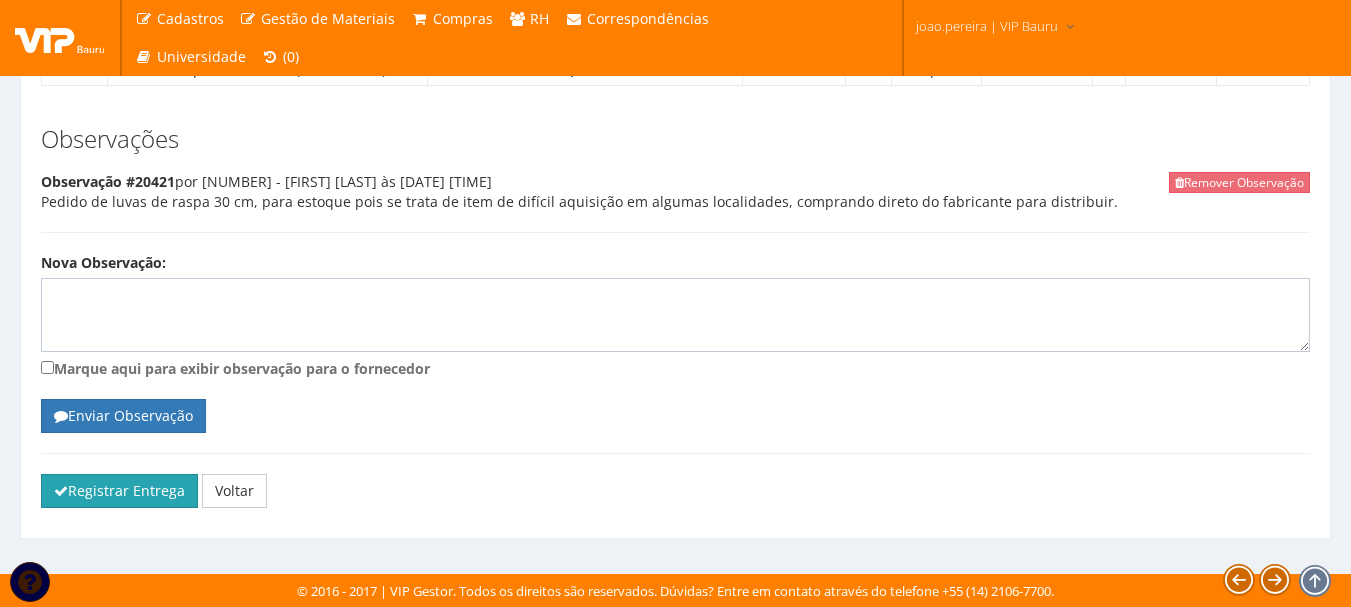 click on "Registrar Entrega" at bounding box center (119, 491) 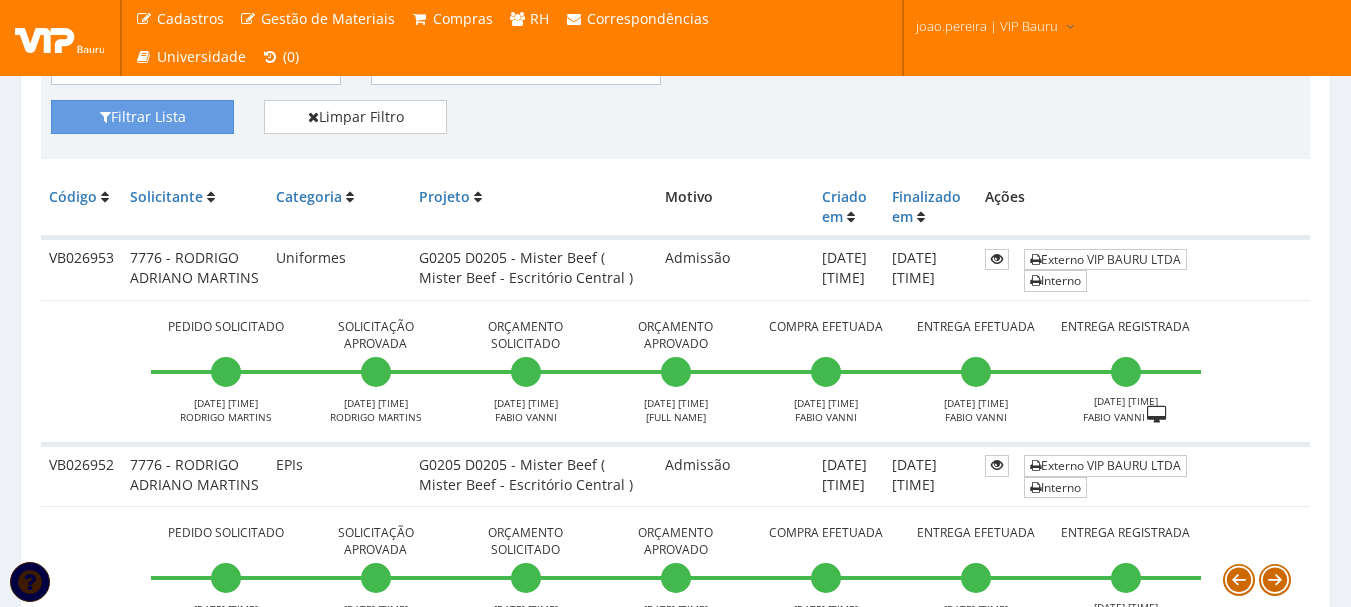 scroll, scrollTop: 900, scrollLeft: 0, axis: vertical 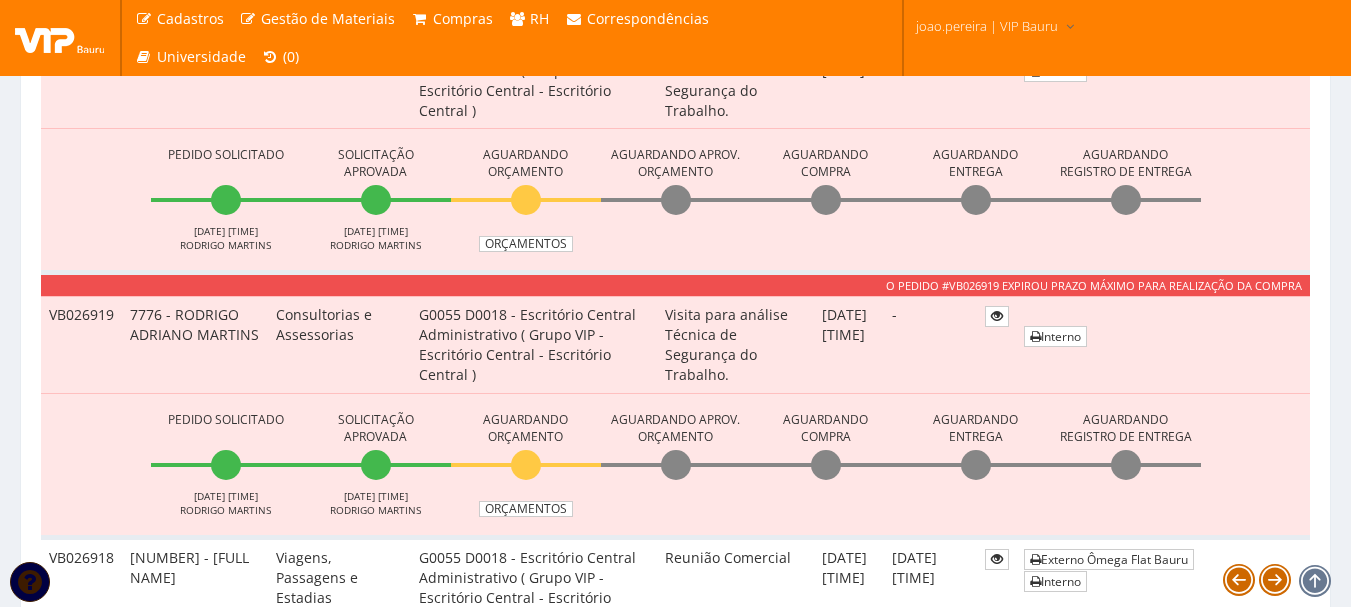 click on "Pedidos de Compra
Pedido de compra atualizado com sucesso.
Código
Código da Ficha EPI
NFE
Cliente
Selecione um cliente Ambev S/A - Ambev S/A Ardagh - Latas de Alumínio do Brasil - Latas Industria de Embalagens de Aluminio do Brasil Ltda. Ball Embalagens - Ball Beverage Can South America Cacau Show - I.B.A.C. Industria Brasileira de Alimentos e Chocolates Ltda. Crown Embalagens - Crown Embalagens Metalicas da Amazônia S/A Grupo VIP - Escritório Central - Vip Bauru Servicos e Locacao de Mao de Obra Ltda Mister Beef - Mister Beef Robson Artur Bertoncello Mister Beef  -  Compre Mais Alimentos Ltda - Compre Mais Alimentos Ltda Mister Beef - Compre Mais Alimentos Jaú - Mister Beef - Compre Mais Alimentos Jaú" at bounding box center [675, 929] 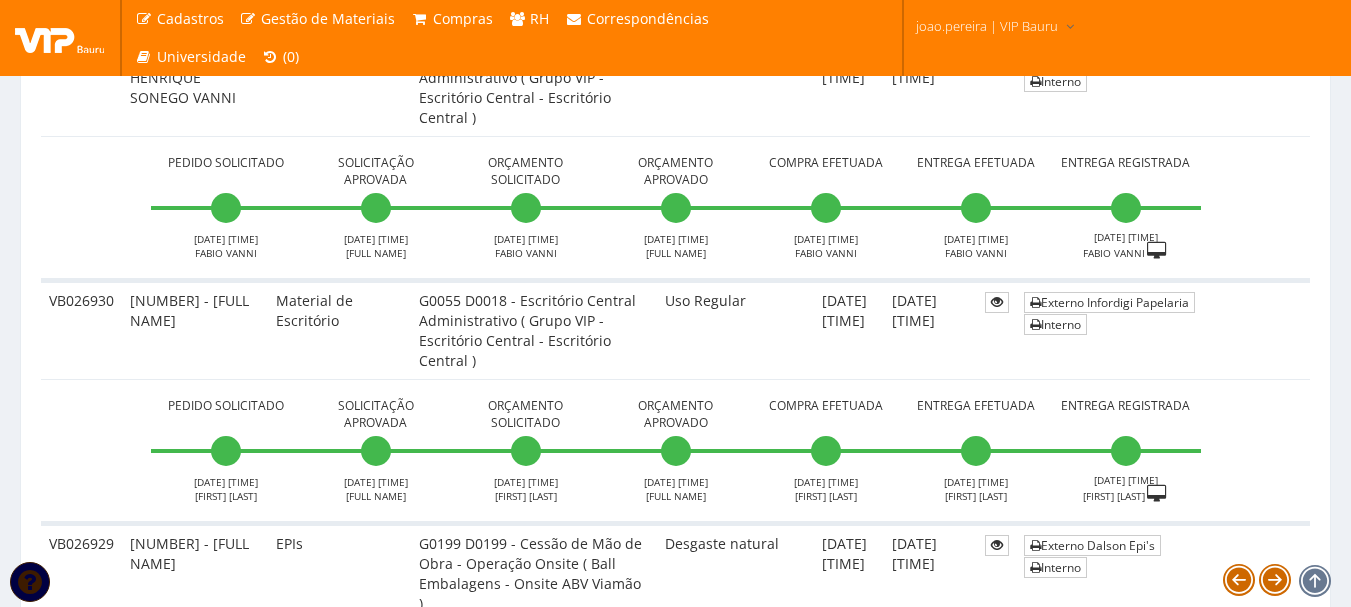 scroll, scrollTop: 1600, scrollLeft: 0, axis: vertical 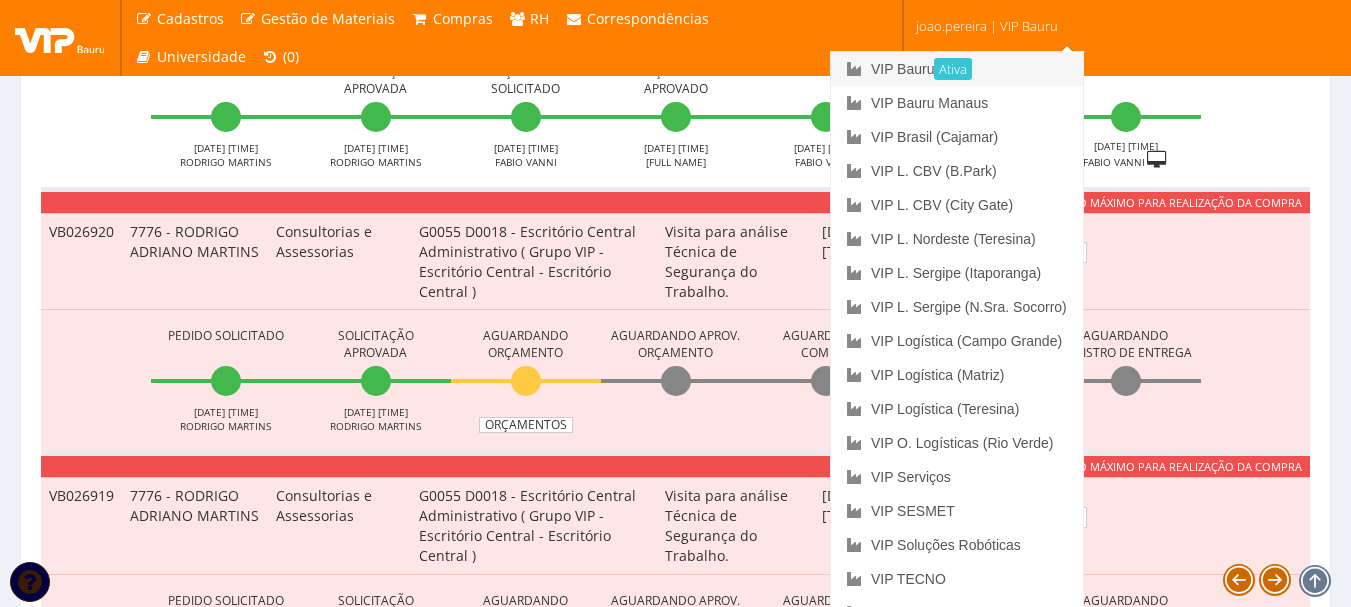 click on "VIP Bauru
Ativa" at bounding box center [957, 69] 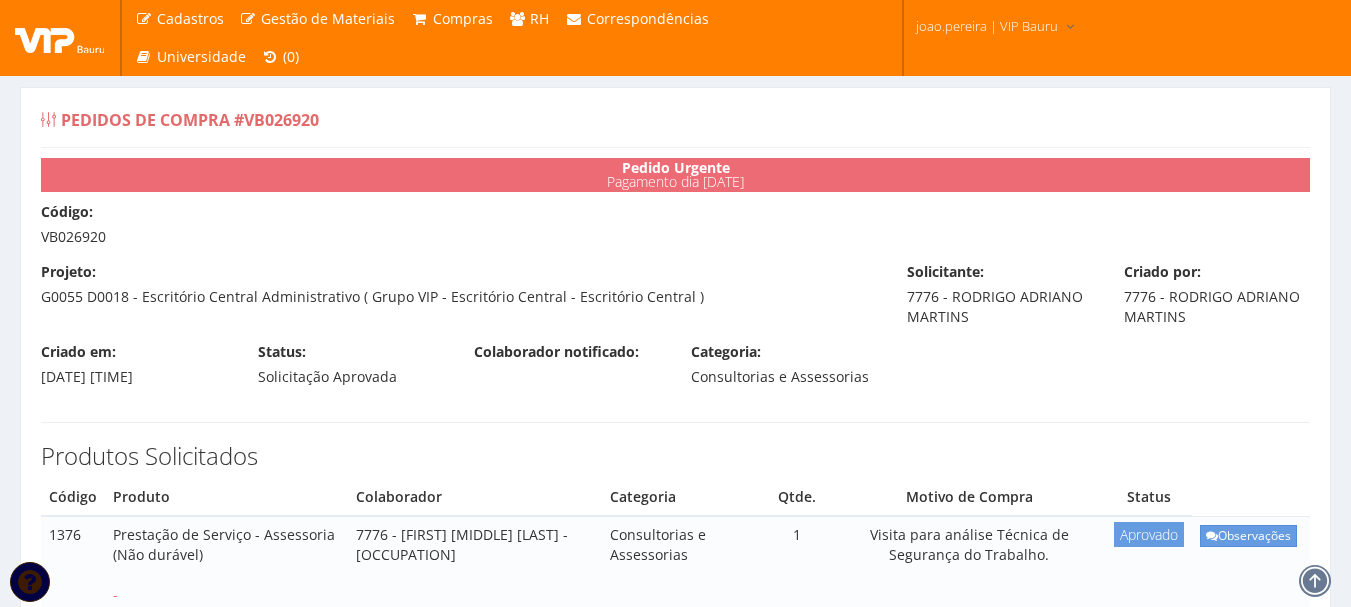 scroll, scrollTop: 0, scrollLeft: 0, axis: both 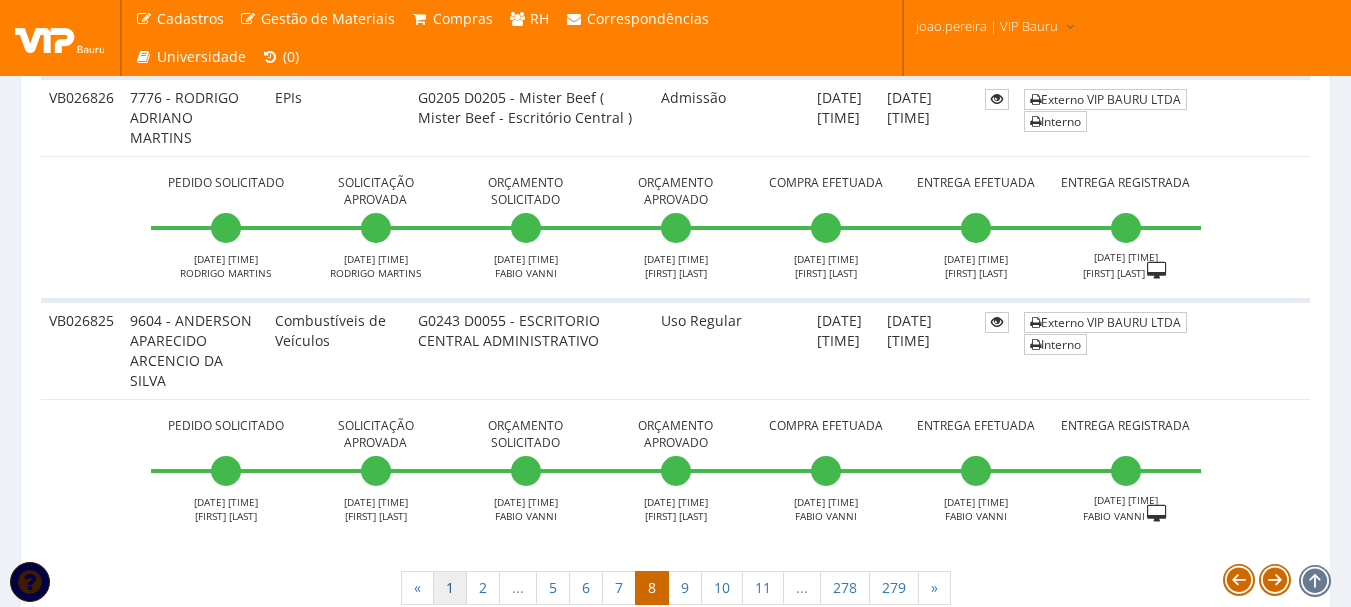 click on "1" at bounding box center (450, 588) 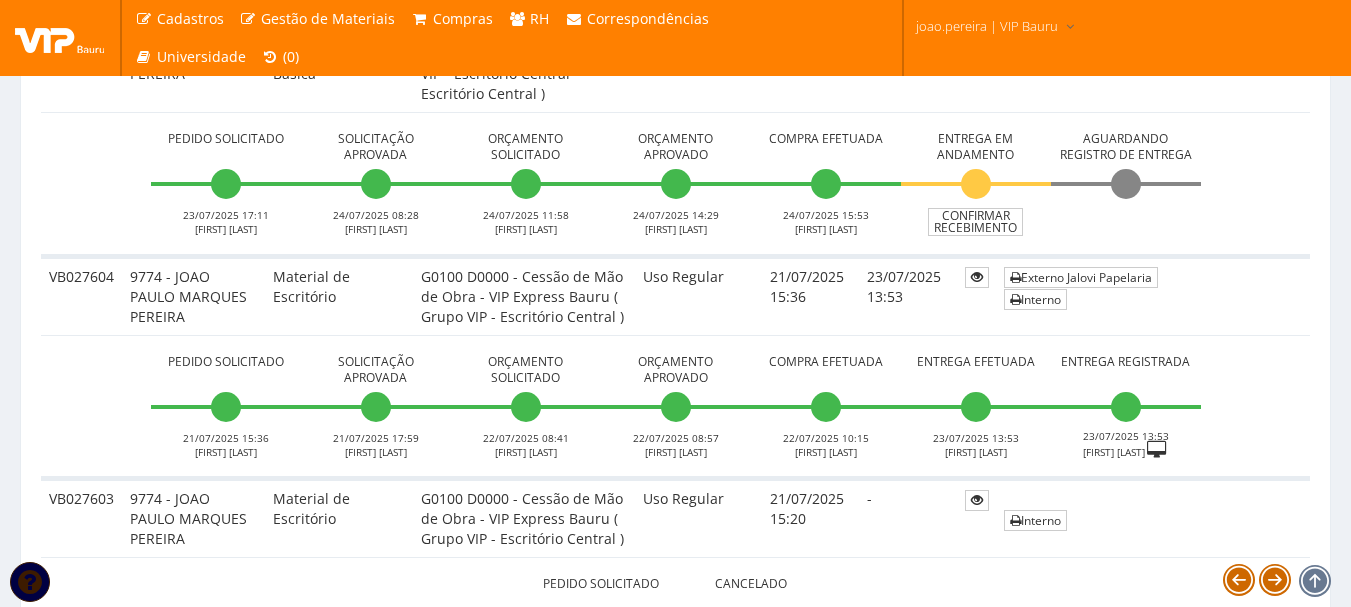 scroll, scrollTop: 1700, scrollLeft: 0, axis: vertical 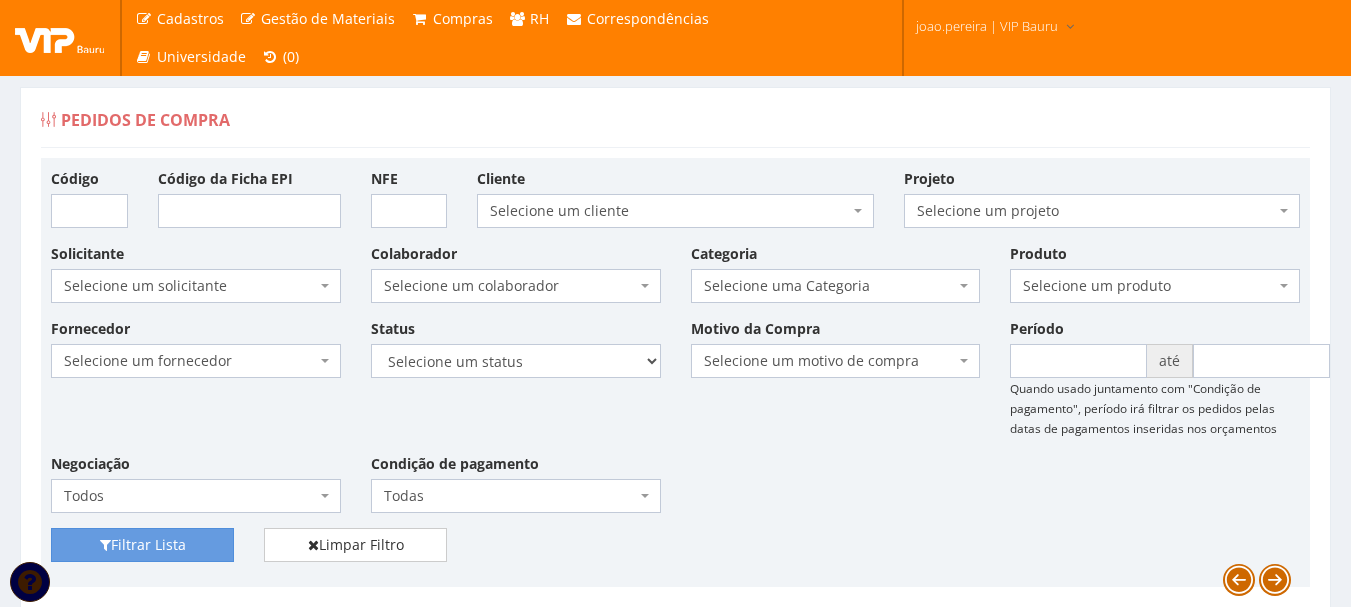 click on "Cadastros
Clientes
Unidades
Subclientes
Unidades de Subclientes
Projetos
Gestão de Materiais
Fornecedores
Categorias
Fabricantes / Marcas
Tipos de Grades
Produtos
Compras" at bounding box center [675, 38] 